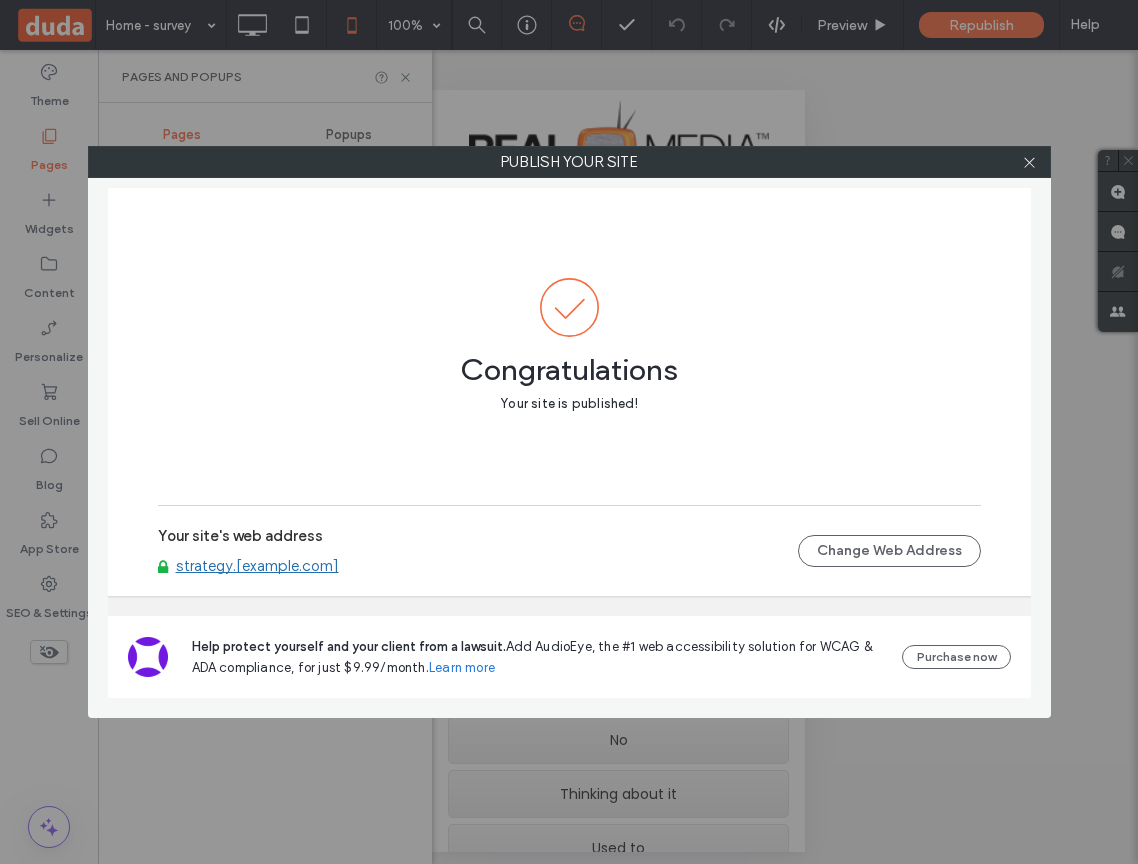 scroll, scrollTop: 0, scrollLeft: 0, axis: both 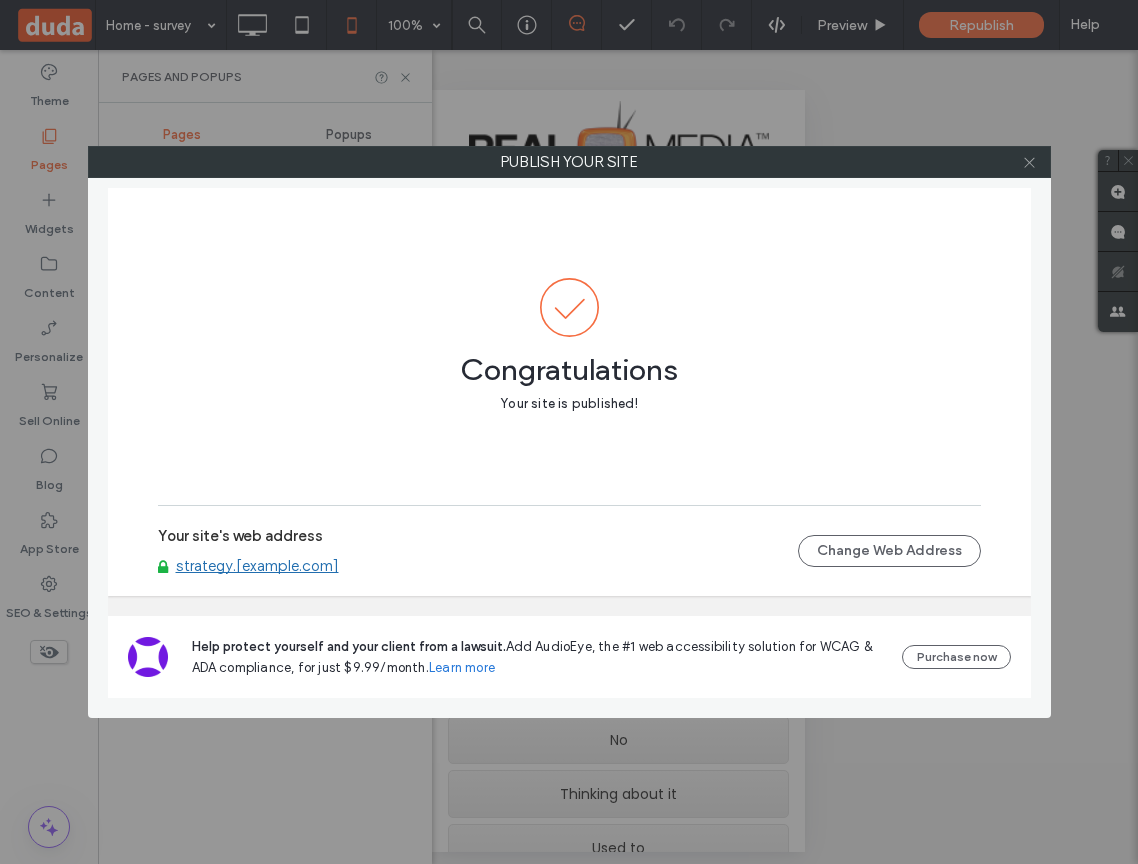 click 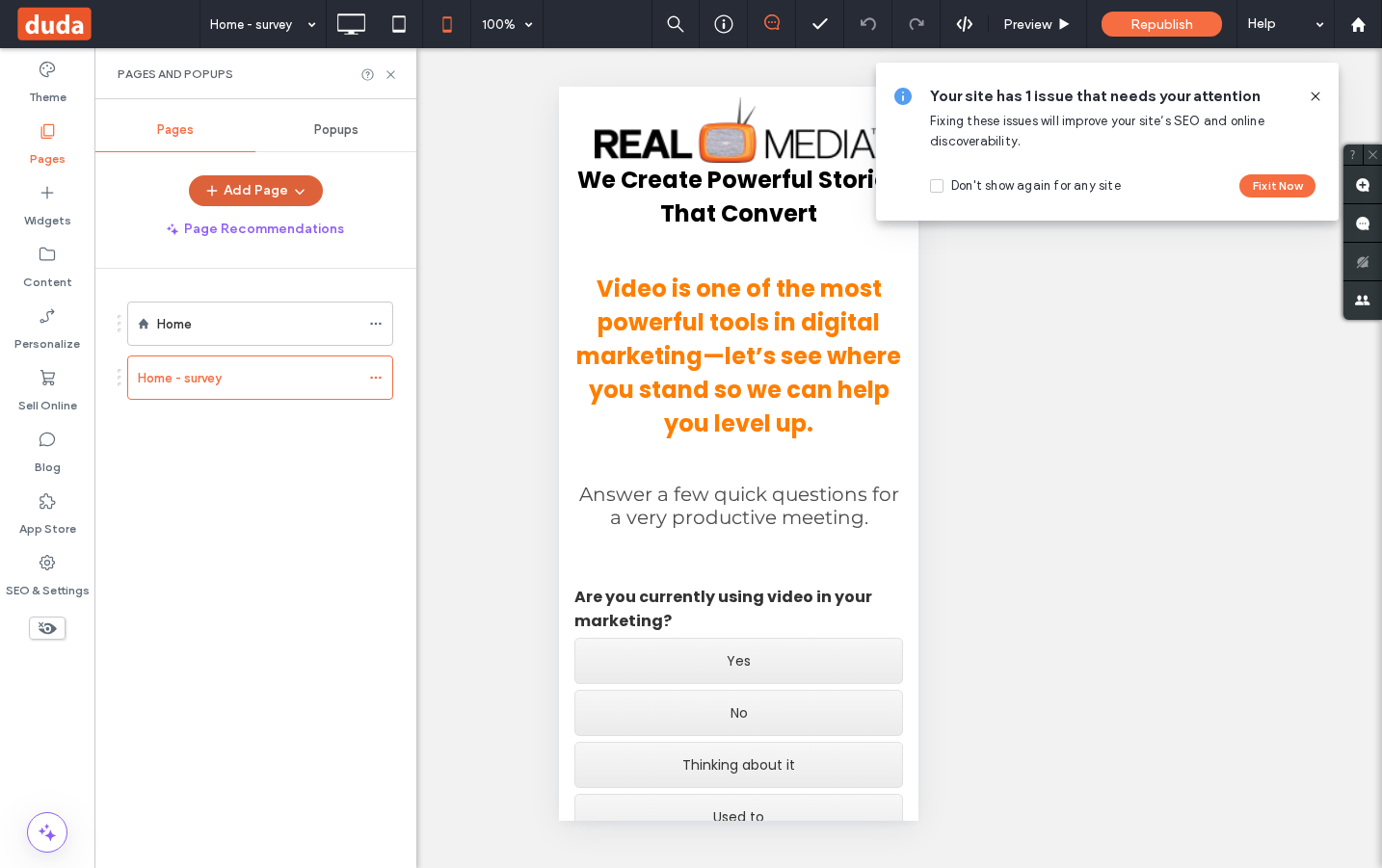 click on "Add Page" at bounding box center (255, 191) 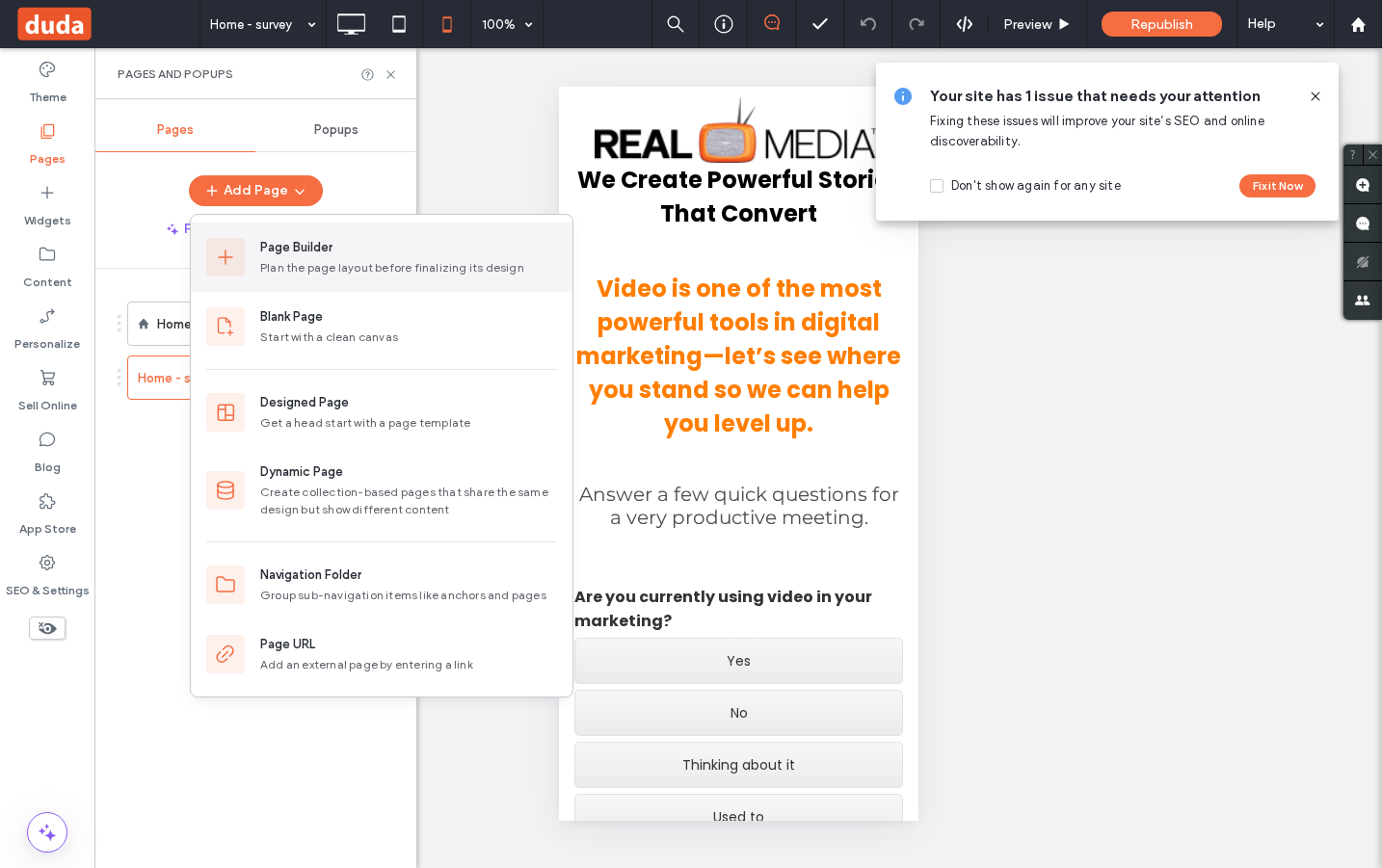 click on "Plan the page layout before finalizing its design" at bounding box center [409, 268] 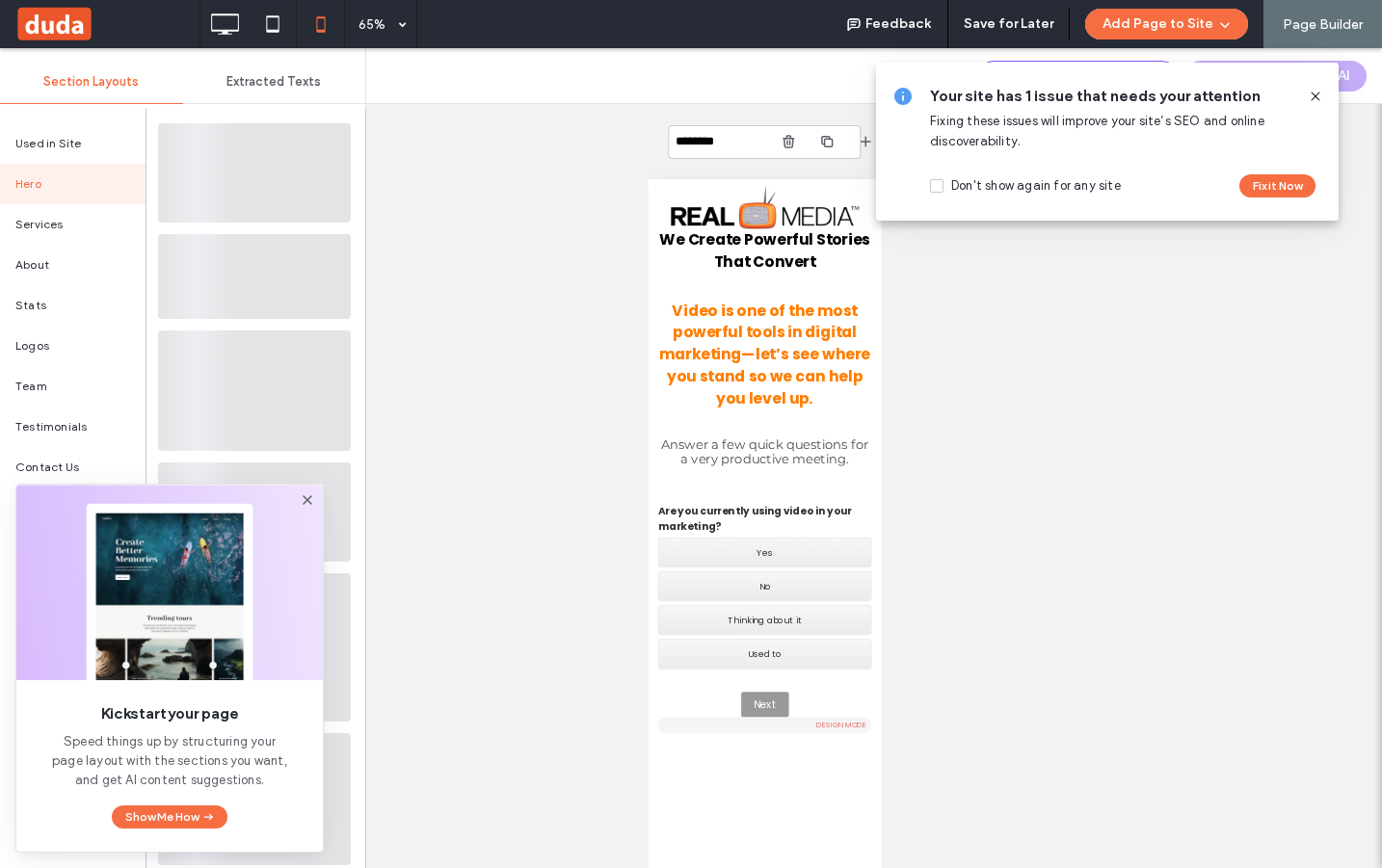 click 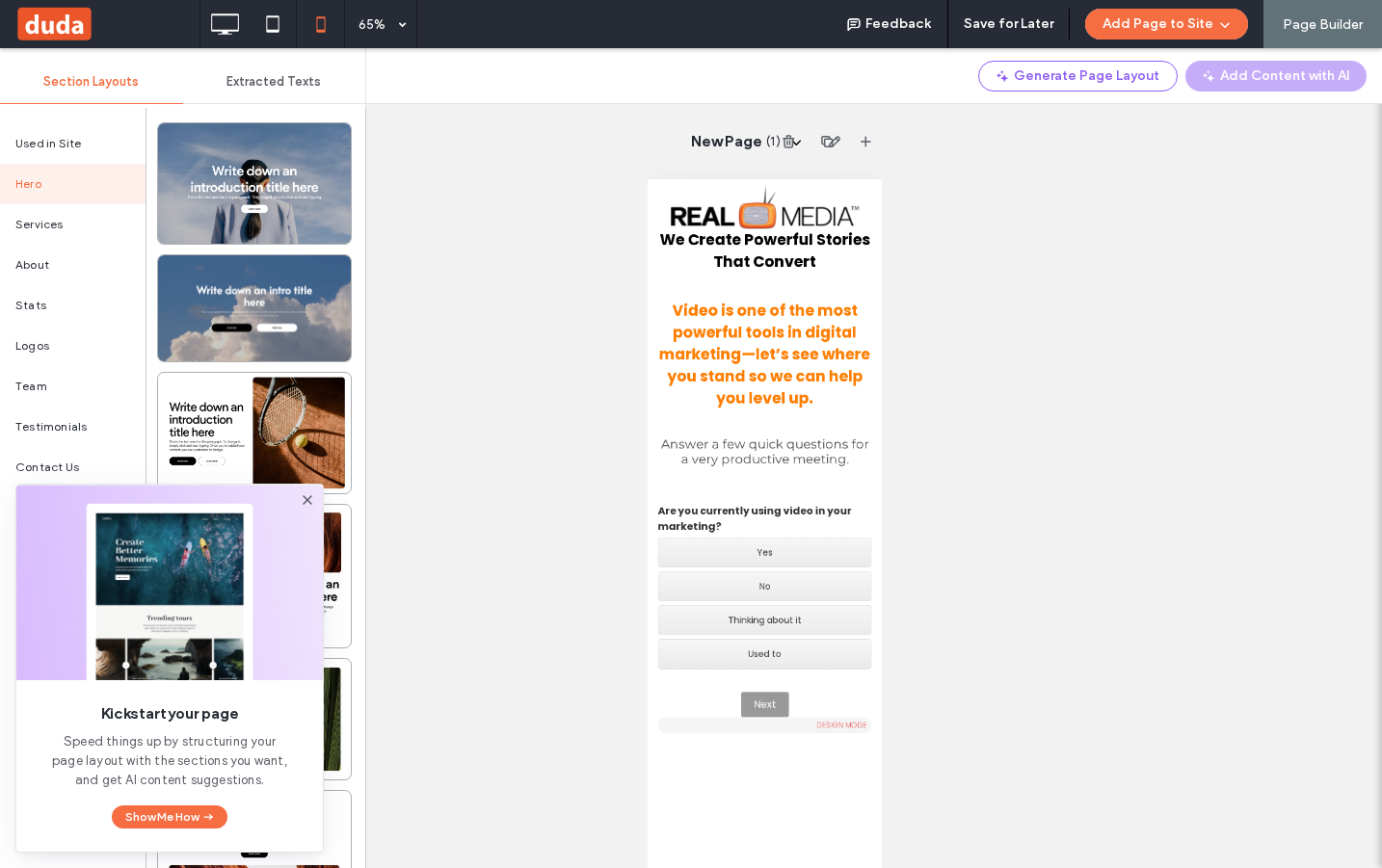 click 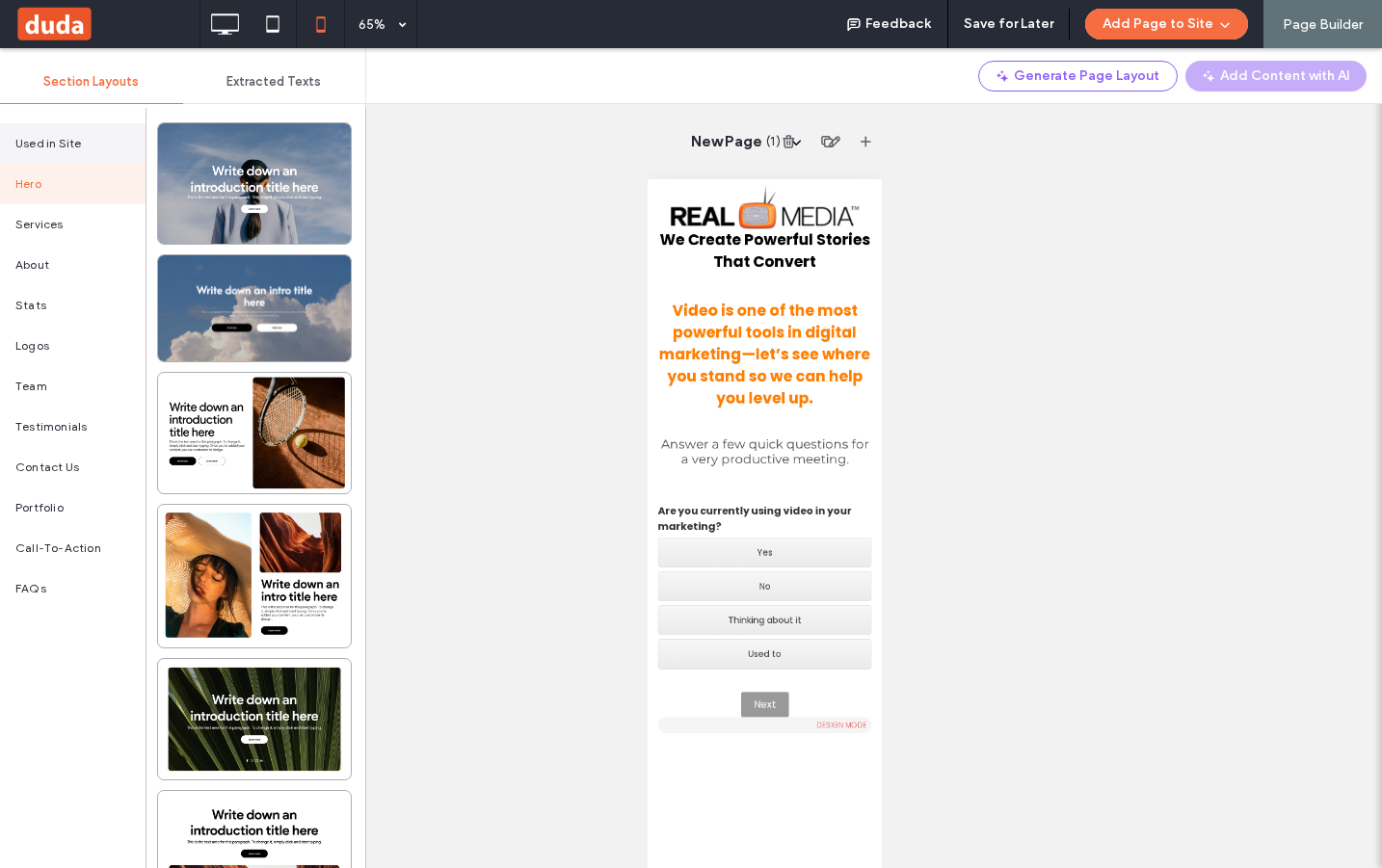 click on "Used in Site" at bounding box center (72, 144) 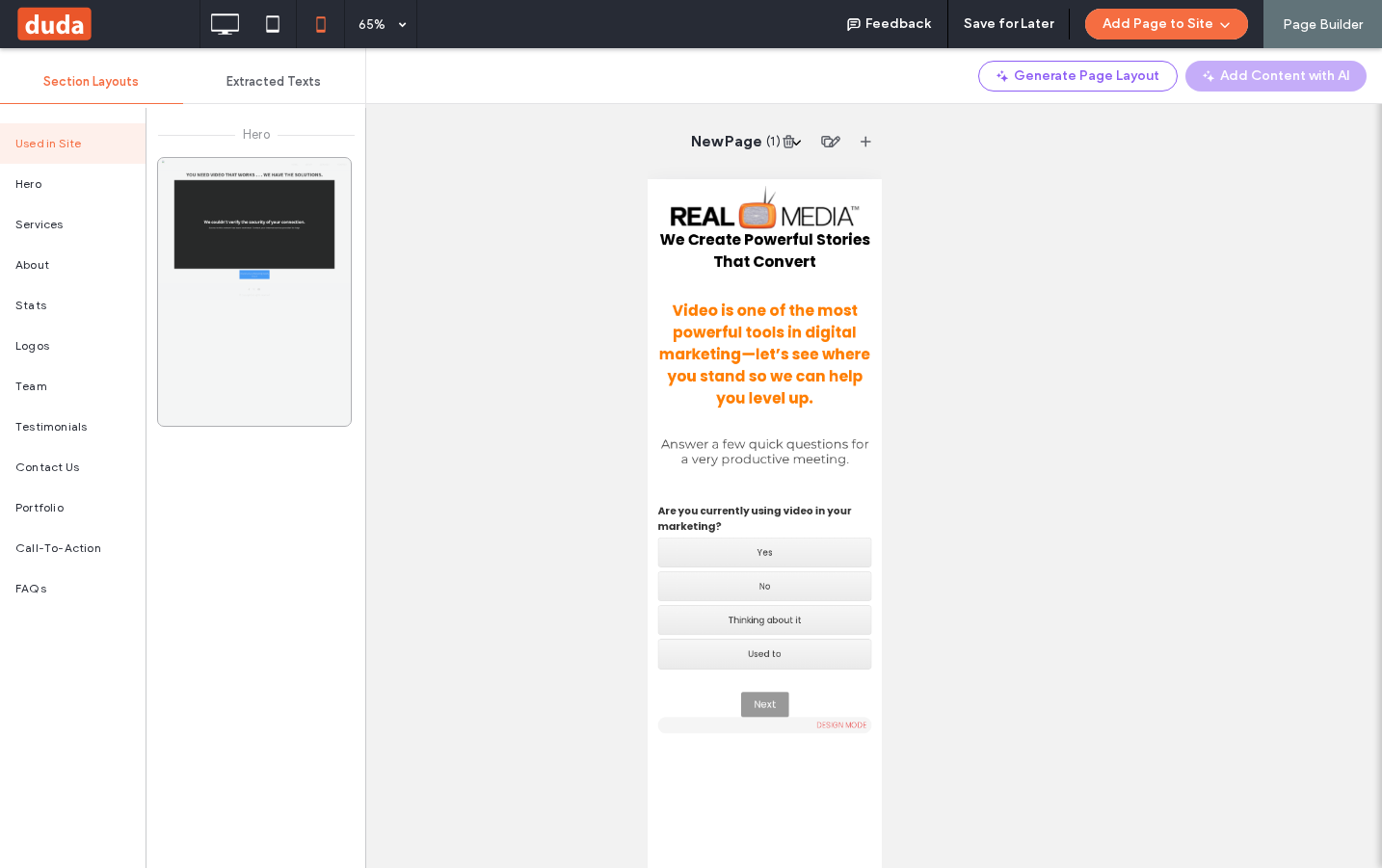 click at bounding box center (254, 292) 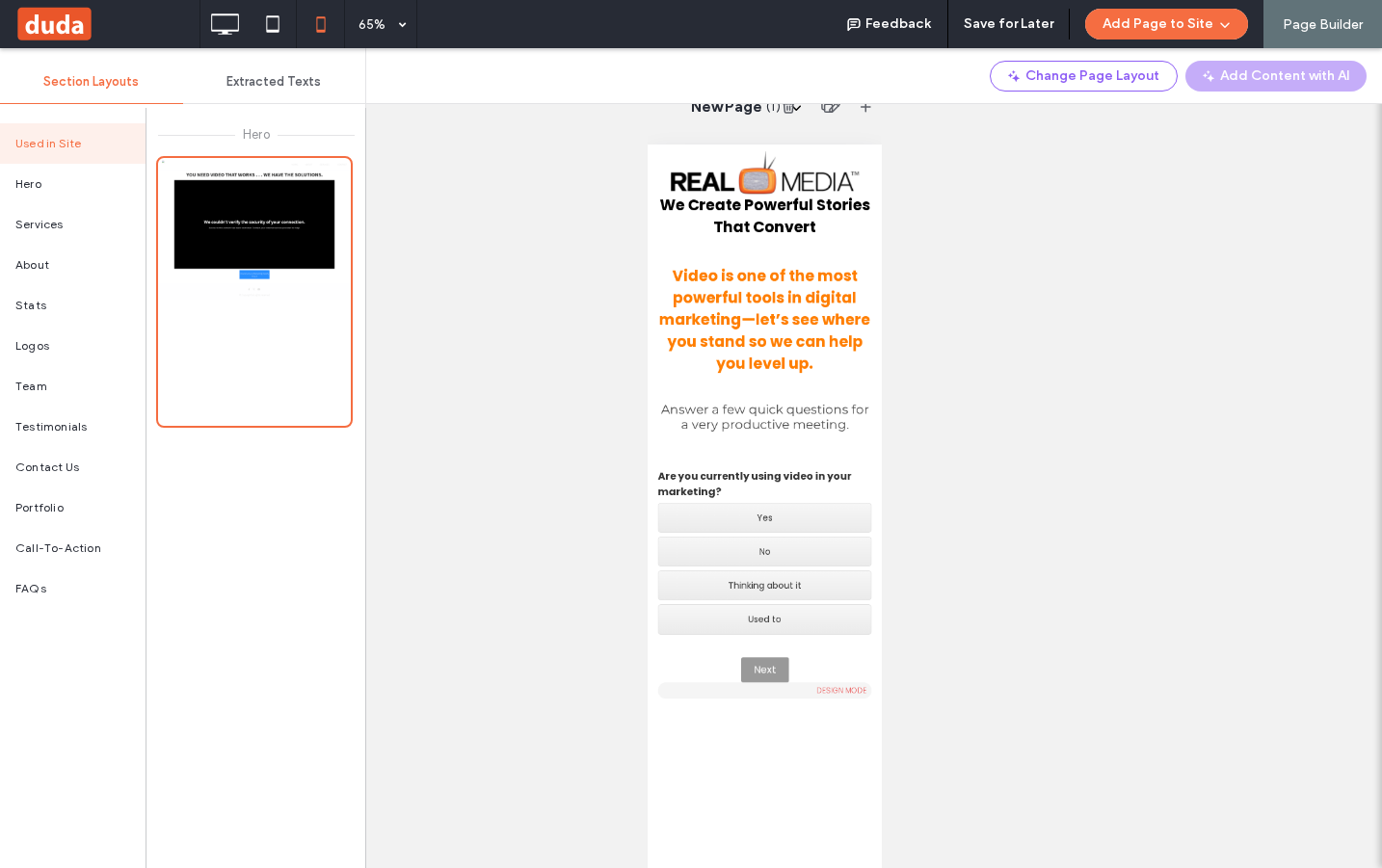 scroll, scrollTop: 0, scrollLeft: 0, axis: both 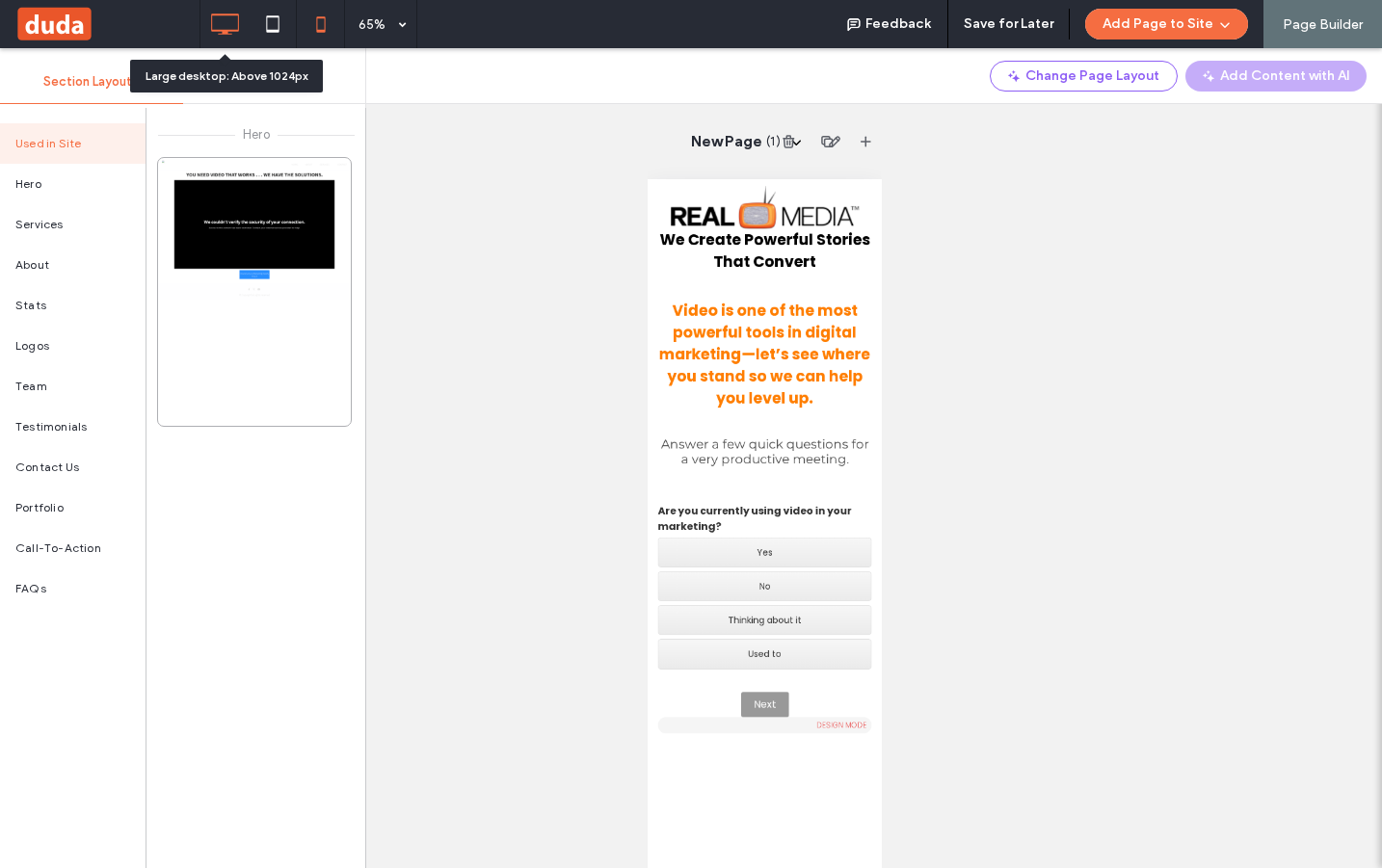click 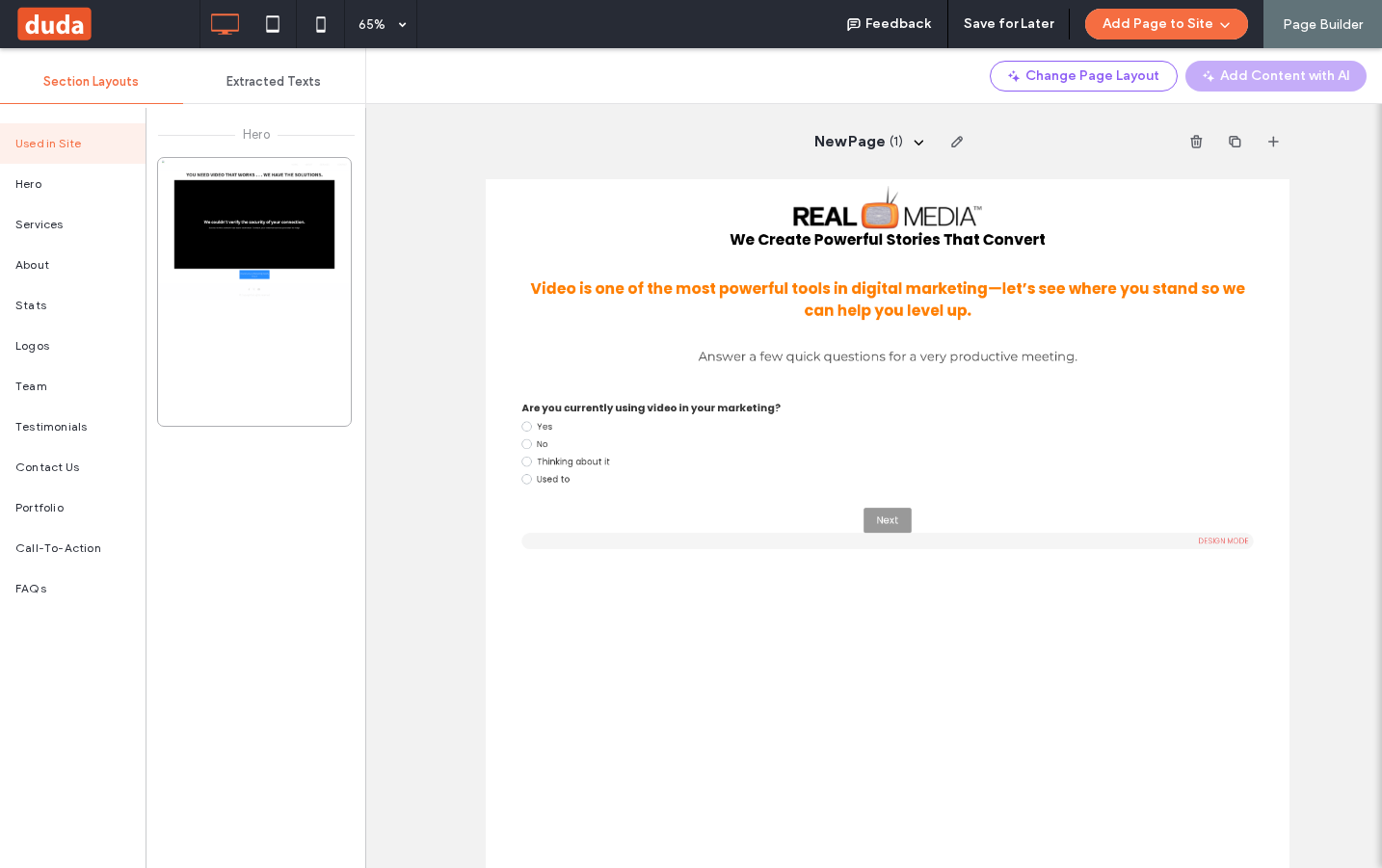 click on "New Page ( 1 )" at bounding box center (888, 168) 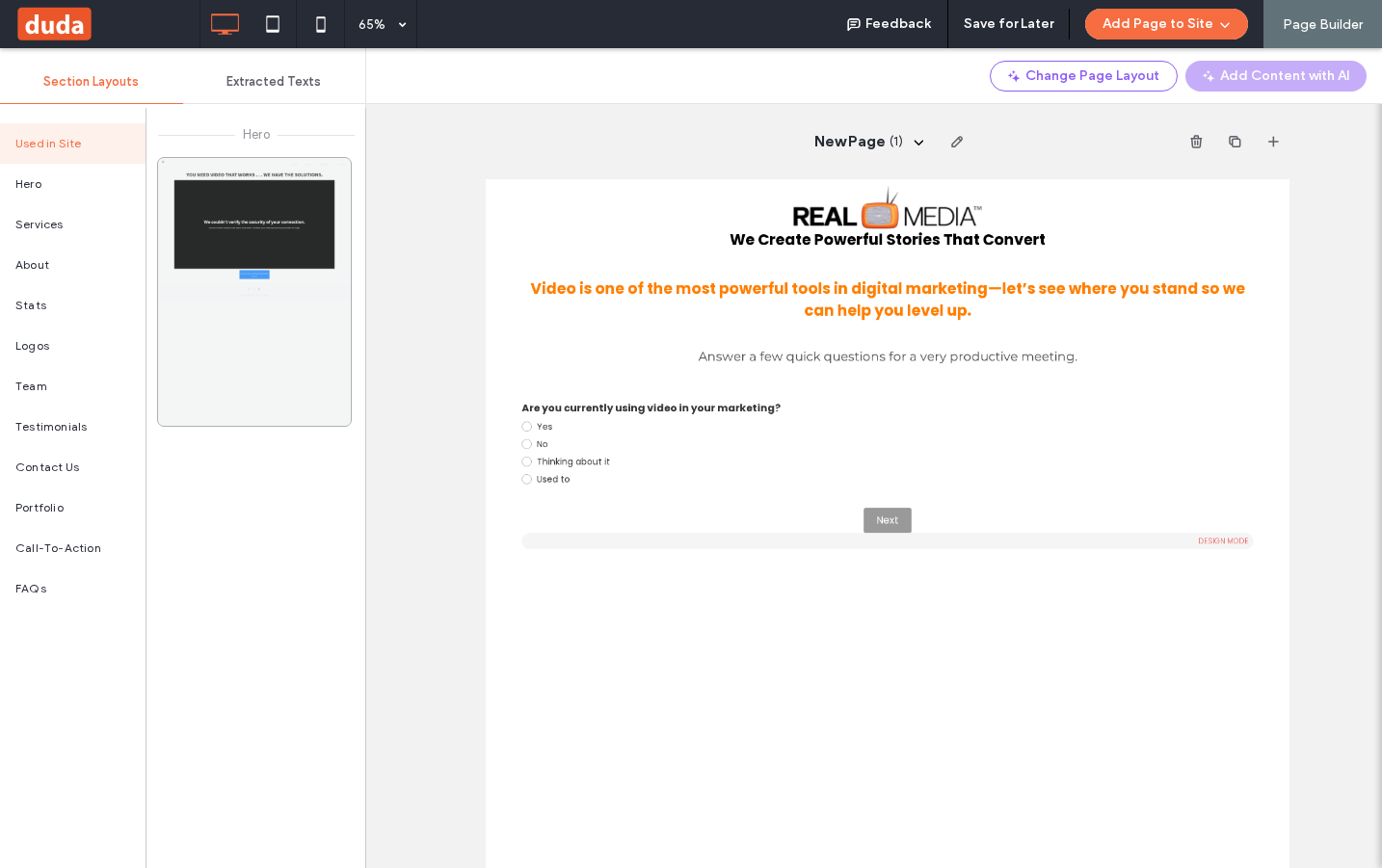 click at bounding box center [254, 292] 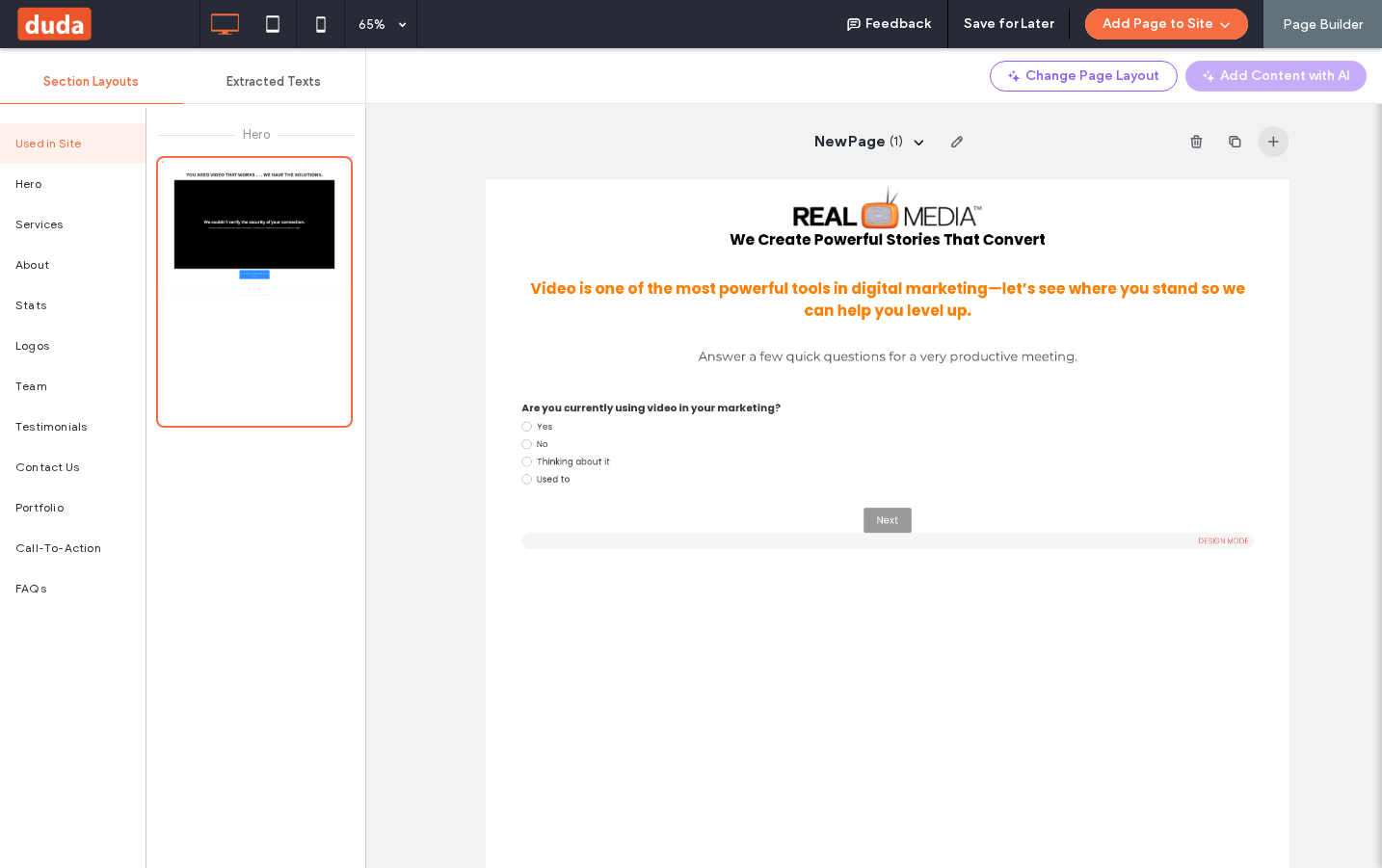 click at bounding box center [1274, 142] 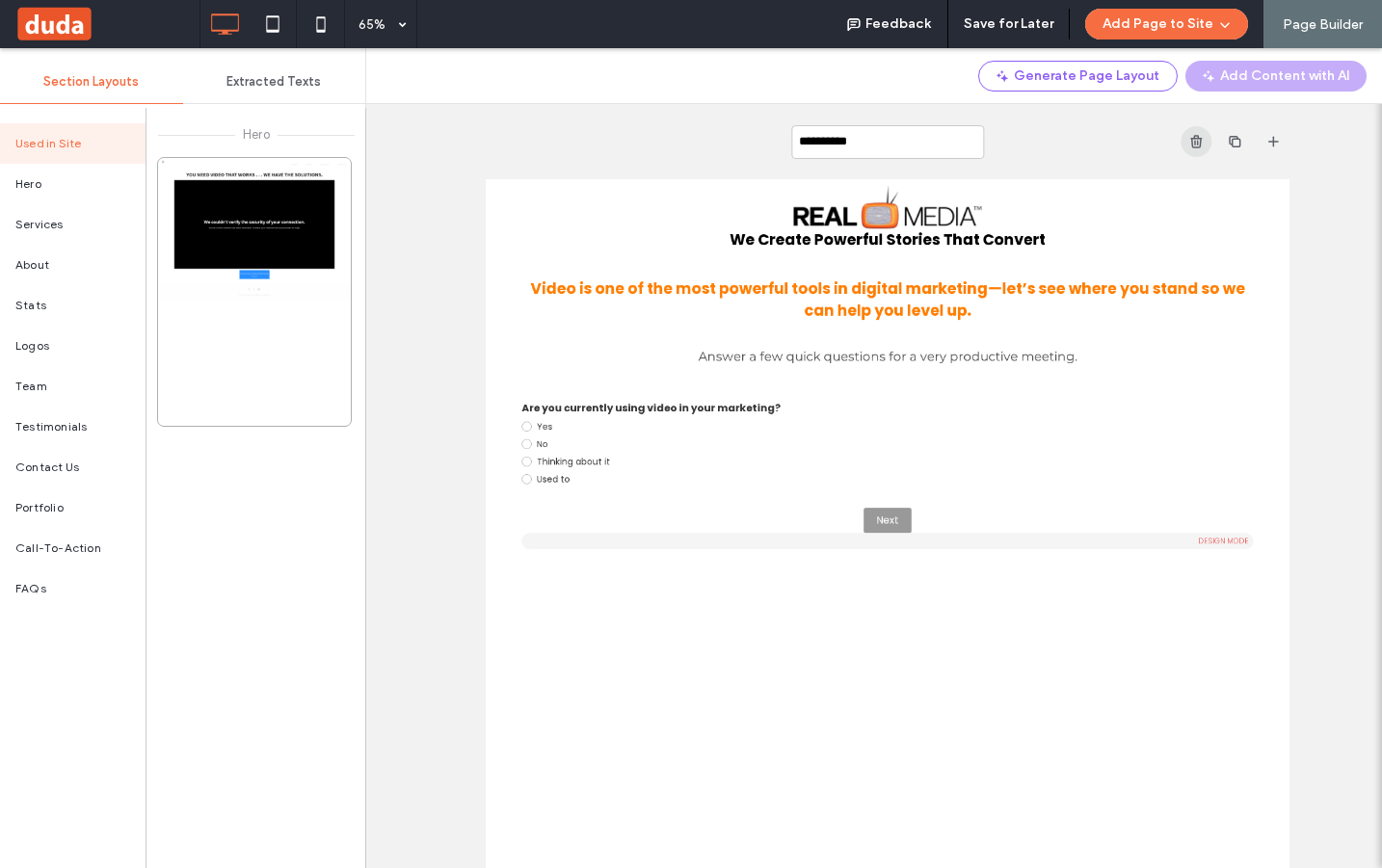 click 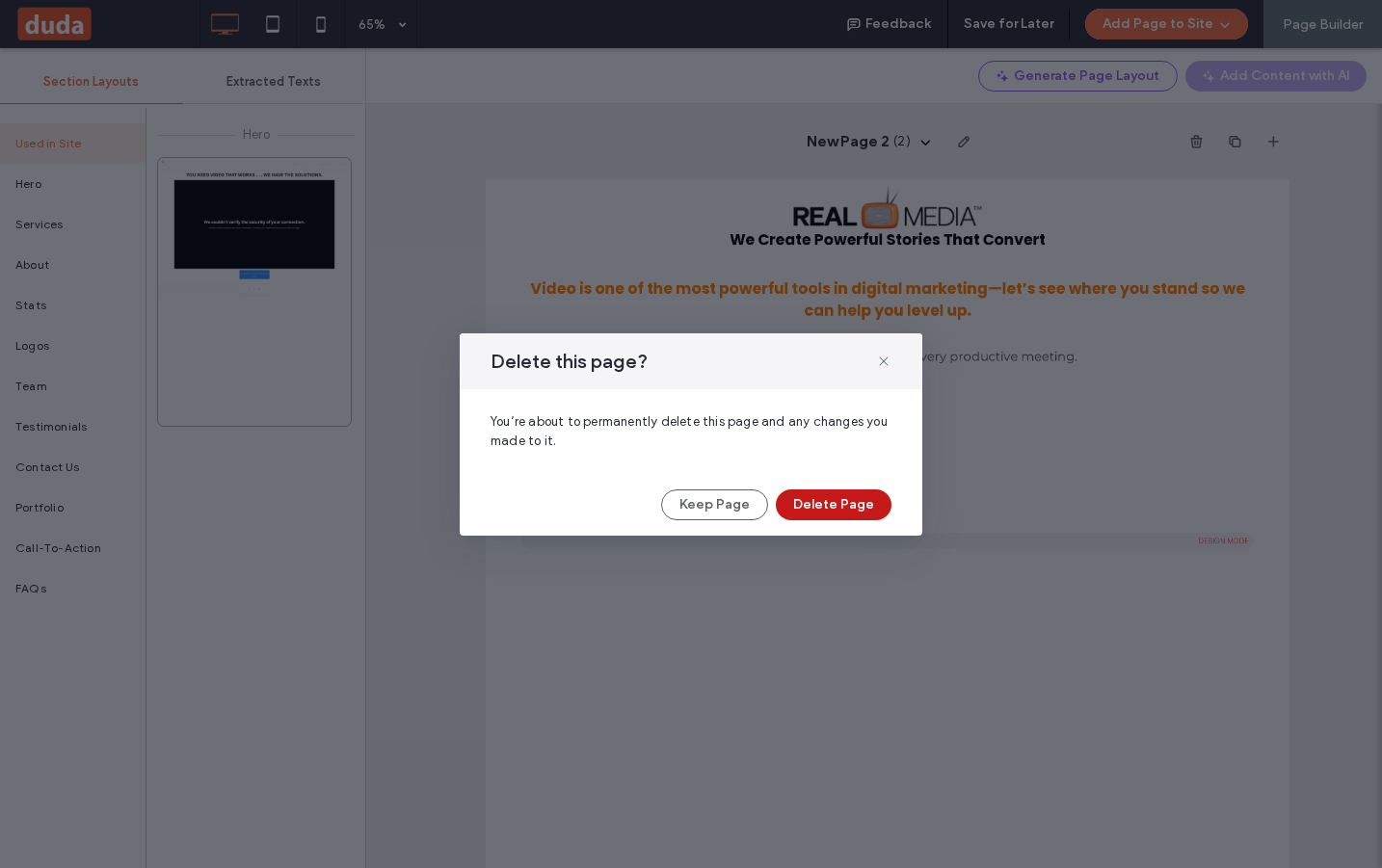 click on "Delete Page" at bounding box center (834, 505) 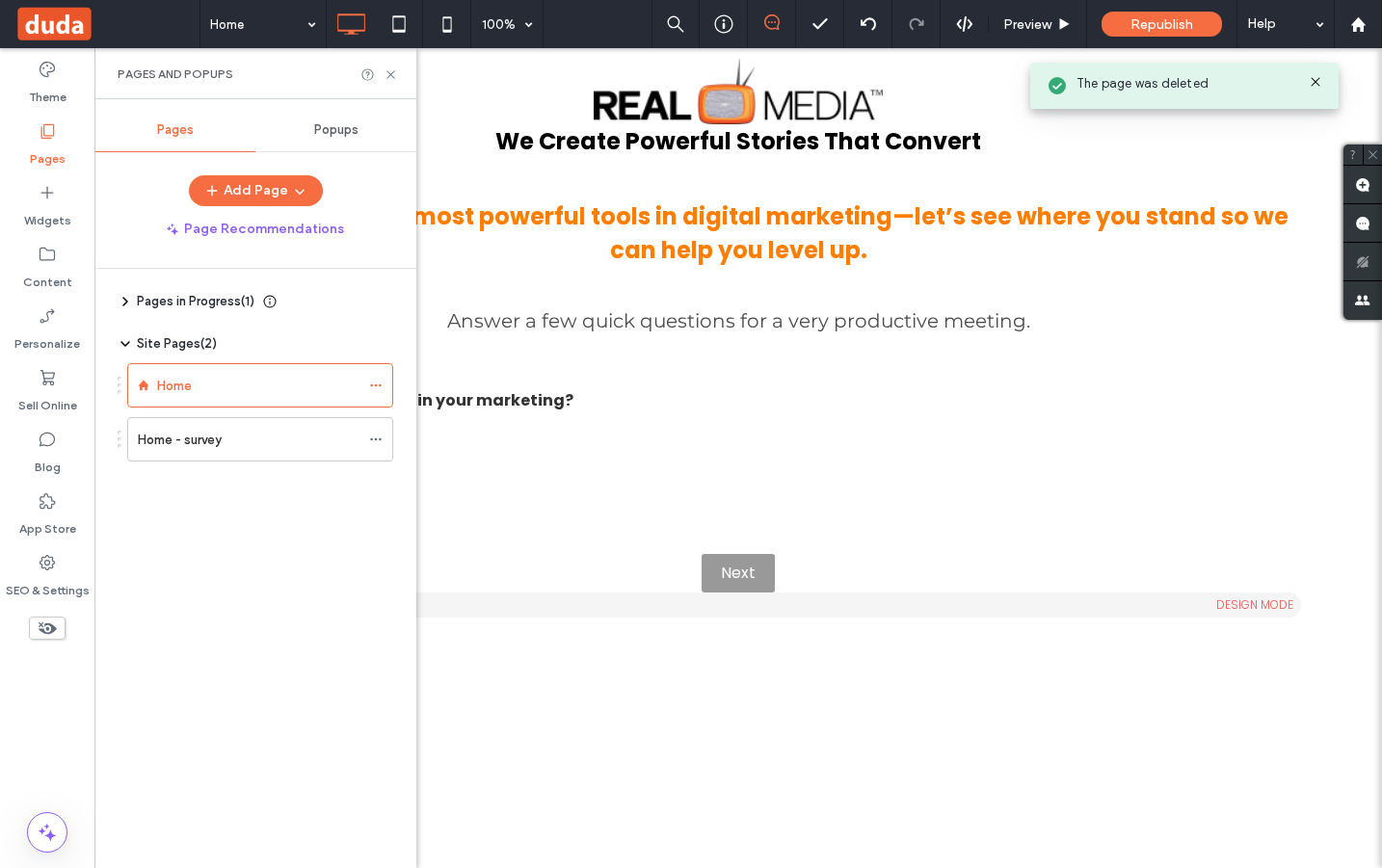 click 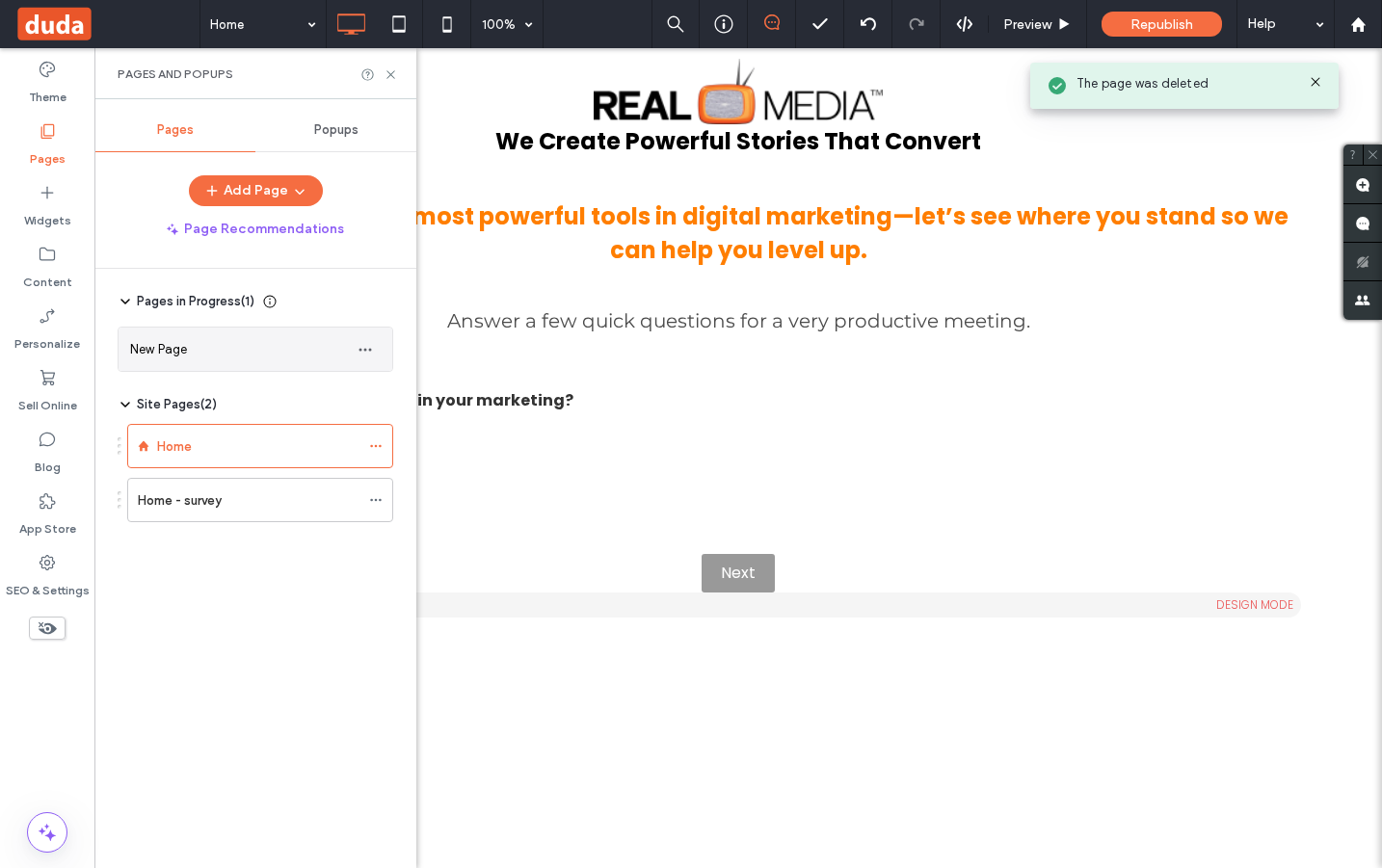 click on "New Page" at bounding box center (159, 349) 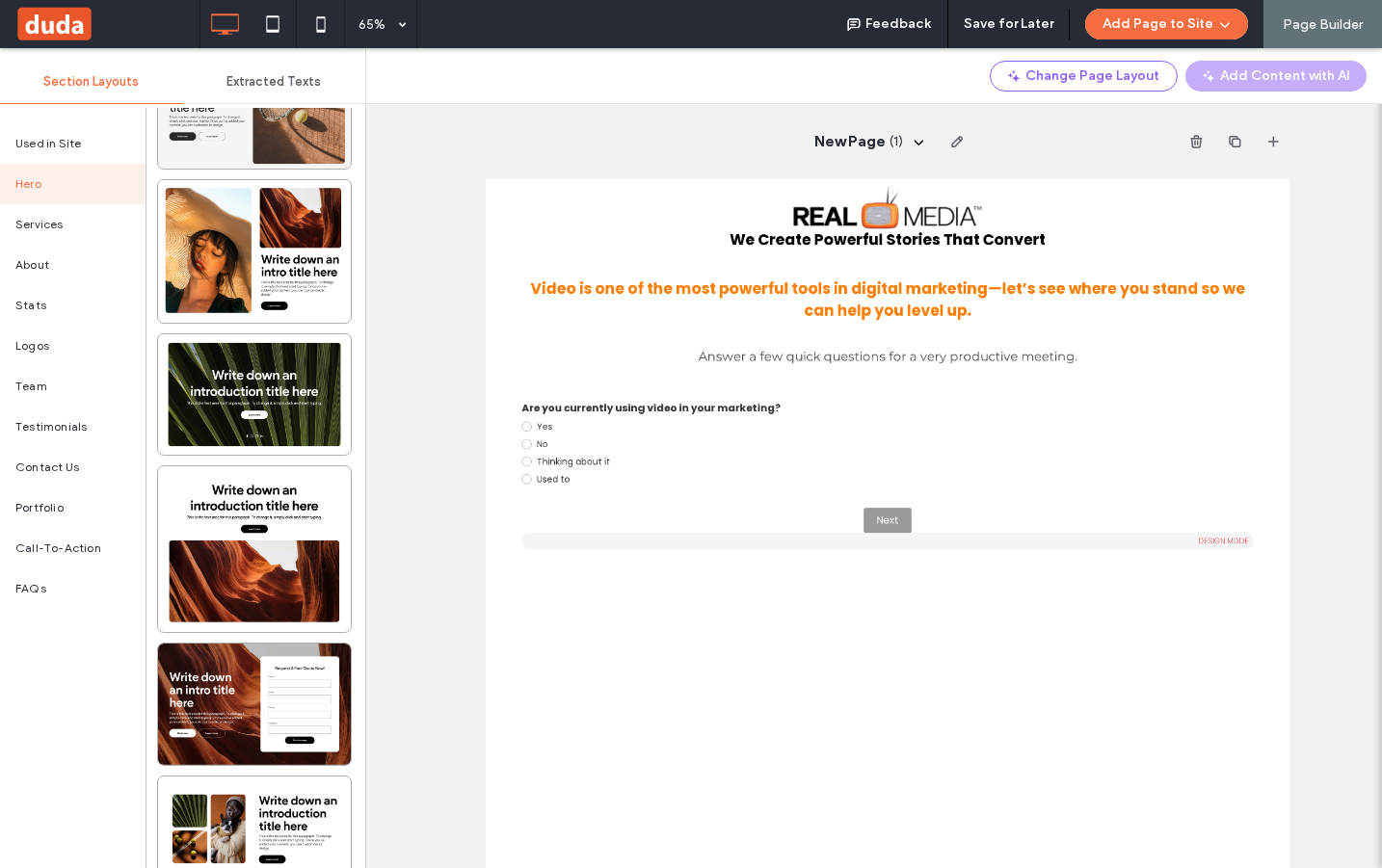 scroll, scrollTop: 535, scrollLeft: 0, axis: vertical 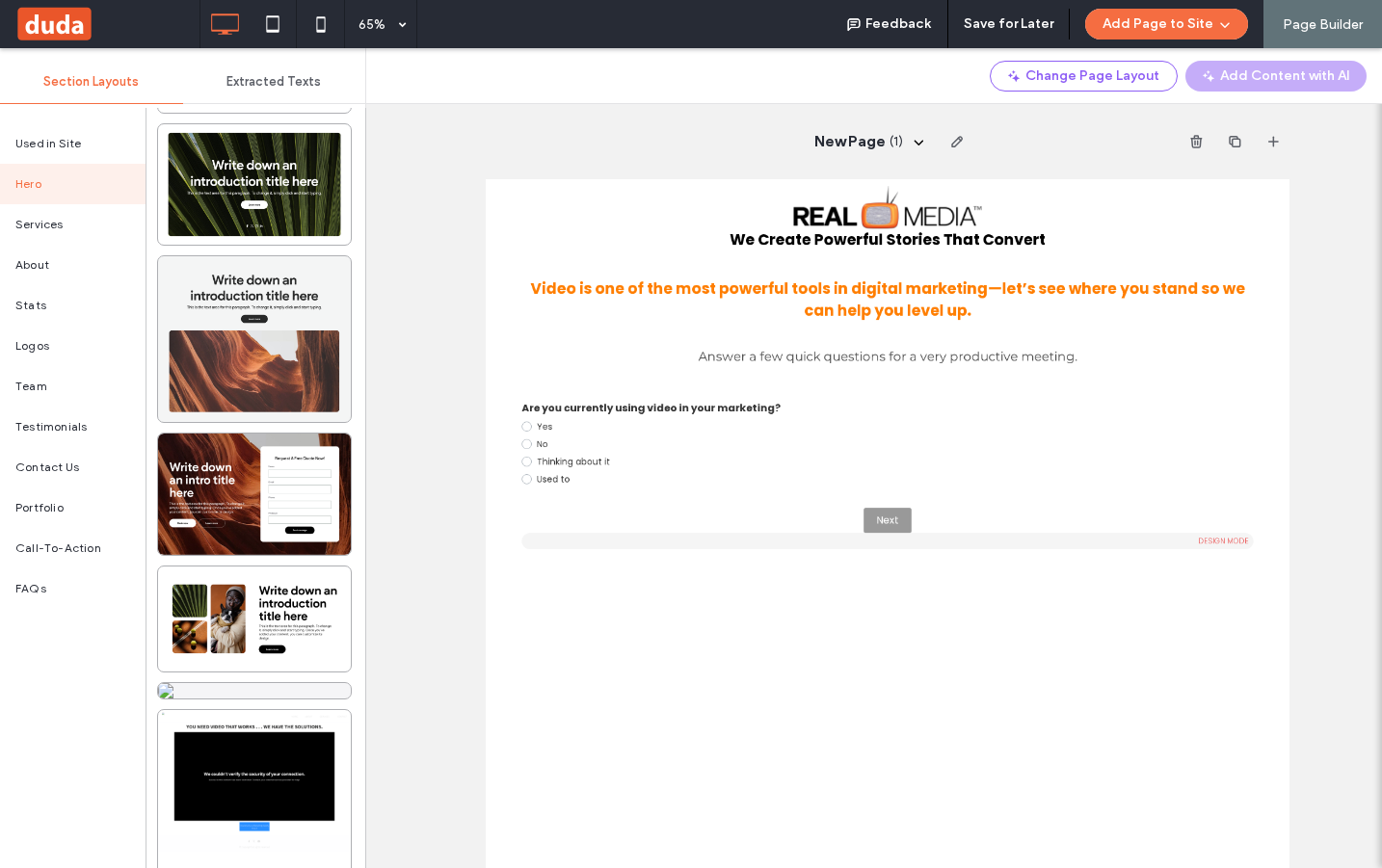 click at bounding box center (254, 339) 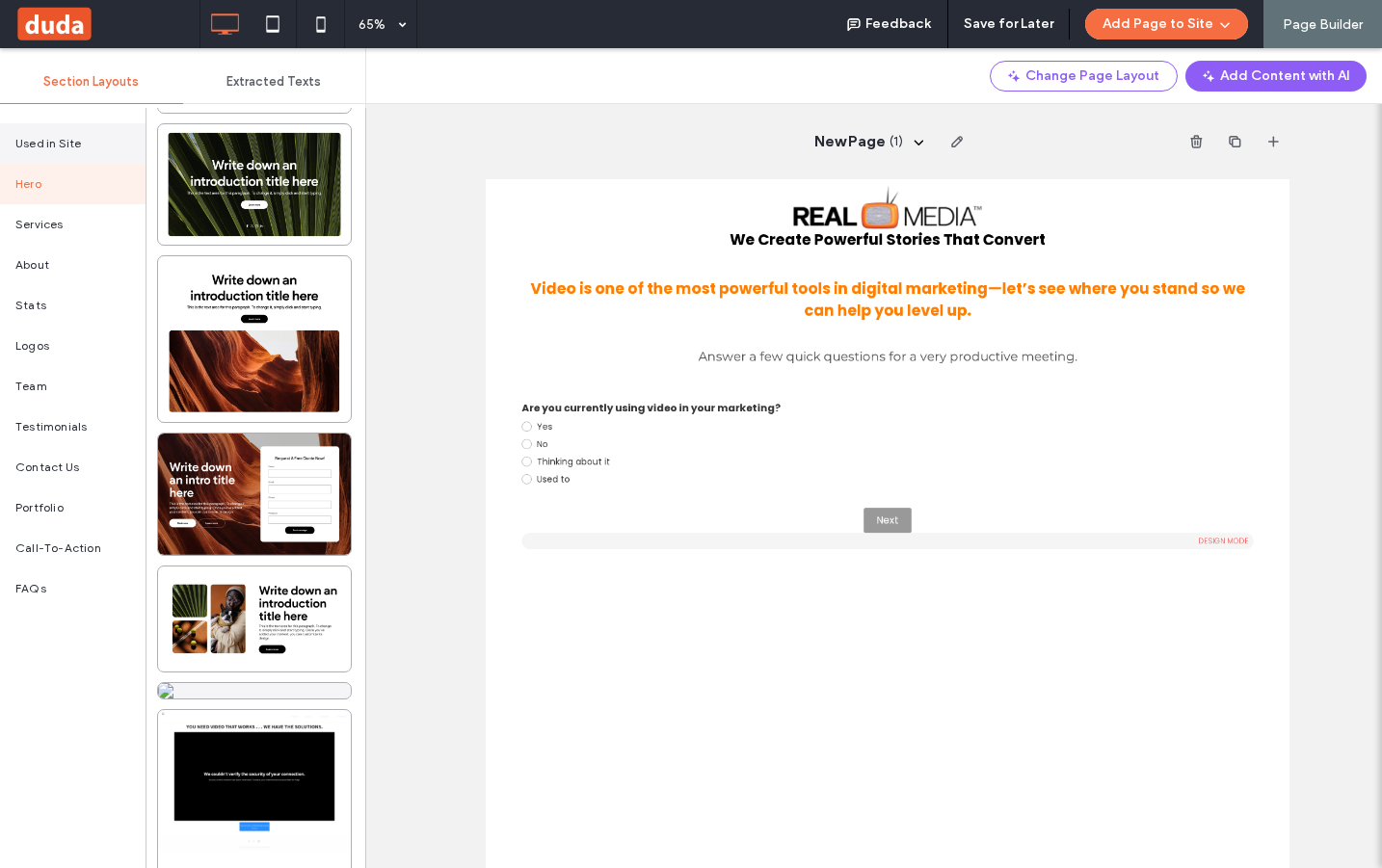 click on "Used in Site" at bounding box center (48, 144) 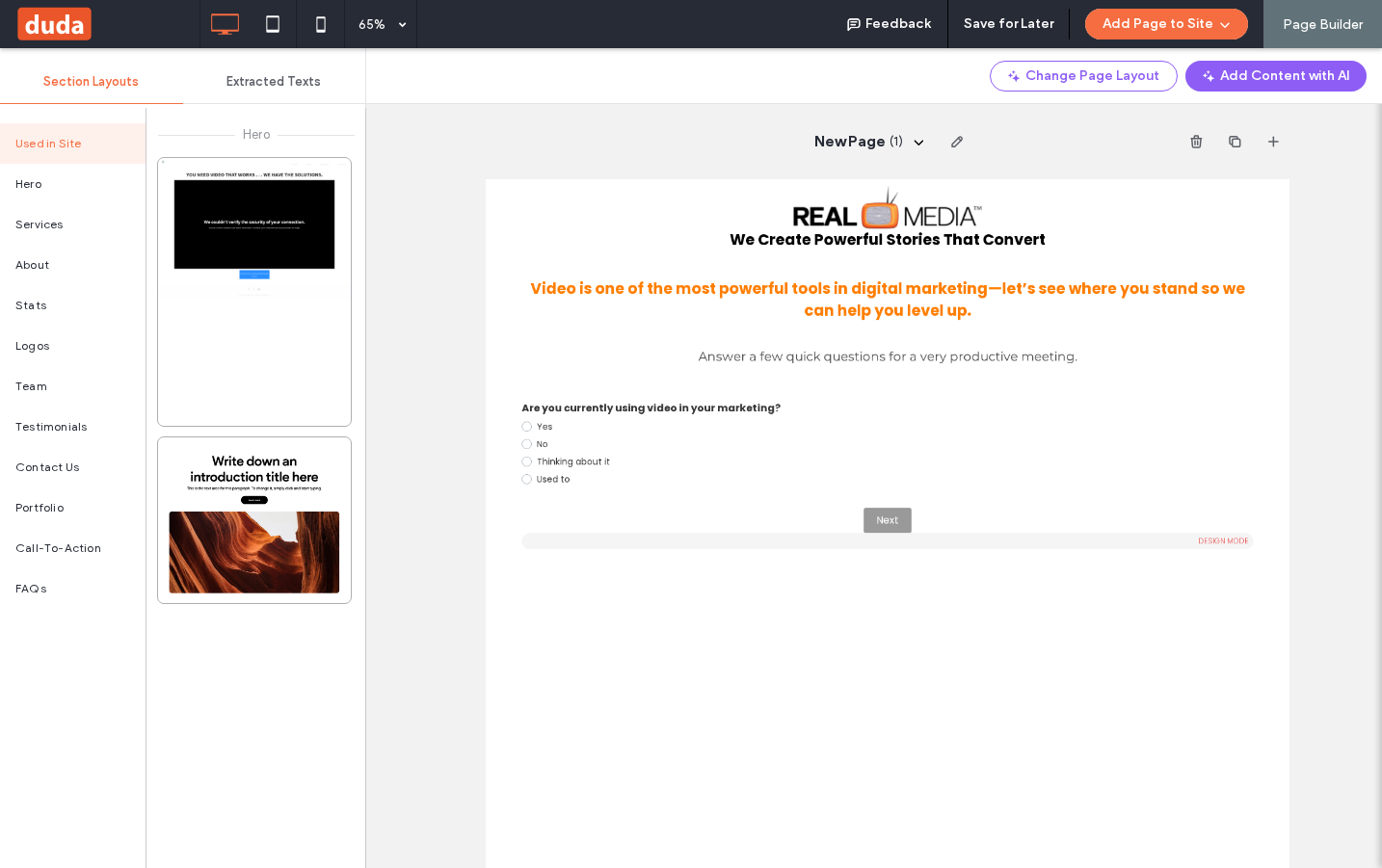 click on "Extracted Texts" at bounding box center [275, 82] 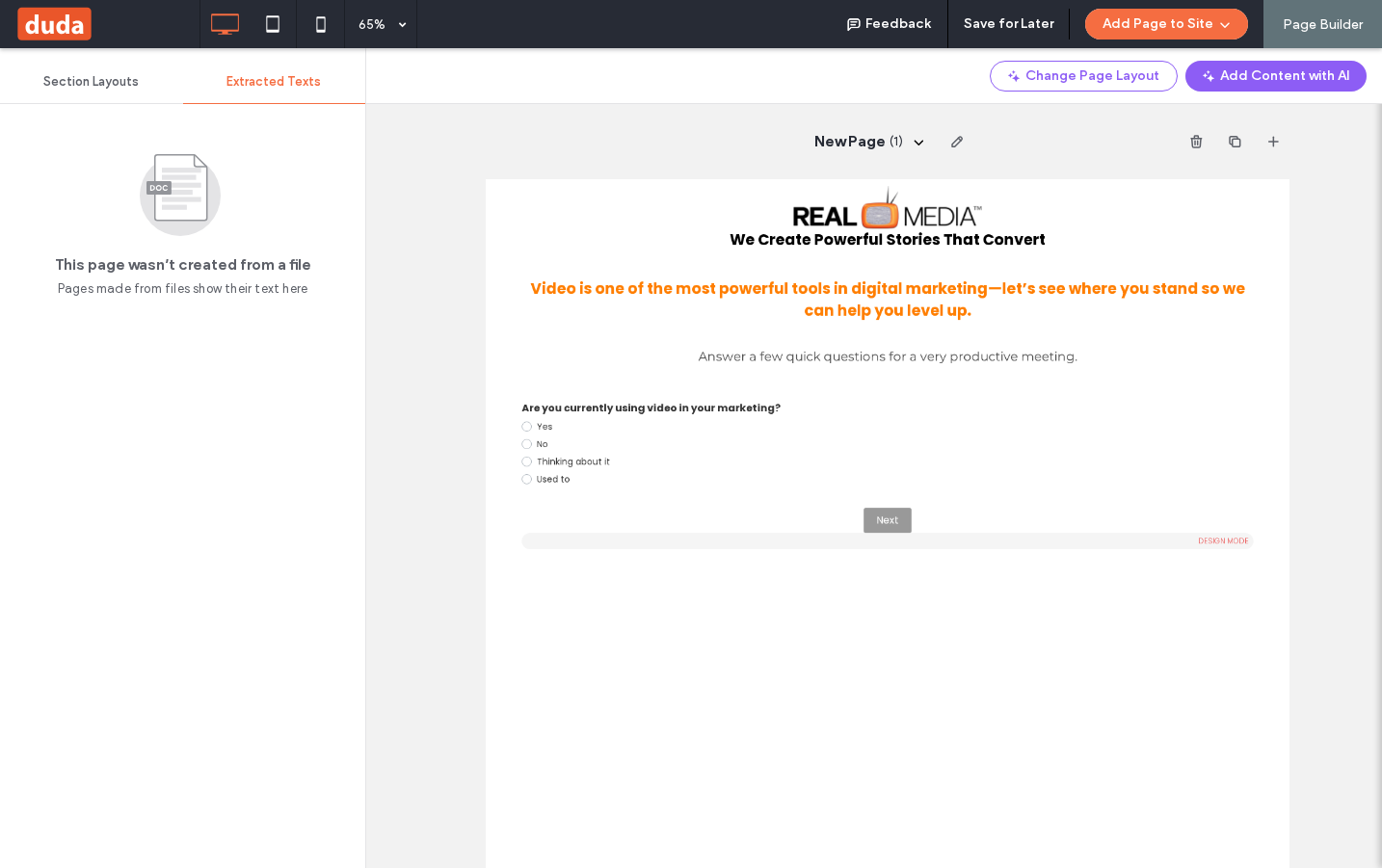 click on "Section Layouts" at bounding box center [91, 82] 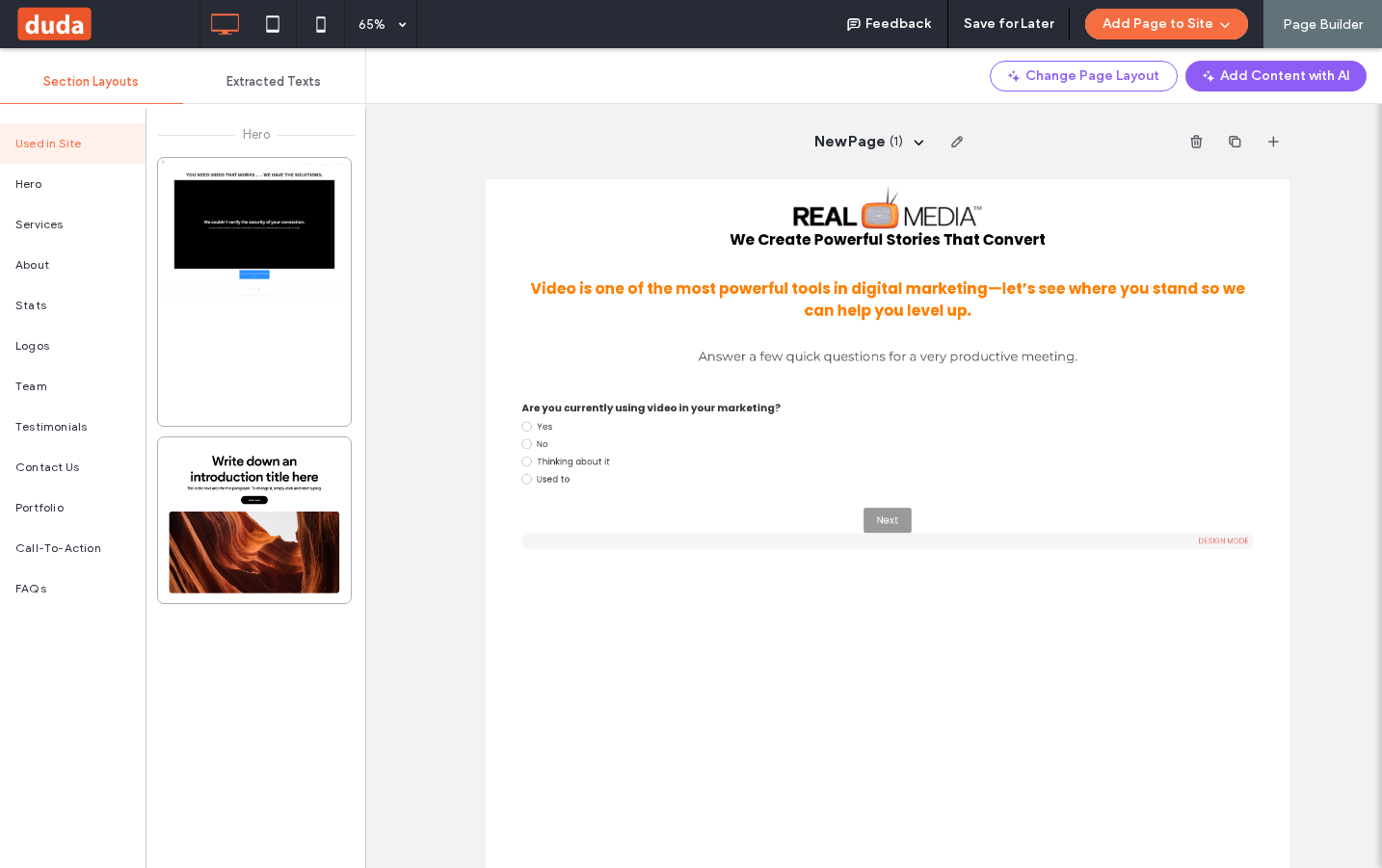 click on "New Page ( 1 )" at bounding box center (888, 168) 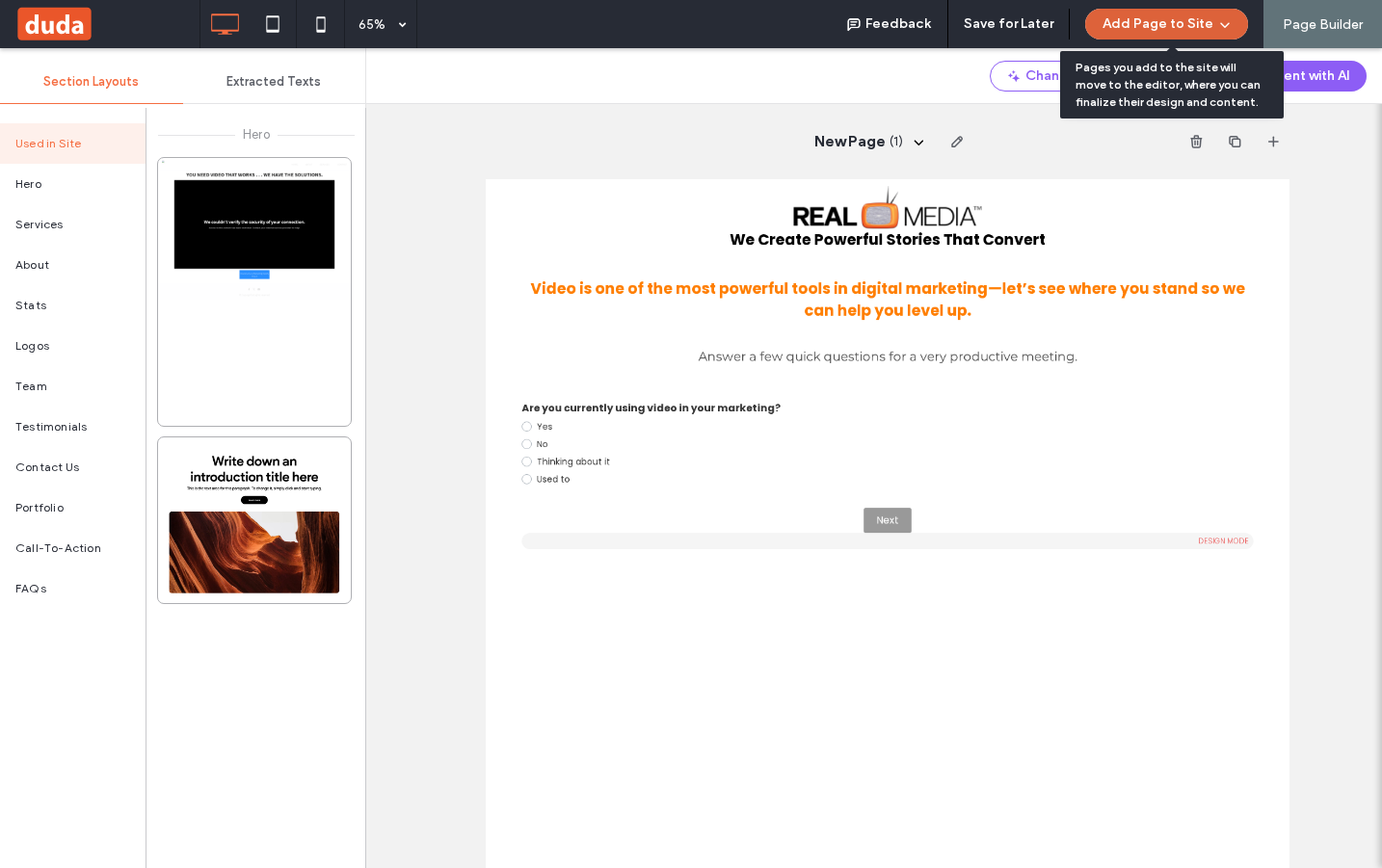 click on "Add Page to Site" at bounding box center (1166, 24) 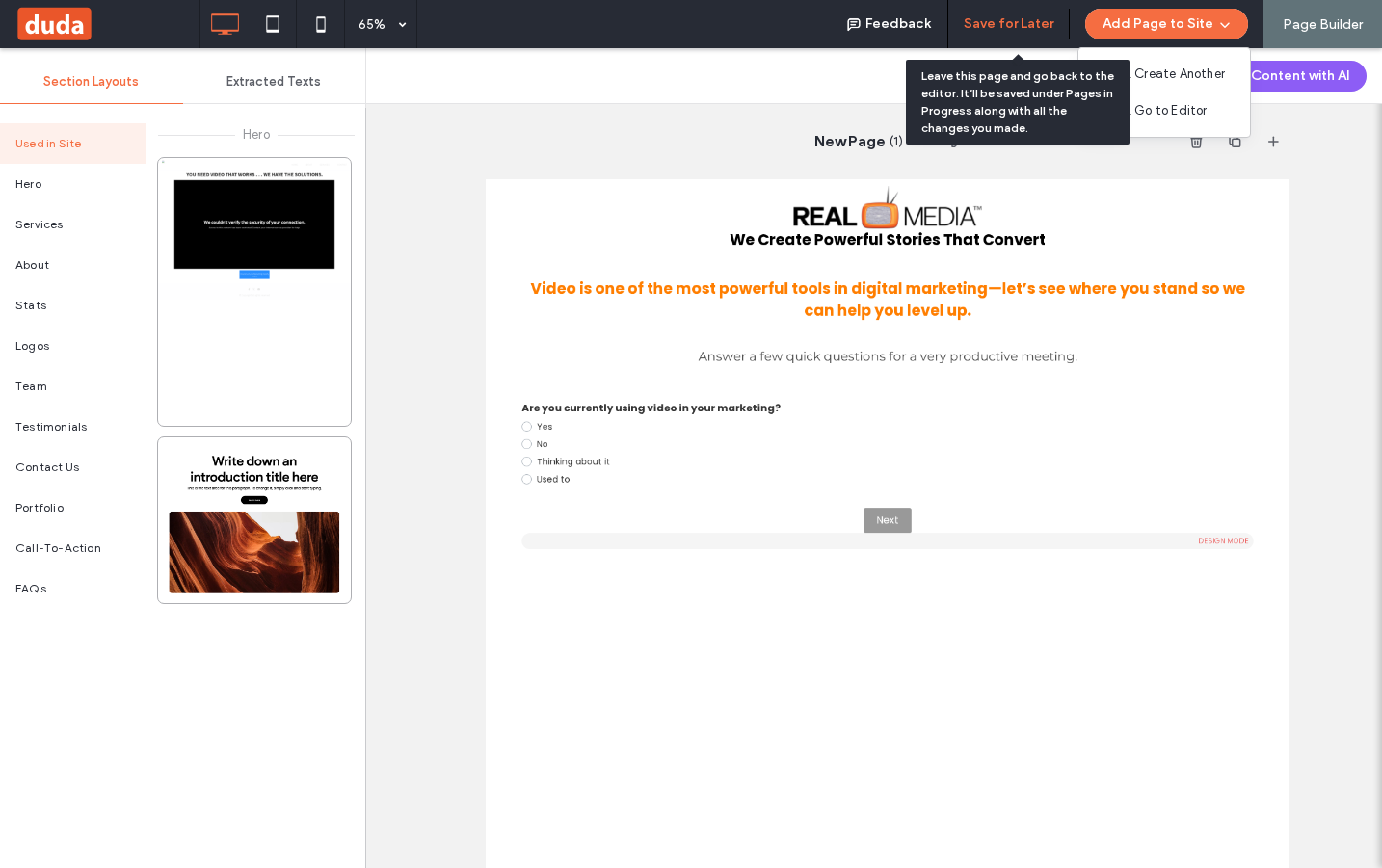 click on "Save for Later" at bounding box center [1008, 24] 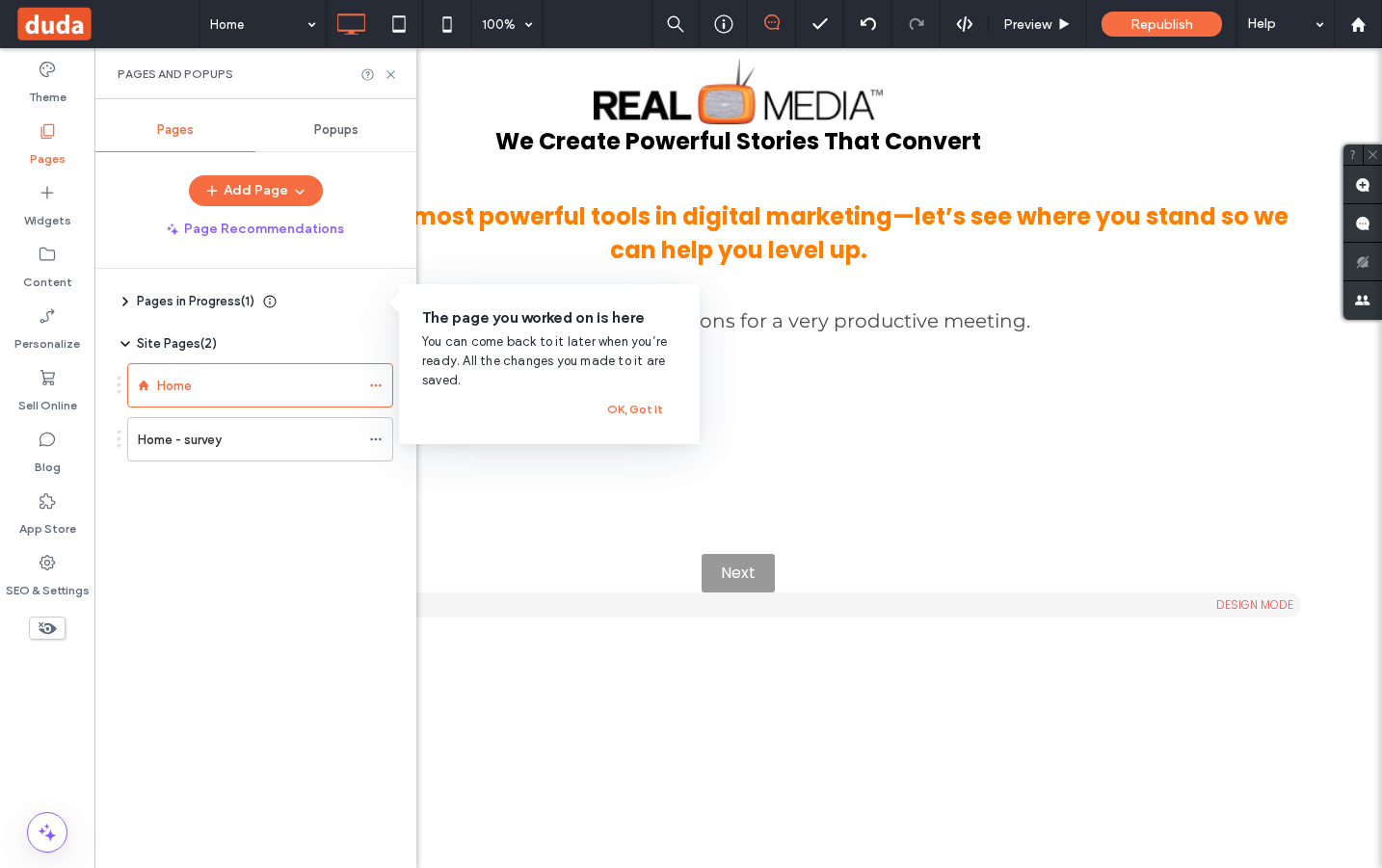 click 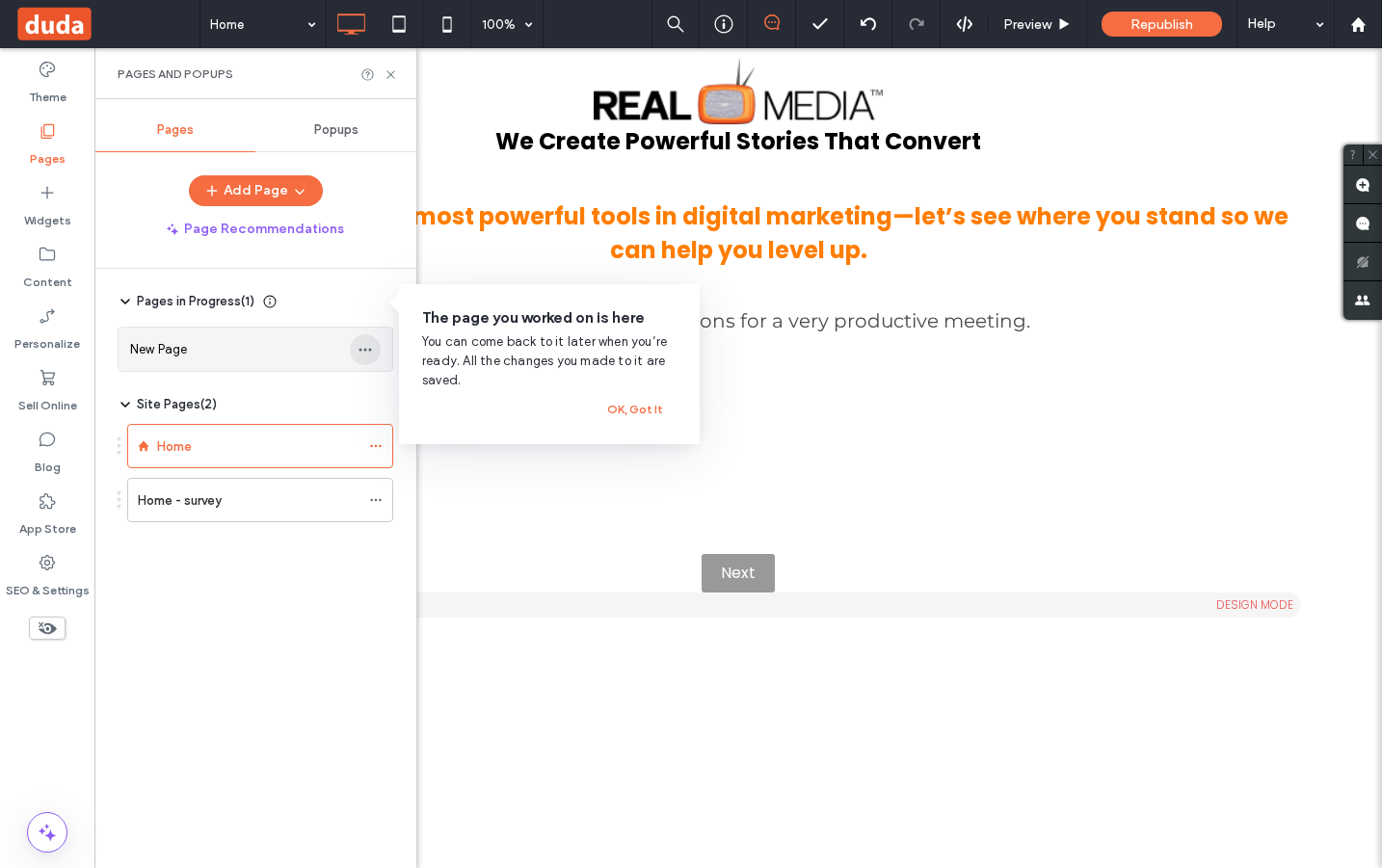 click 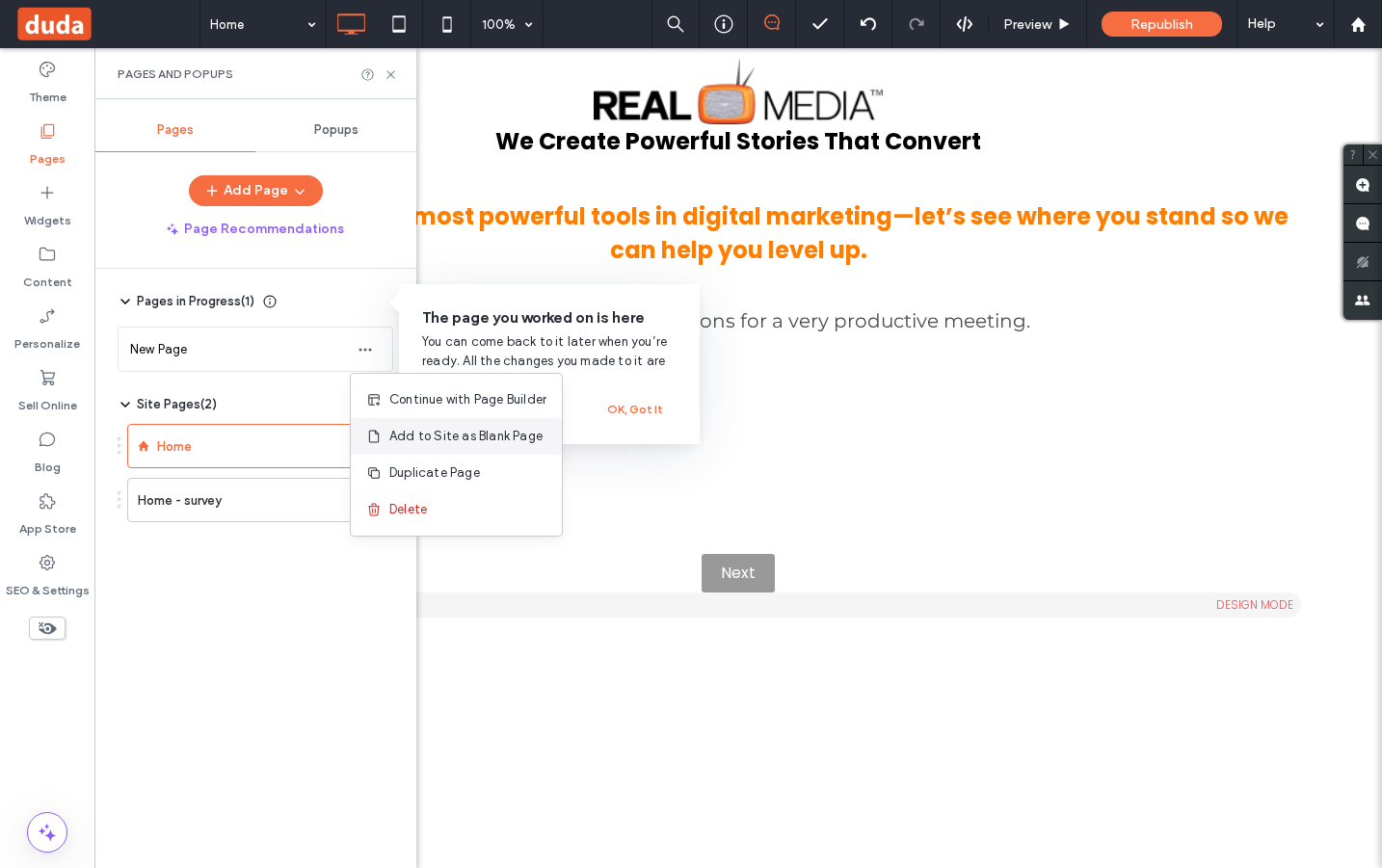 click on "Add to Site as Blank Page" at bounding box center (465, 436) 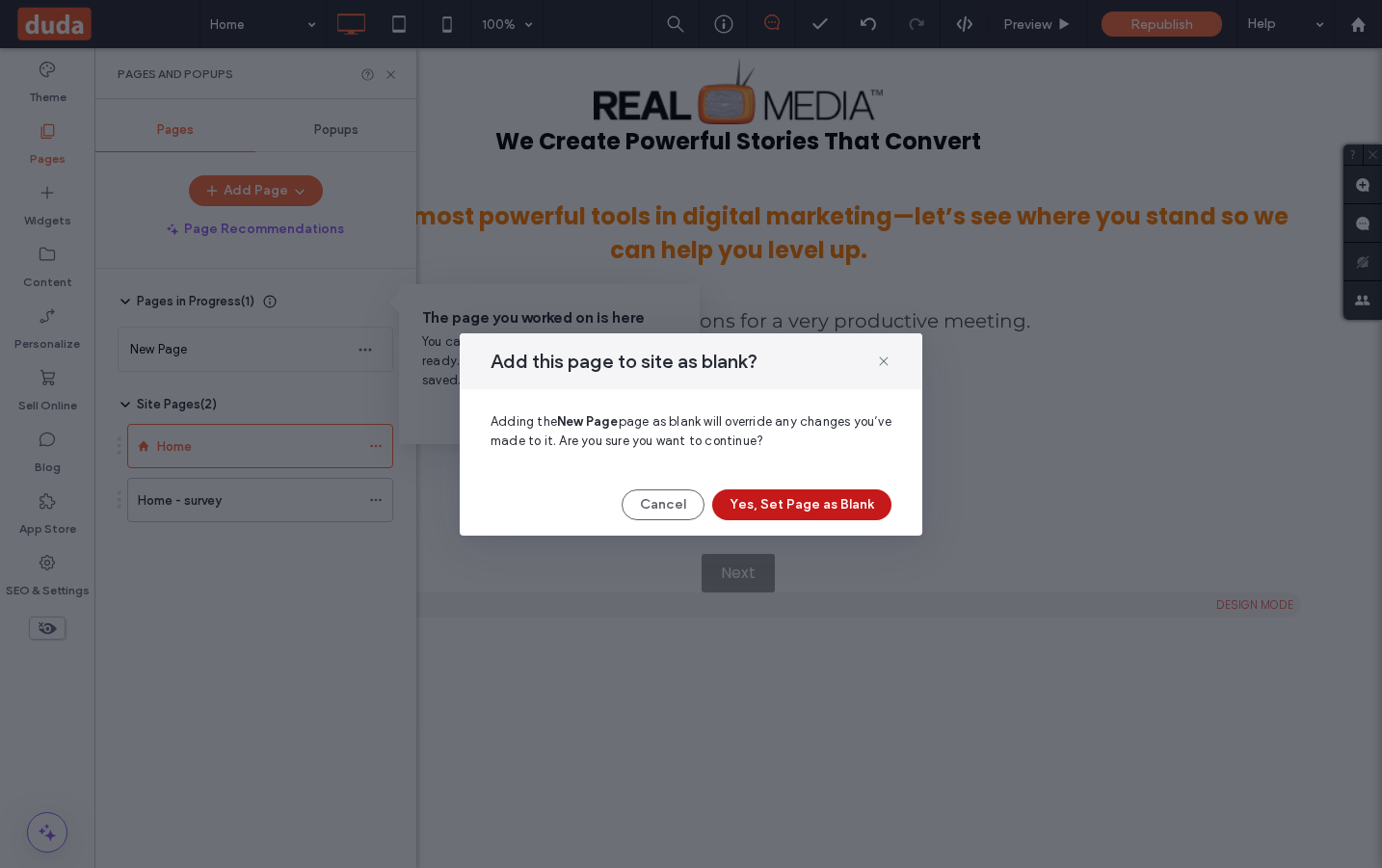 click on "Yes, Set Page as Blank" at bounding box center [802, 505] 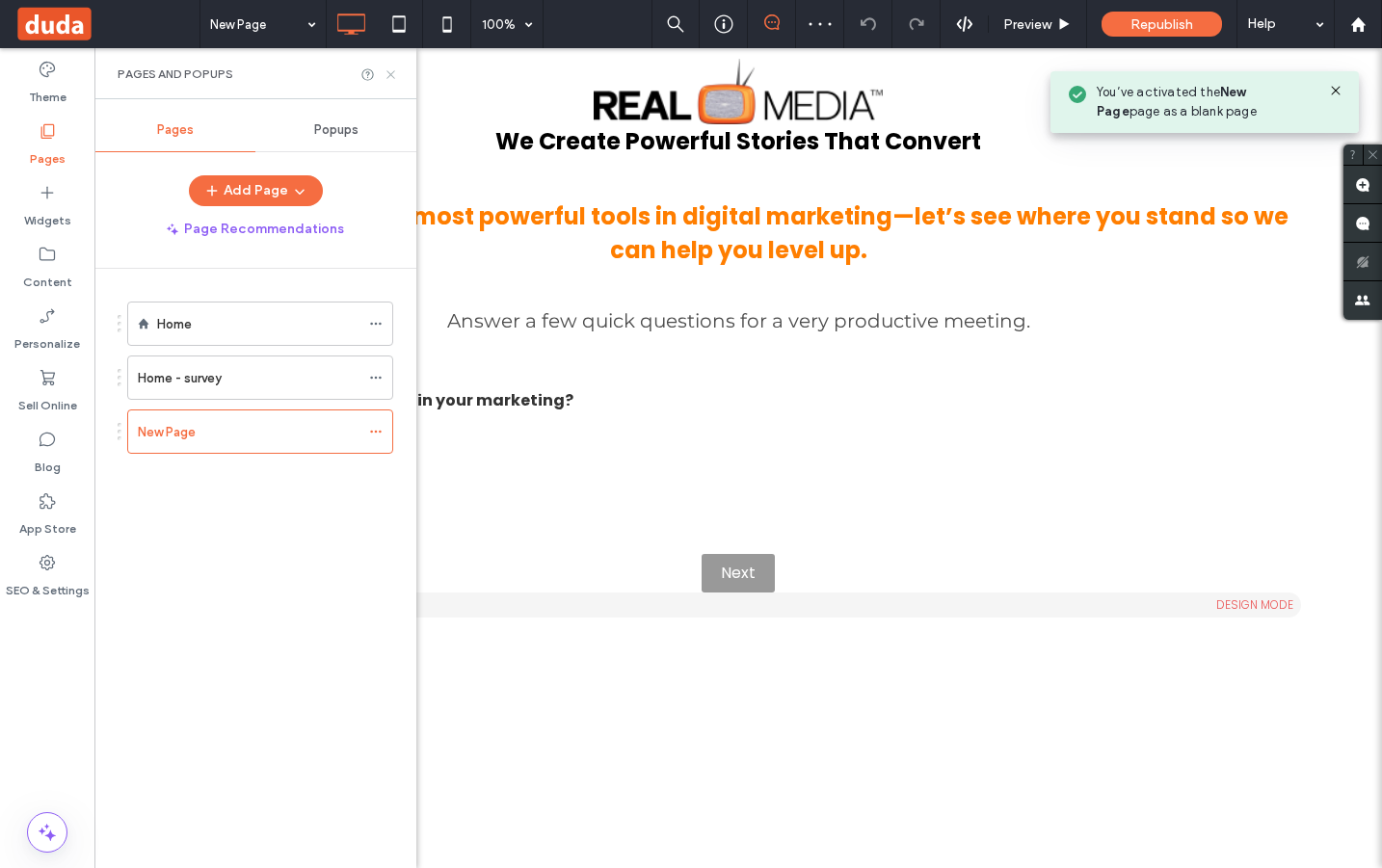 click 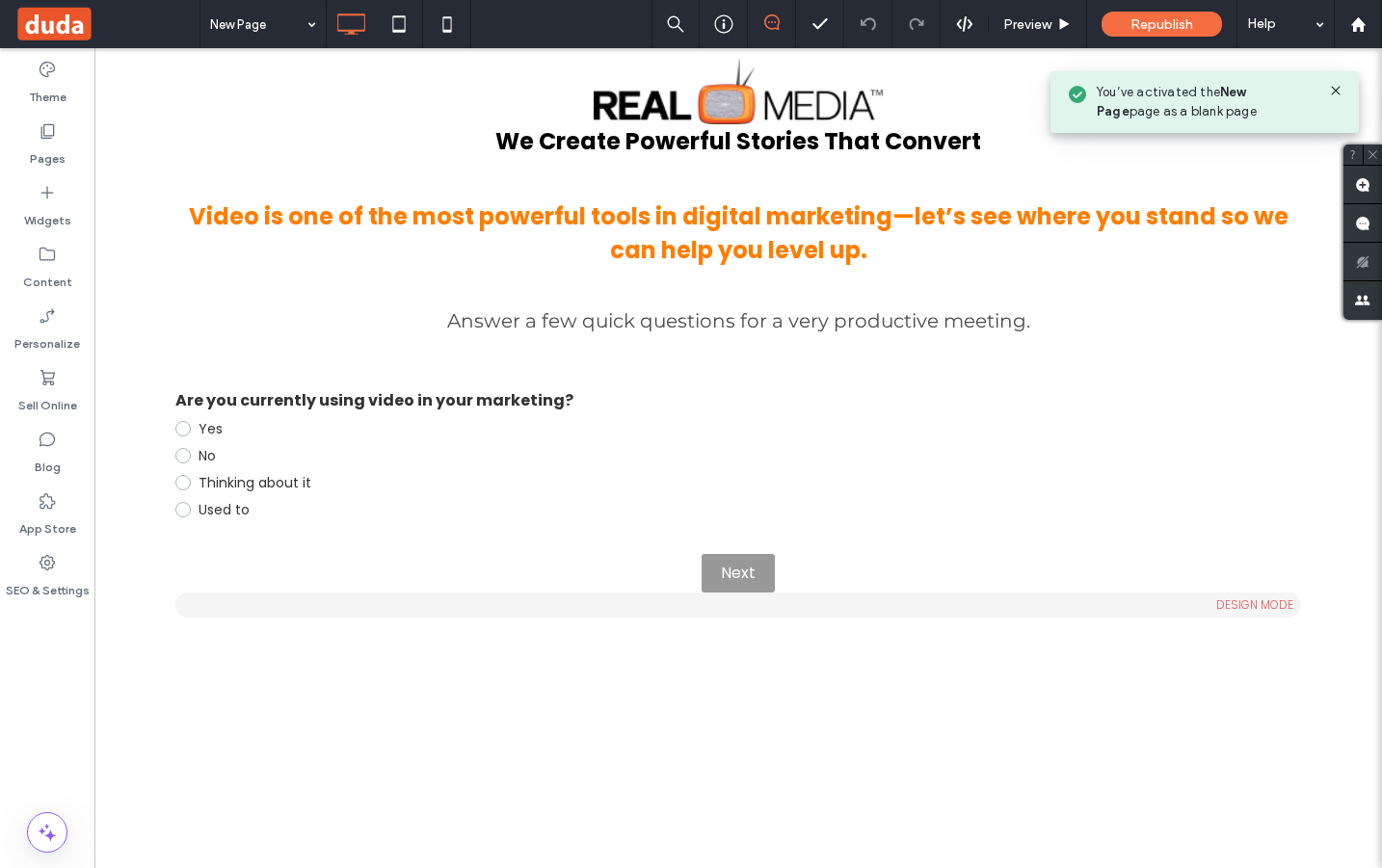 click 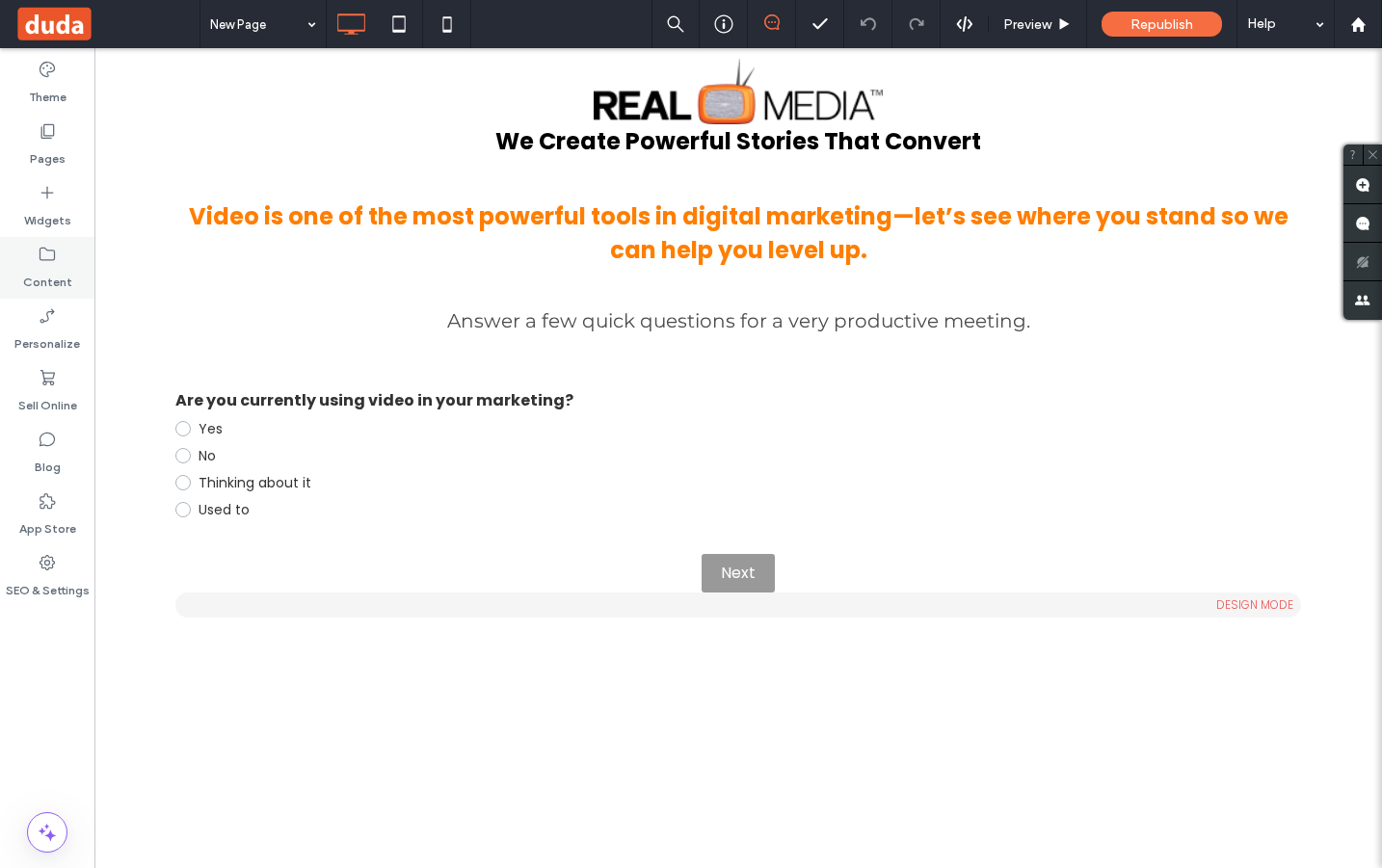 click 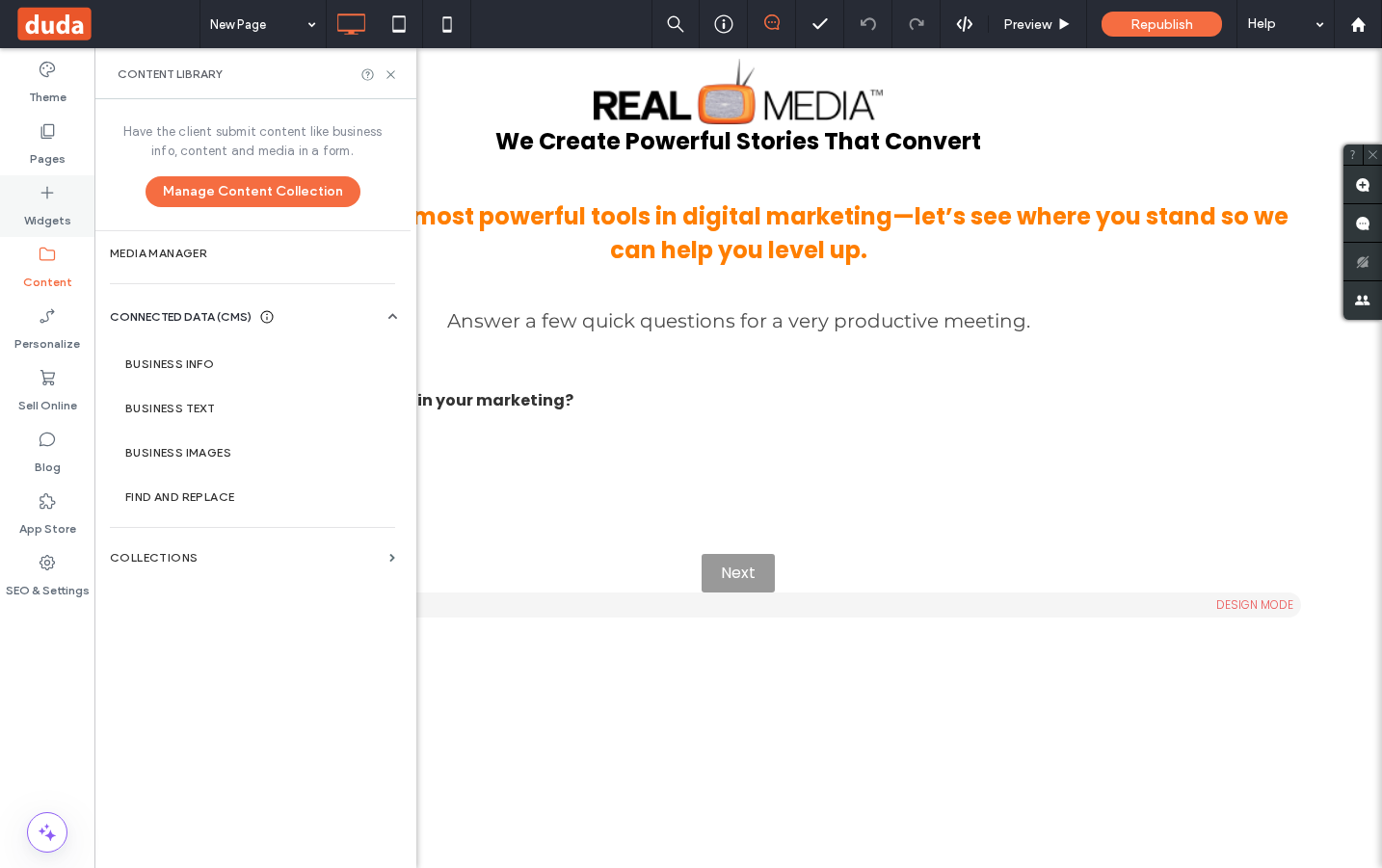 click 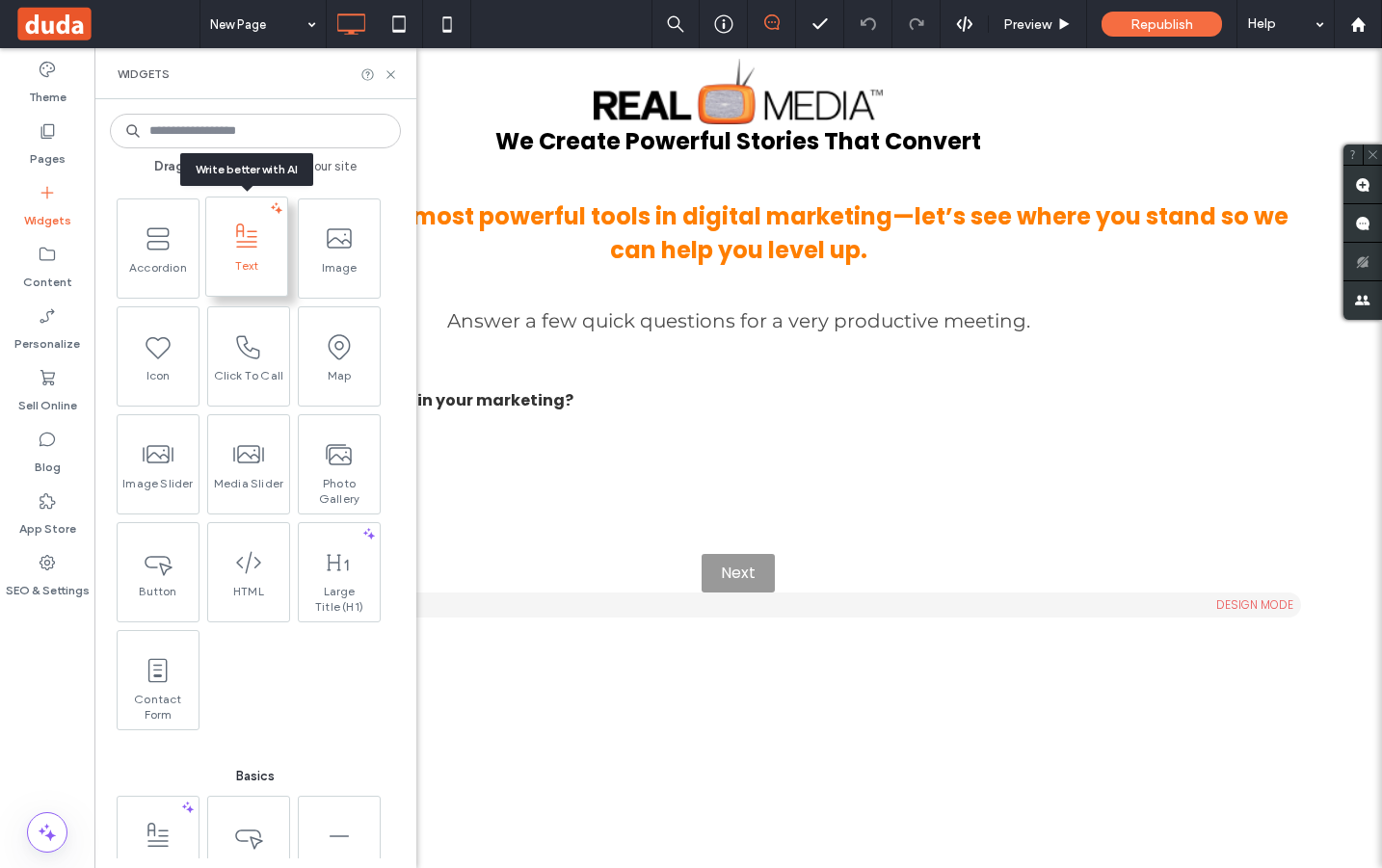 scroll, scrollTop: 38, scrollLeft: 0, axis: vertical 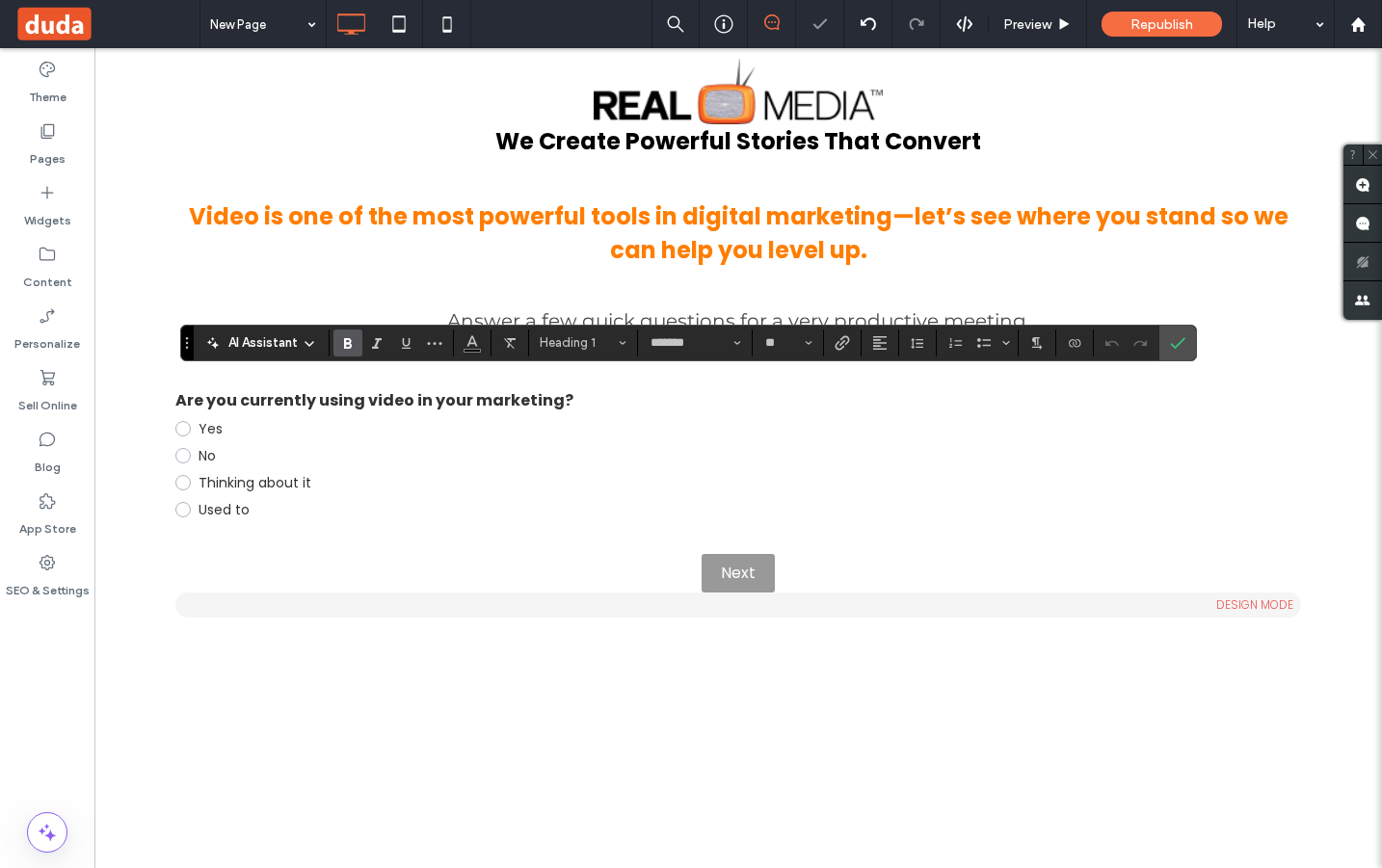 type on "*******" 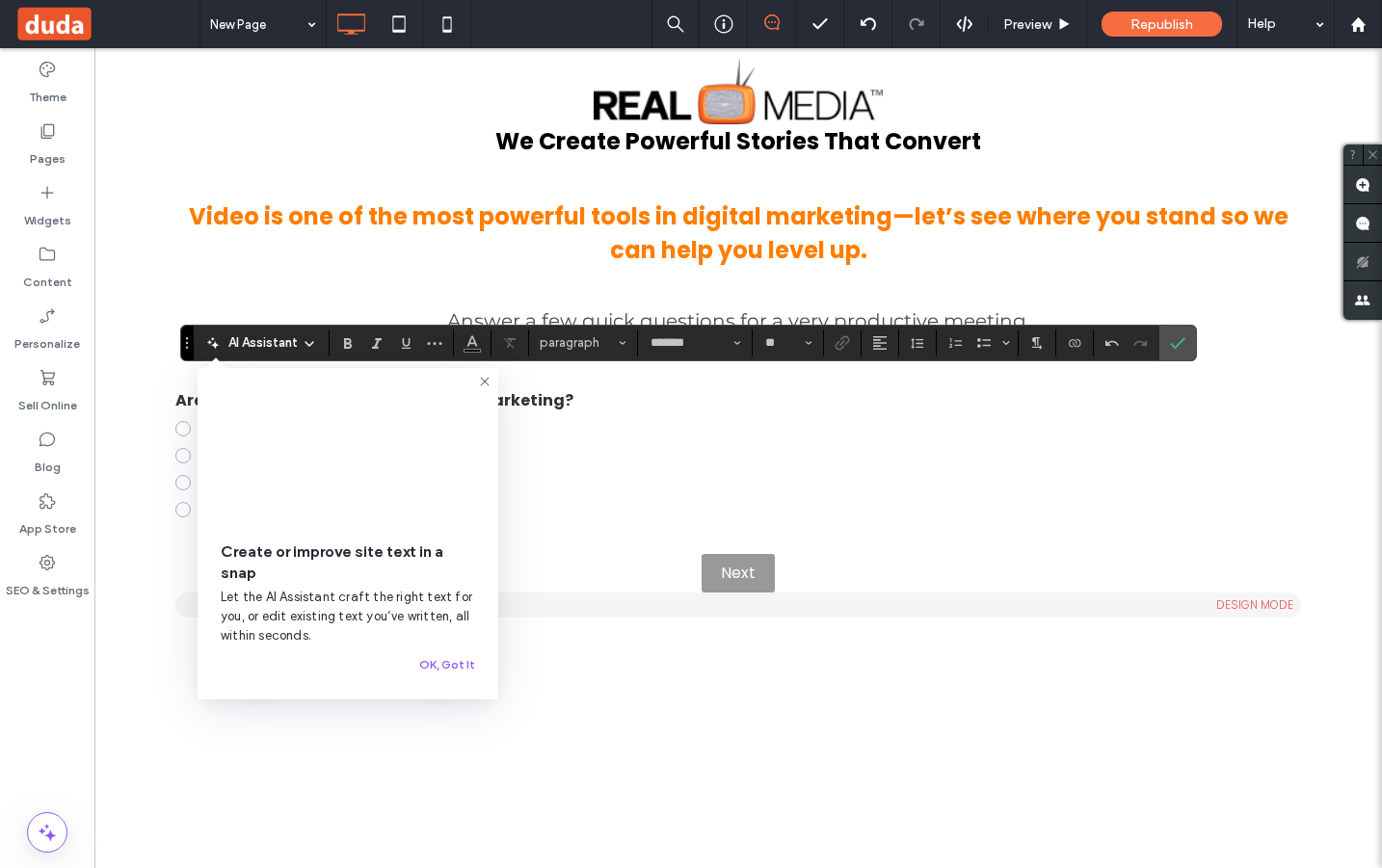 type on "**" 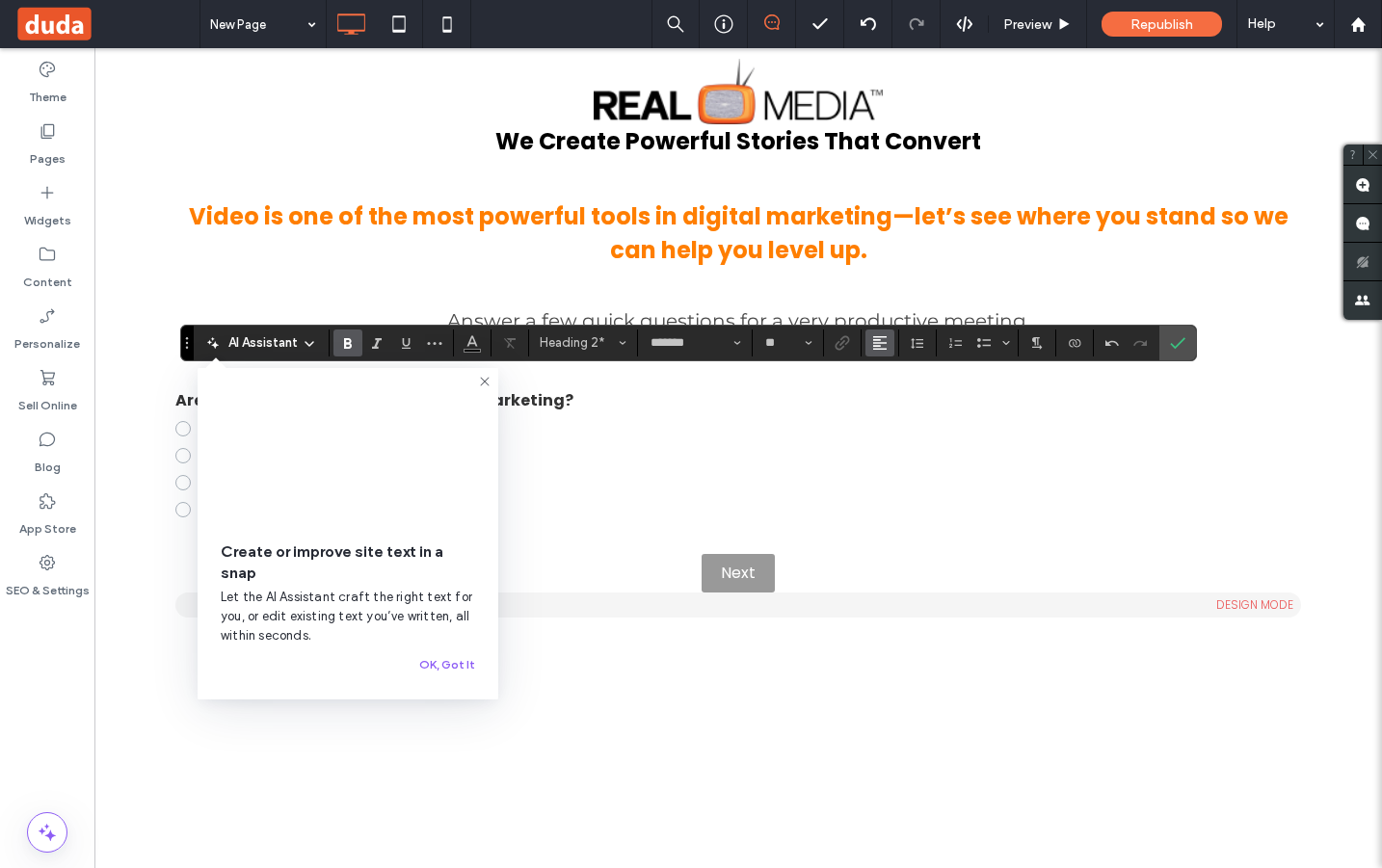 click 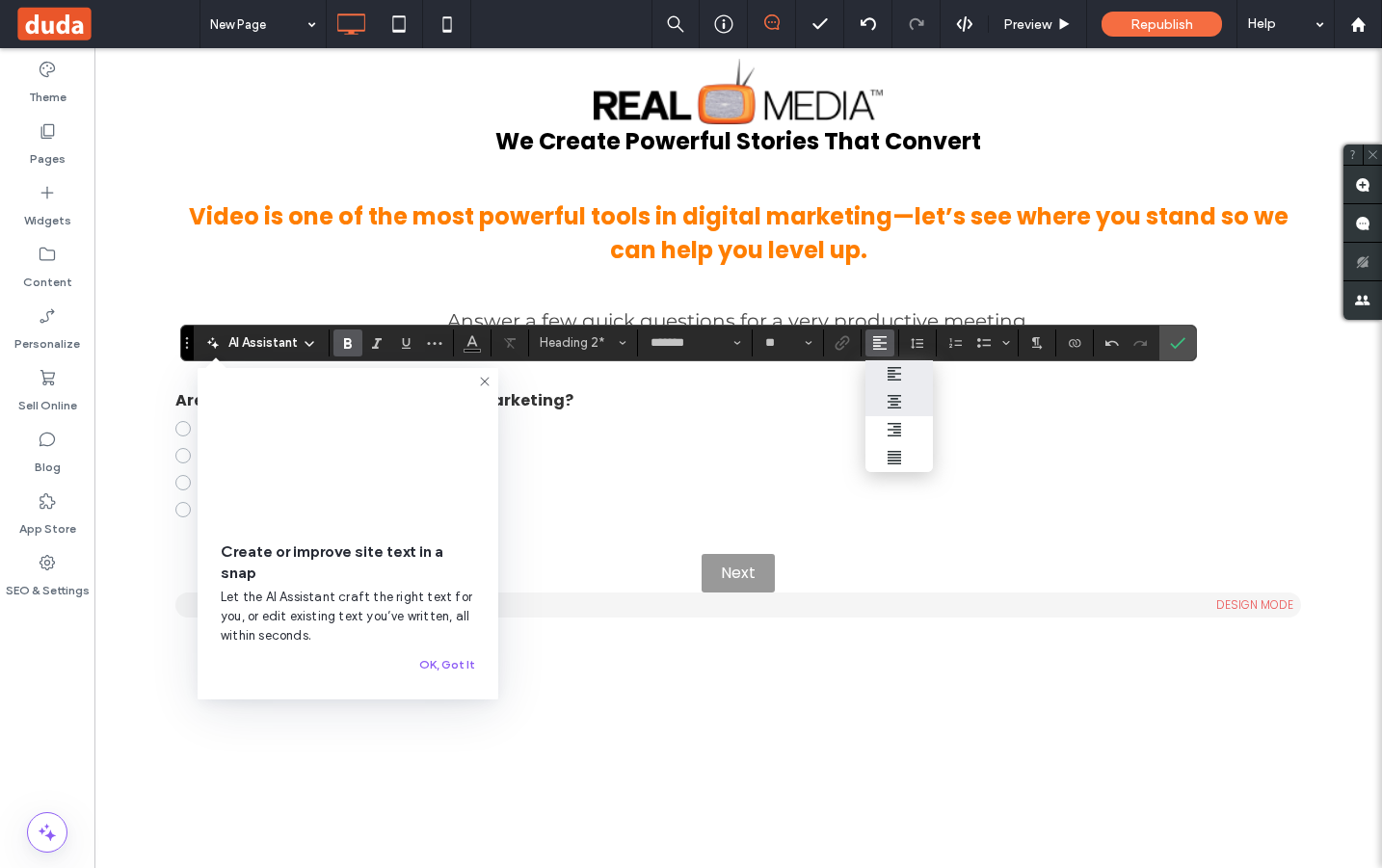 click 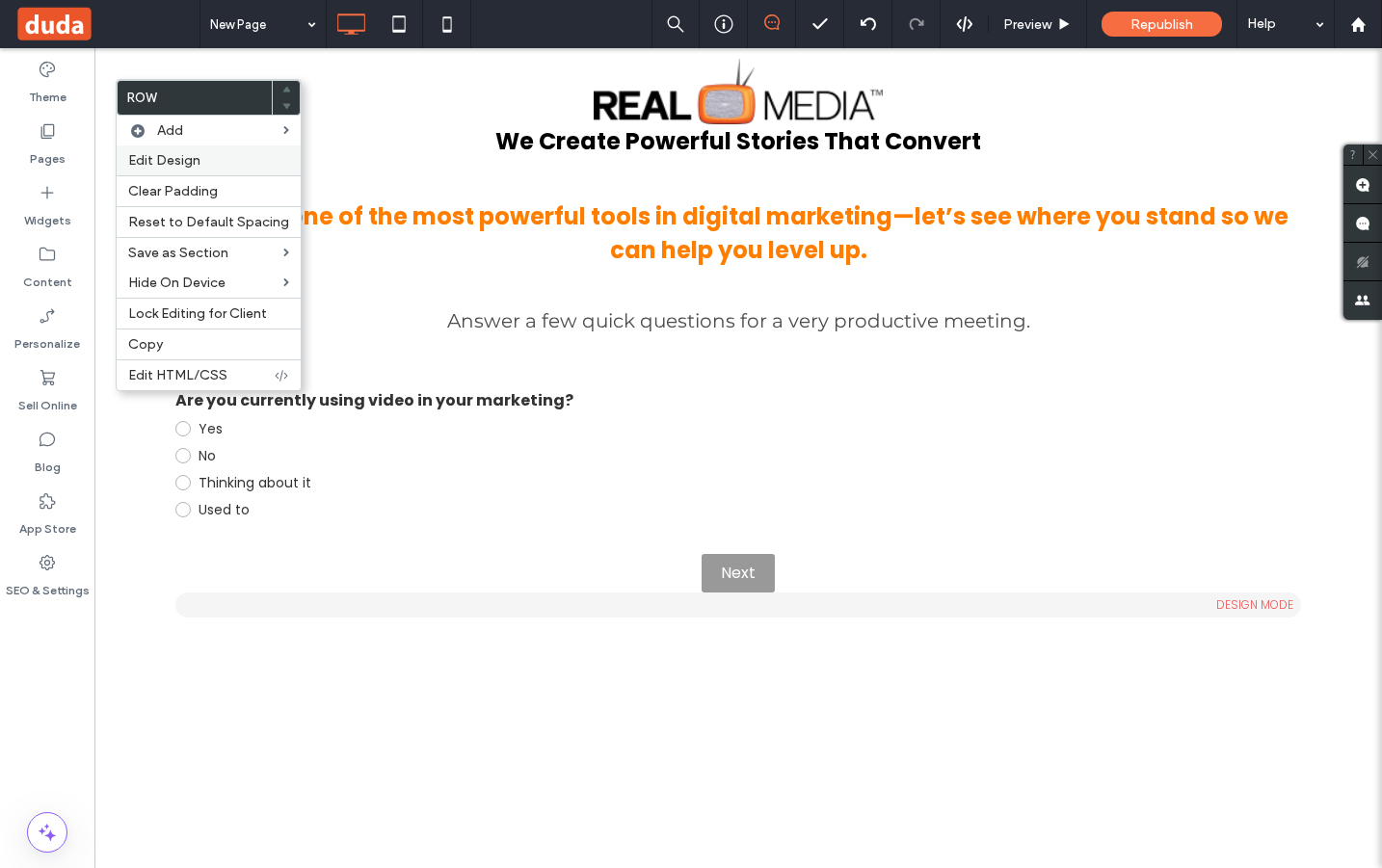 click on "Edit Design" at bounding box center (164, 160) 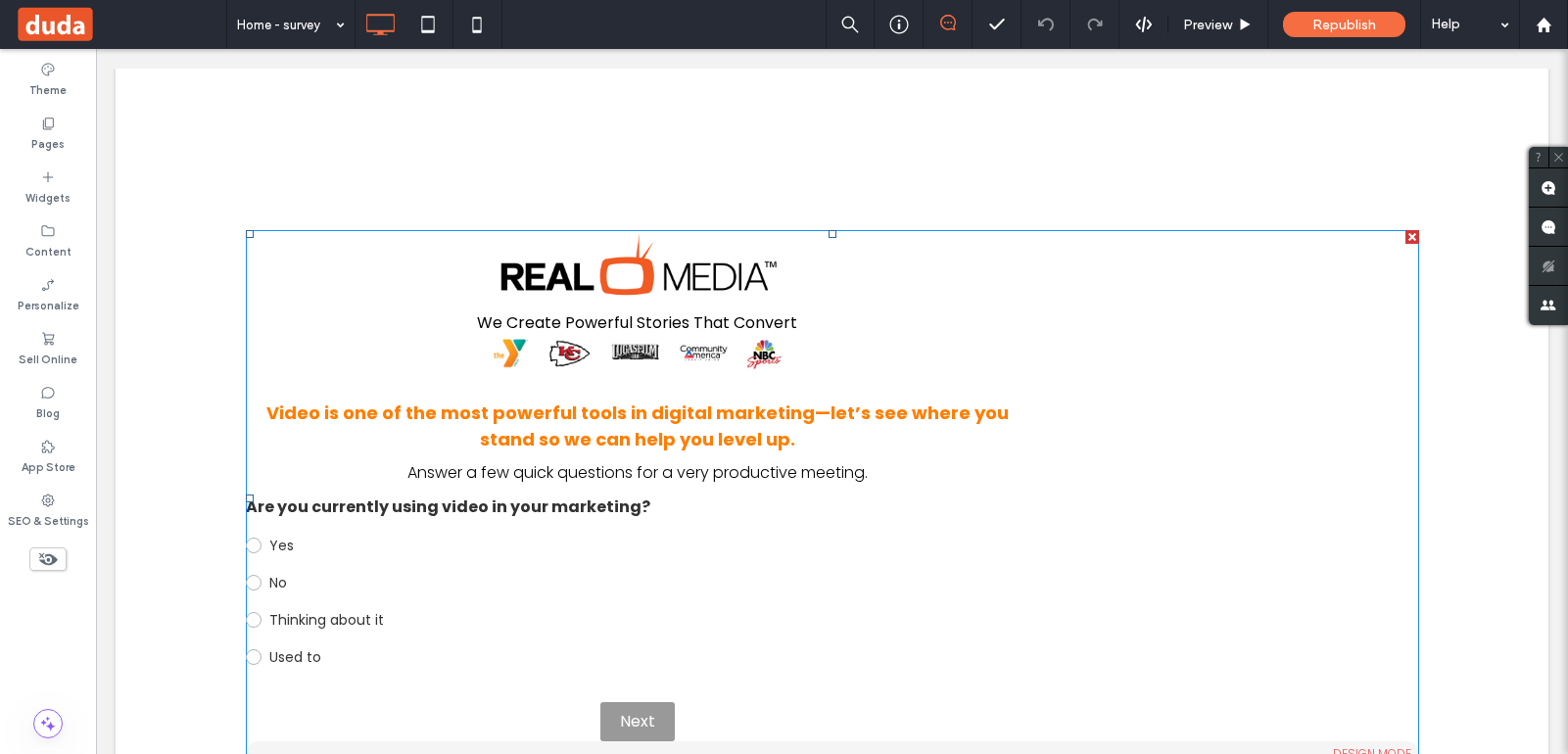 scroll, scrollTop: 0, scrollLeft: 0, axis: both 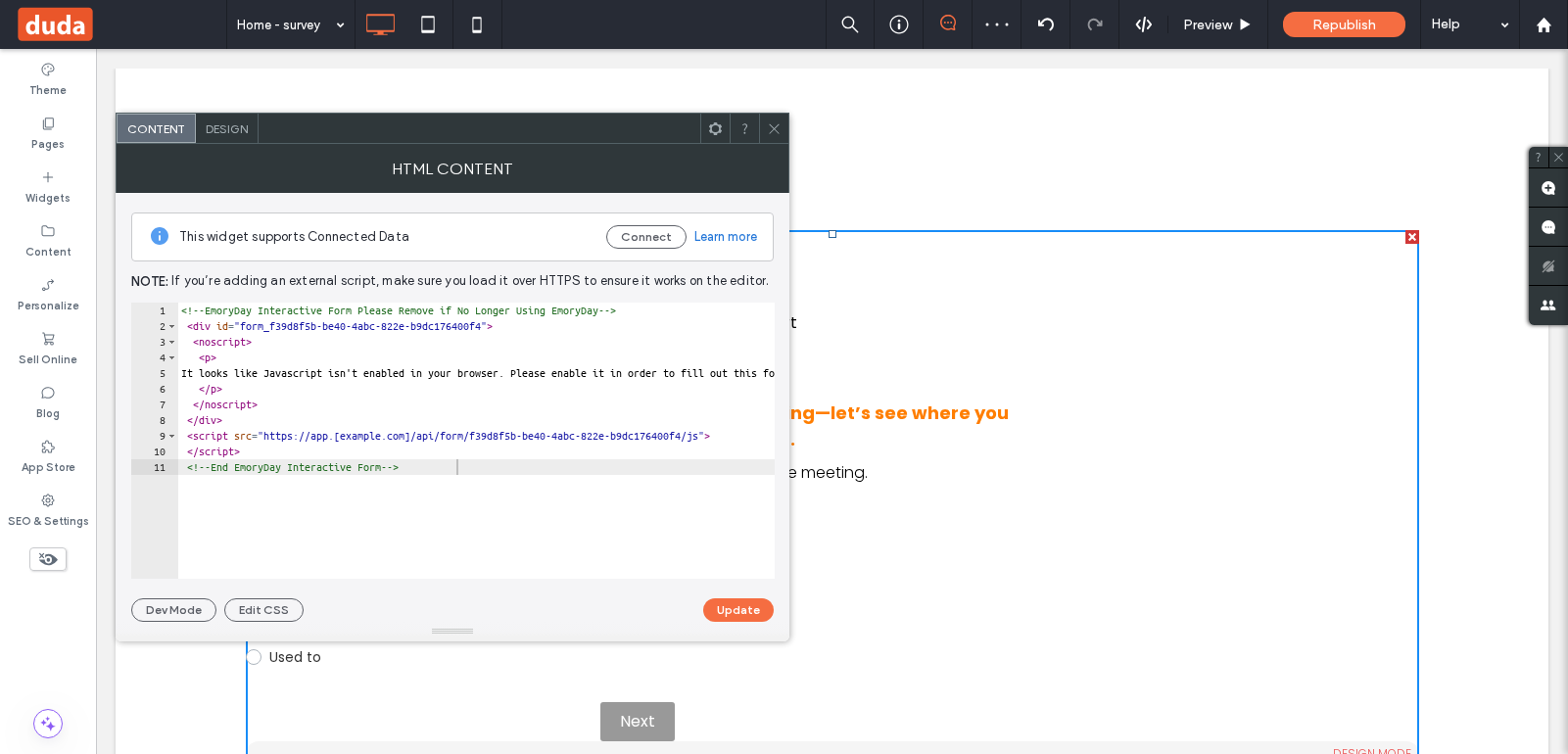 click on "Design" at bounding box center [226, 128] 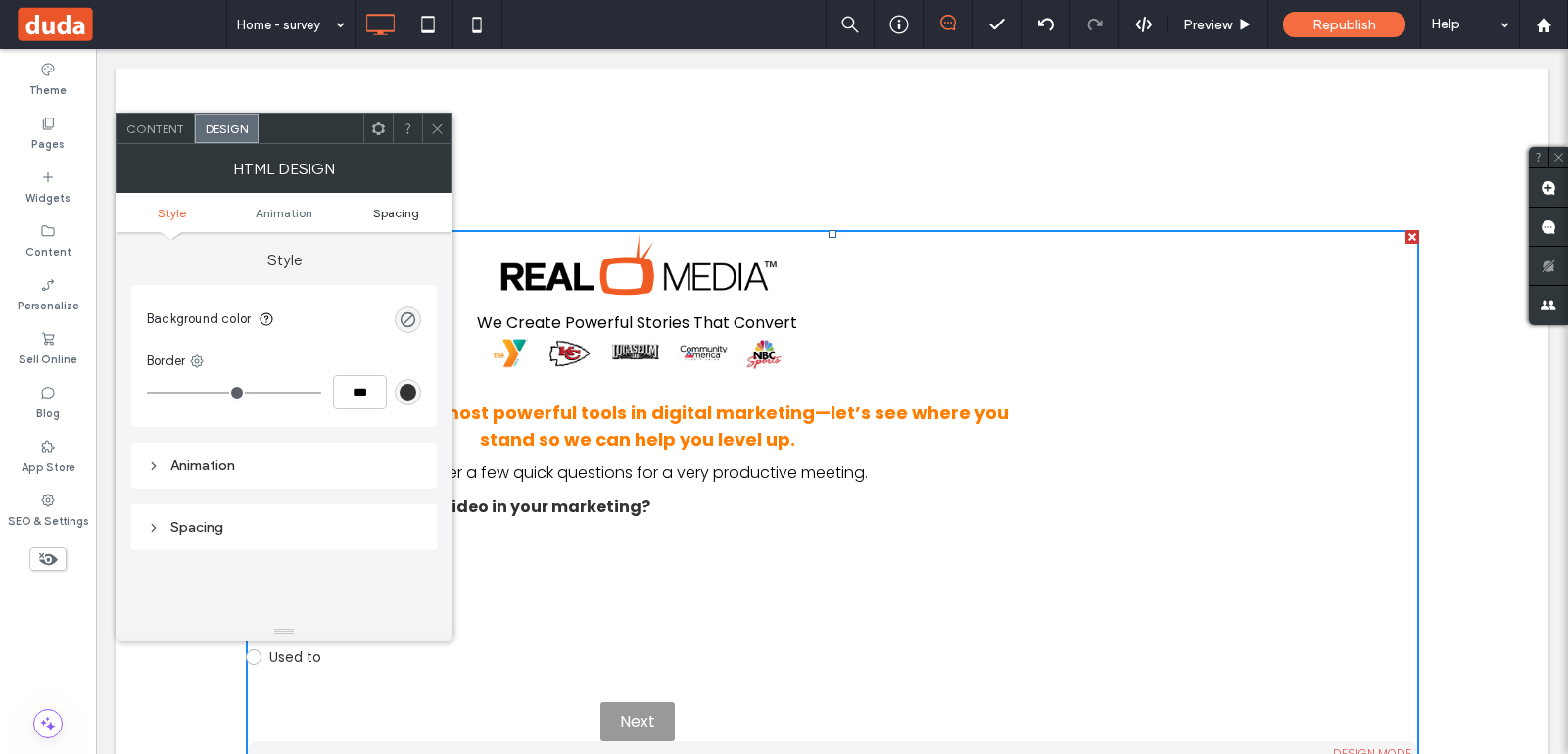 click on "Spacing" at bounding box center [396, 212] 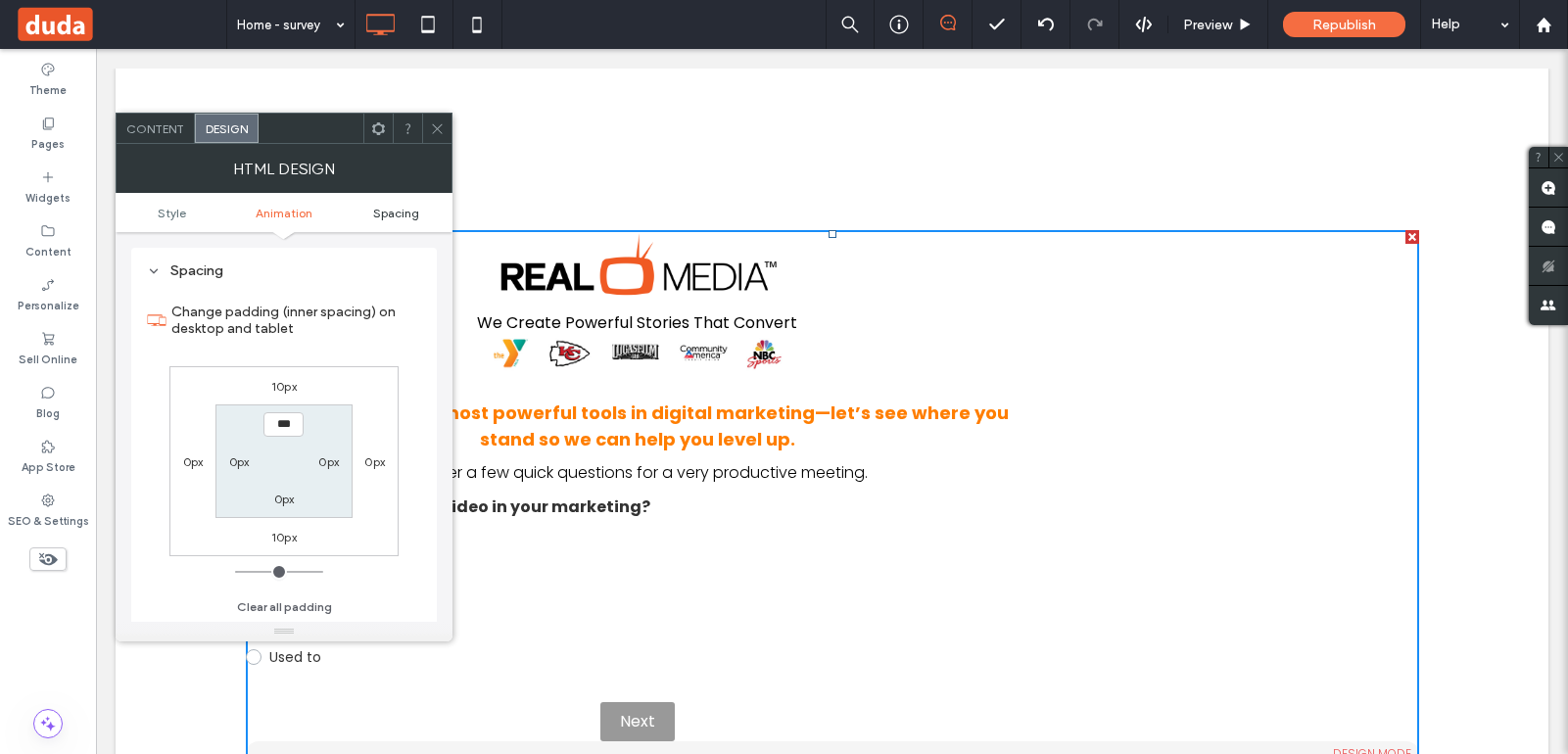 scroll, scrollTop: 257, scrollLeft: 0, axis: vertical 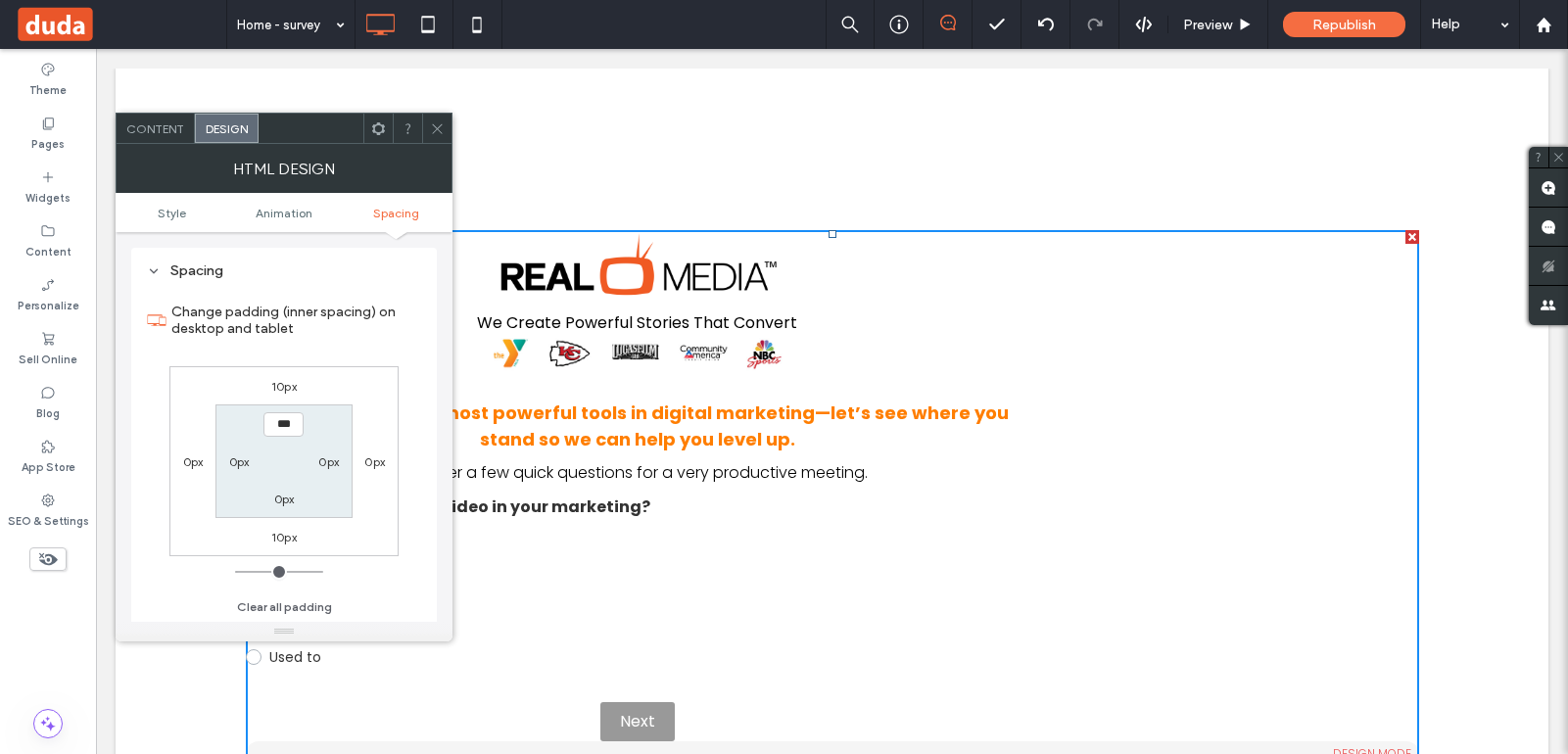 click on "0px" at bounding box center (239, 461) 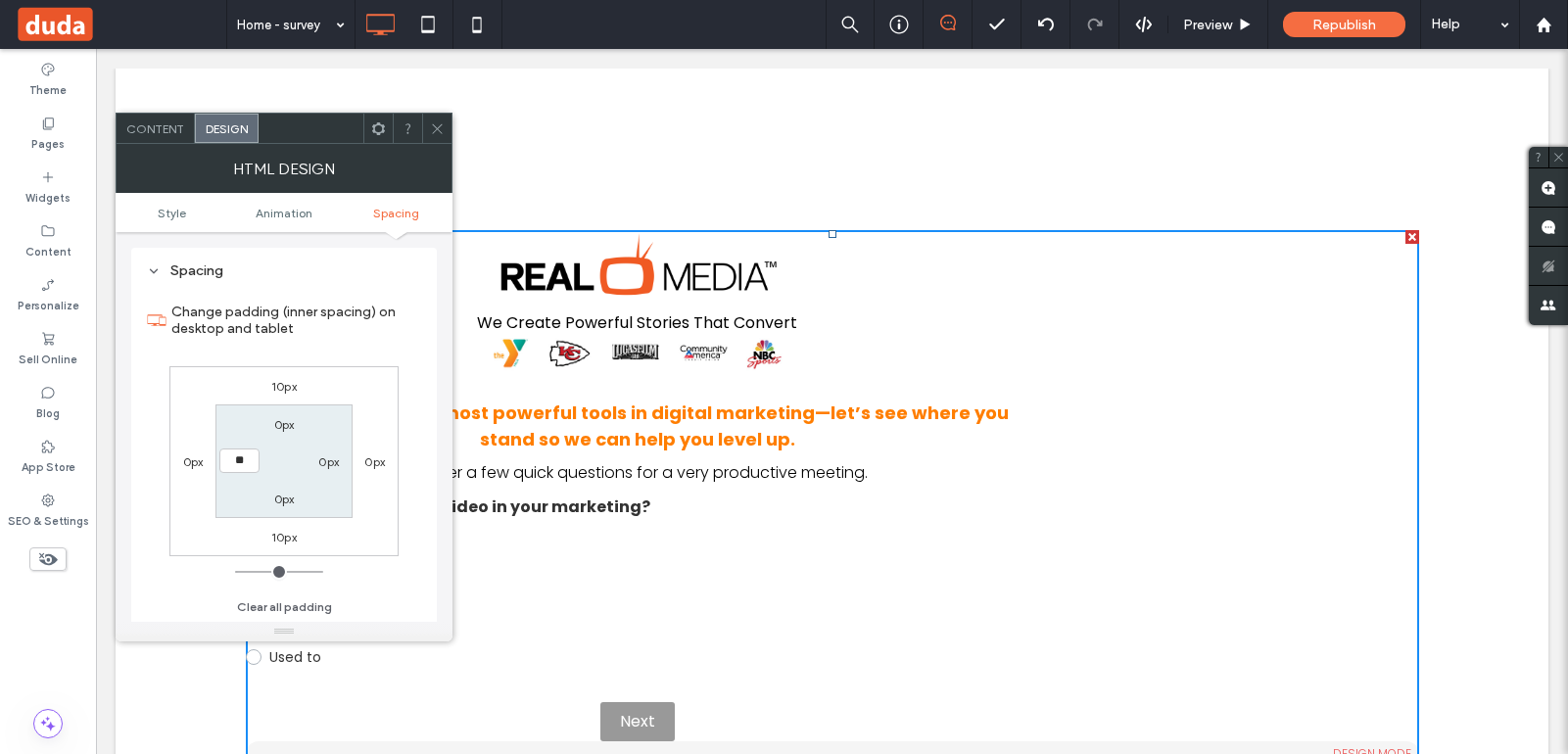 type on "***" 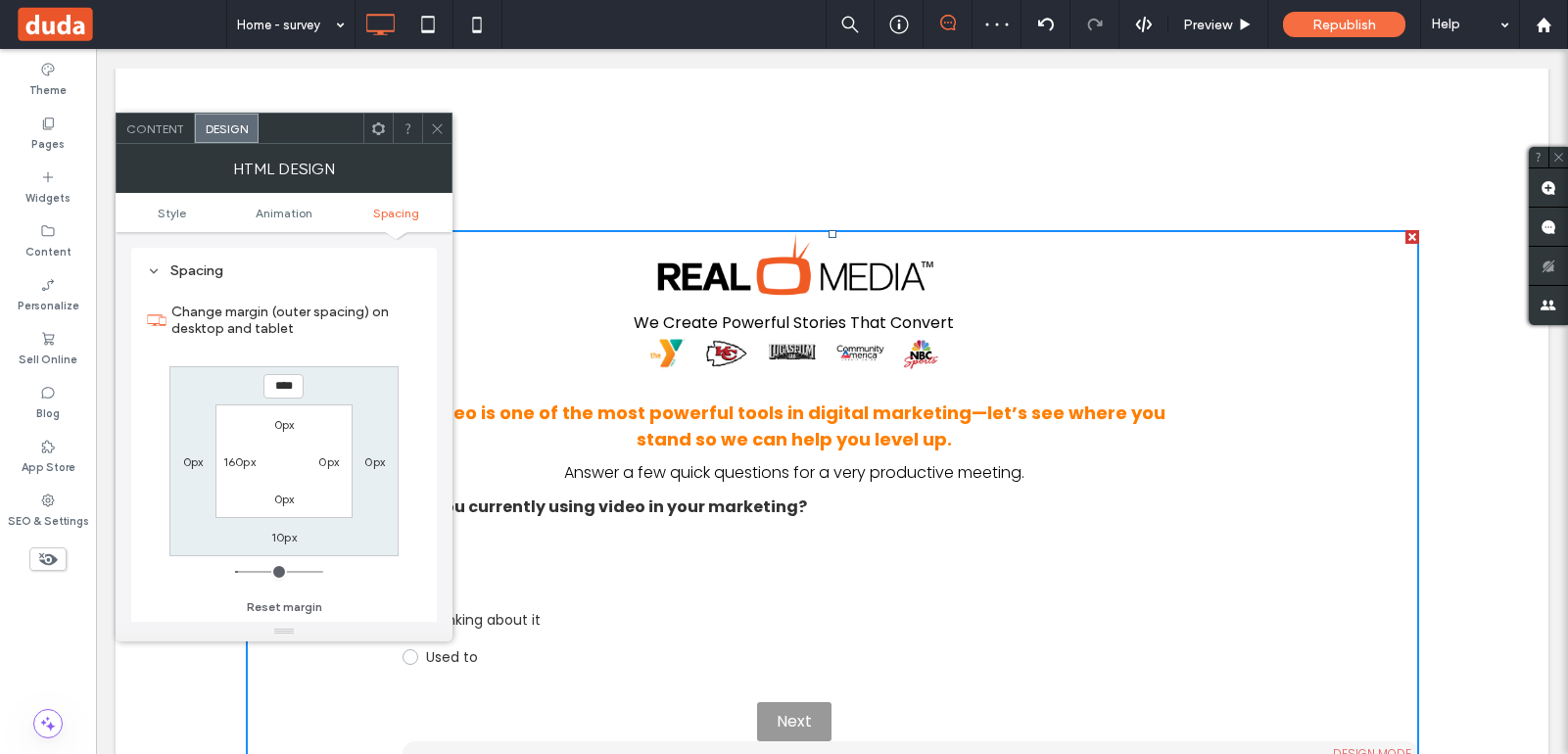 click on "0px" at bounding box center (328, 461) 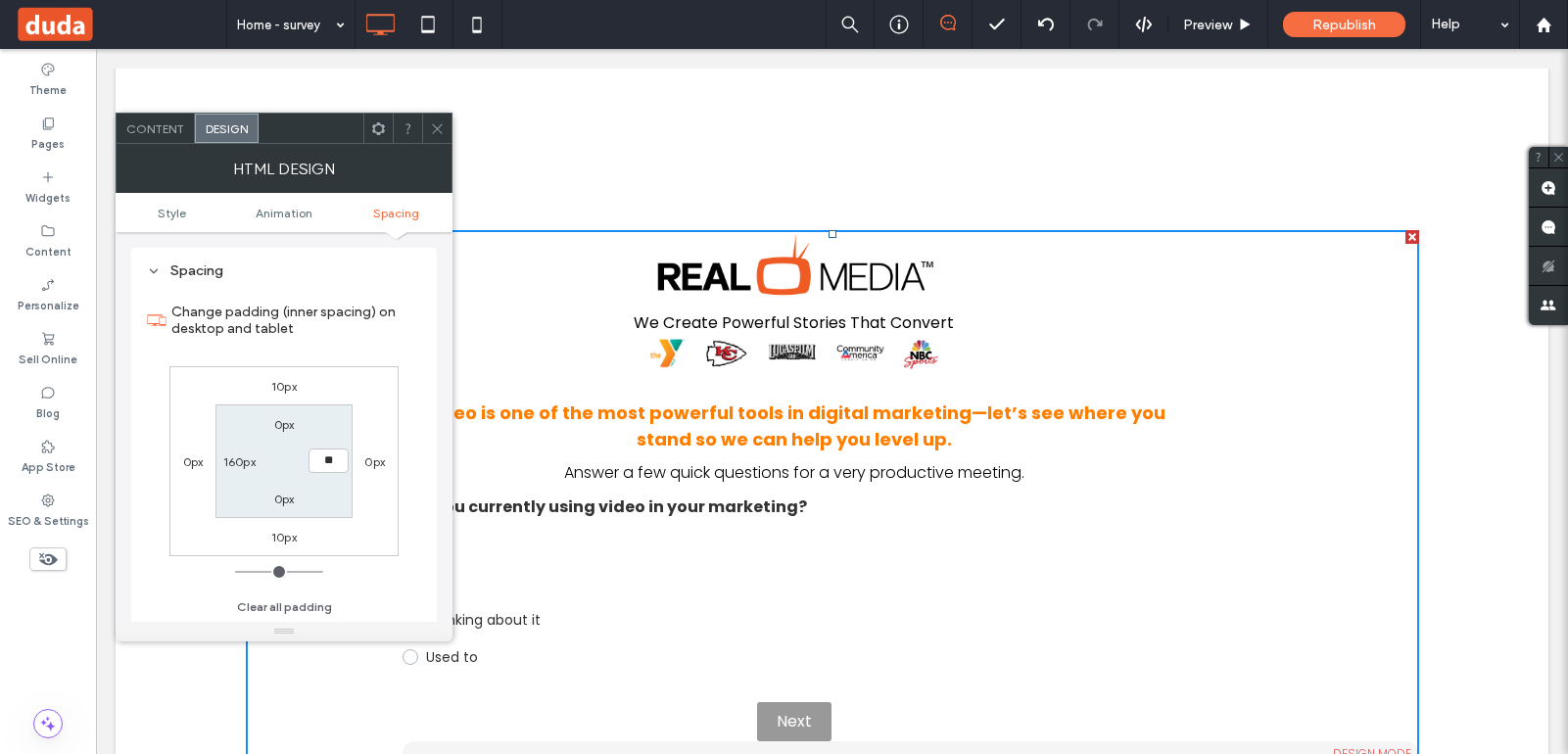 type on "***" 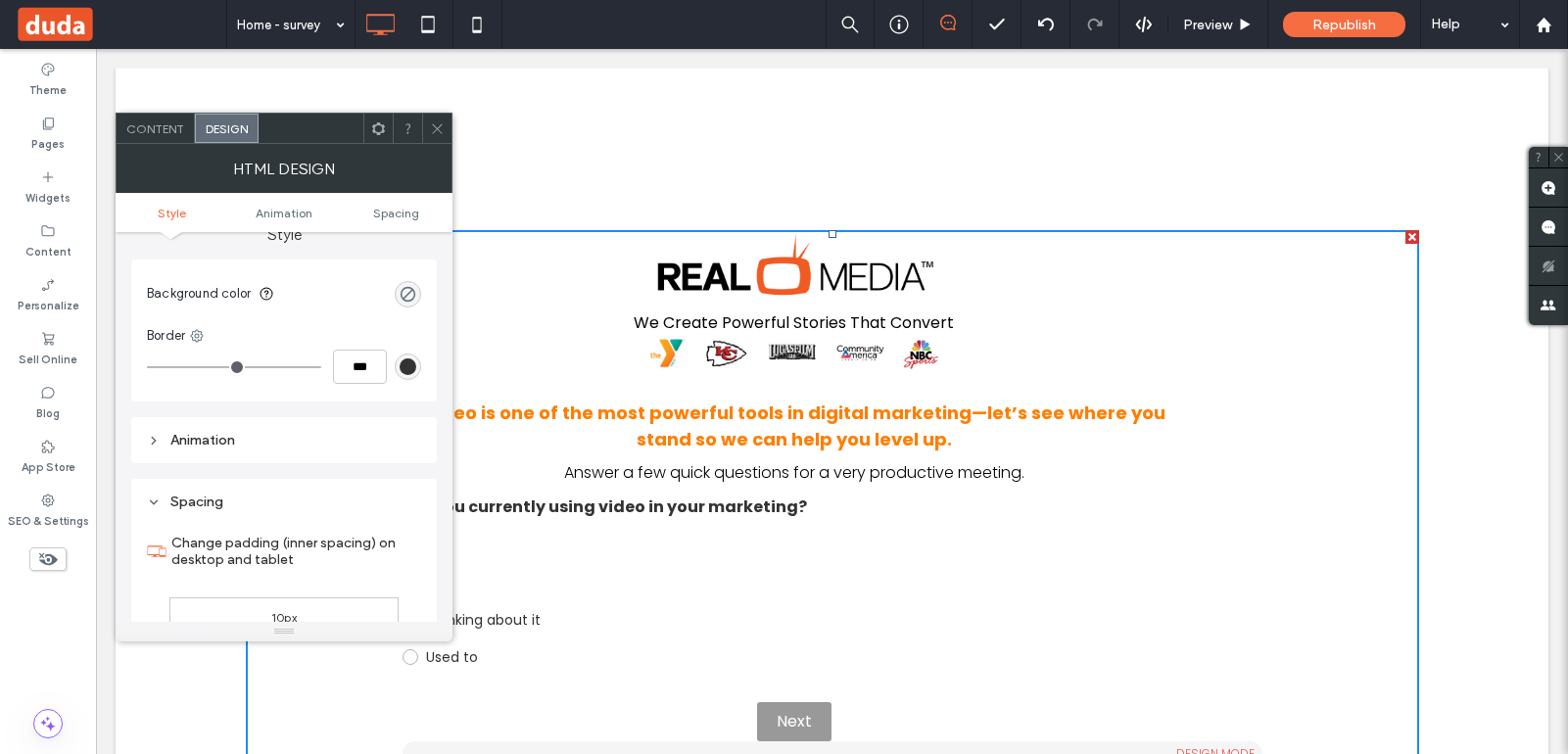 scroll, scrollTop: 0, scrollLeft: 0, axis: both 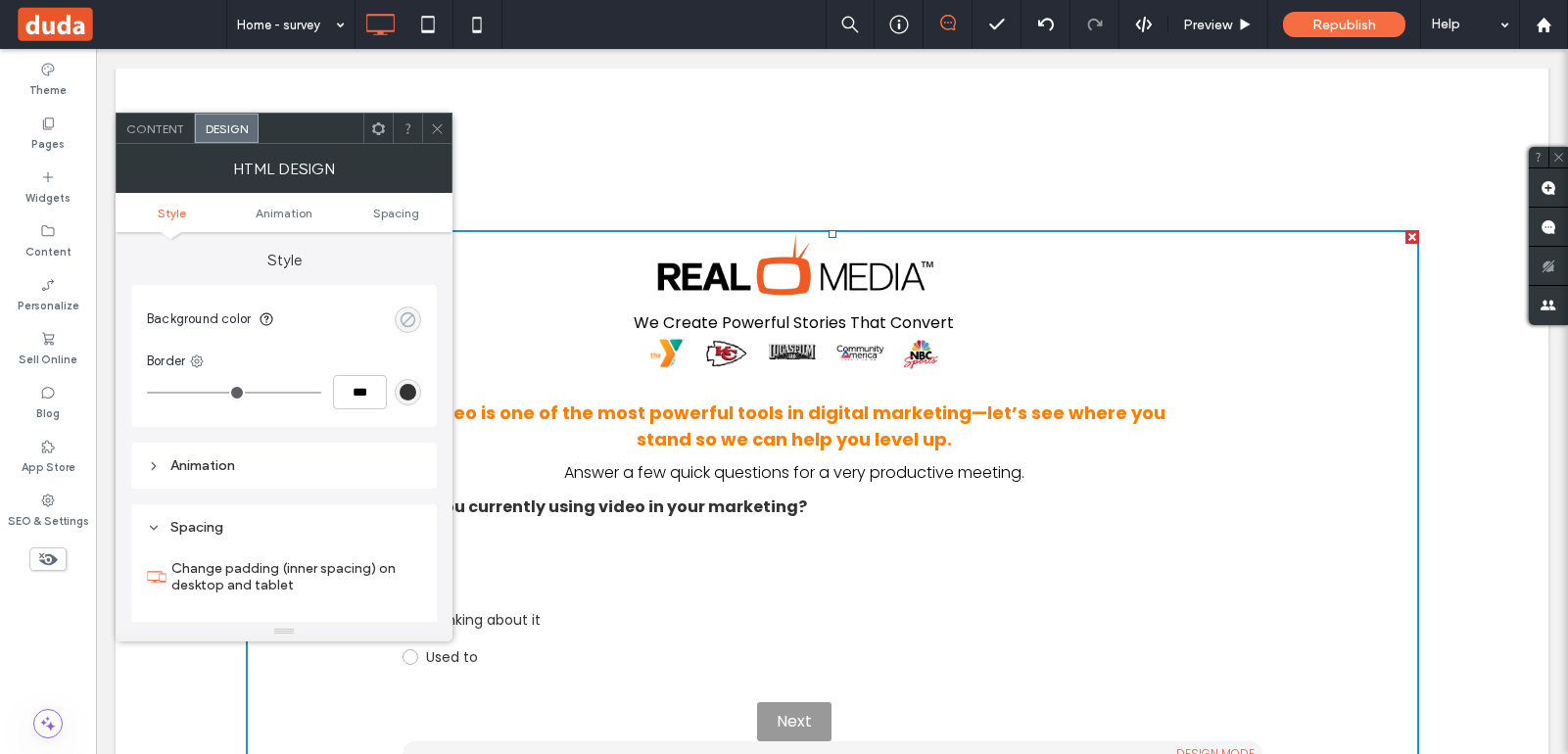 click 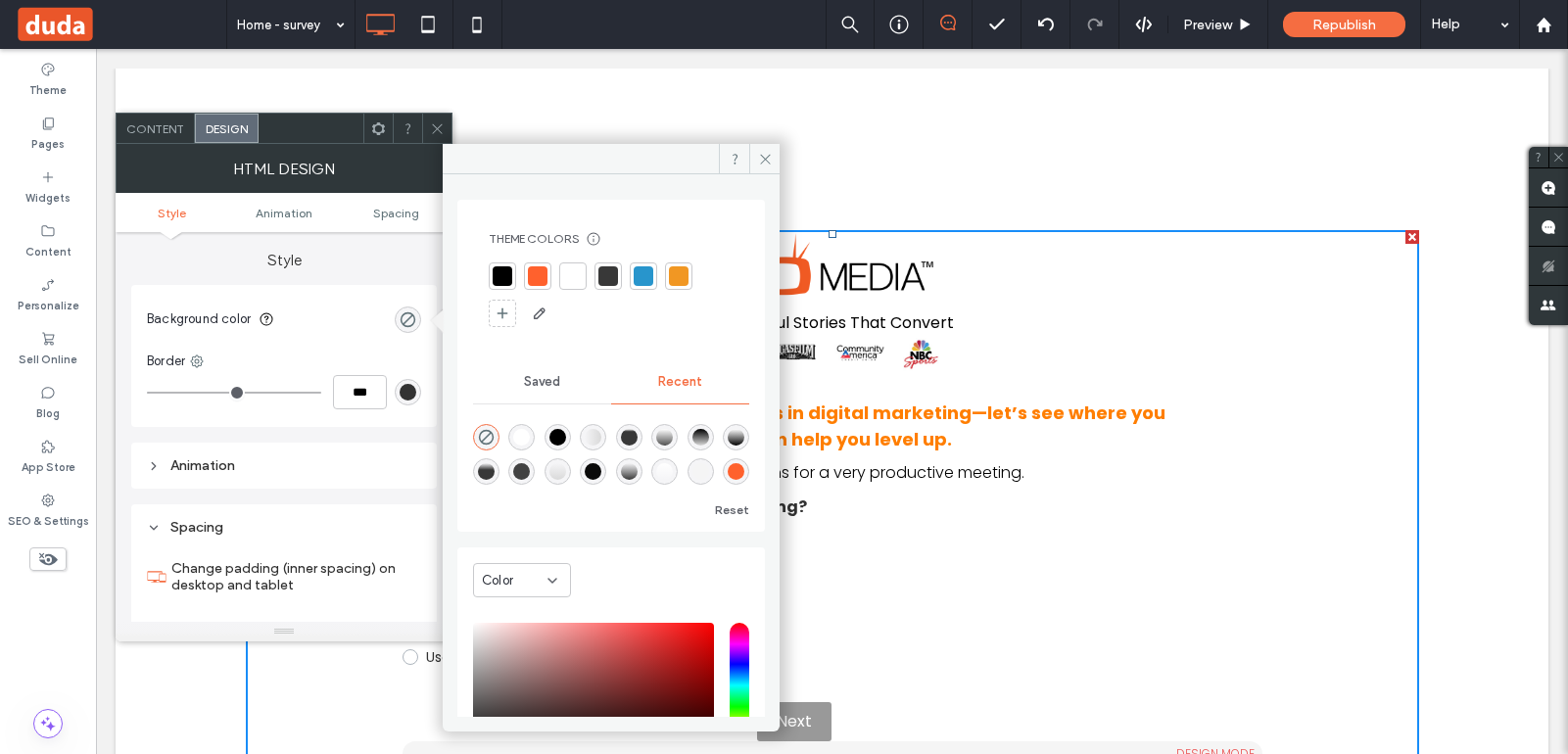 click on "Style" at bounding box center (284, 251) 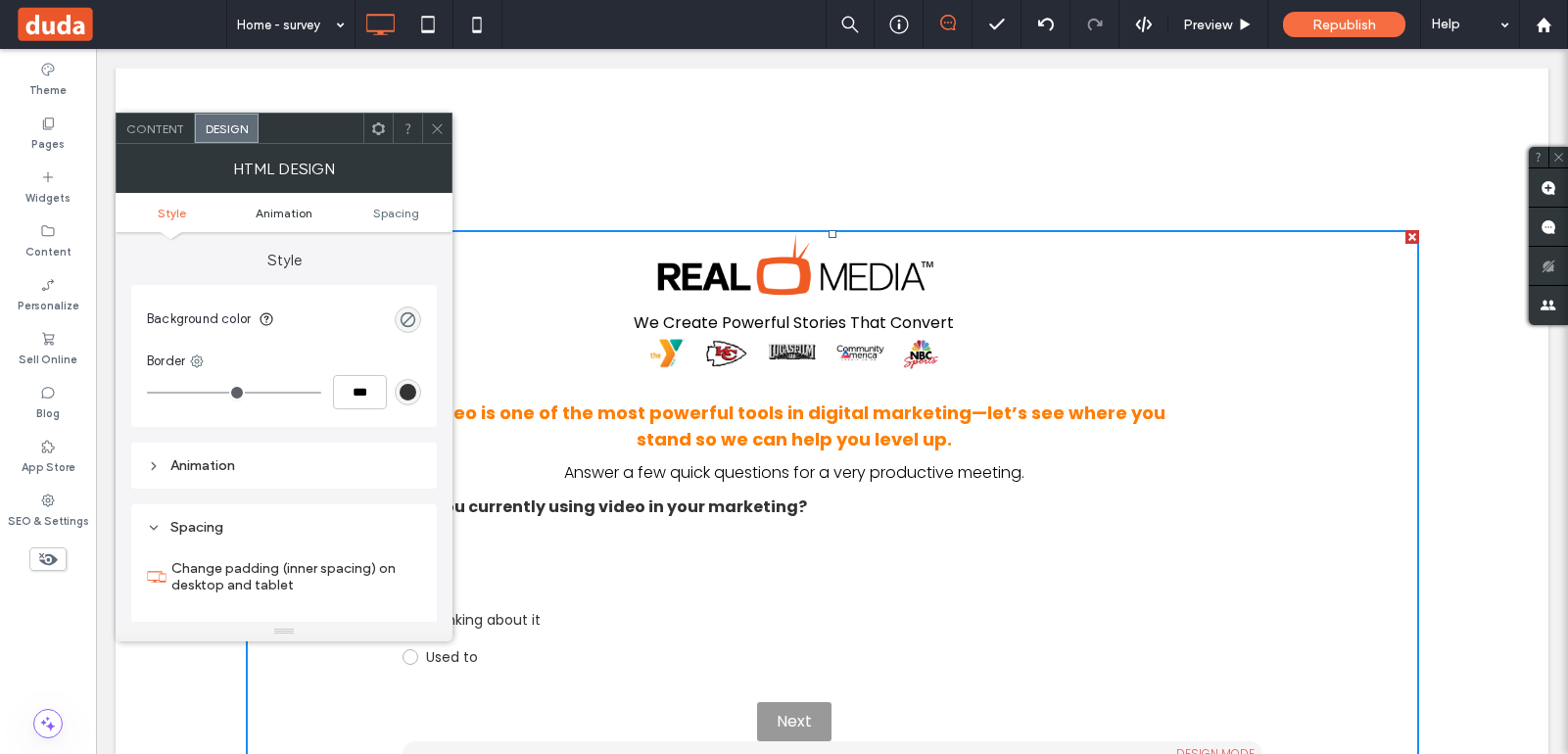 click on "Animation" at bounding box center (284, 212) 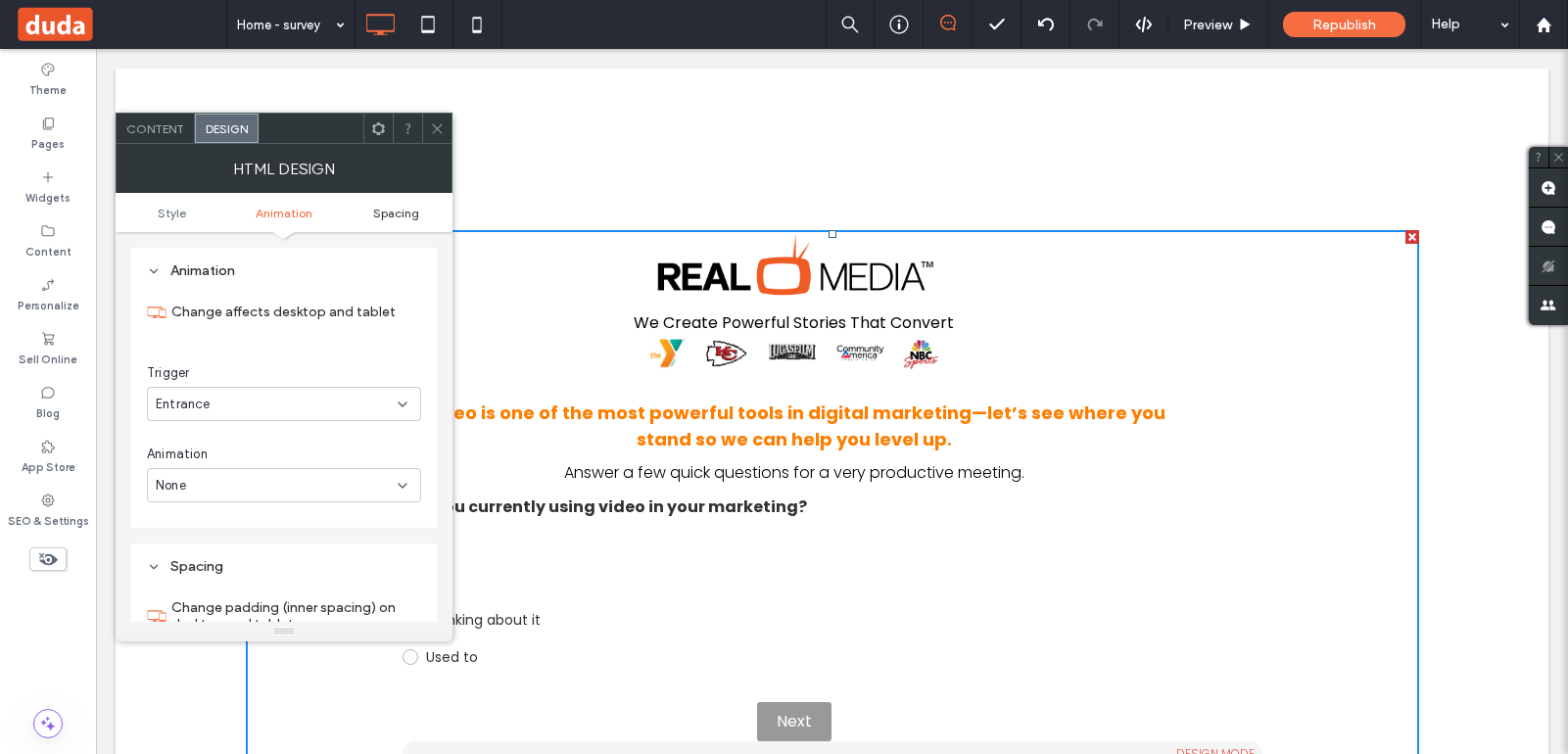 click on "Spacing" at bounding box center [396, 212] 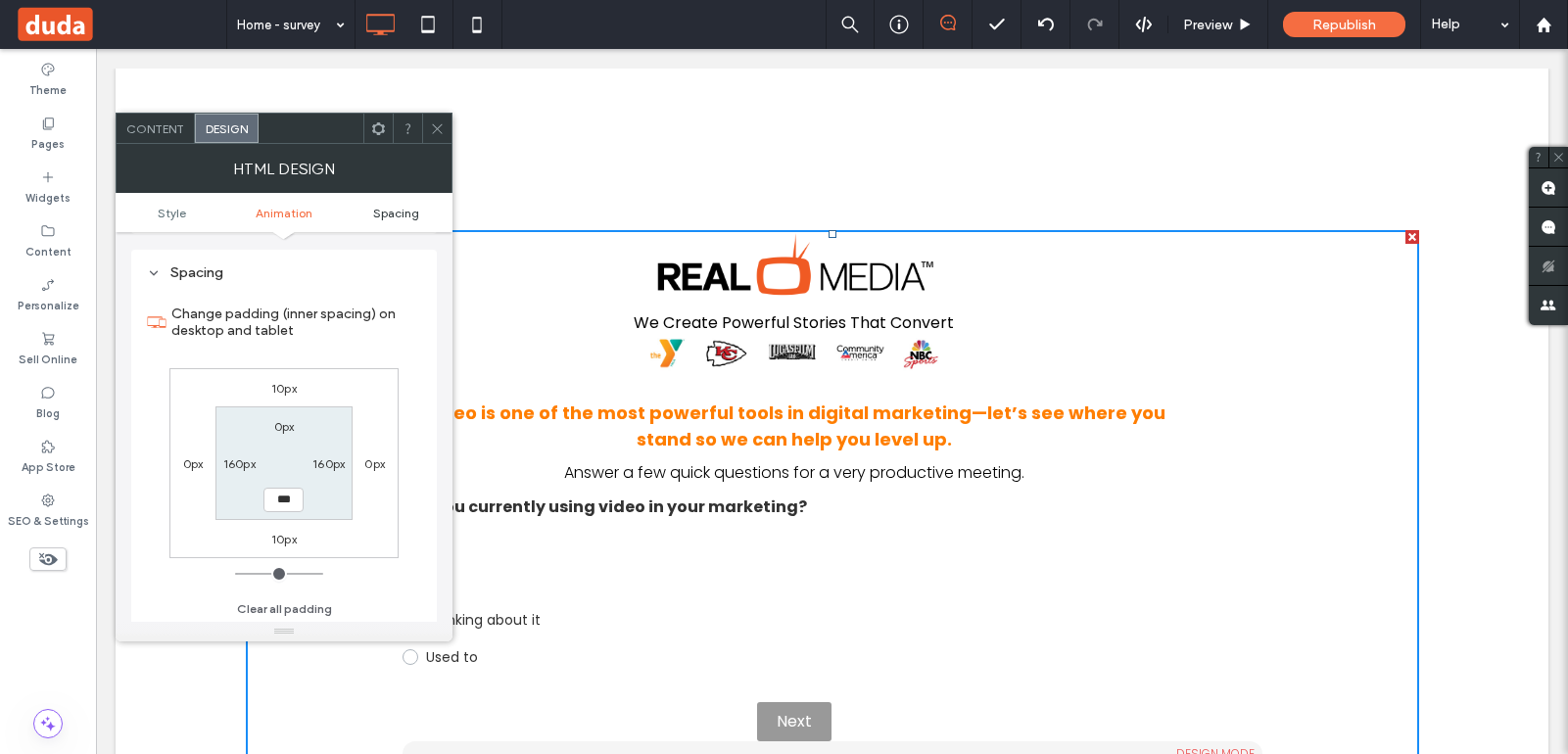 scroll, scrollTop: 491, scrollLeft: 0, axis: vertical 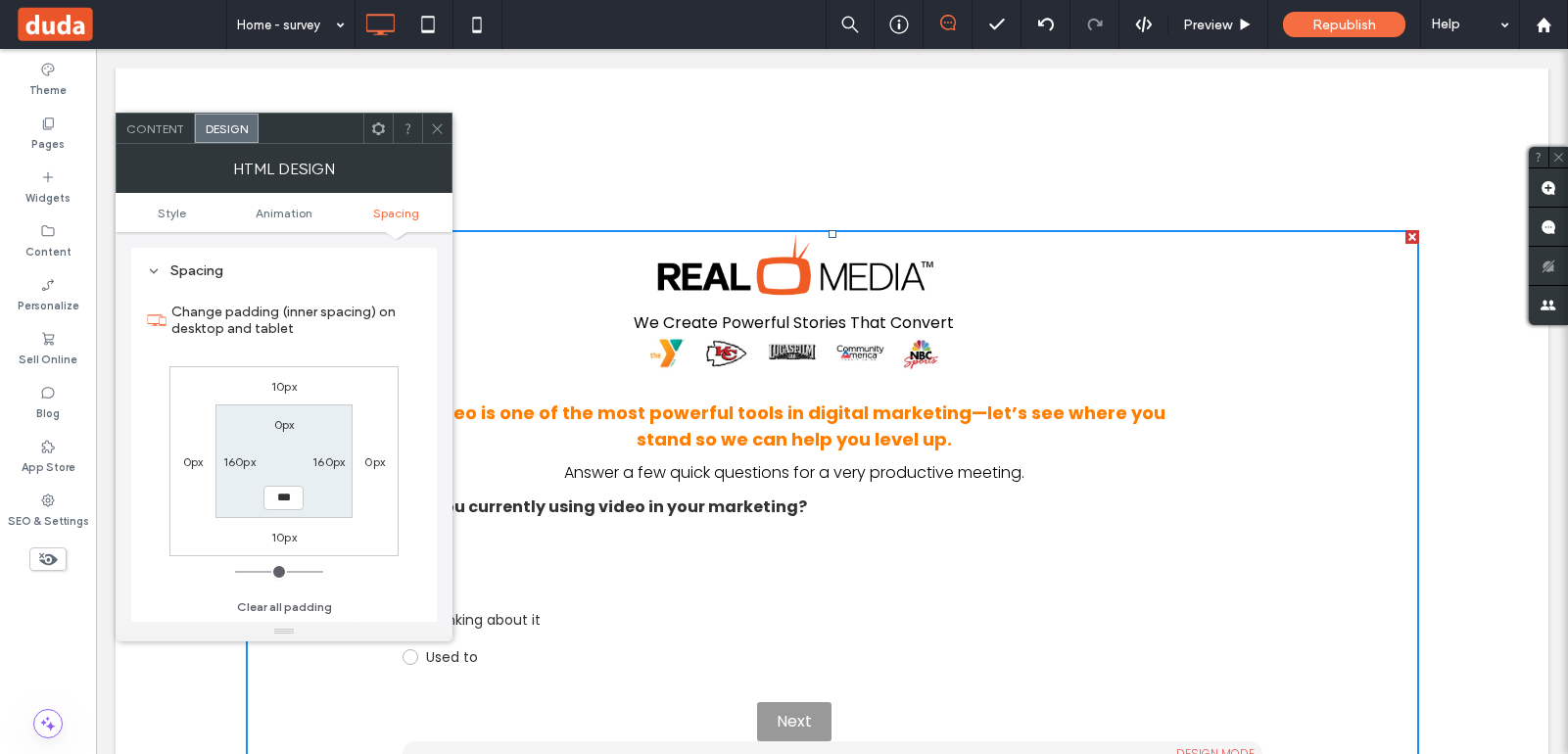 click 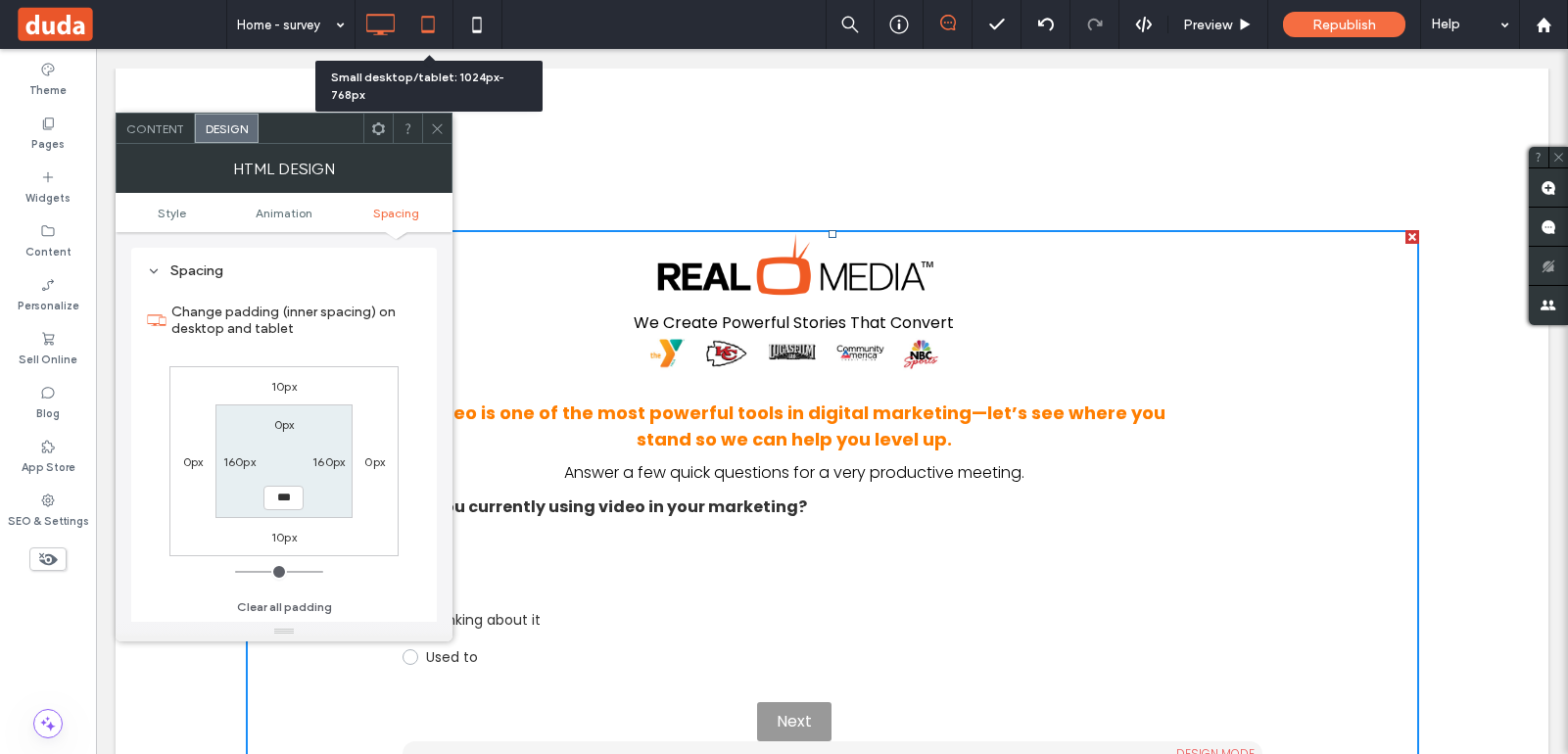 click 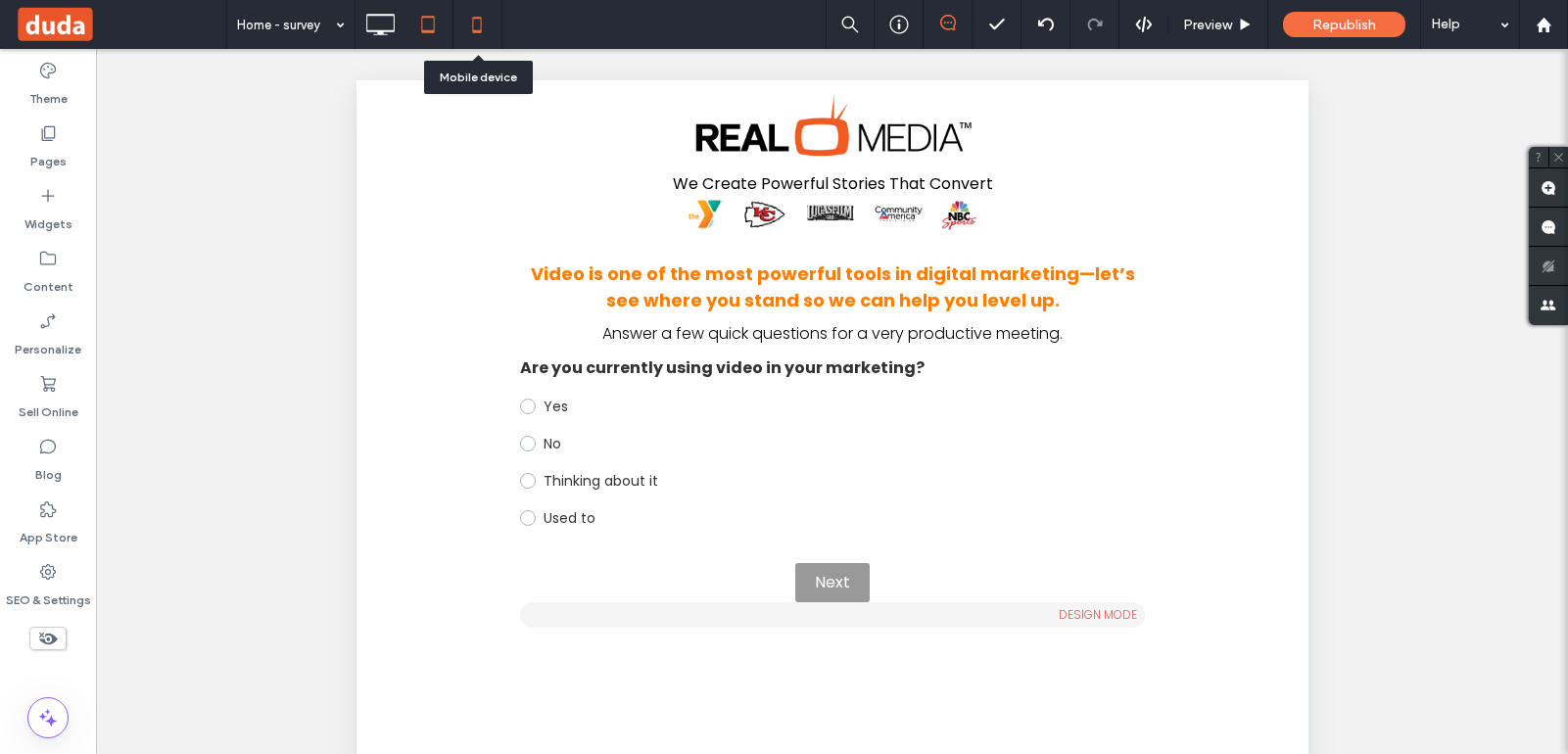 click 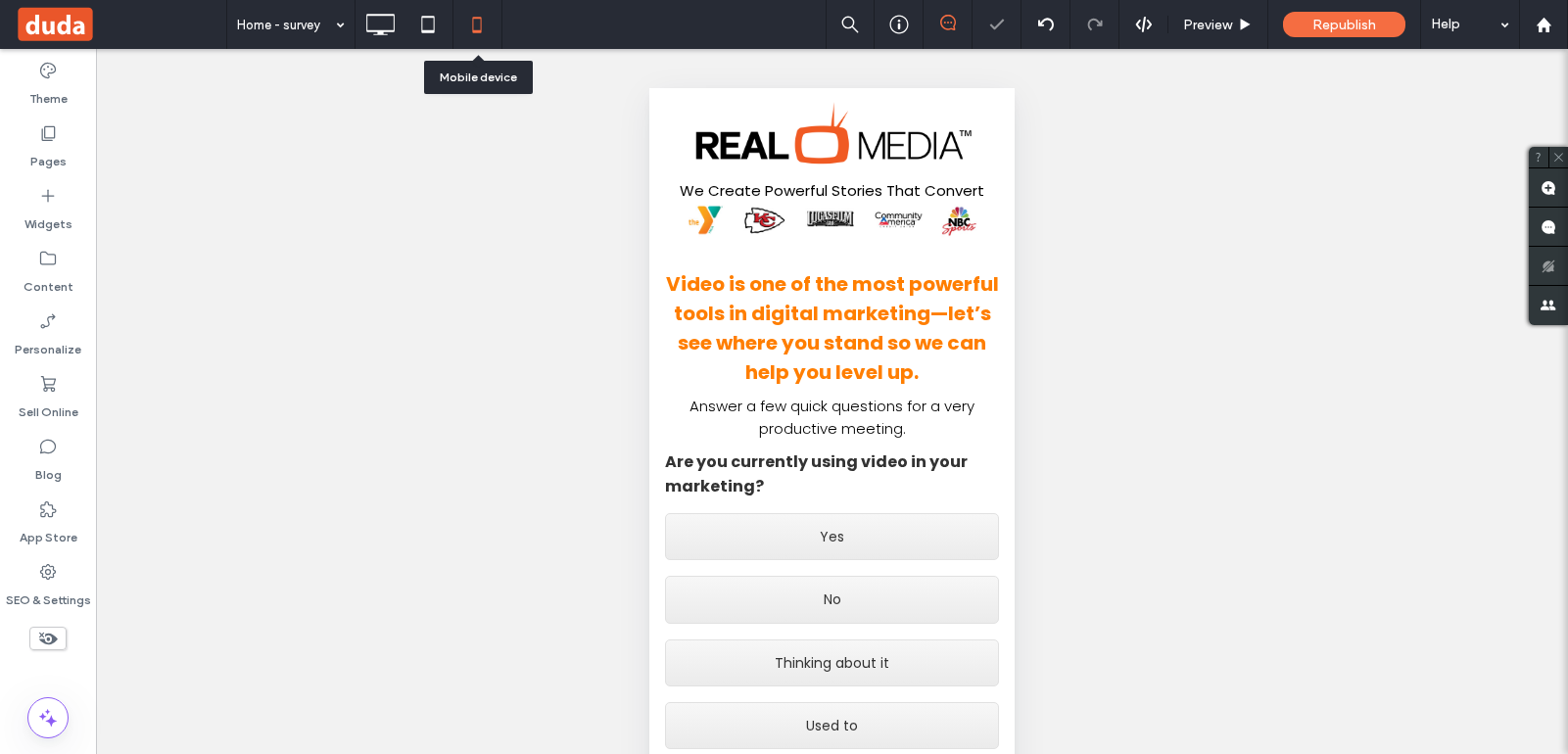 scroll, scrollTop: 0, scrollLeft: 0, axis: both 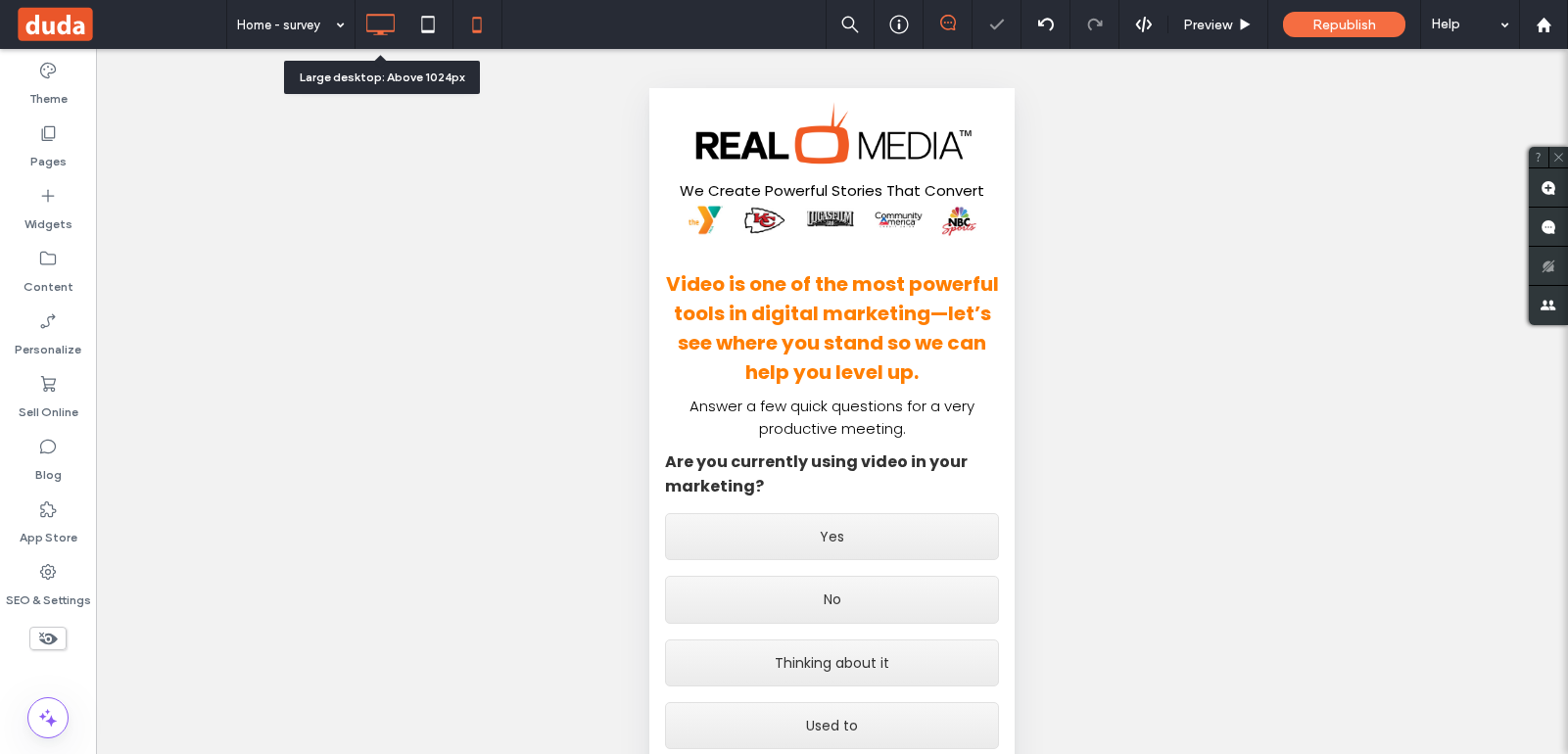 click 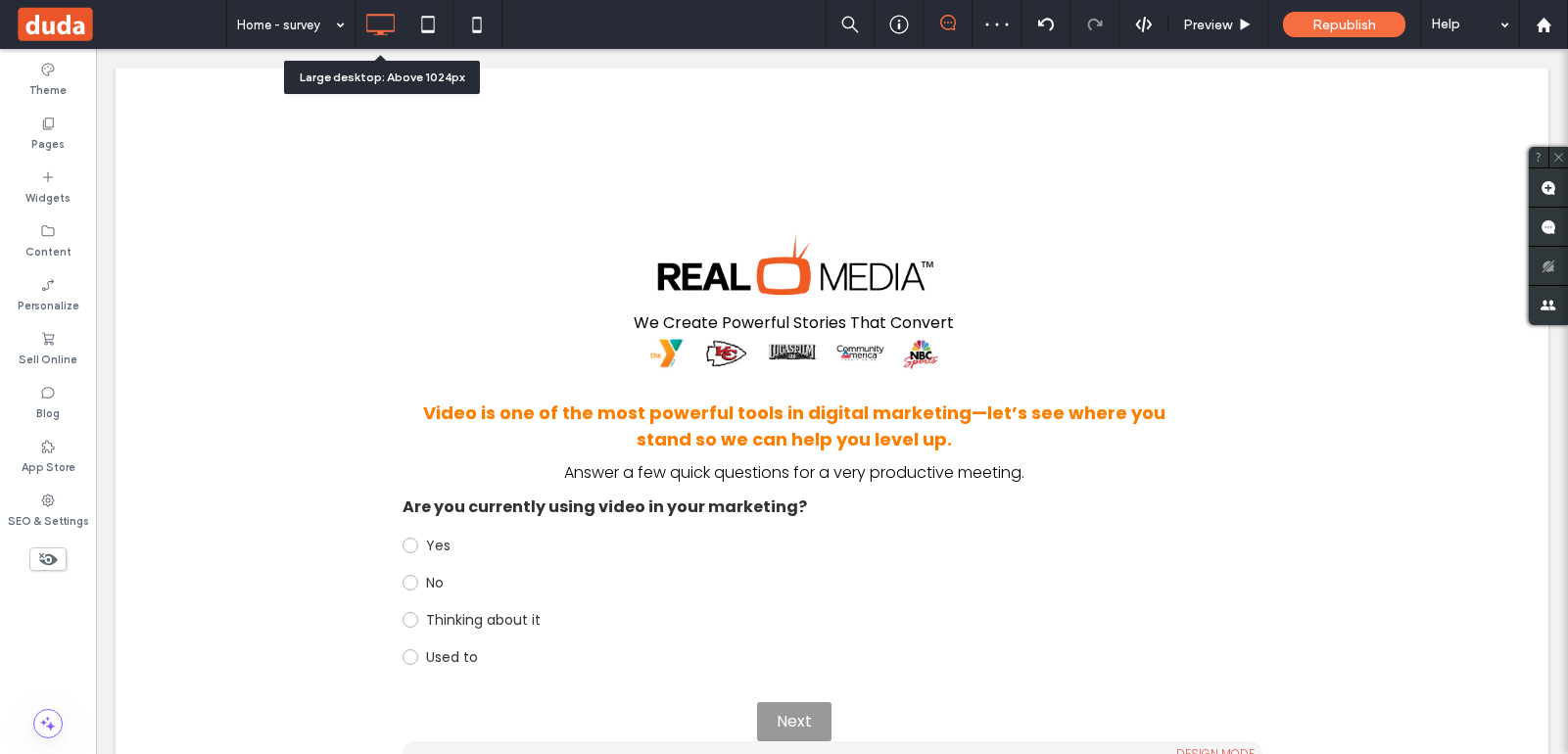 scroll, scrollTop: 0, scrollLeft: 0, axis: both 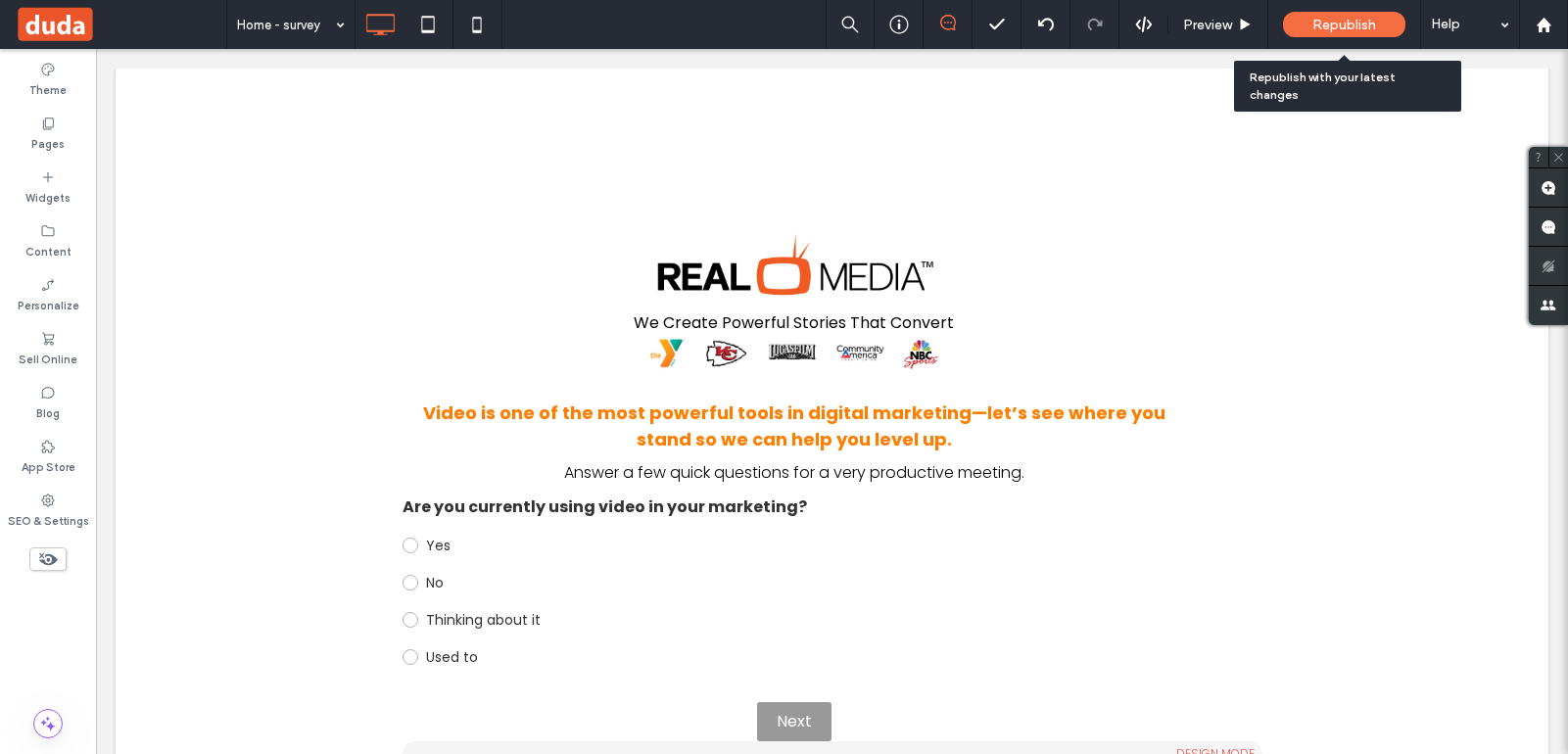 click on "Republish" at bounding box center [1344, 24] 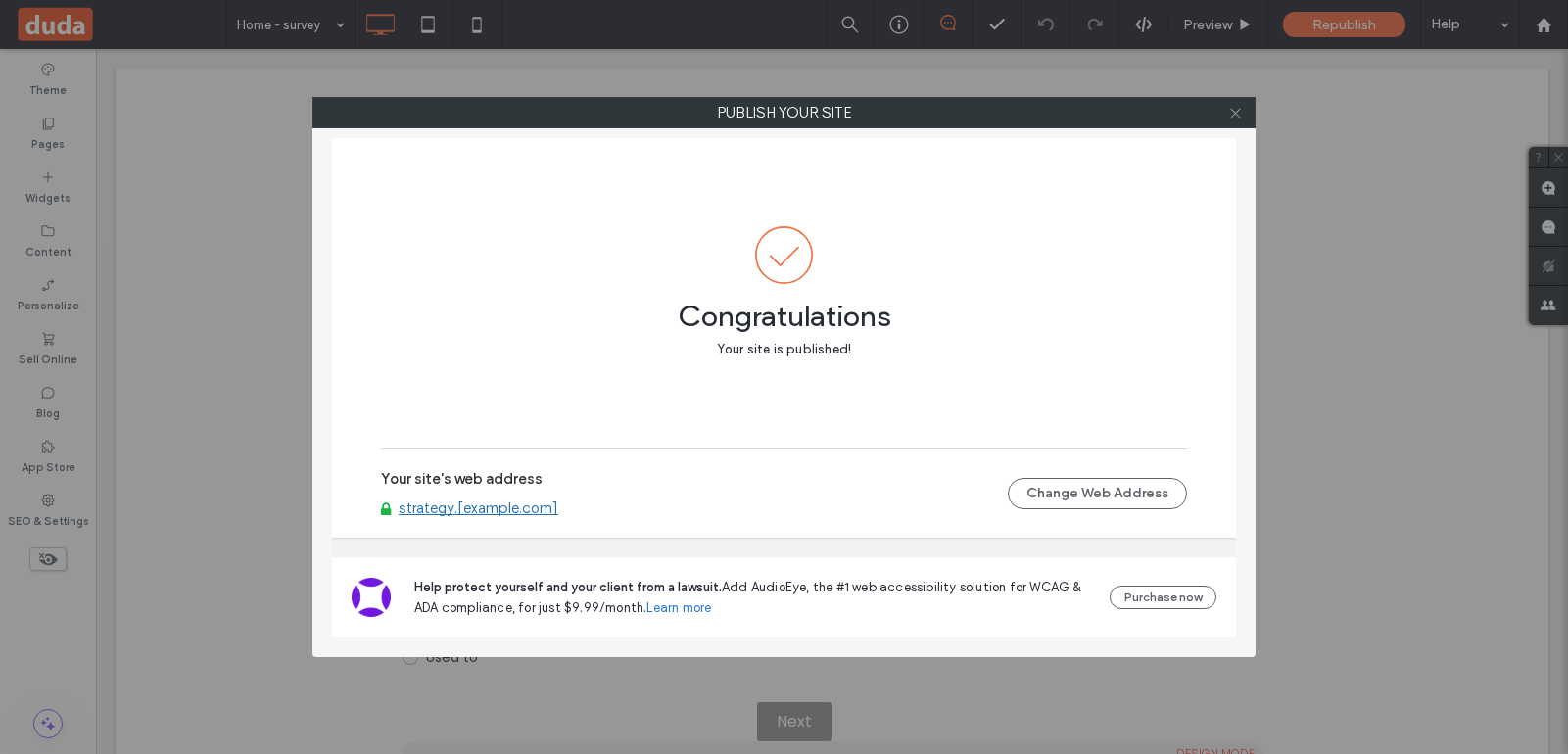 click 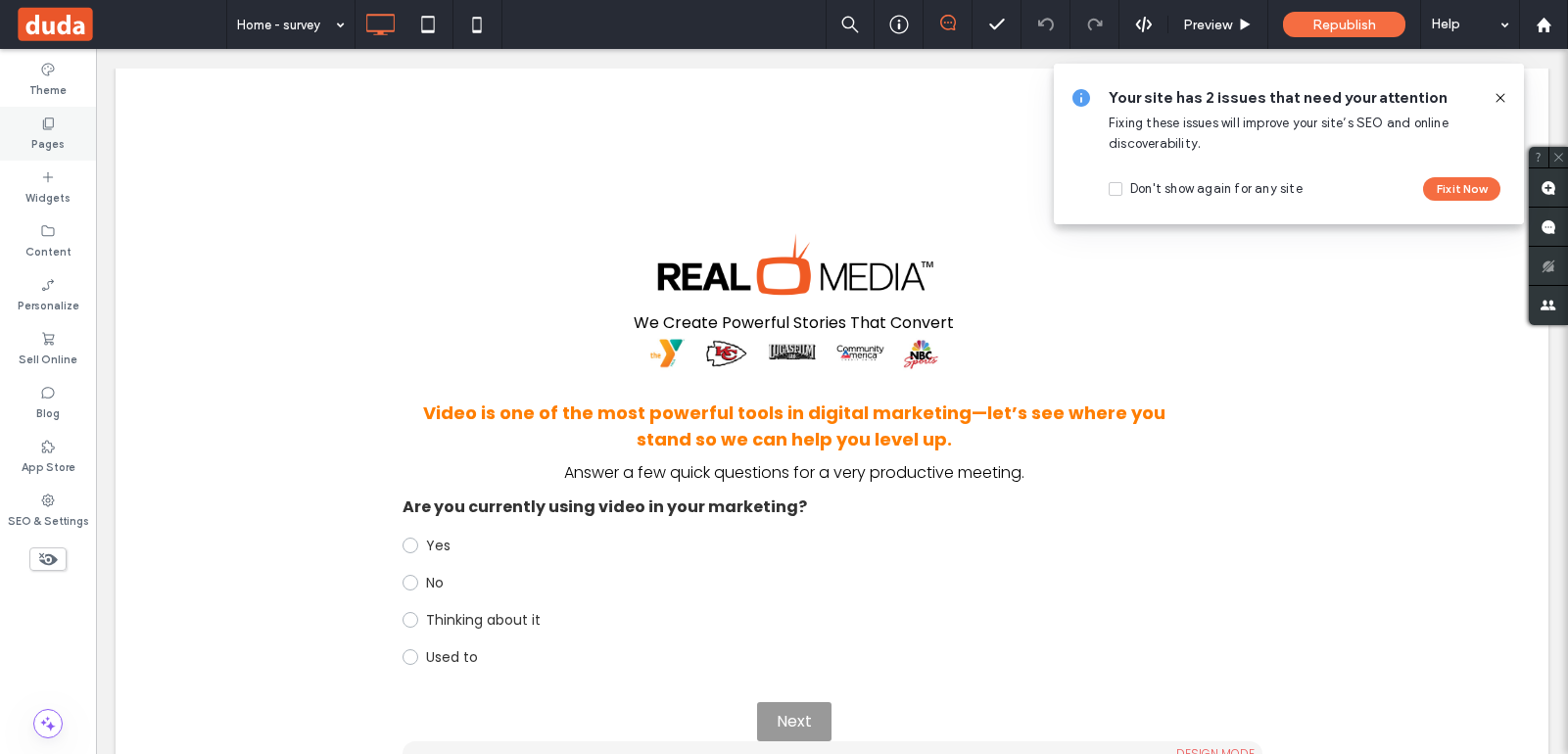 click on "Pages" at bounding box center [48, 142] 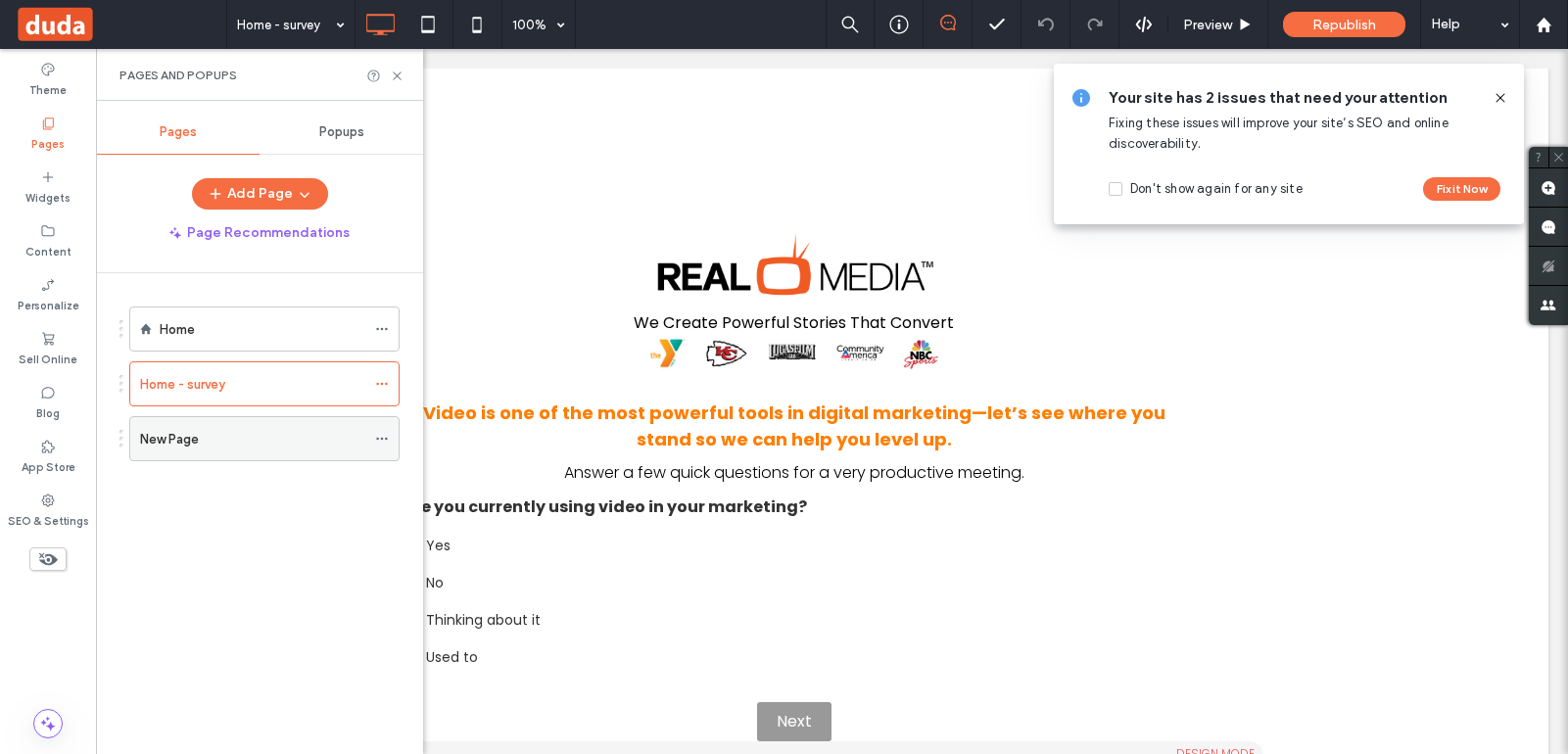 click 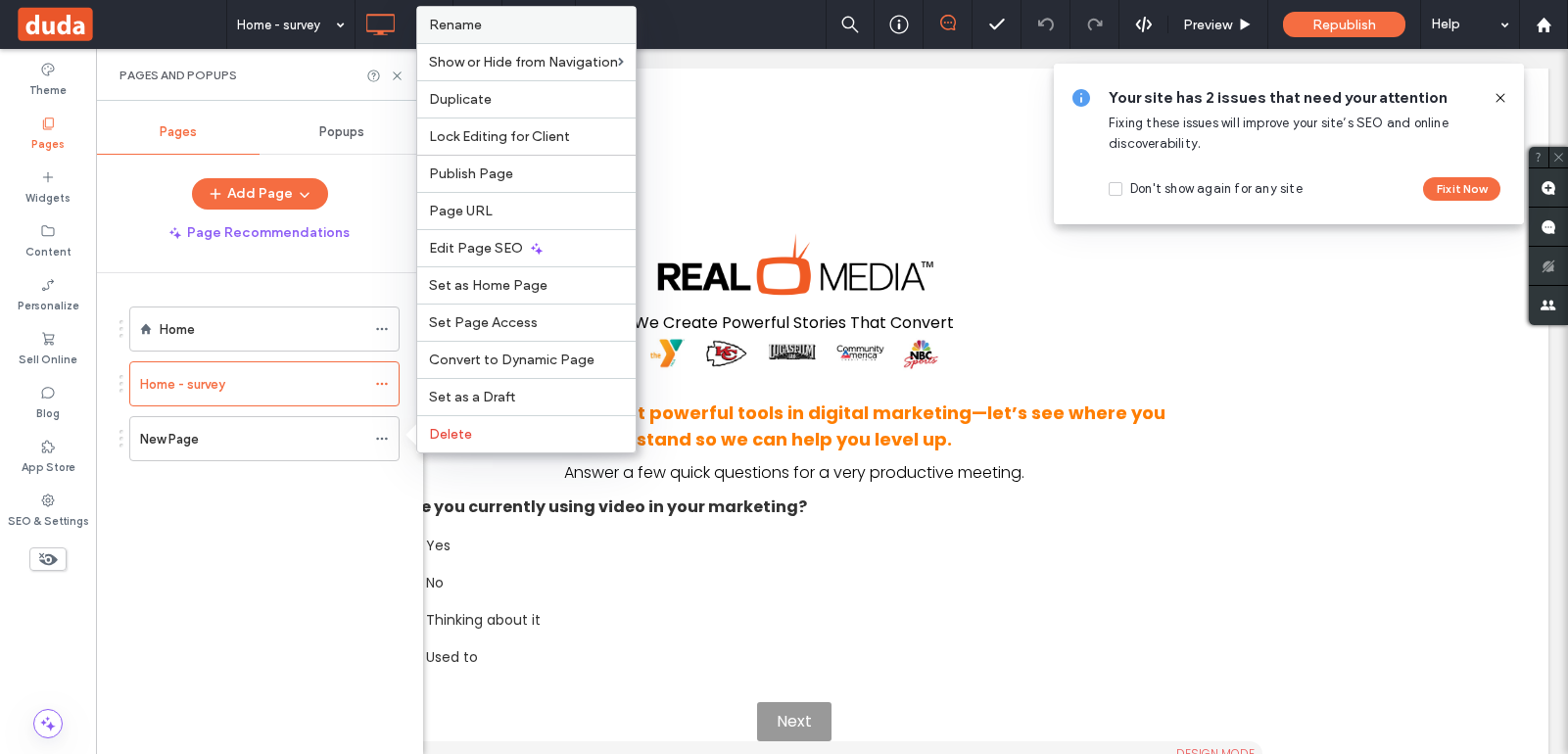 click on "Rename" at bounding box center [455, 24] 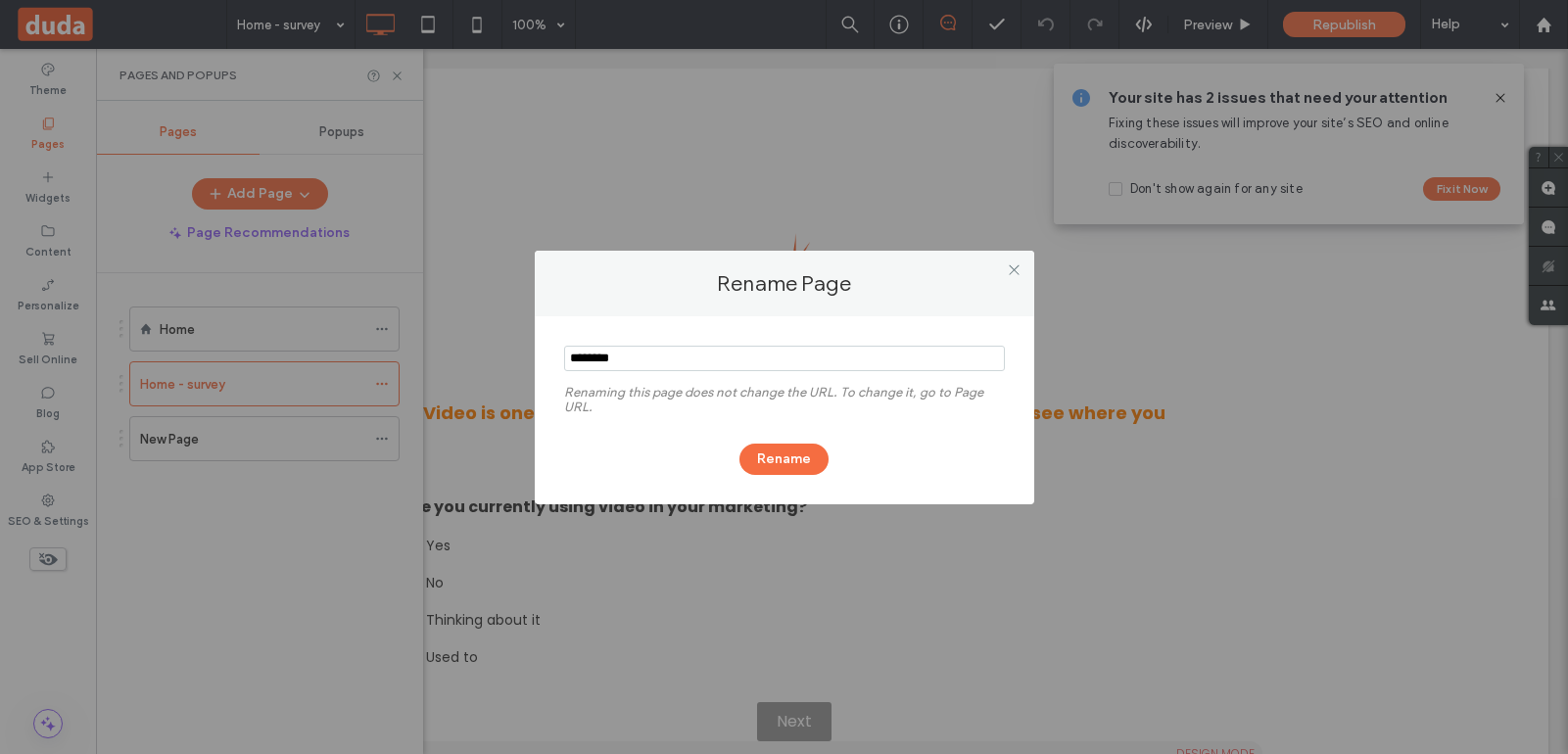 drag, startPoint x: 633, startPoint y: 356, endPoint x: 553, endPoint y: 354, distance: 80.025 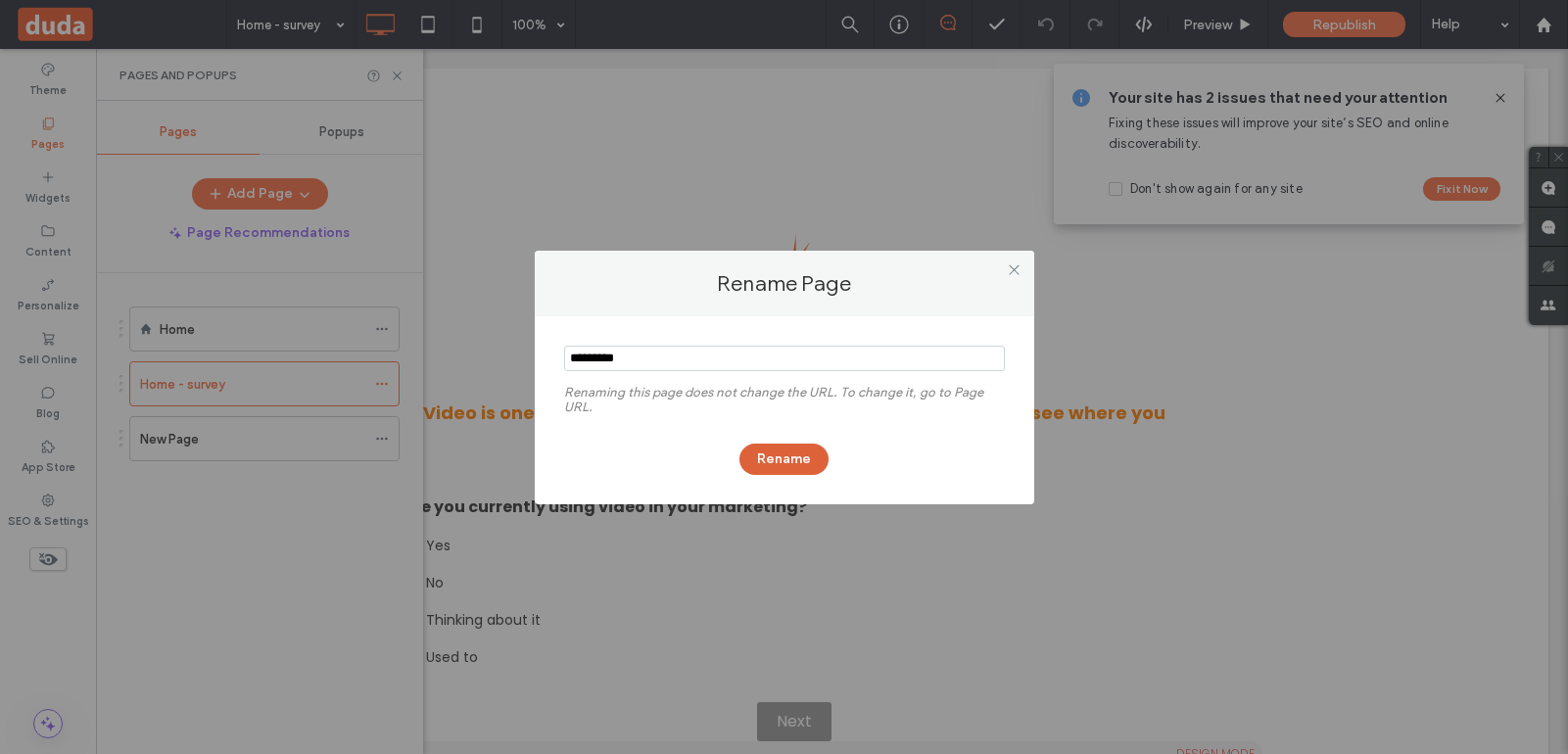 type on "*********" 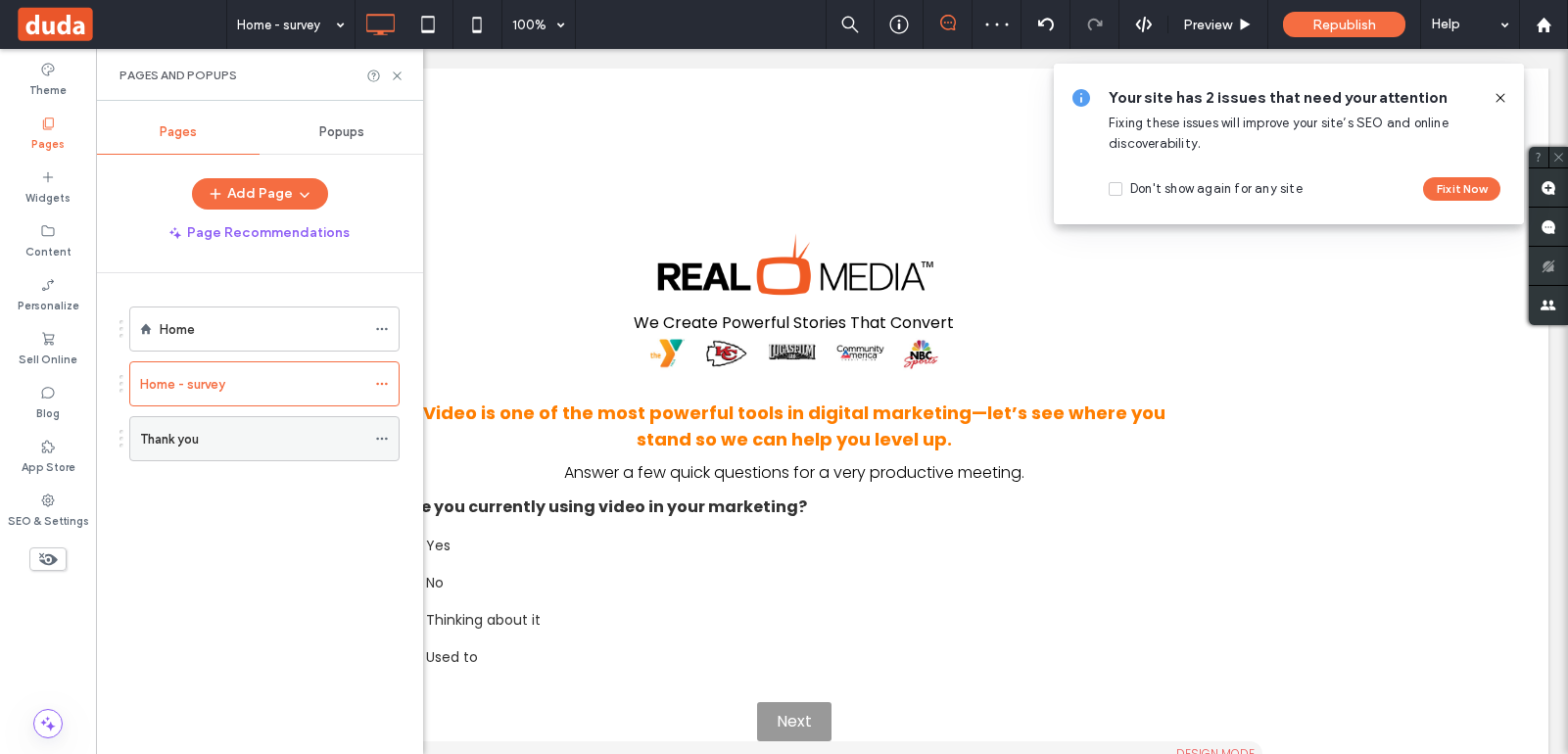 click on "Thank you" at bounding box center (264, 439) 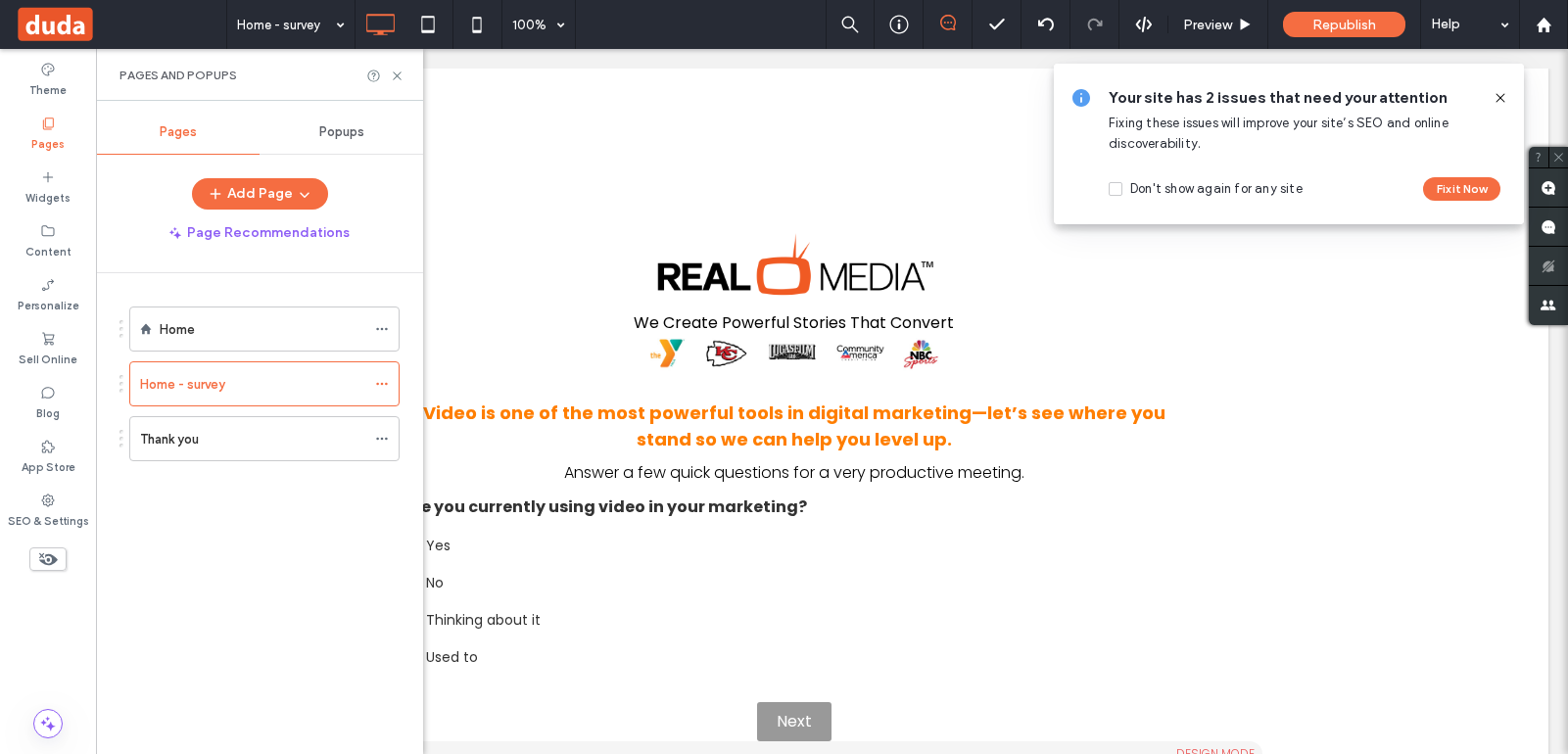 click 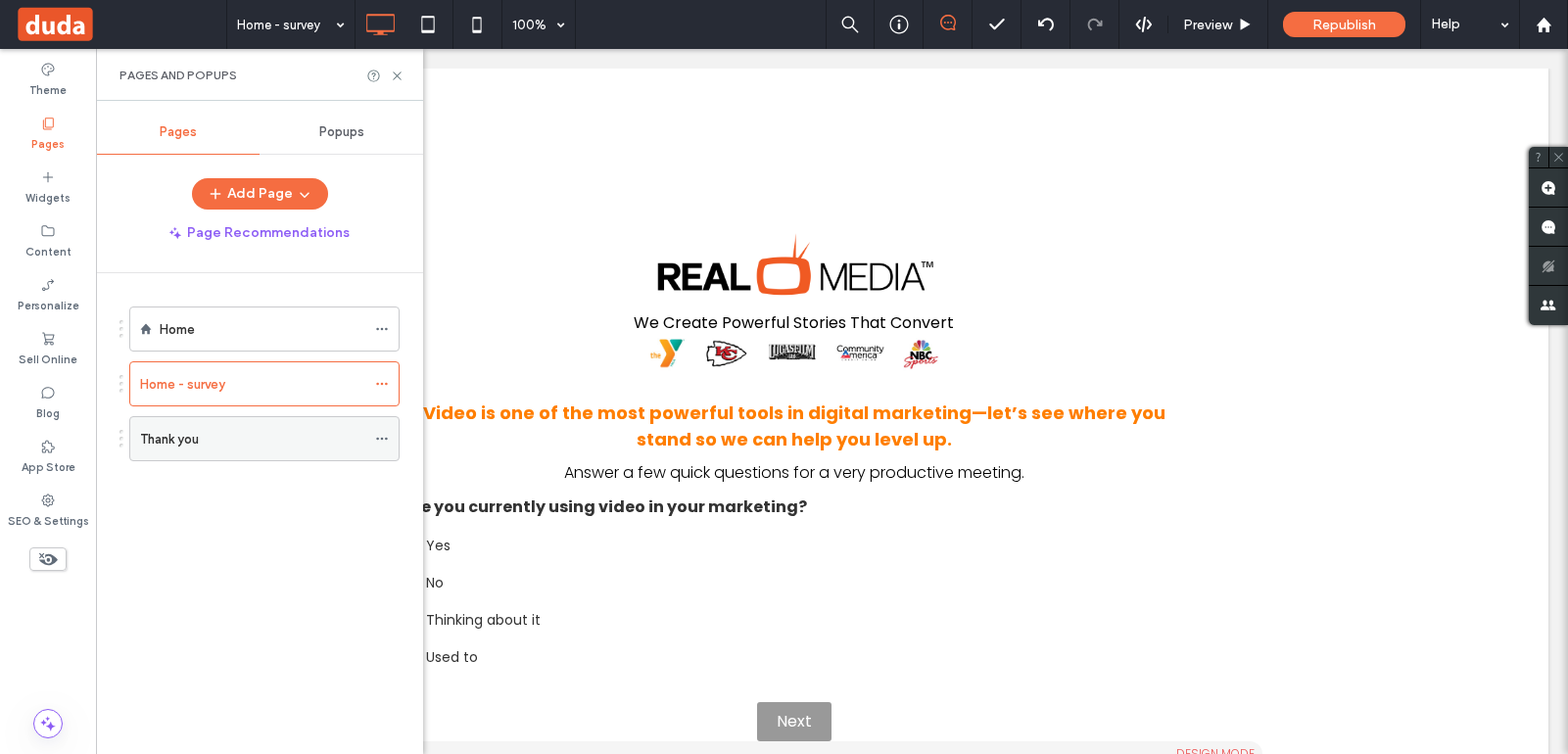 click on "Thank you" at bounding box center [253, 439] 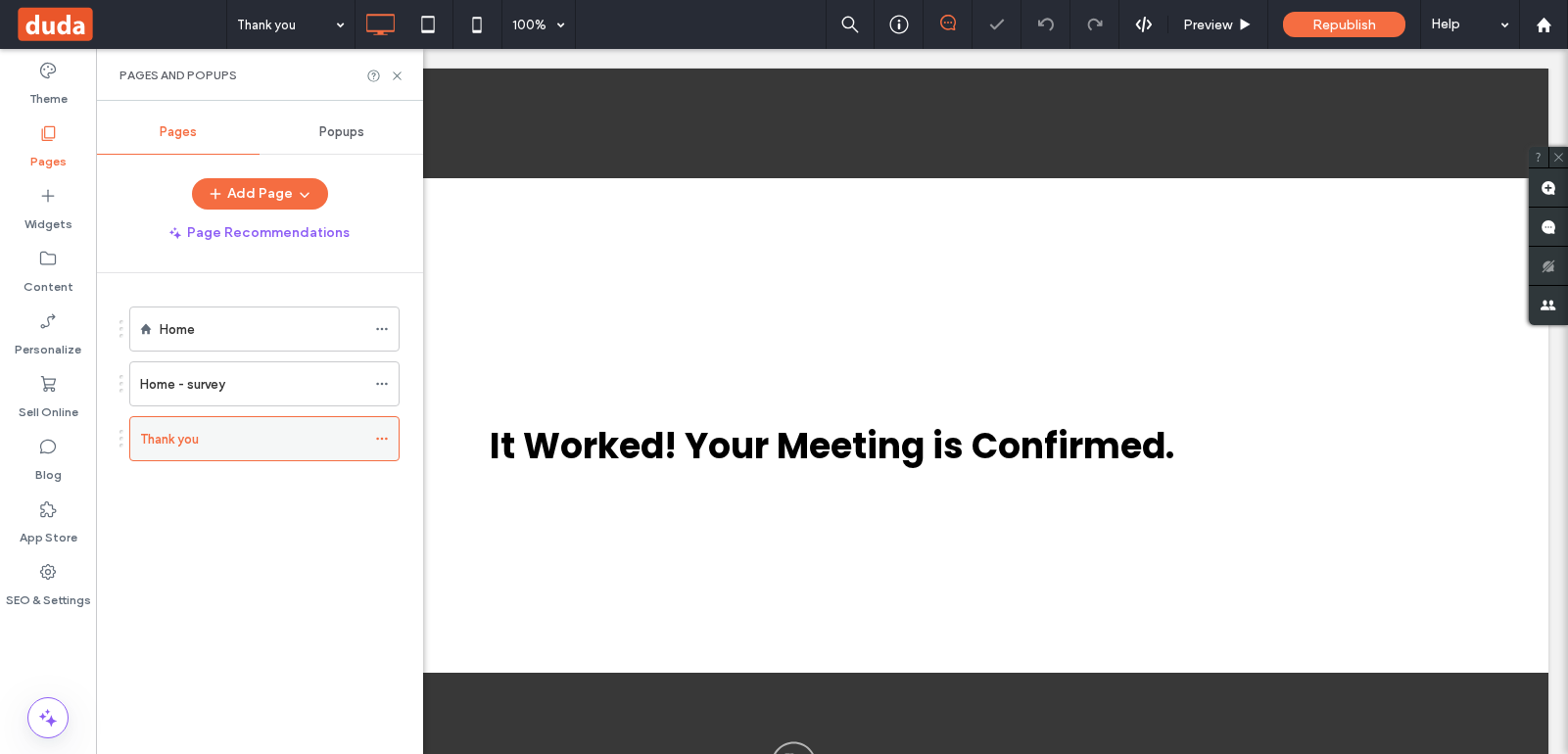 scroll, scrollTop: 0, scrollLeft: 0, axis: both 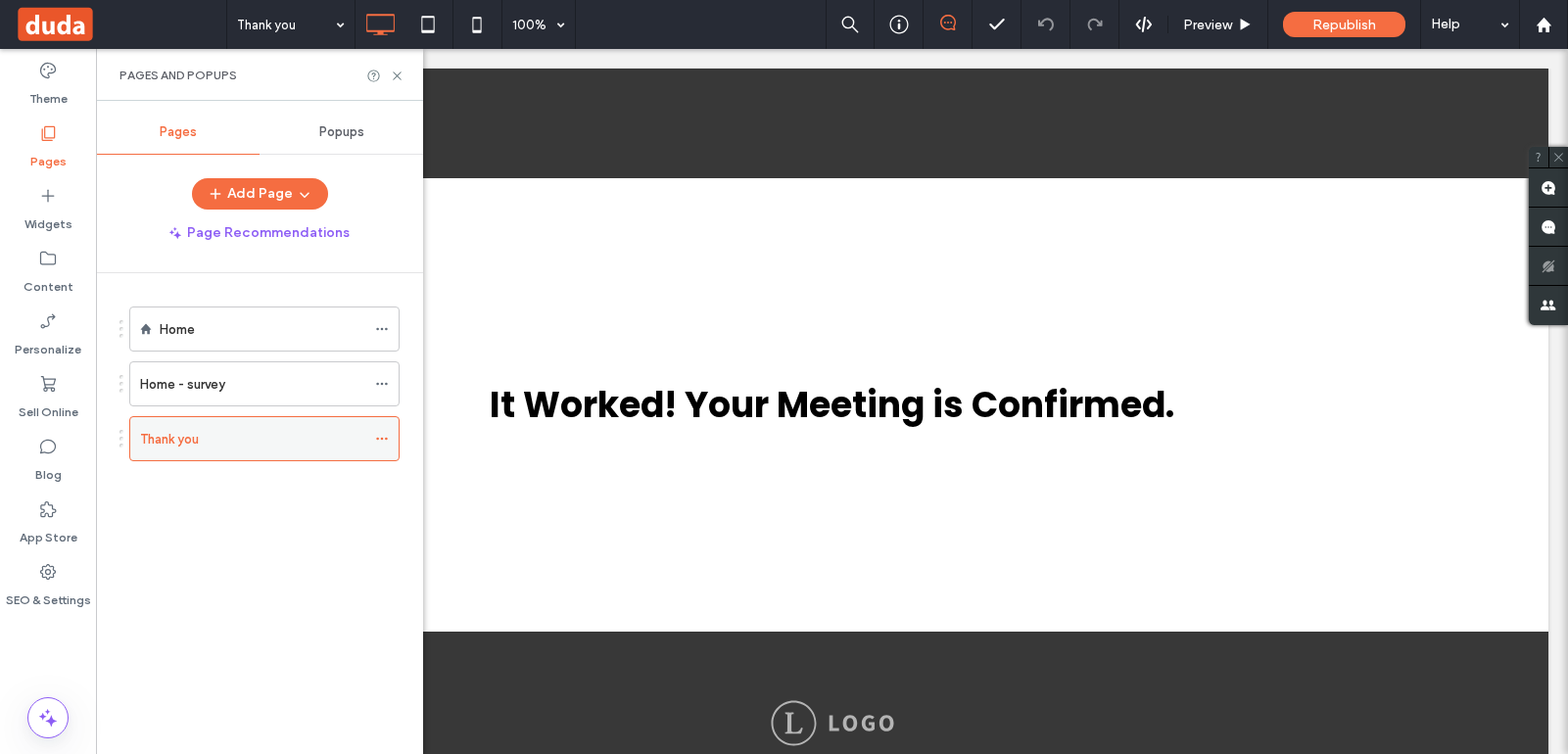 click 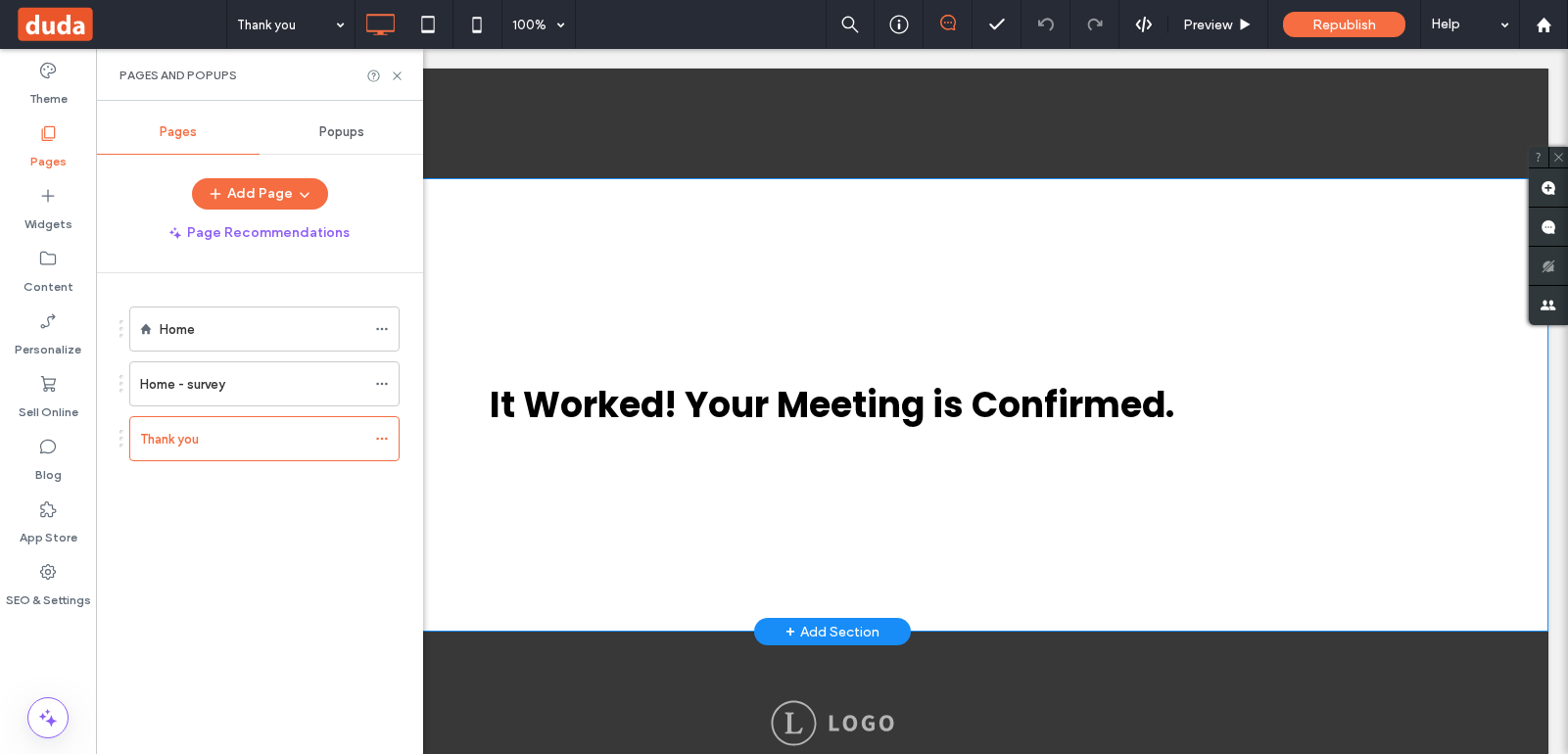 click on "It Worked! Your Meeting is Confirmed.
Click To Paste
Row + Add Section" at bounding box center (832, 404) 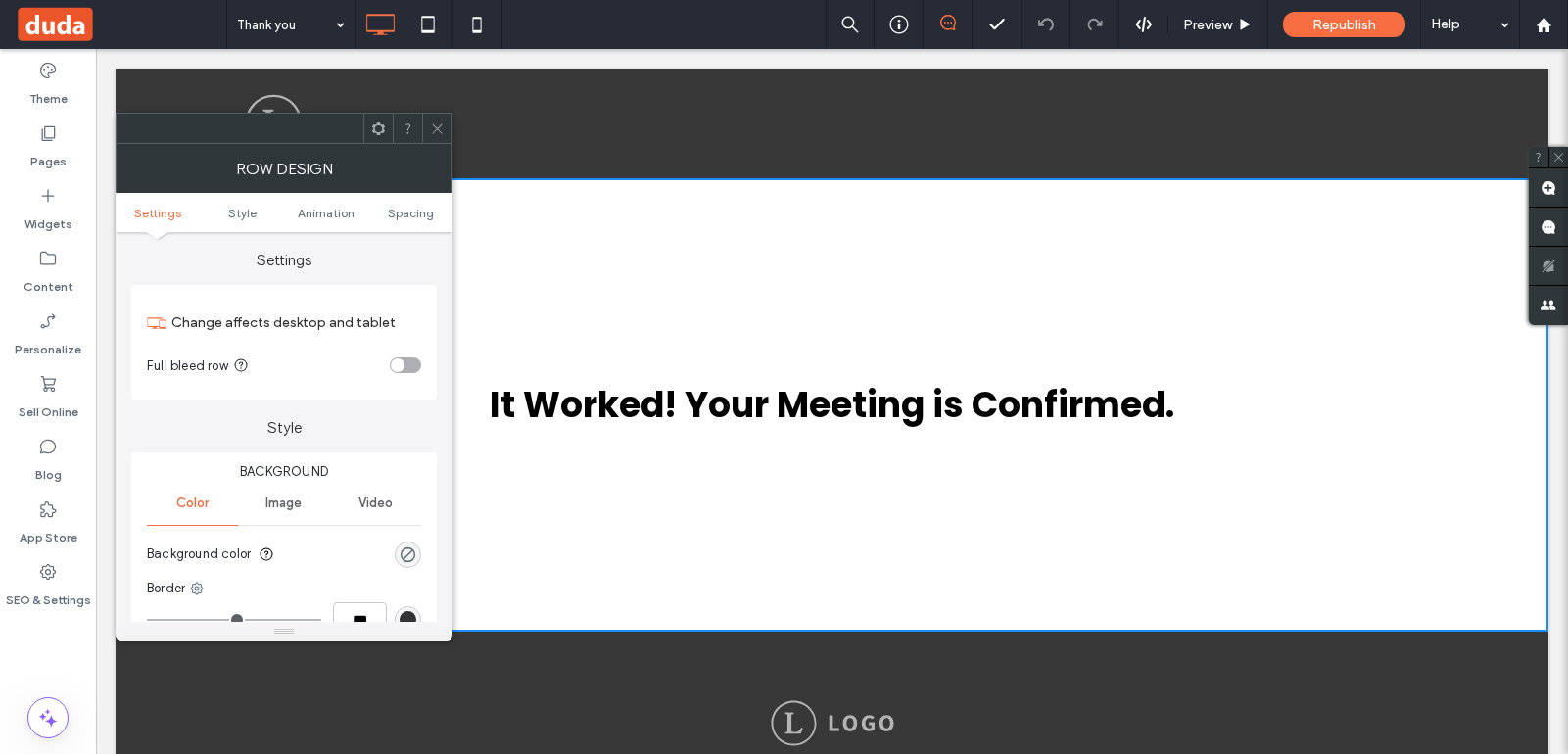 click 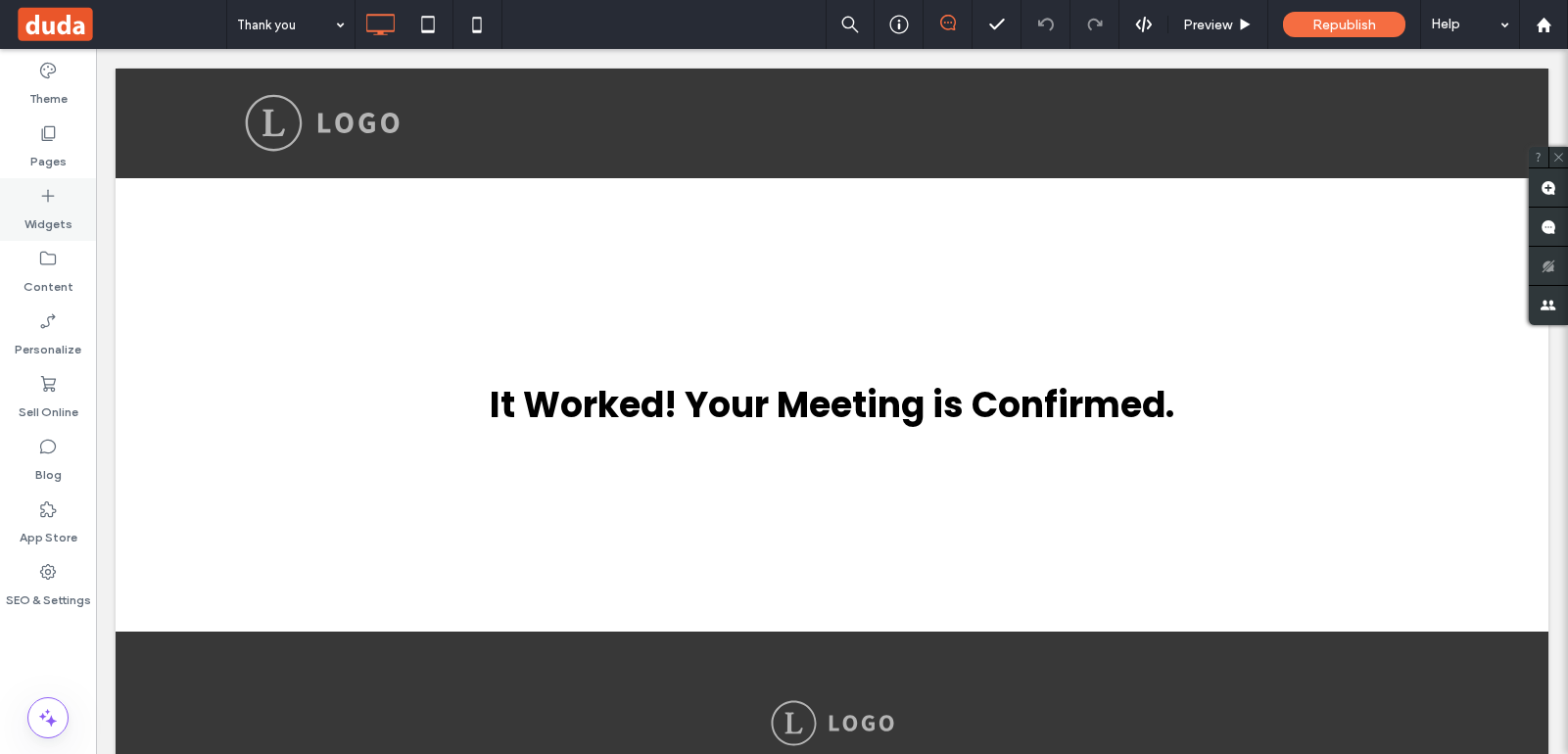 click 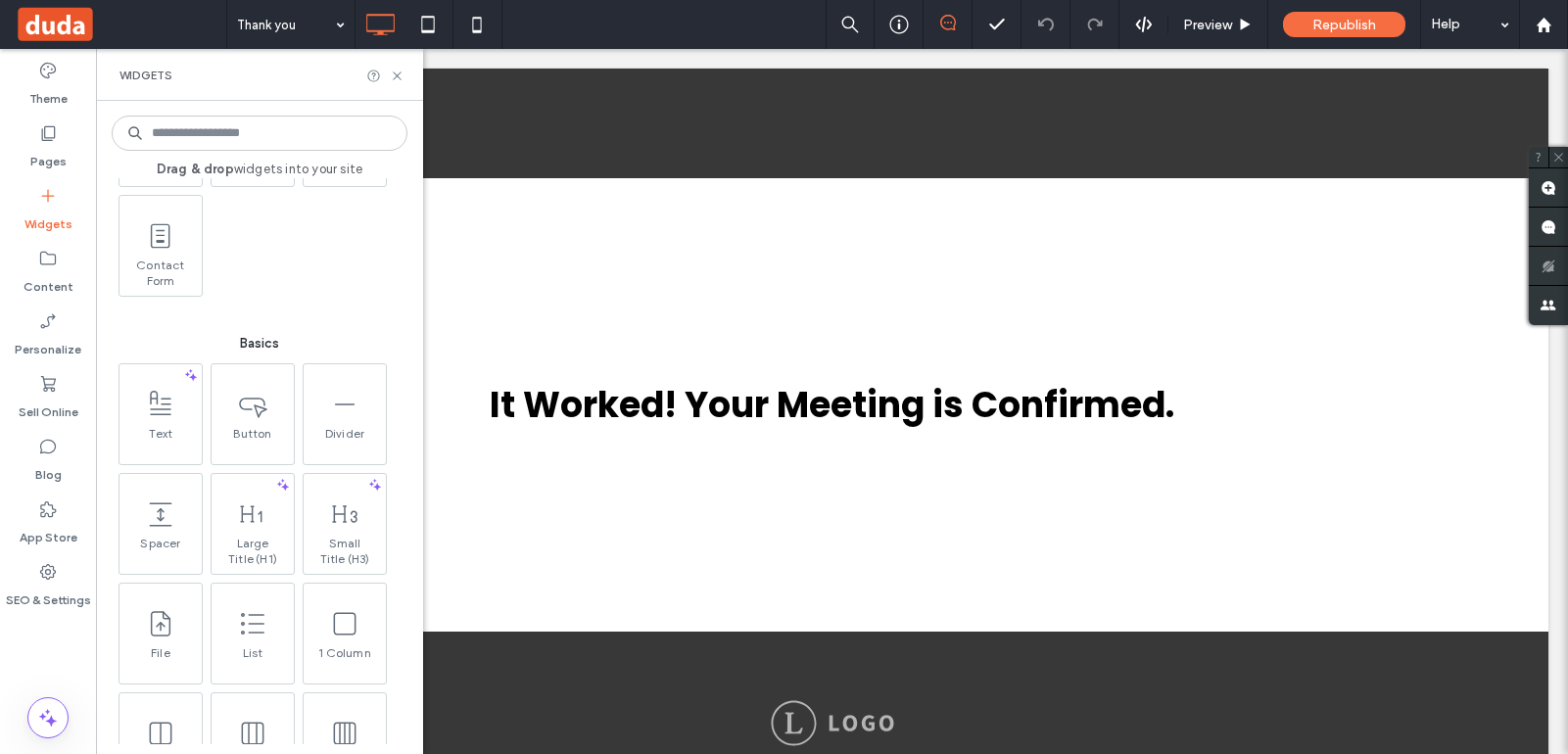 scroll, scrollTop: 624, scrollLeft: 0, axis: vertical 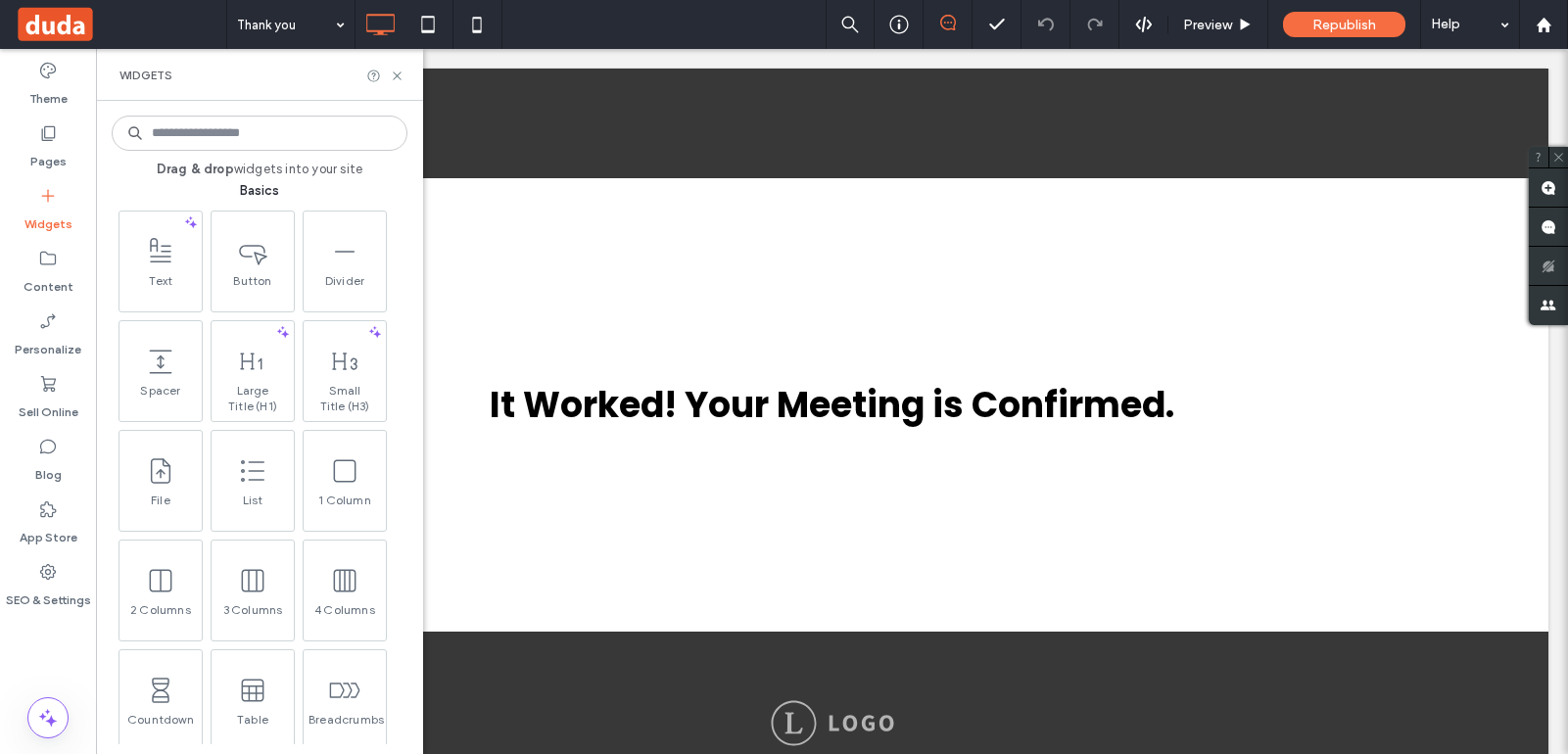 click at bounding box center [260, 133] 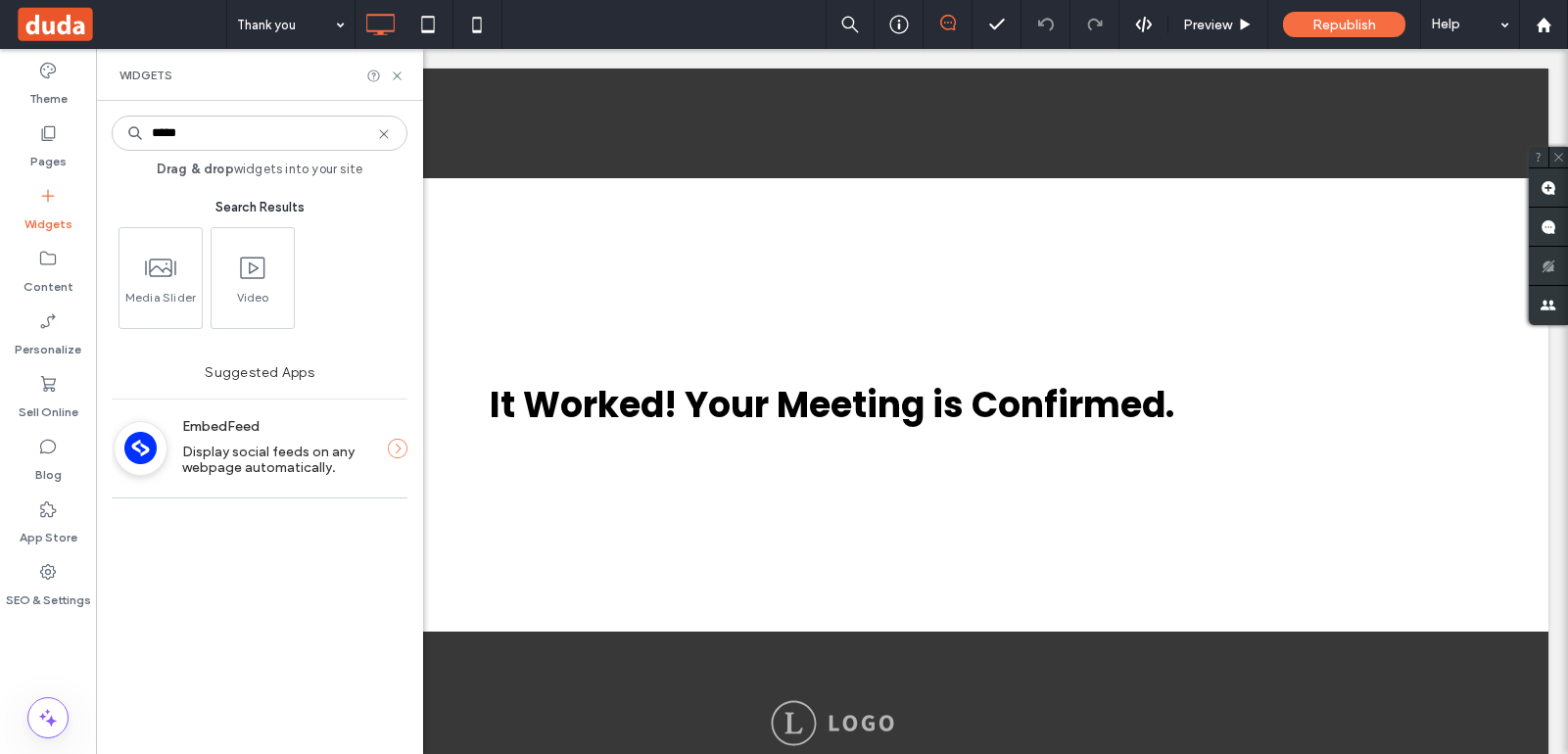 scroll, scrollTop: 0, scrollLeft: 0, axis: both 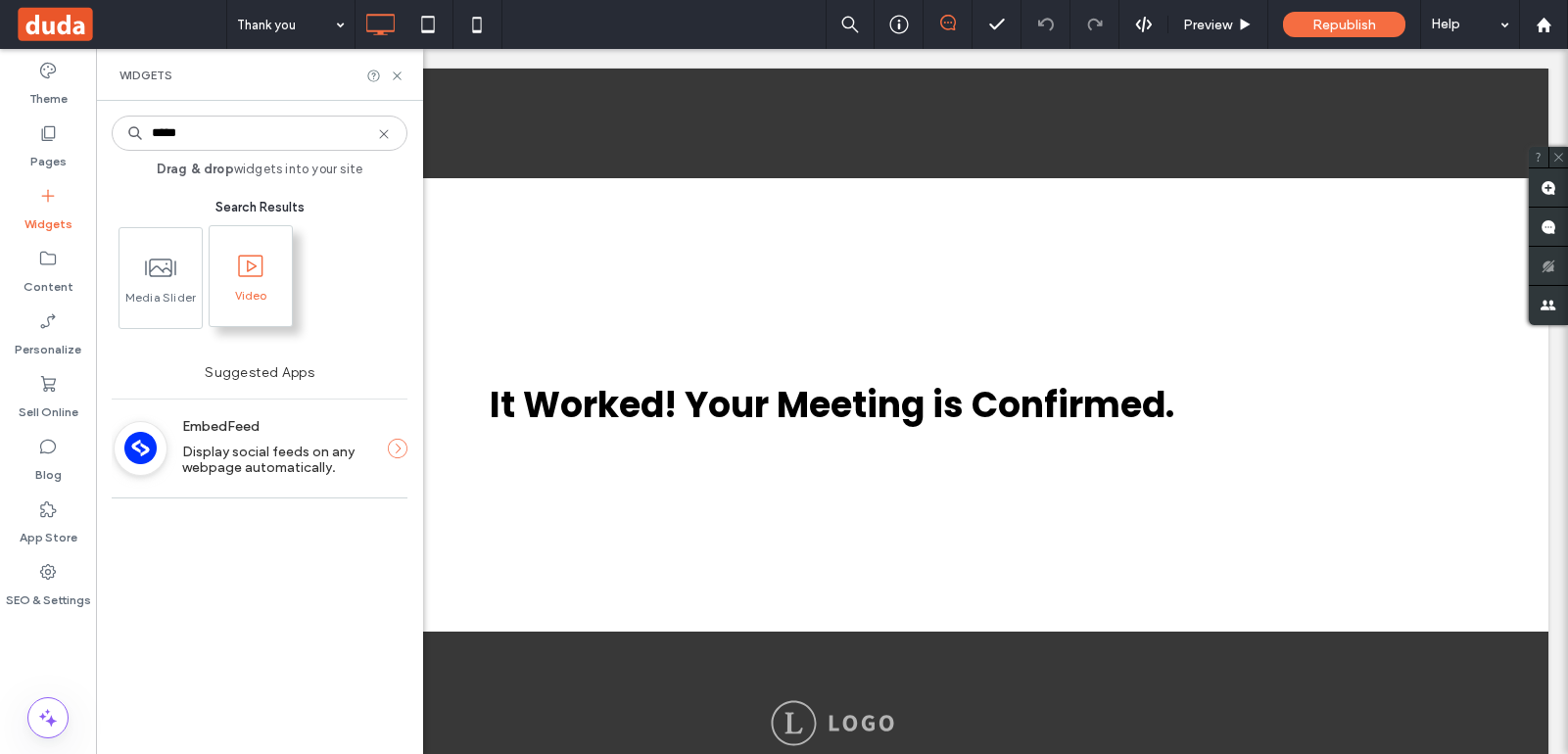 type on "*****" 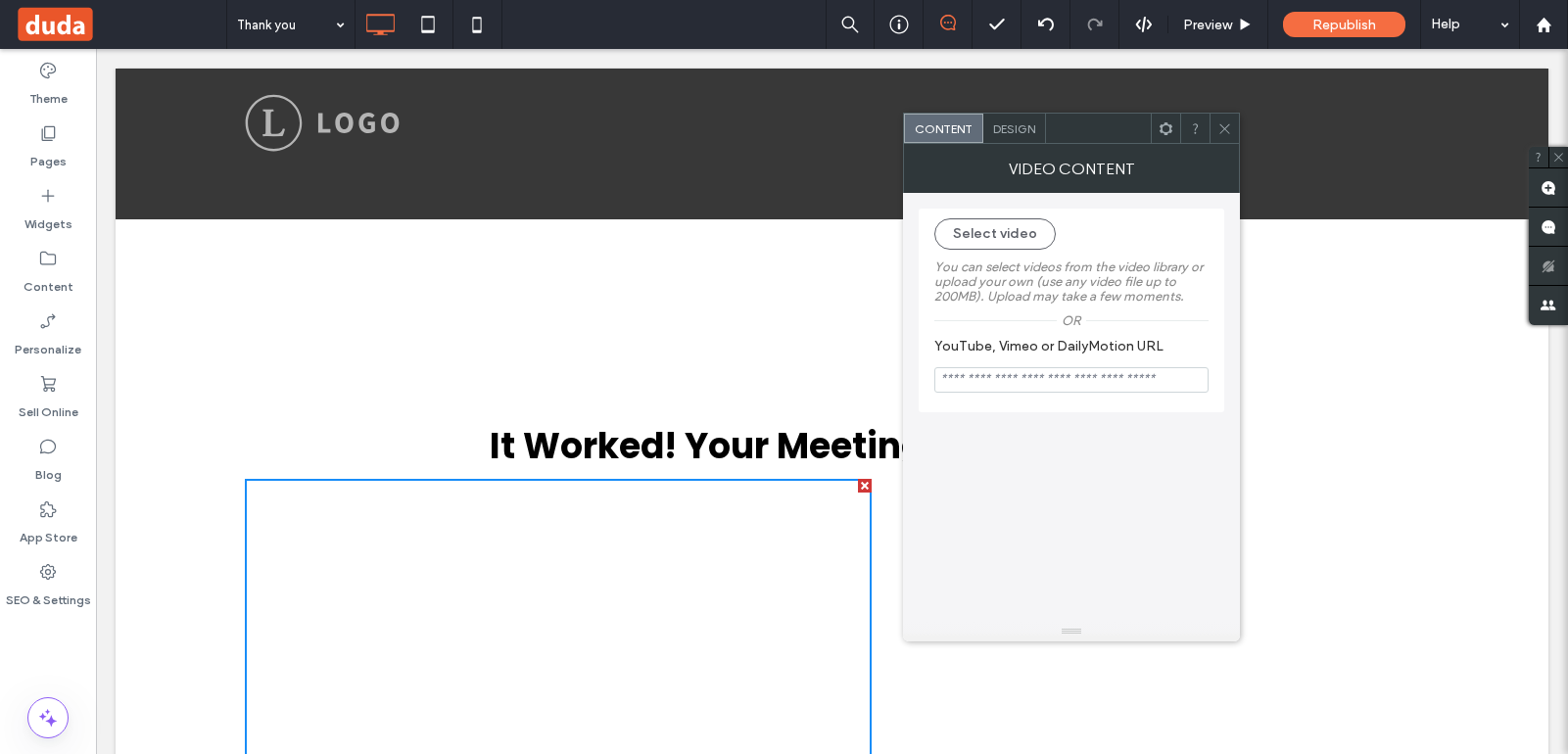 click at bounding box center [1071, 380] 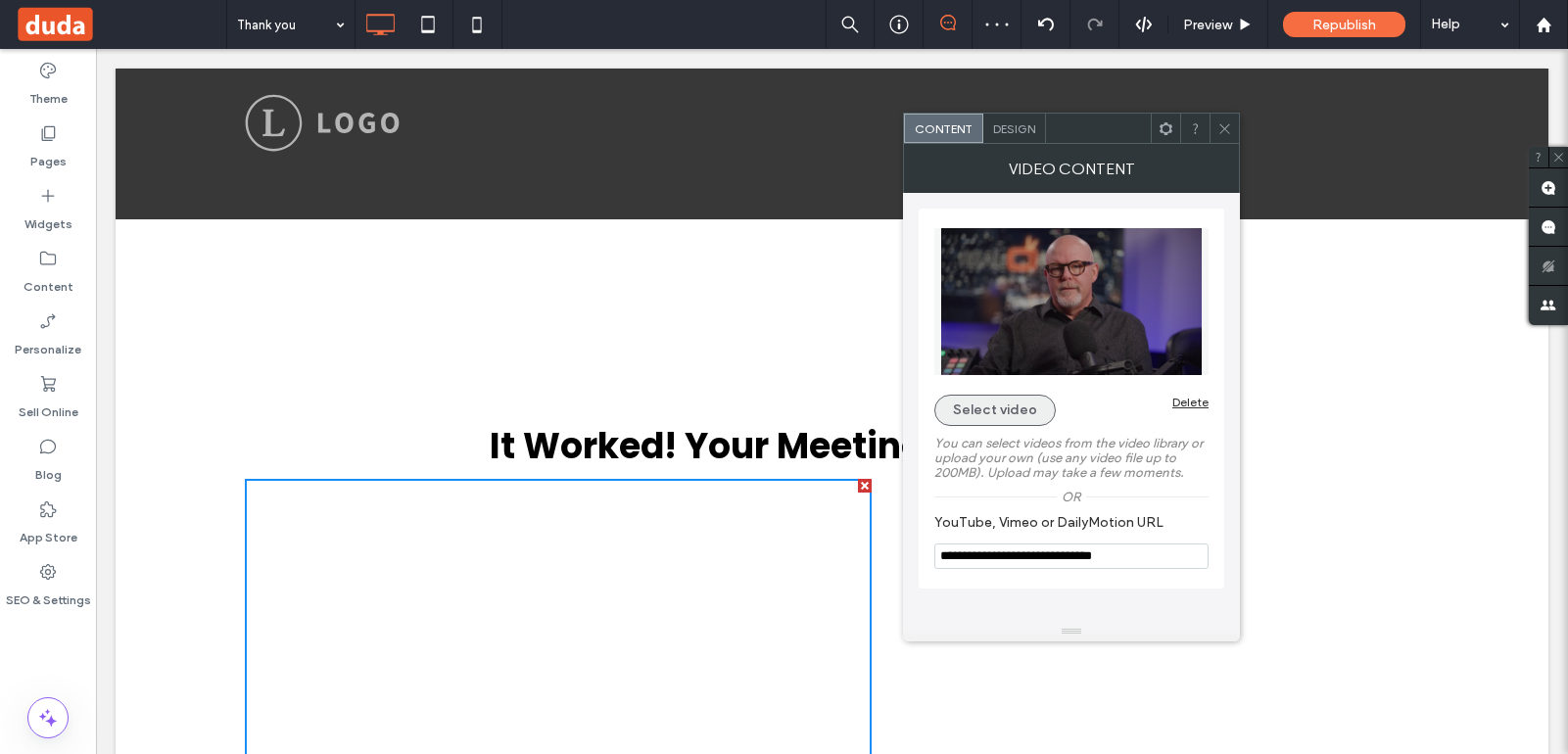 click on "Select video" at bounding box center (995, 410) 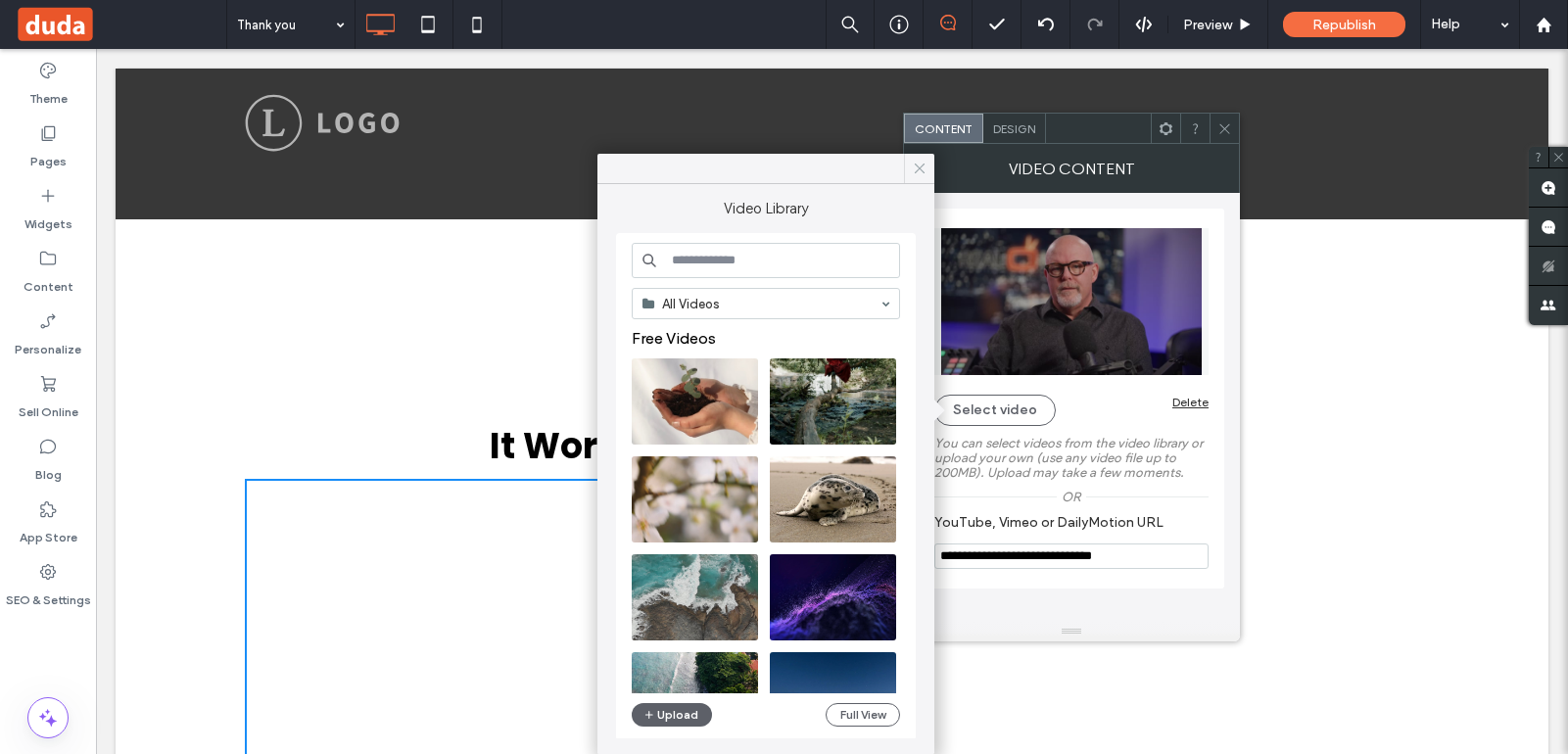 click 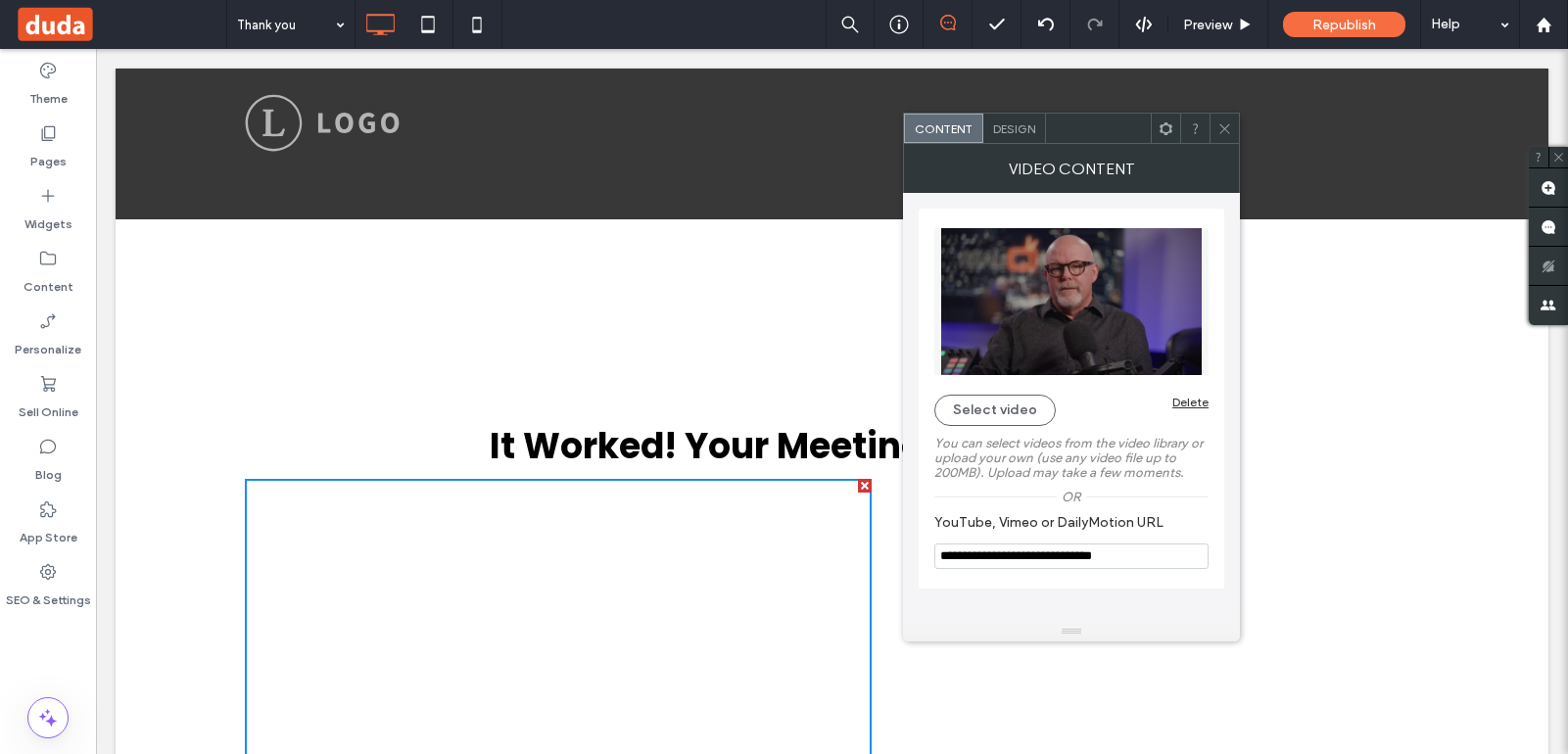 click on "Design" at bounding box center [1014, 128] 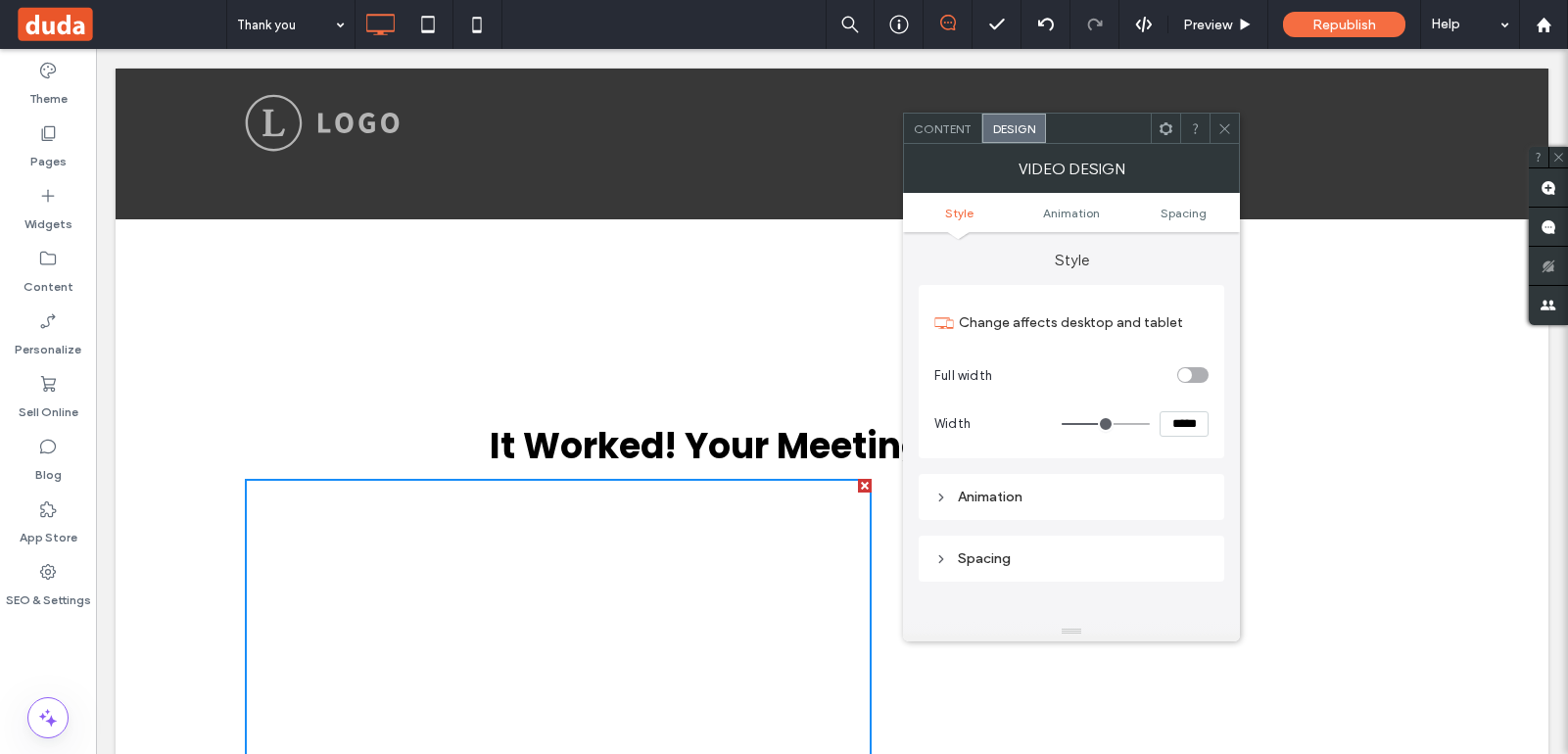 click at bounding box center [1193, 375] 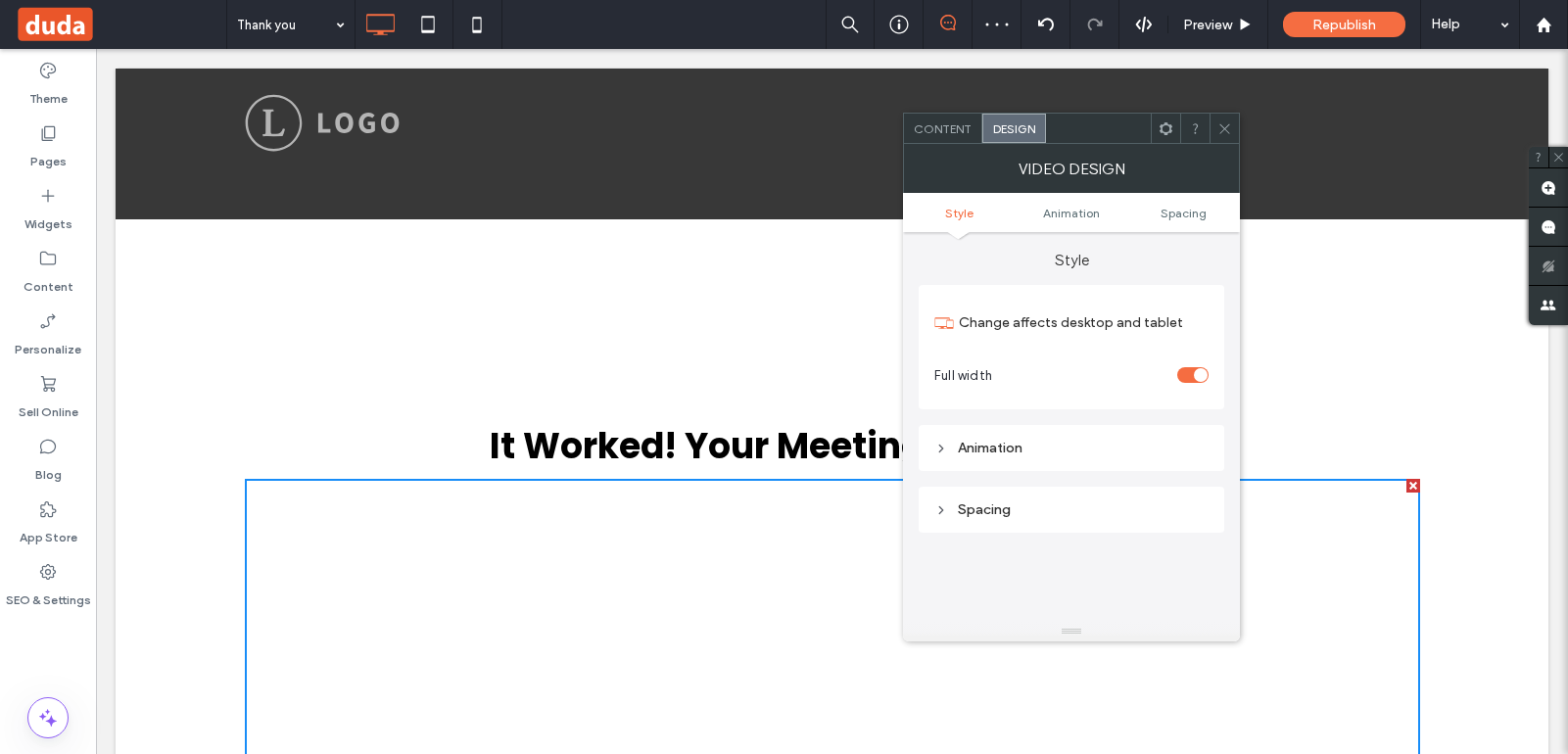 click at bounding box center (1201, 375) 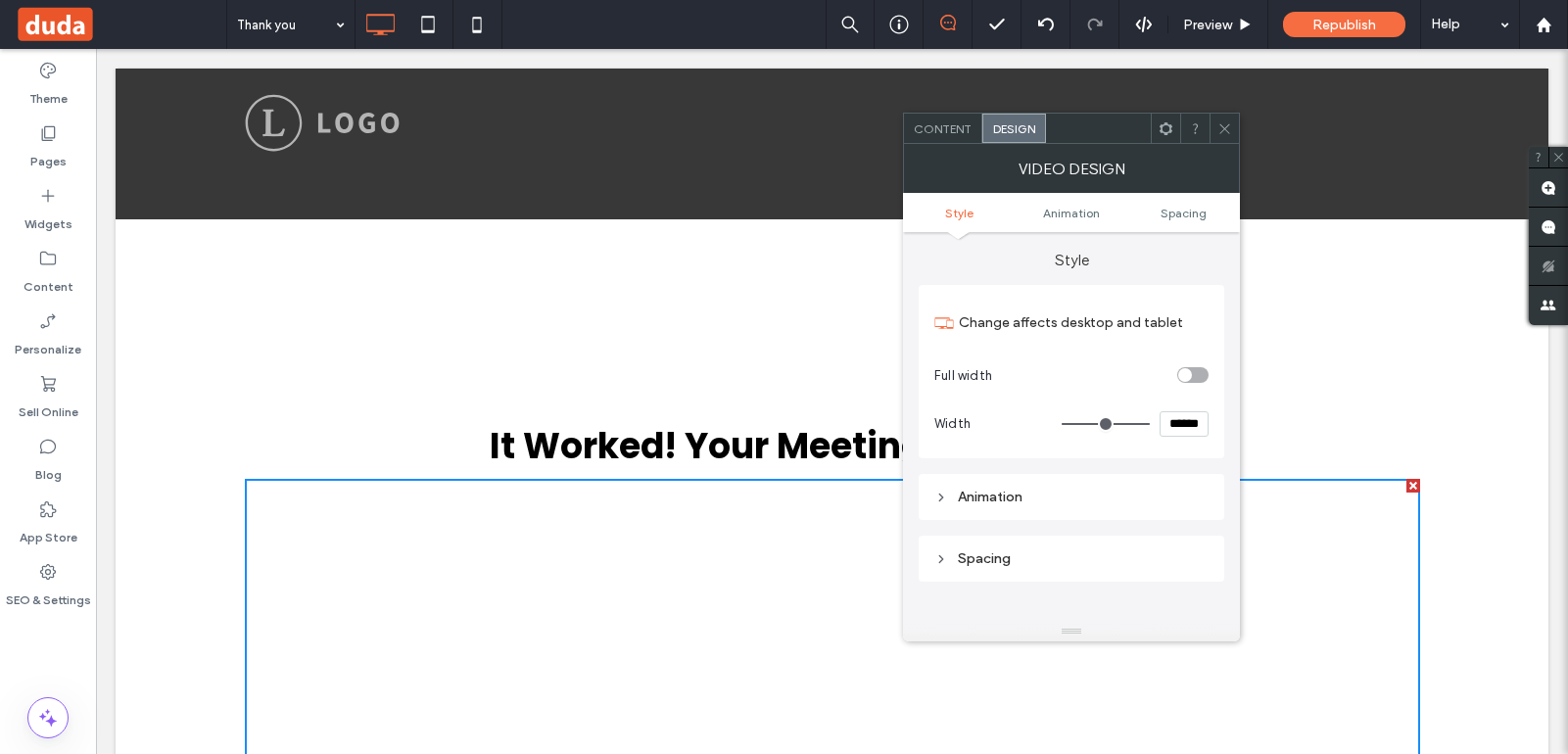 click at bounding box center [1106, 424] 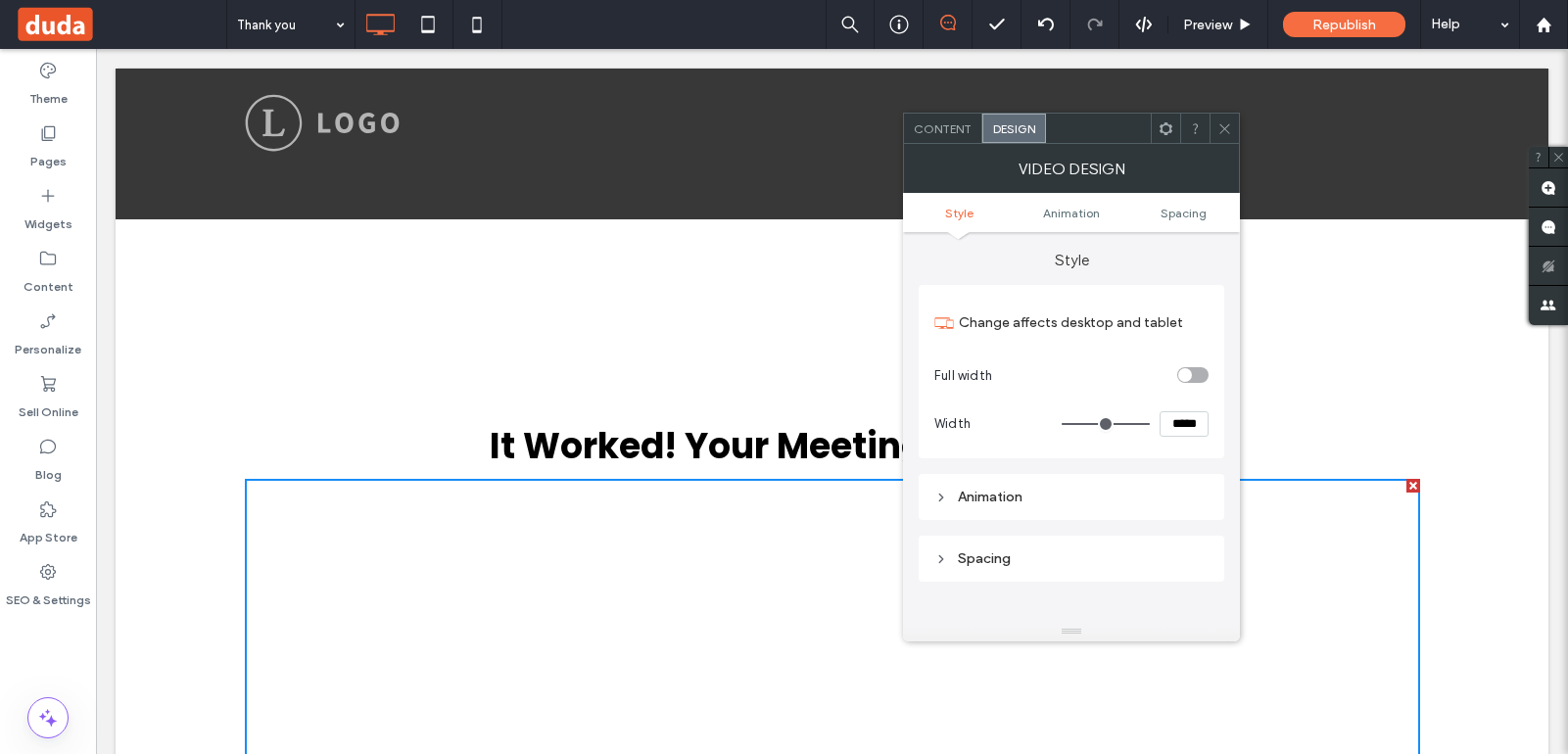 type on "***" 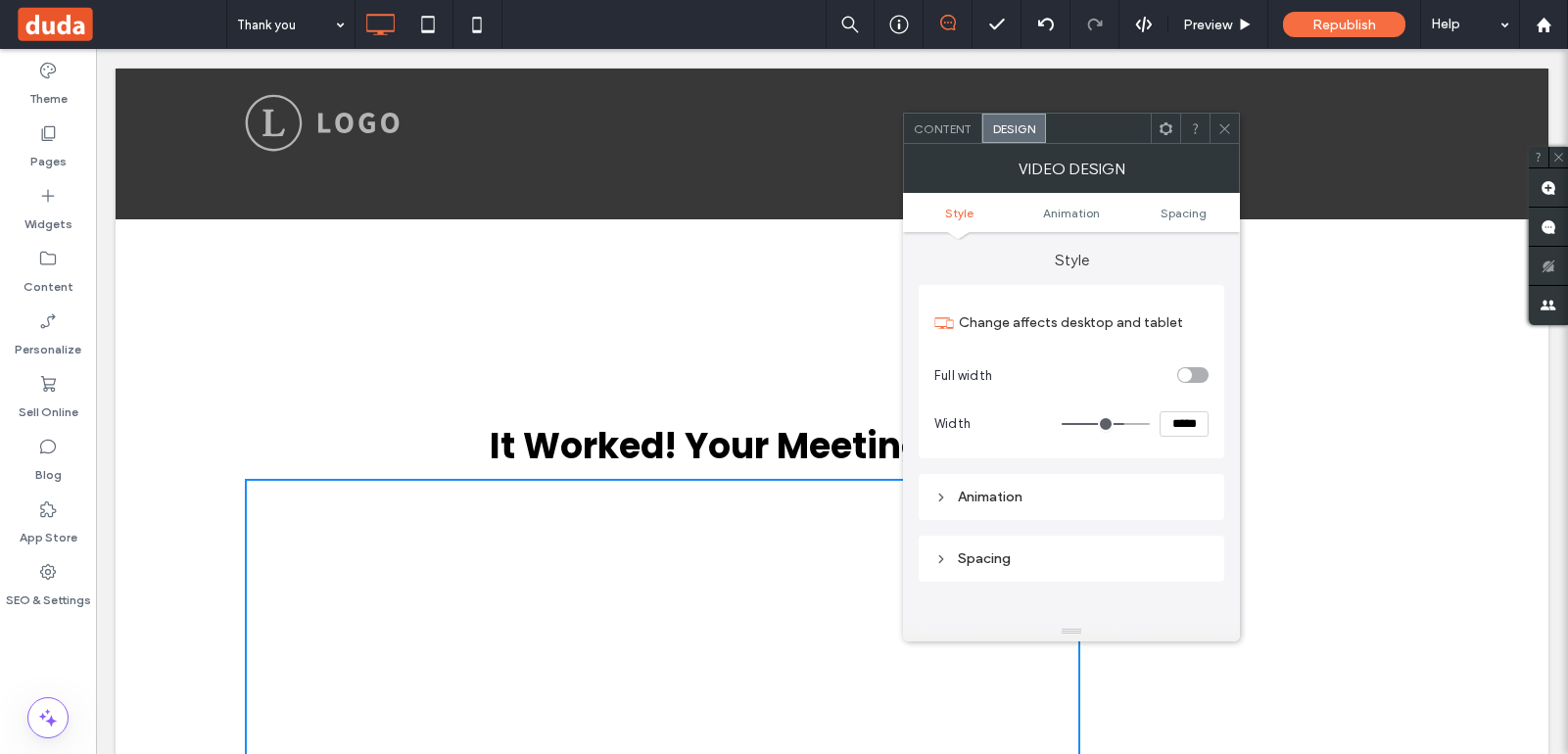 type on "***" 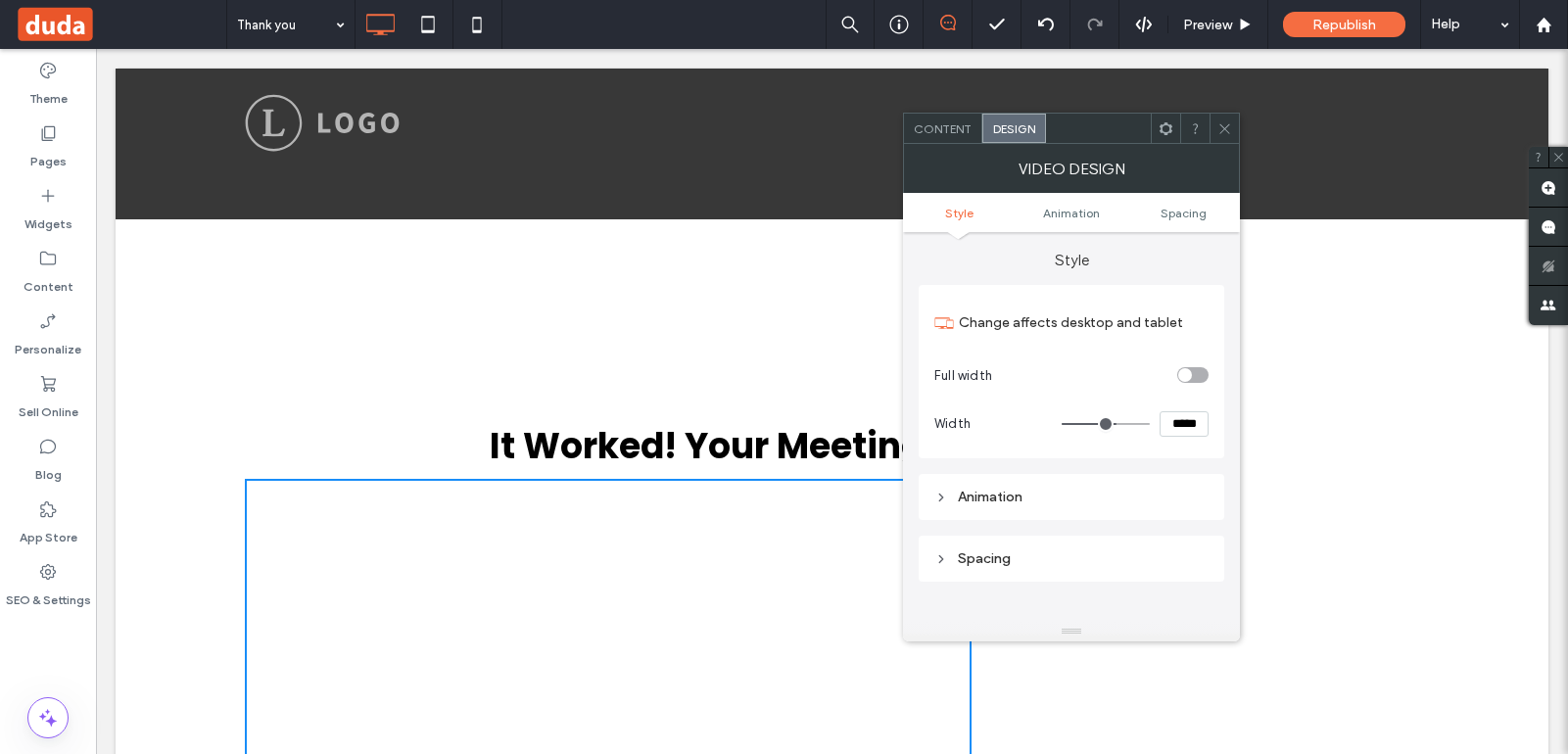 drag, startPoint x: 1145, startPoint y: 421, endPoint x: 1114, endPoint y: 422, distance: 31.01612 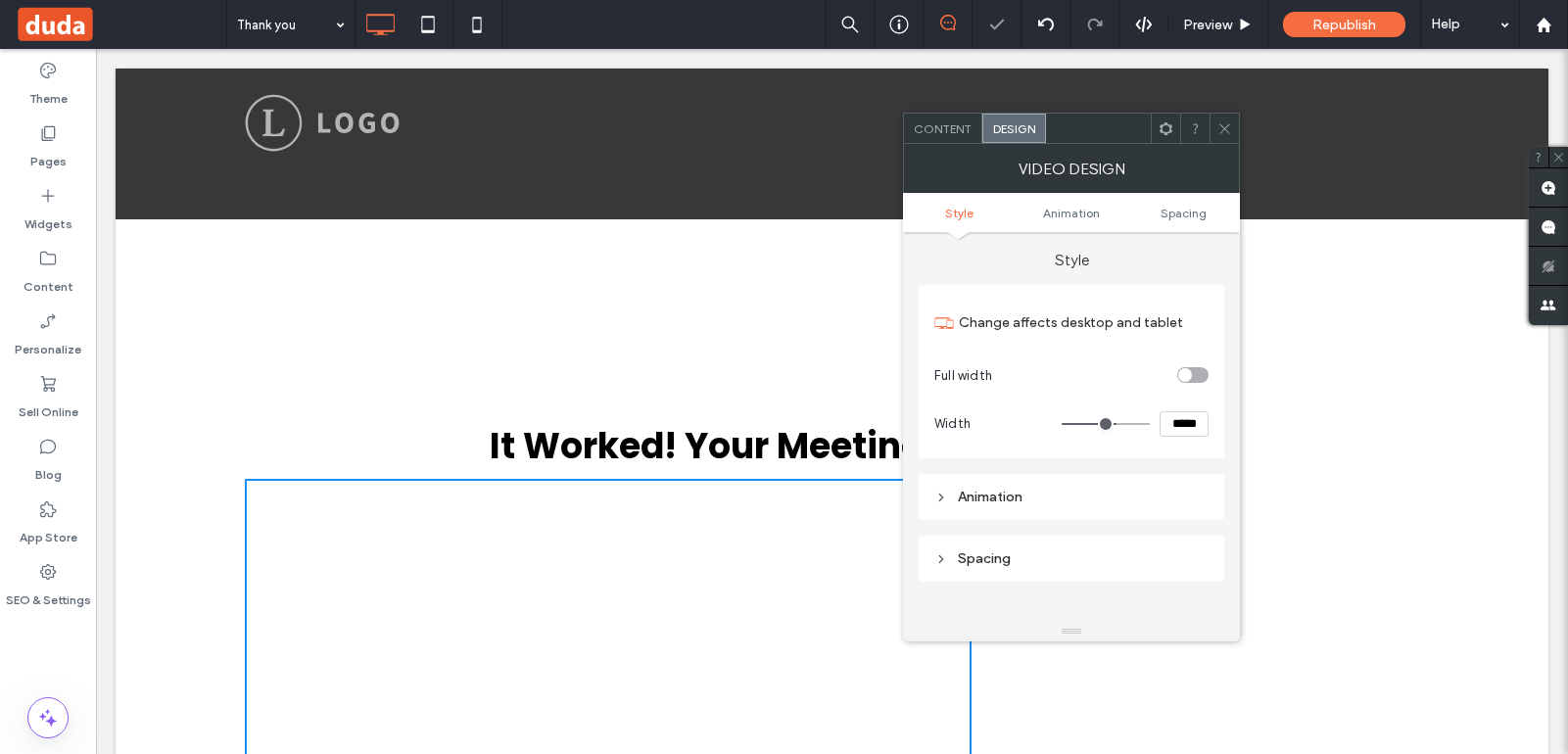 drag, startPoint x: 1187, startPoint y: 423, endPoint x: 1165, endPoint y: 426, distance: 22.203603 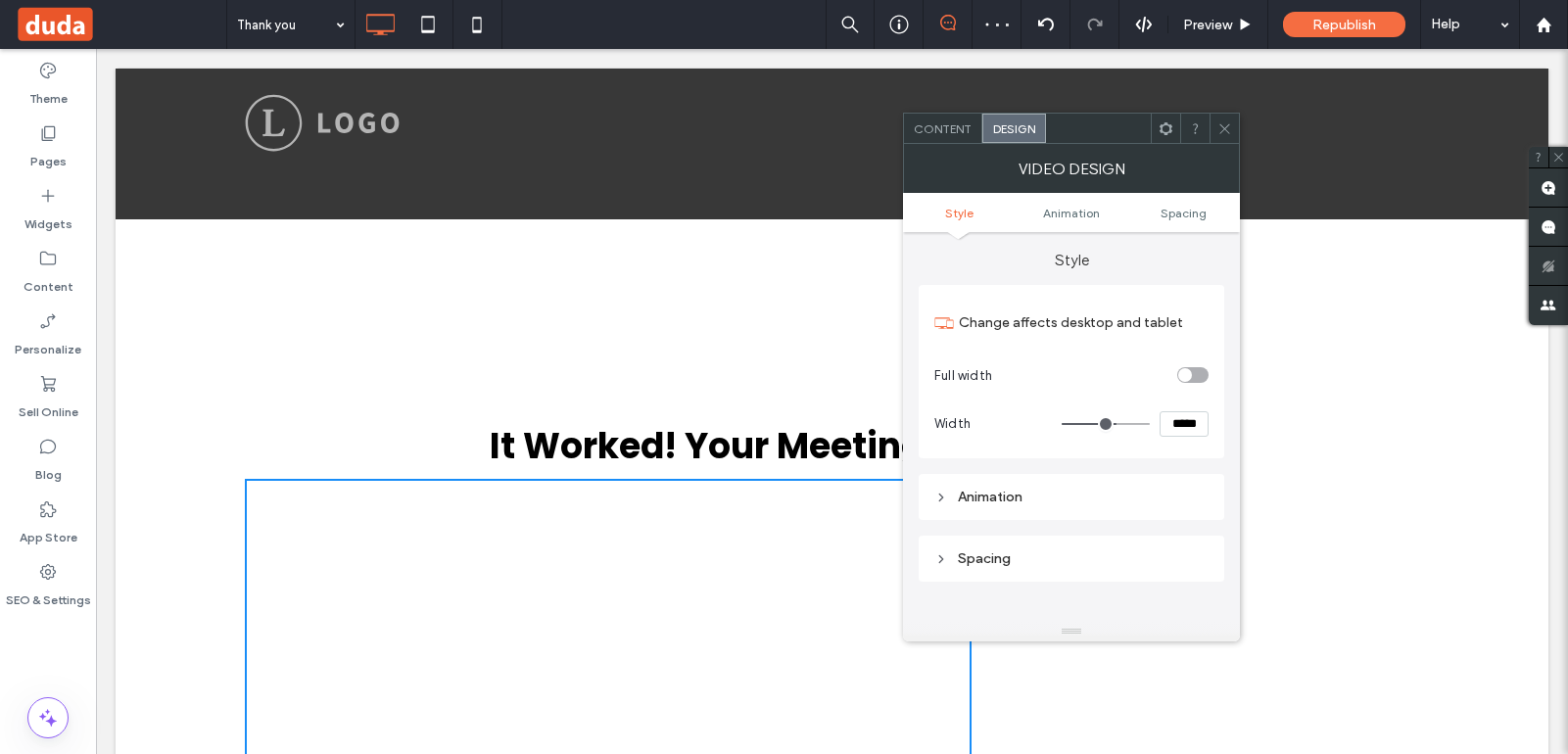 type on "*****" 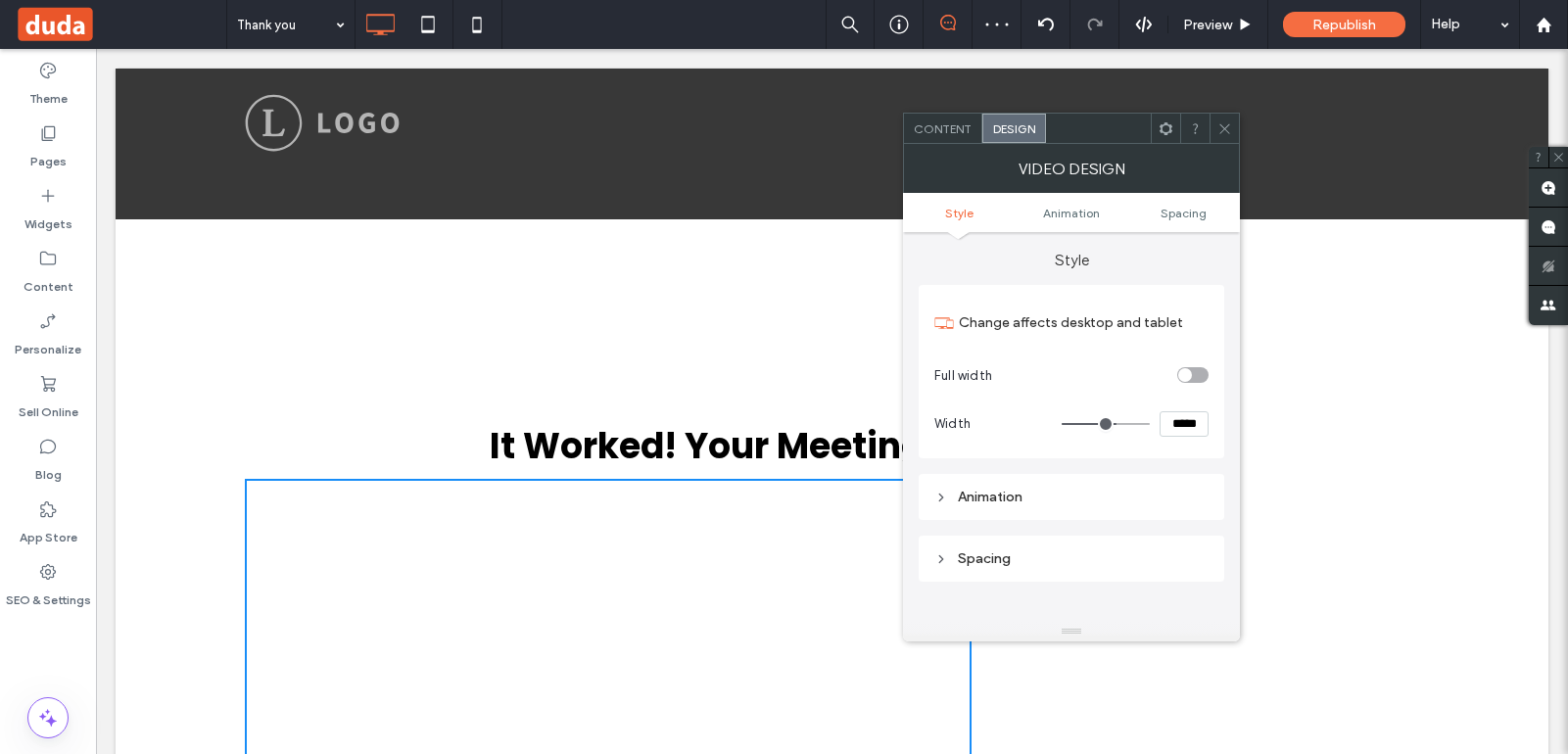 type on "***" 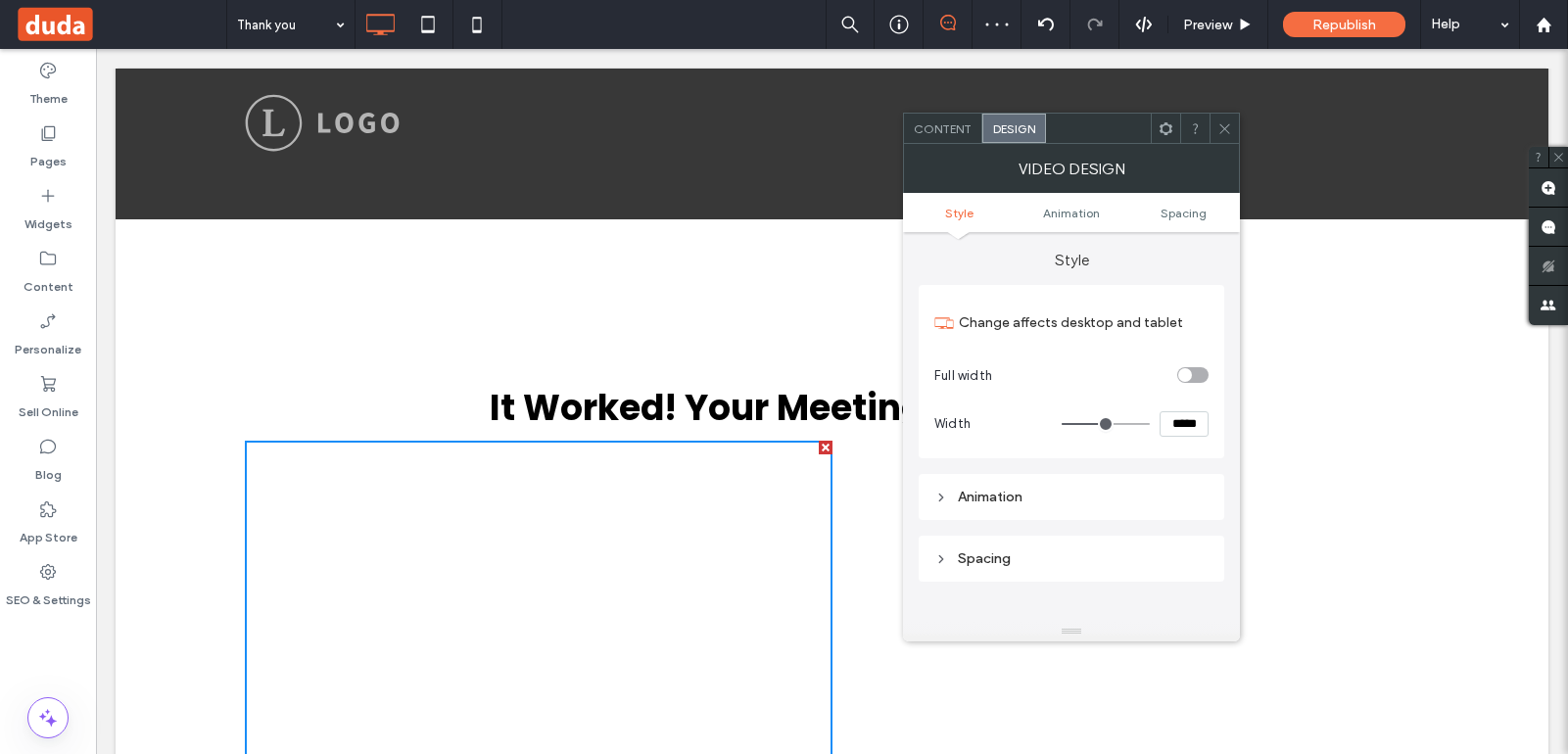 scroll, scrollTop: 144, scrollLeft: 0, axis: vertical 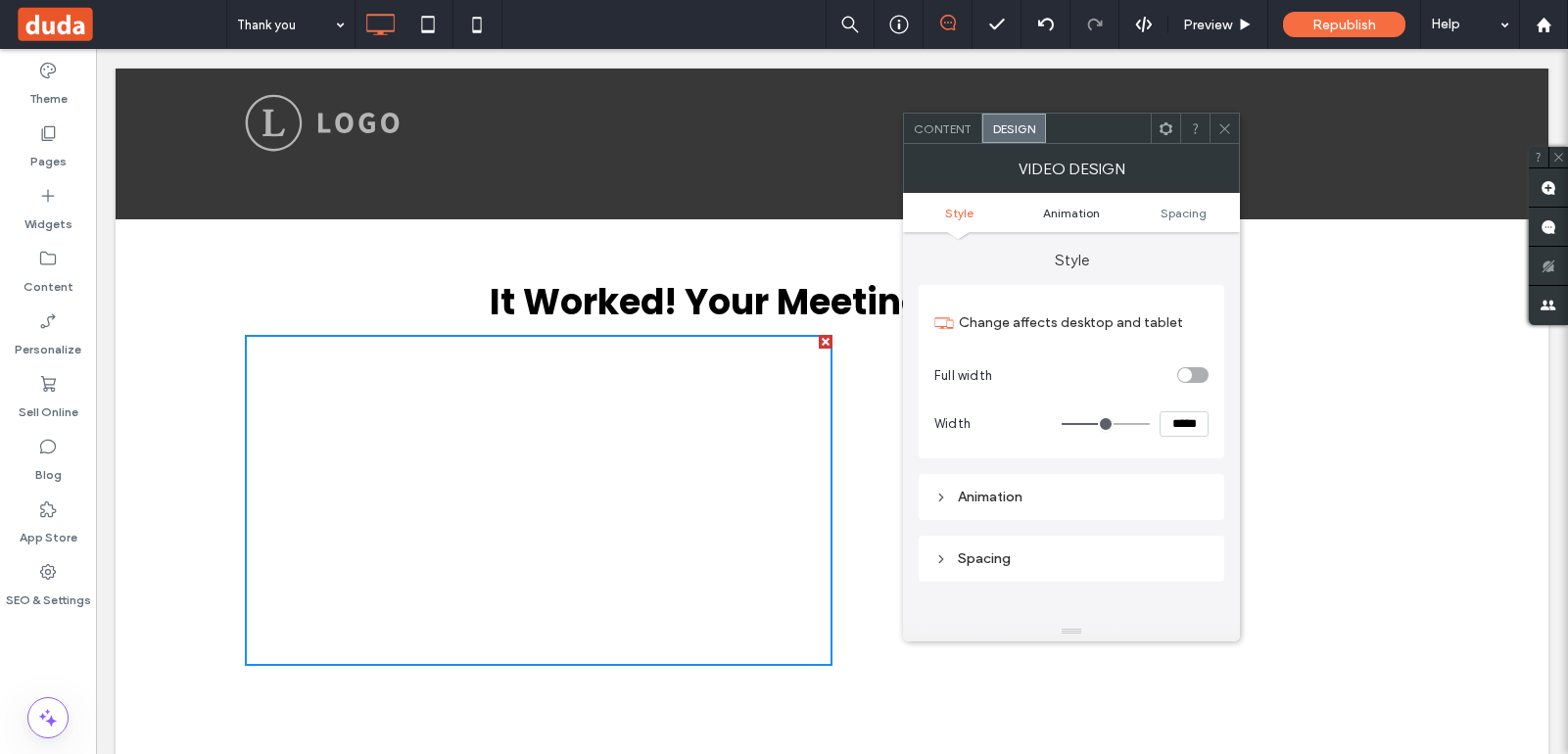 click on "Animation" at bounding box center [1071, 212] 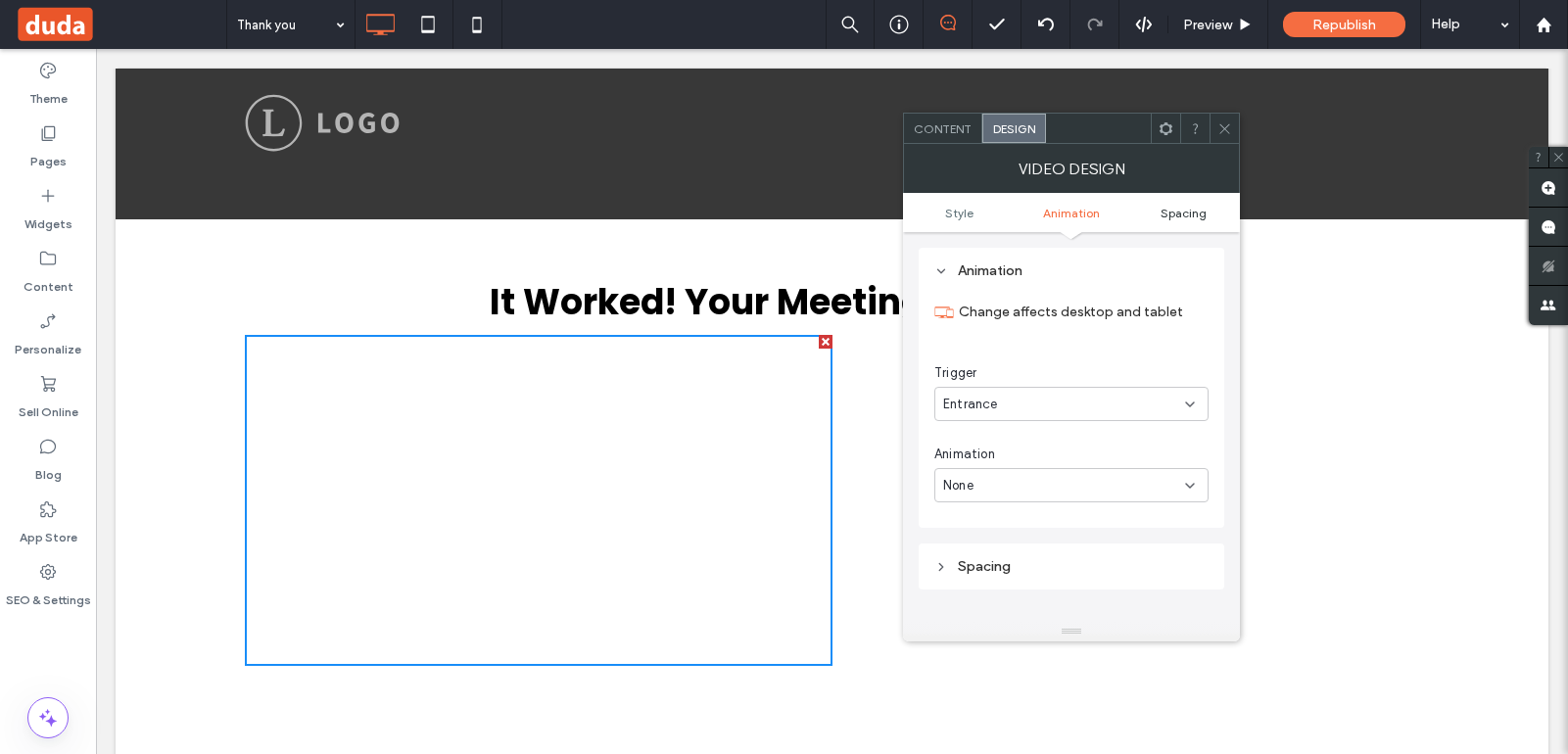 click on "Spacing" at bounding box center (1183, 212) 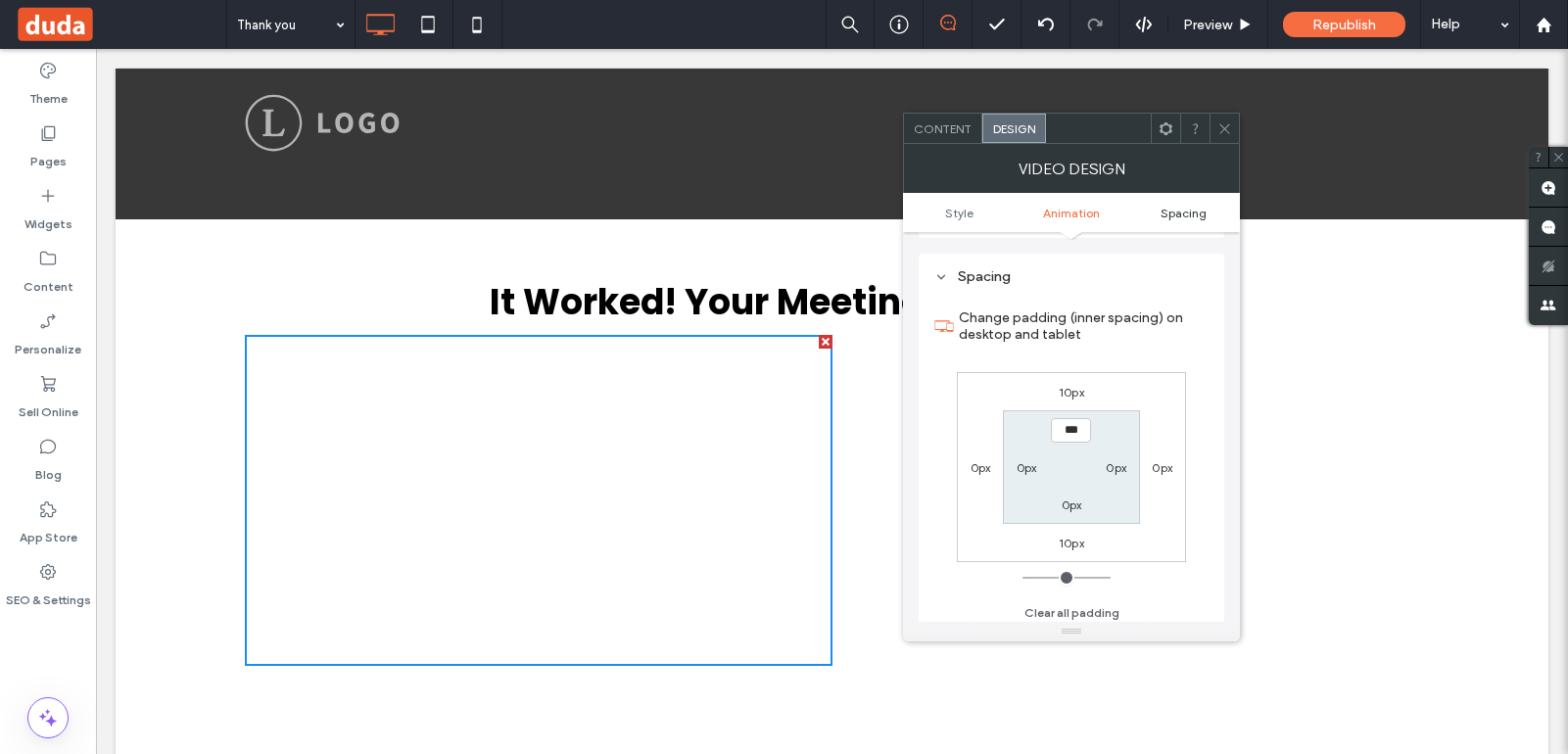 scroll, scrollTop: 522, scrollLeft: 0, axis: vertical 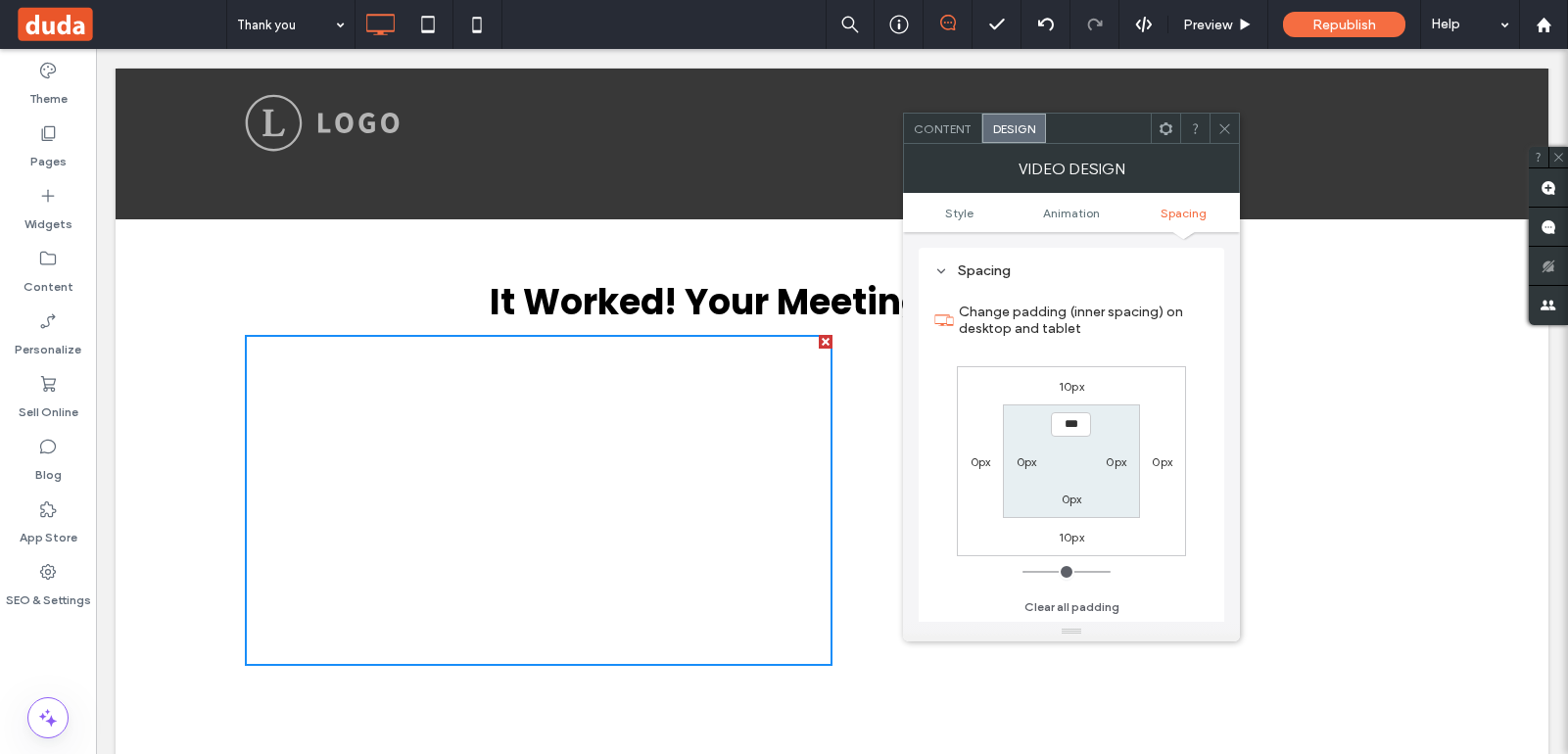 click on "It Worked! Your Meeting is Confirmed.
Click To Paste" at bounding box center [832, 473] 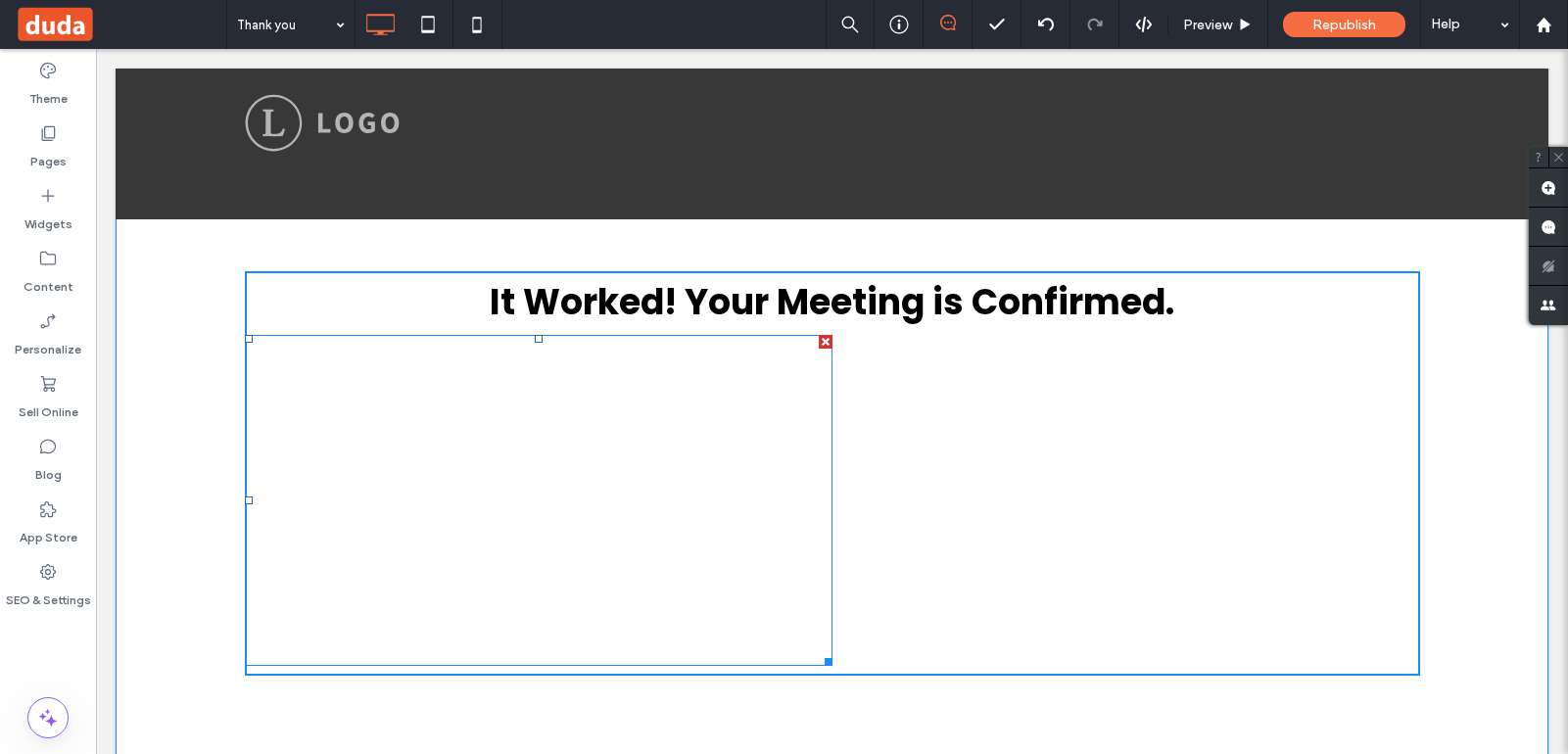 click at bounding box center [539, 500] 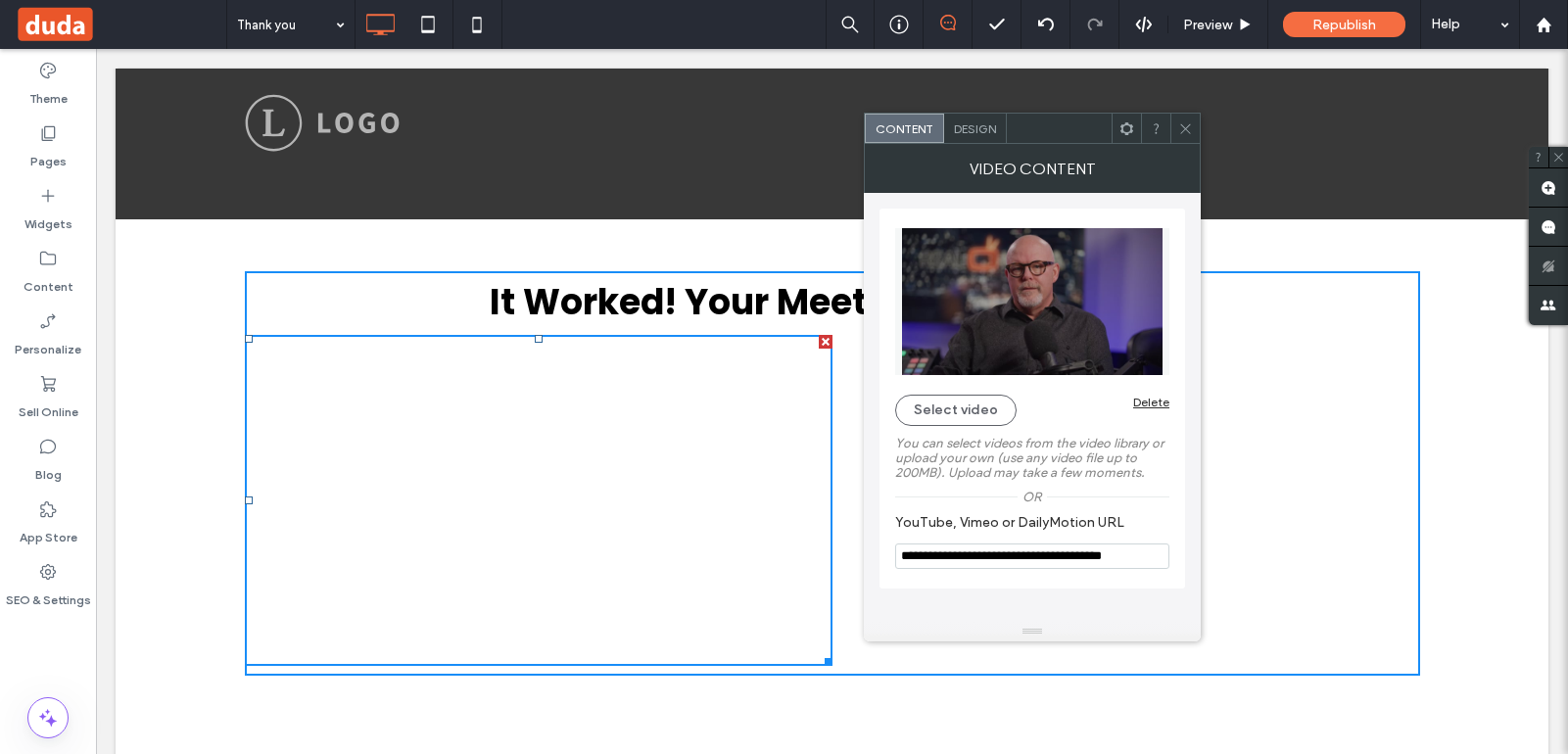 click 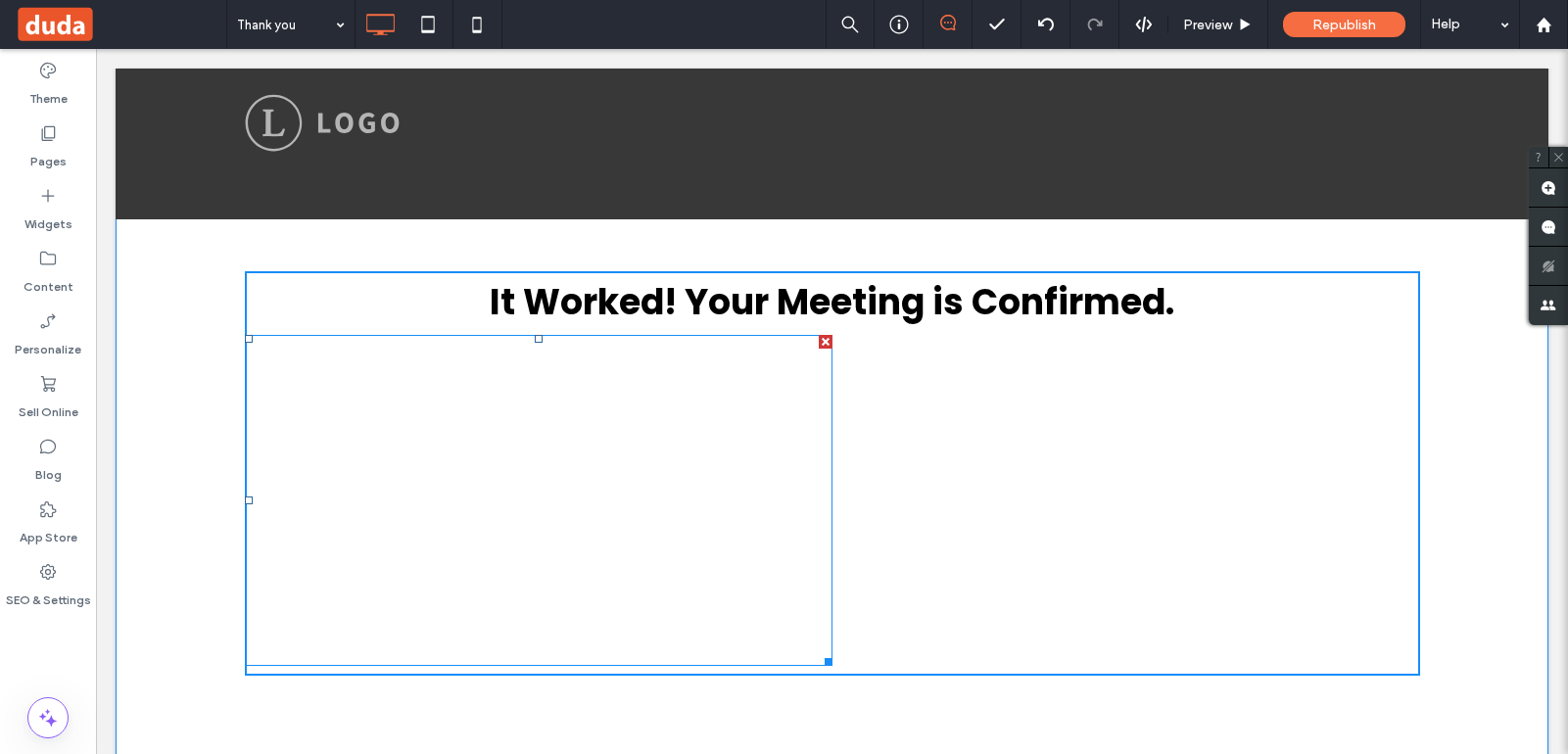 click at bounding box center [539, 500] 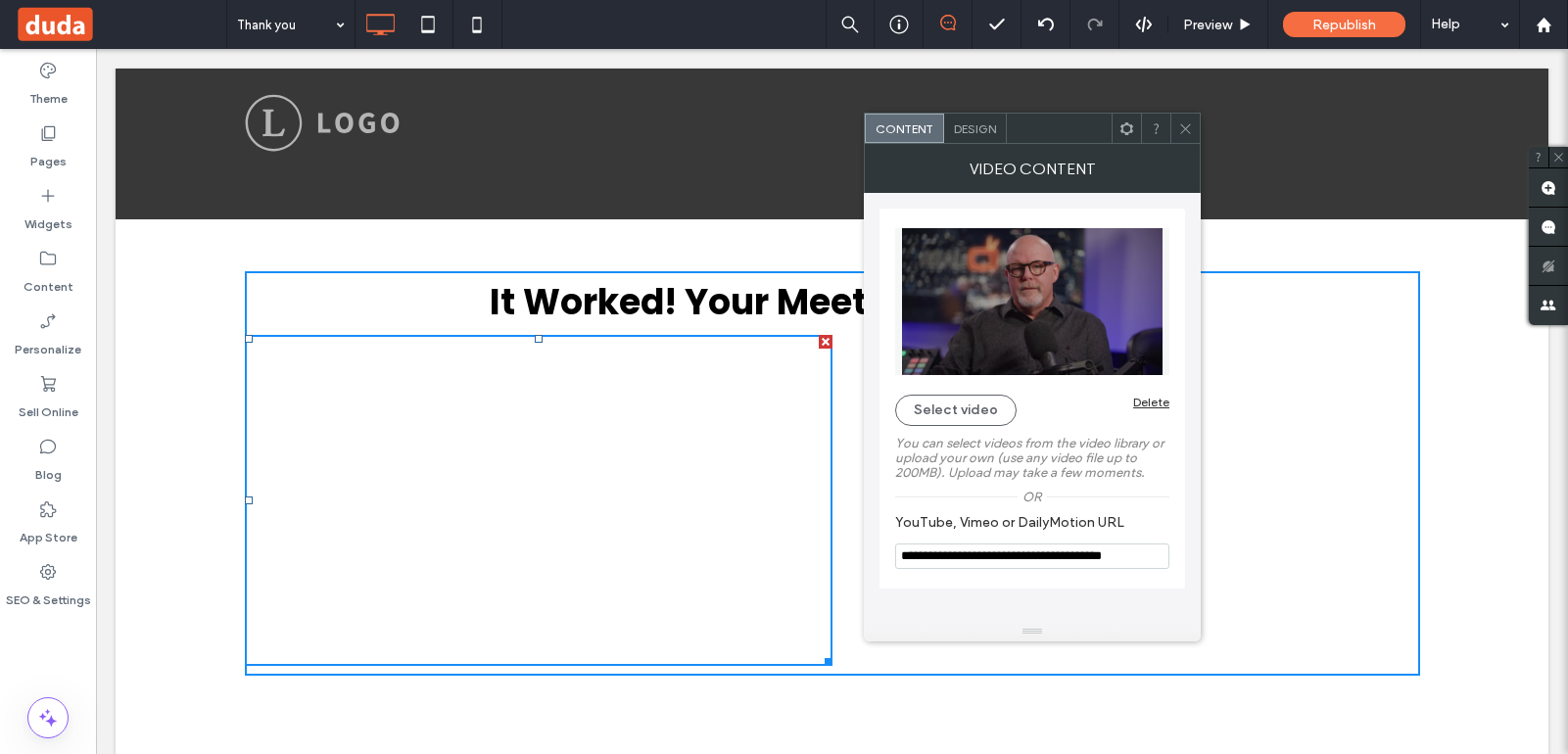 click on "It Worked! Your Meeting is Confirmed.
Click To Paste" at bounding box center (832, 473) 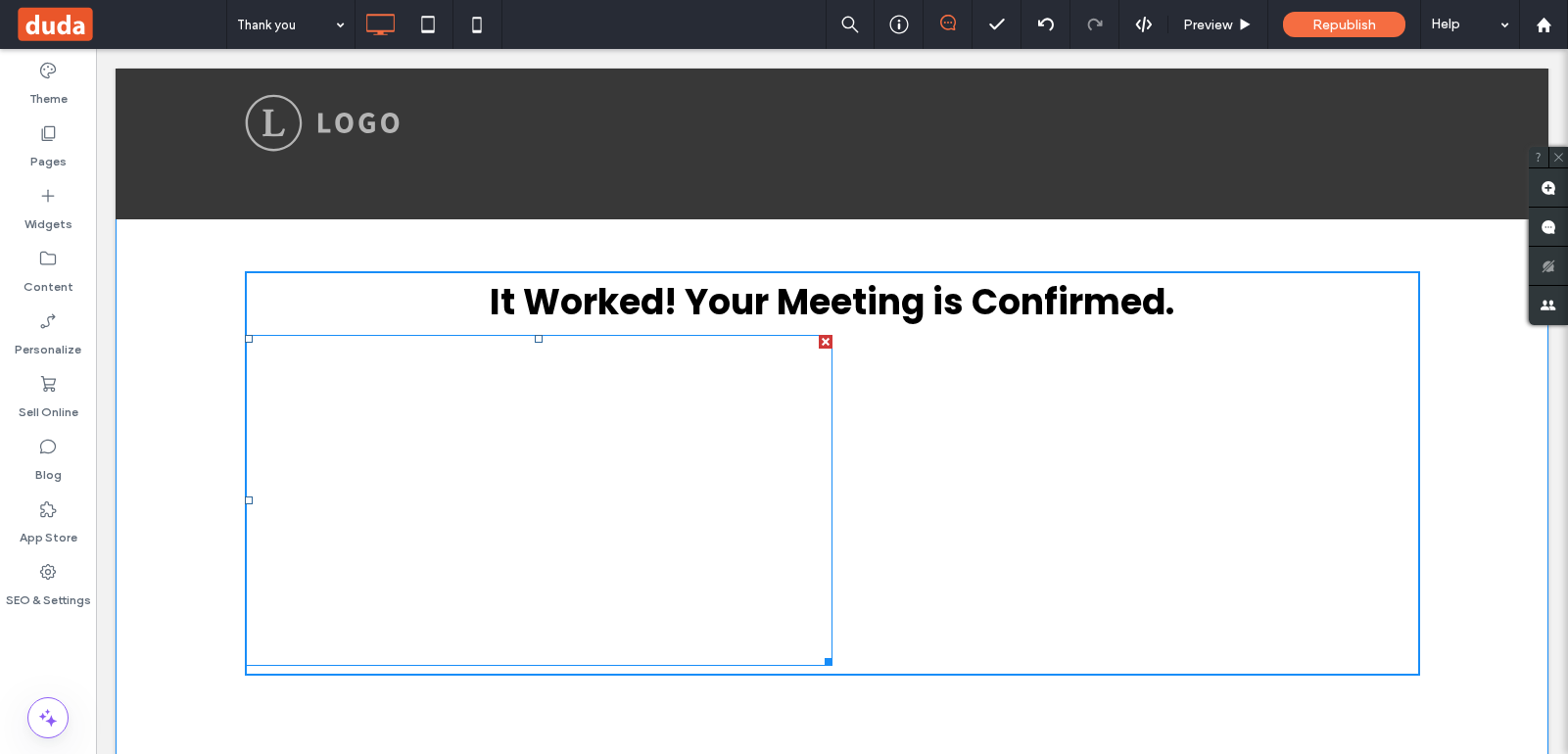click at bounding box center [539, 500] 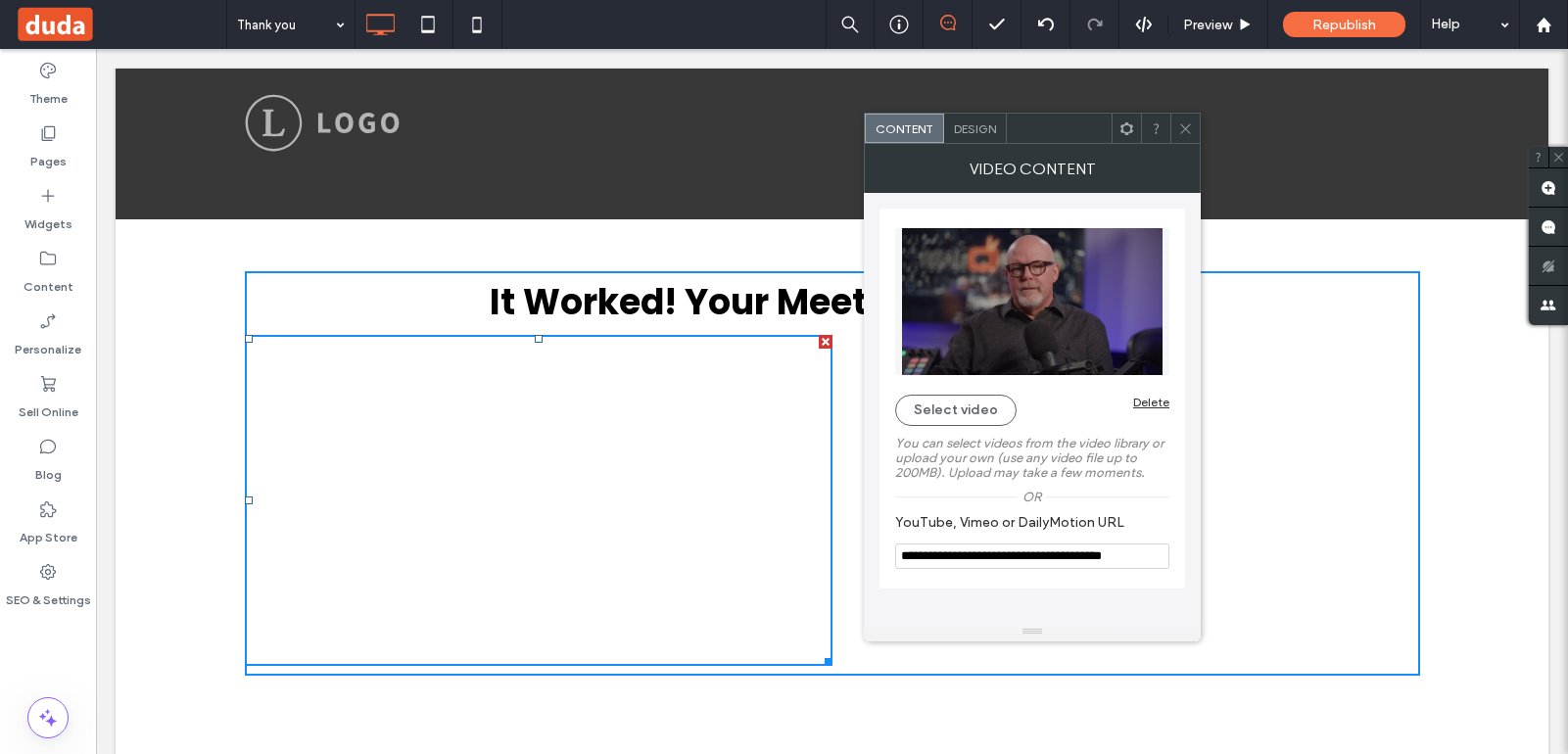 click 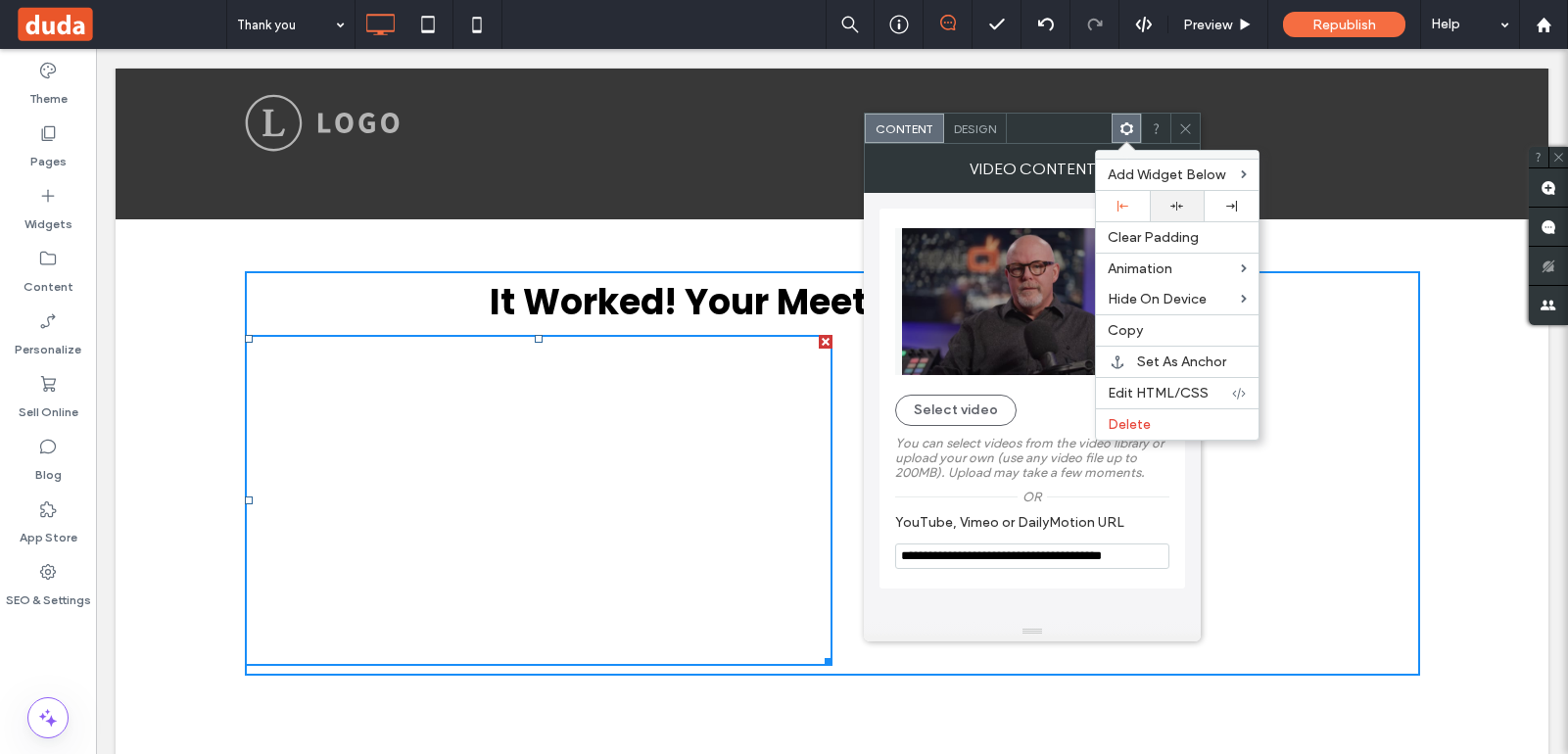click 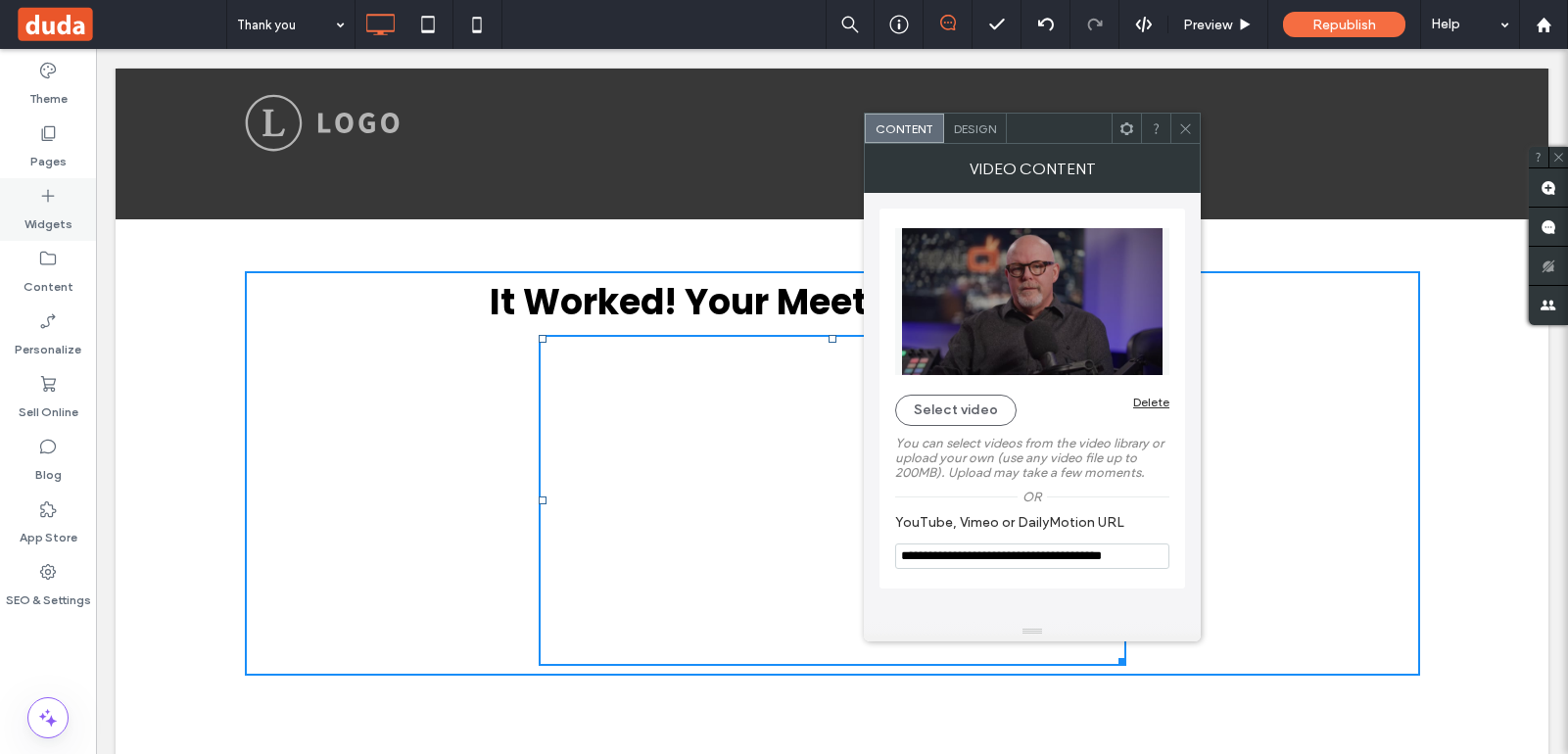 click on "Widgets" at bounding box center [48, 219] 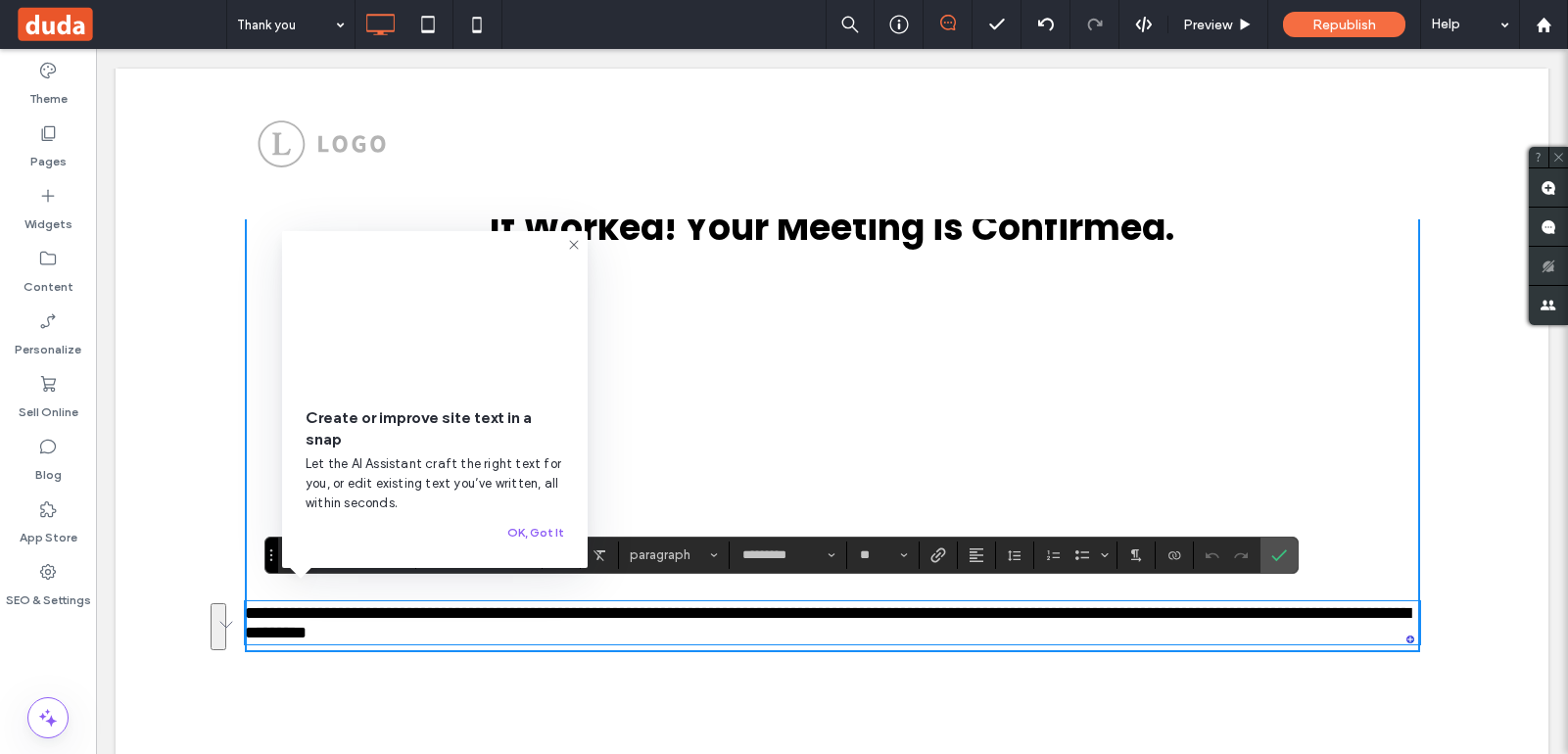 scroll, scrollTop: 231, scrollLeft: 0, axis: vertical 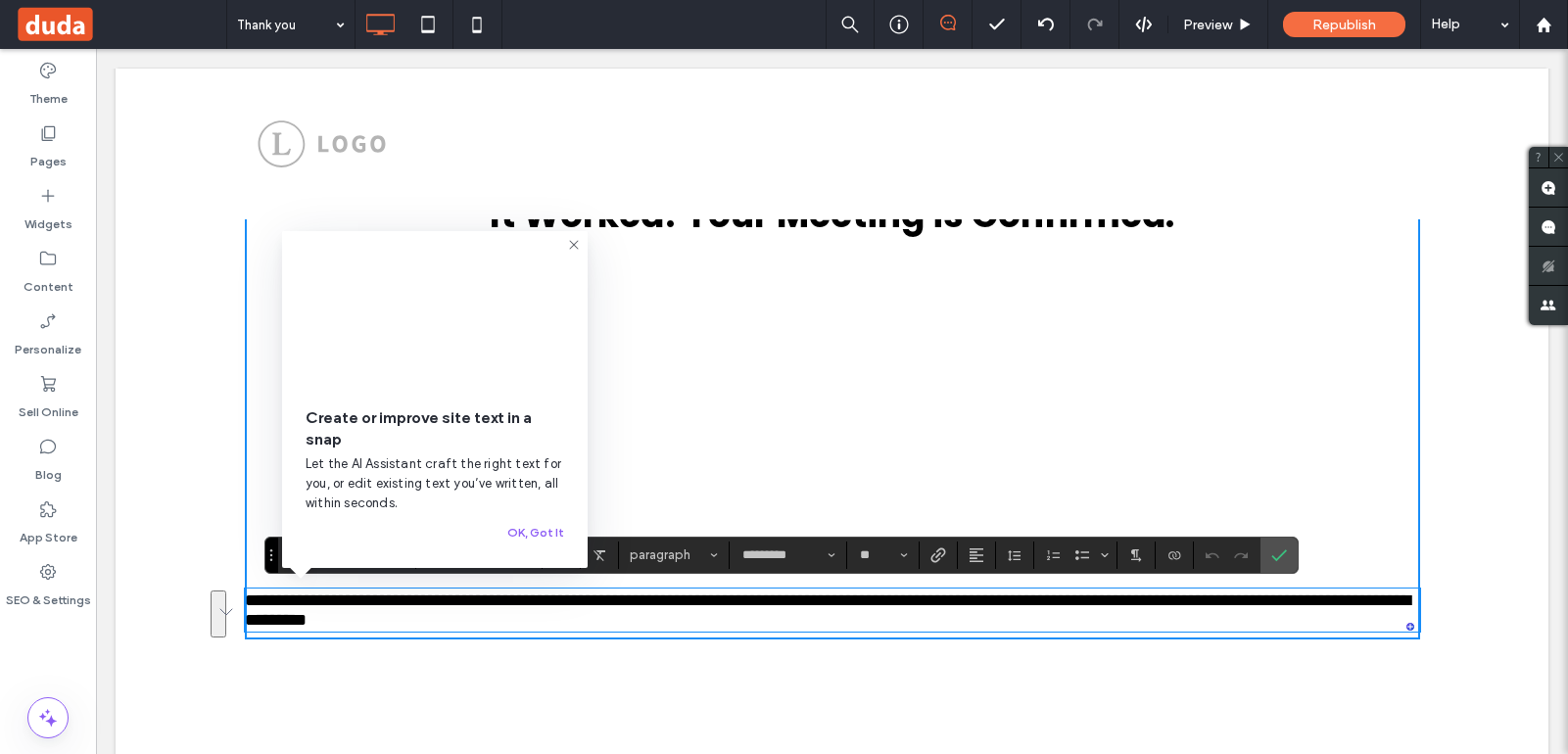 click on "**********" at bounding box center [828, 610] 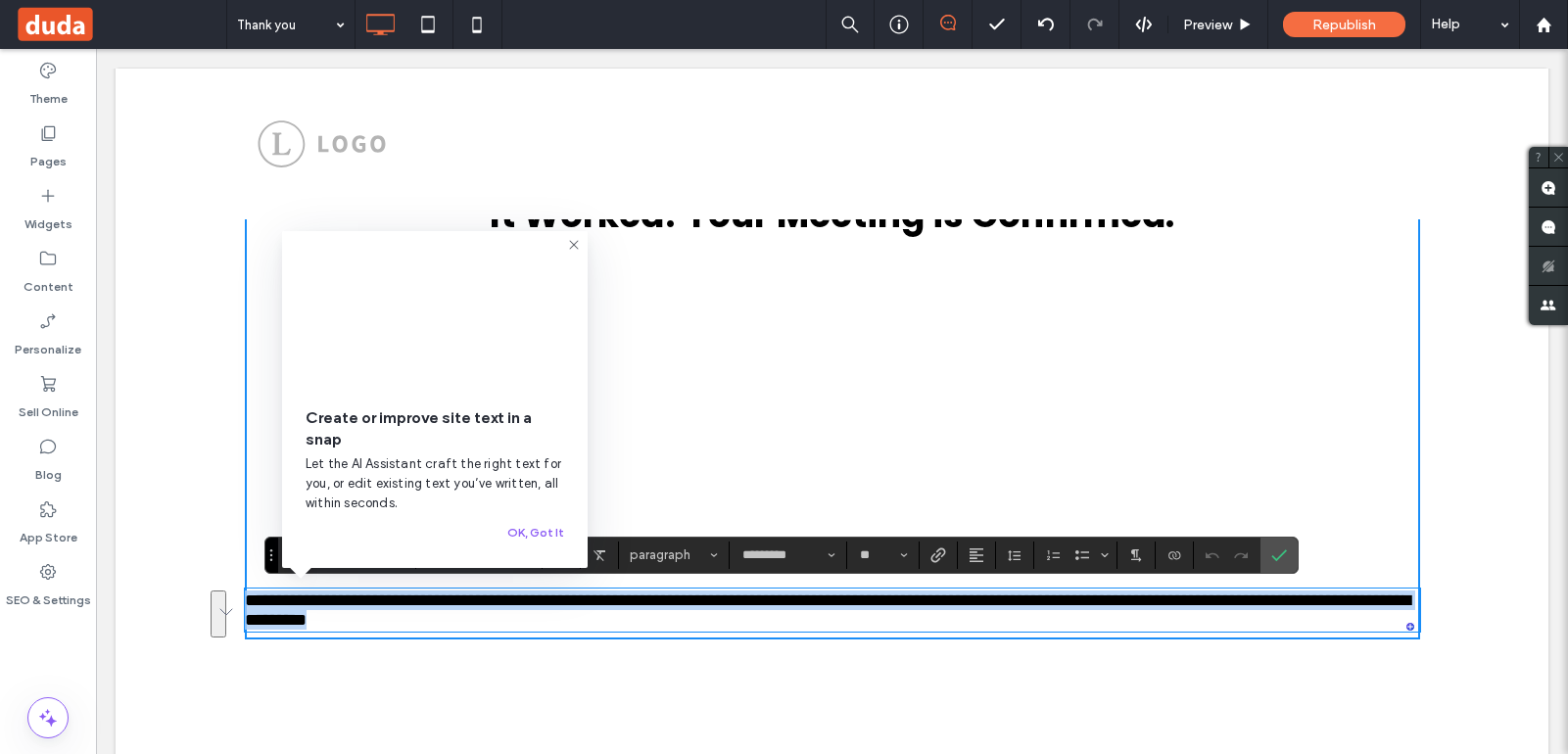 drag, startPoint x: 458, startPoint y: 627, endPoint x: 239, endPoint y: 603, distance: 220.31114 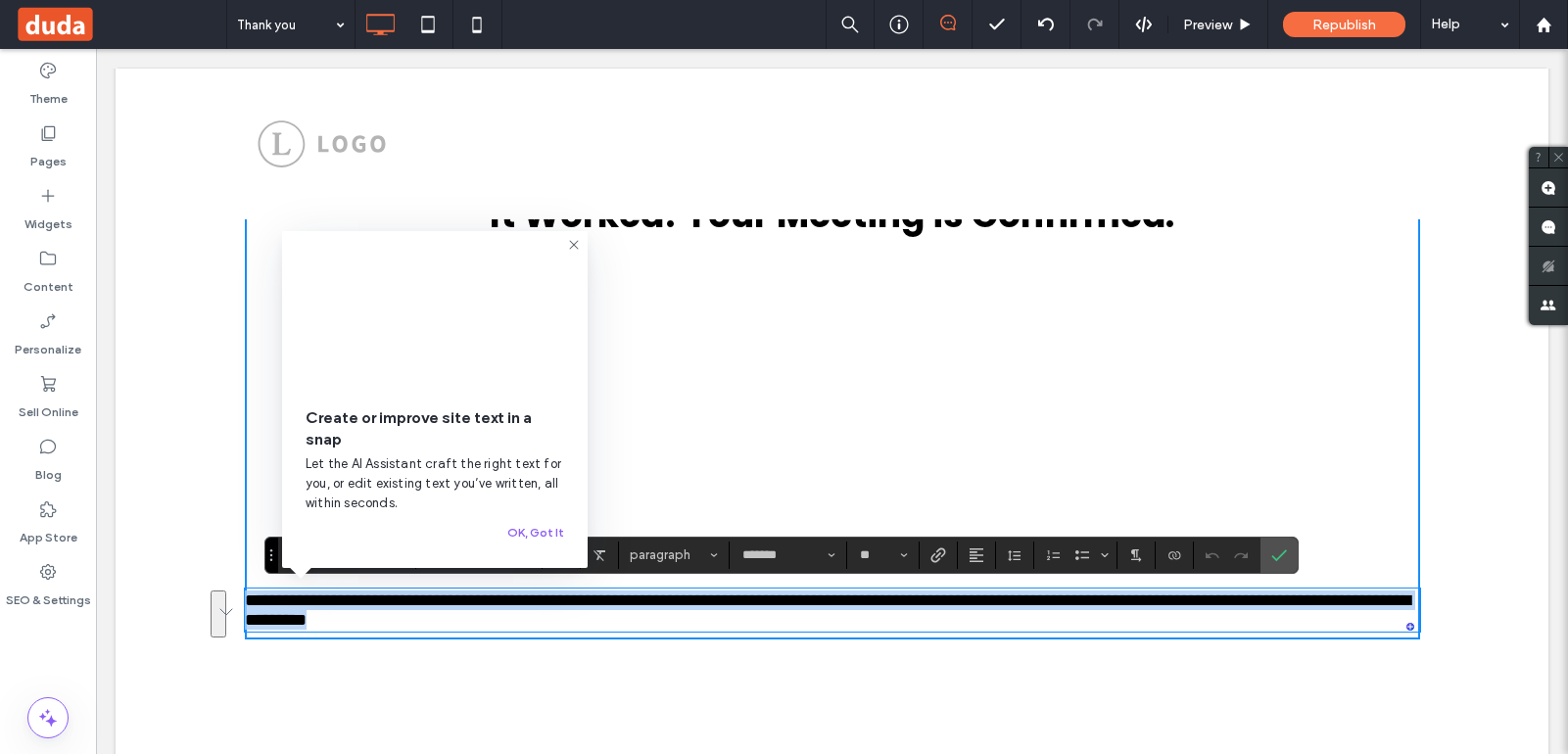 scroll, scrollTop: 0, scrollLeft: 0, axis: both 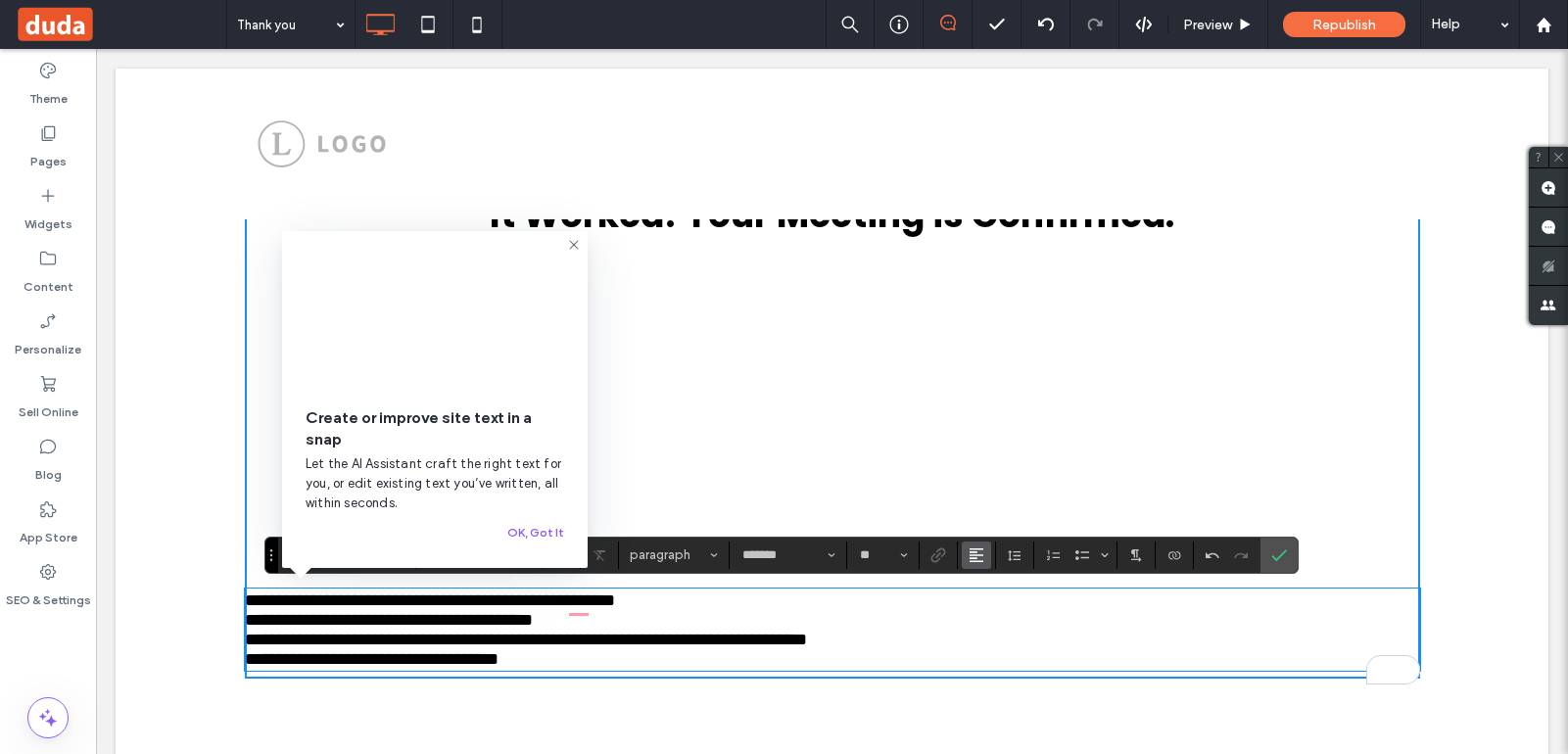 click 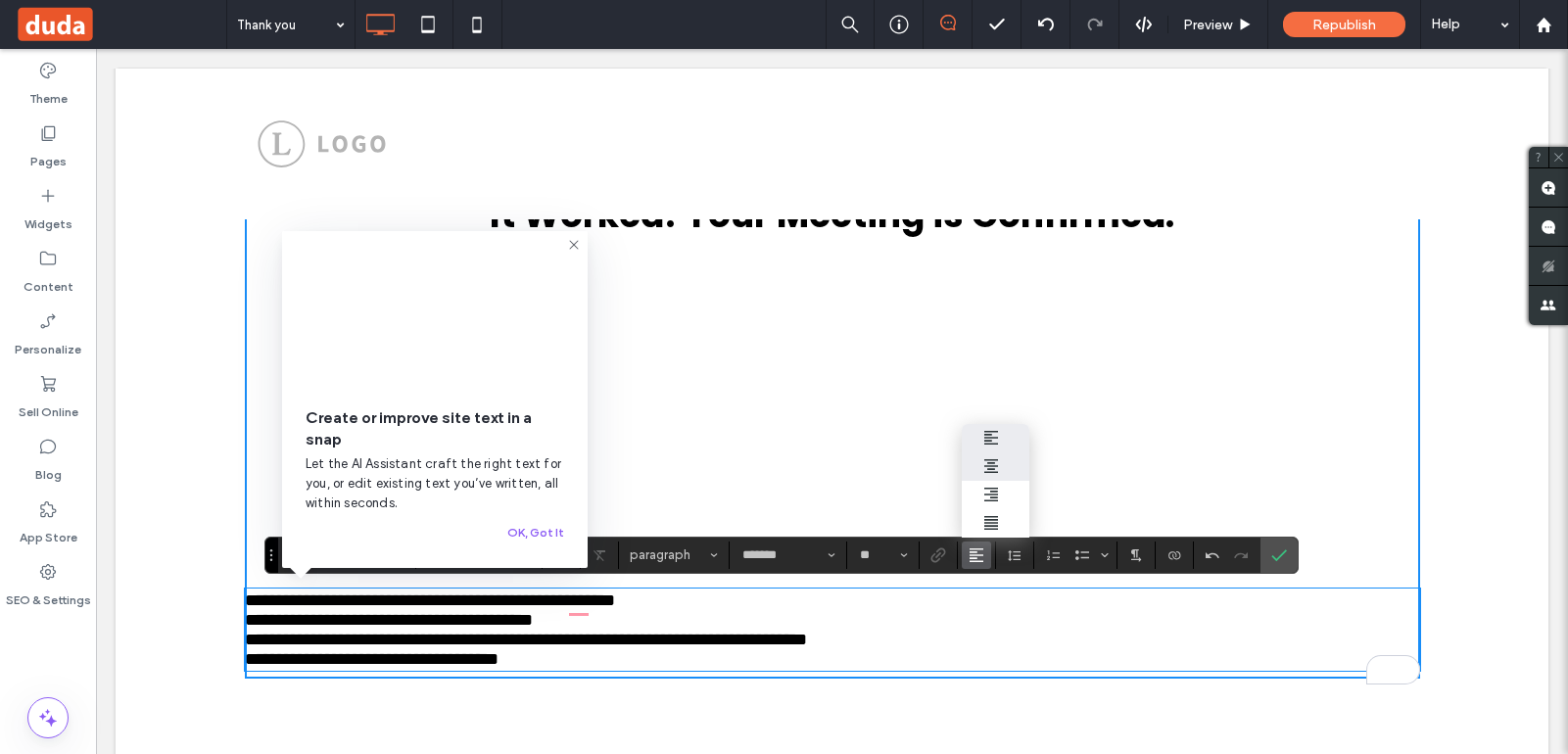 click 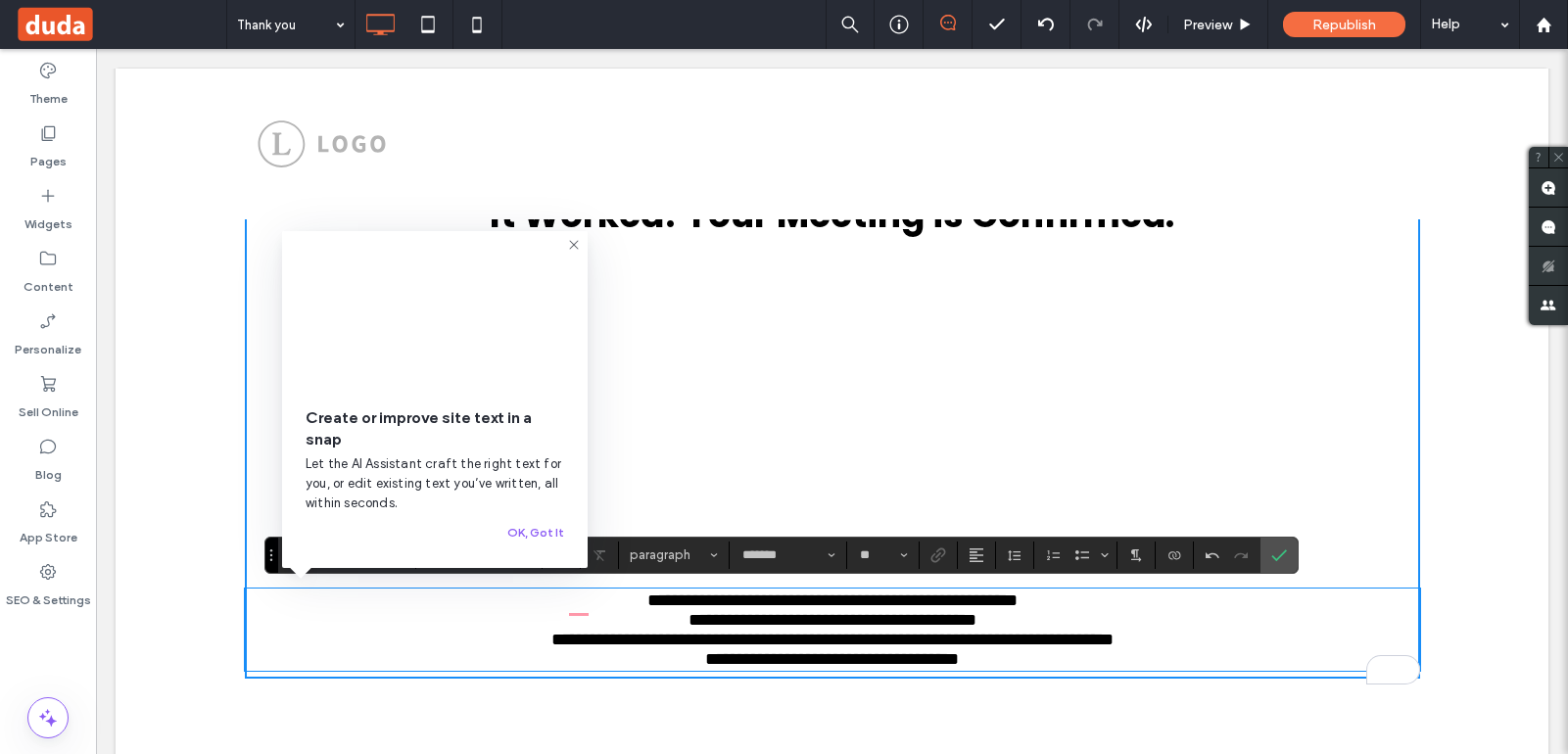 type on "*********" 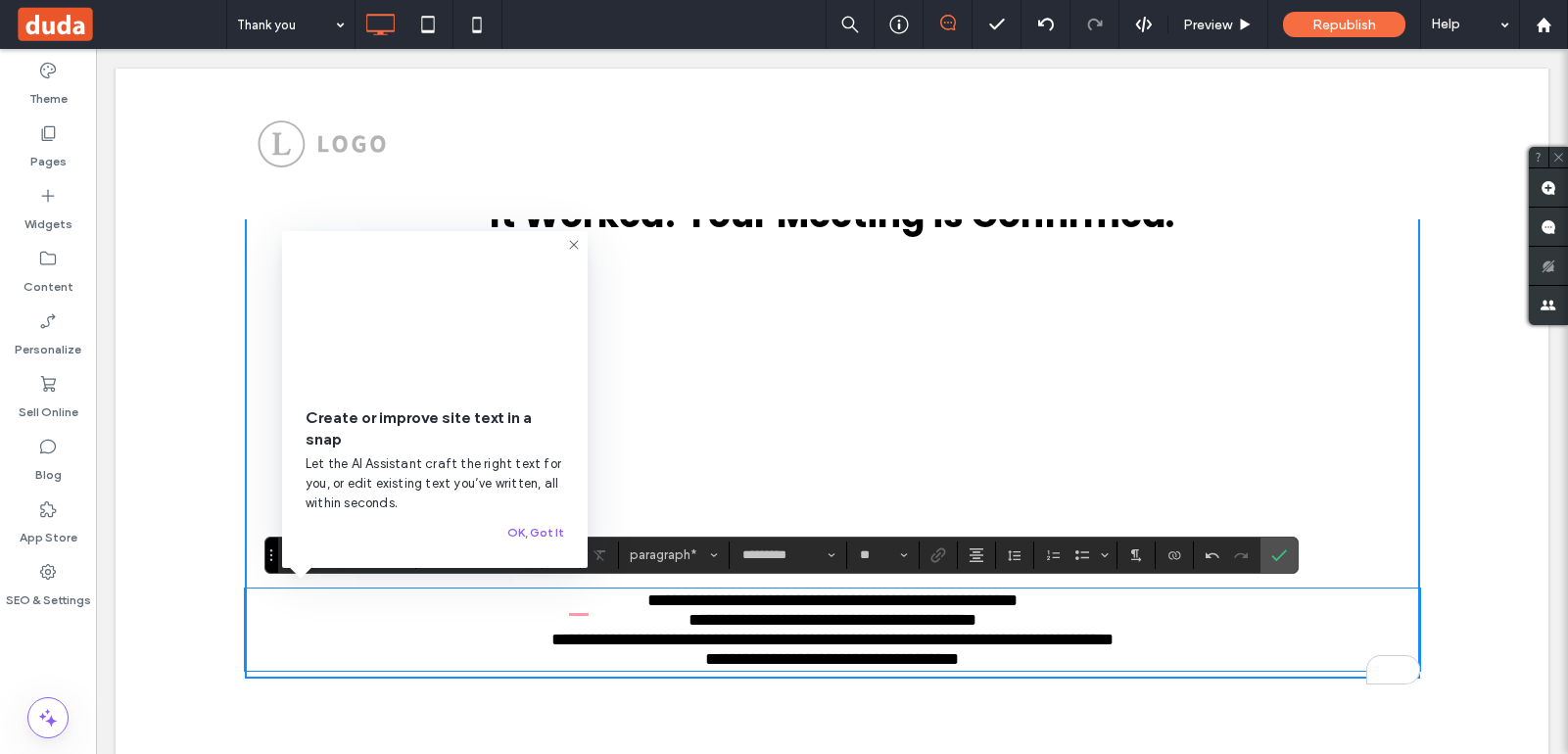 click on "**********" at bounding box center (832, 630) 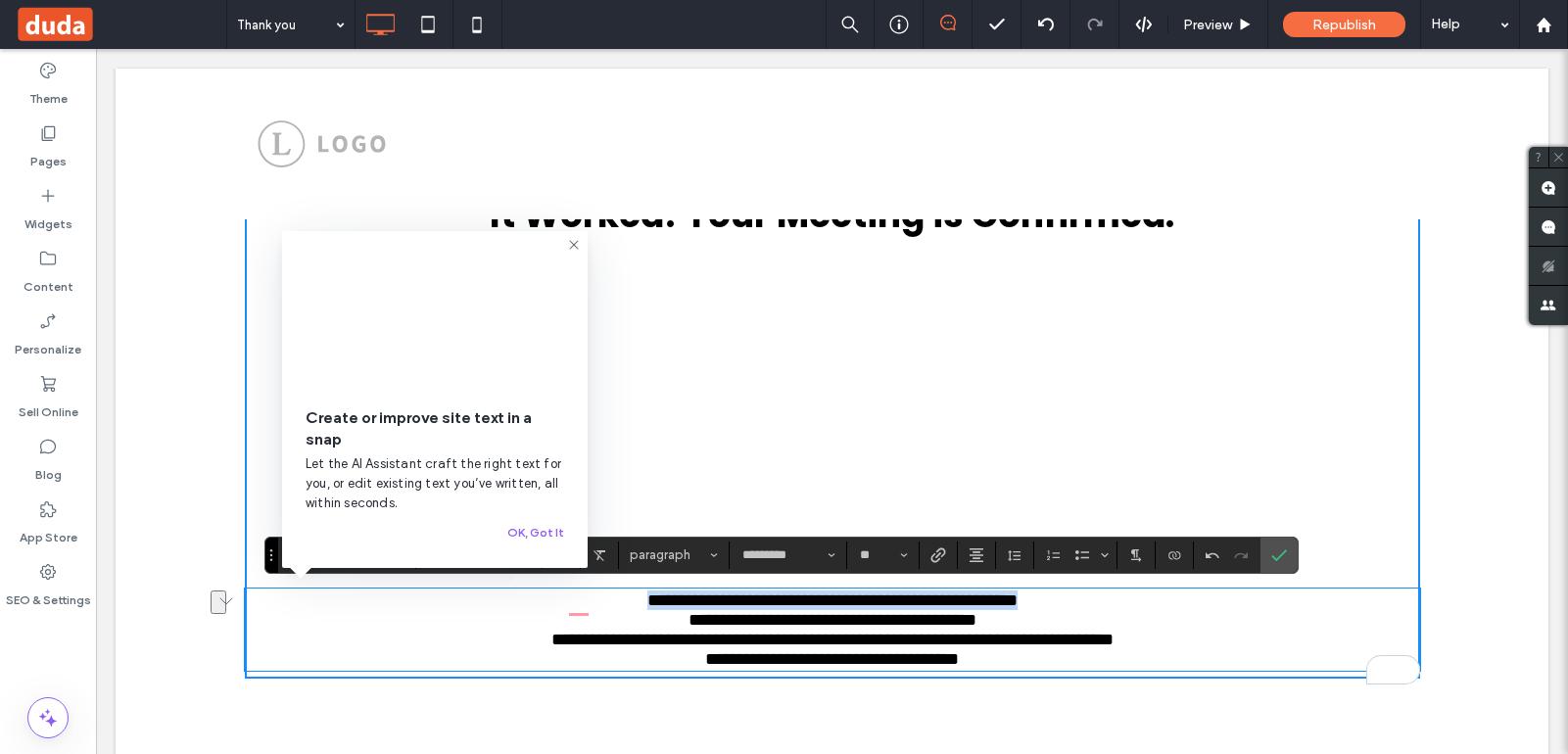drag, startPoint x: 1046, startPoint y: 603, endPoint x: 664, endPoint y: 588, distance: 382.29439 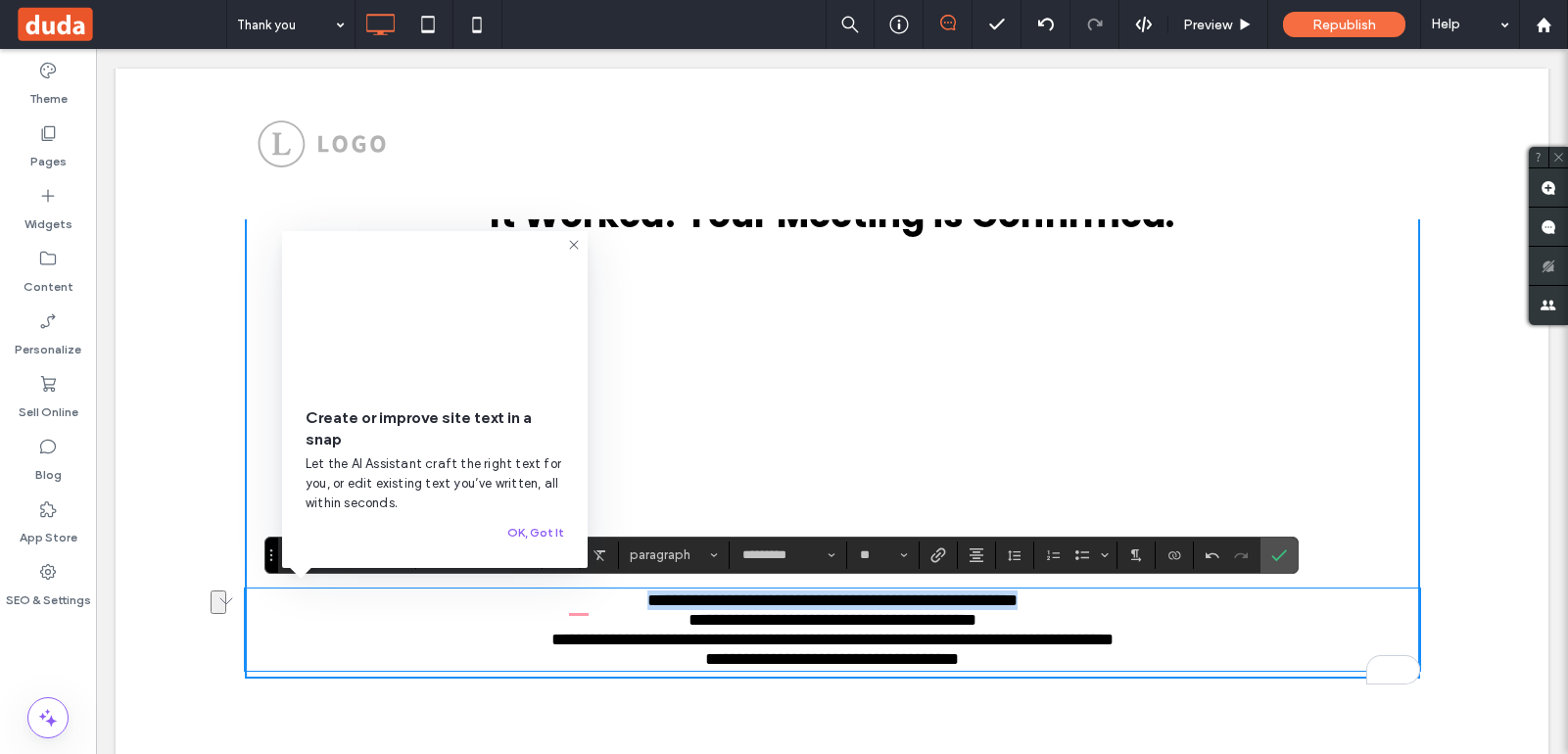 click on "**********" at bounding box center [832, 630] 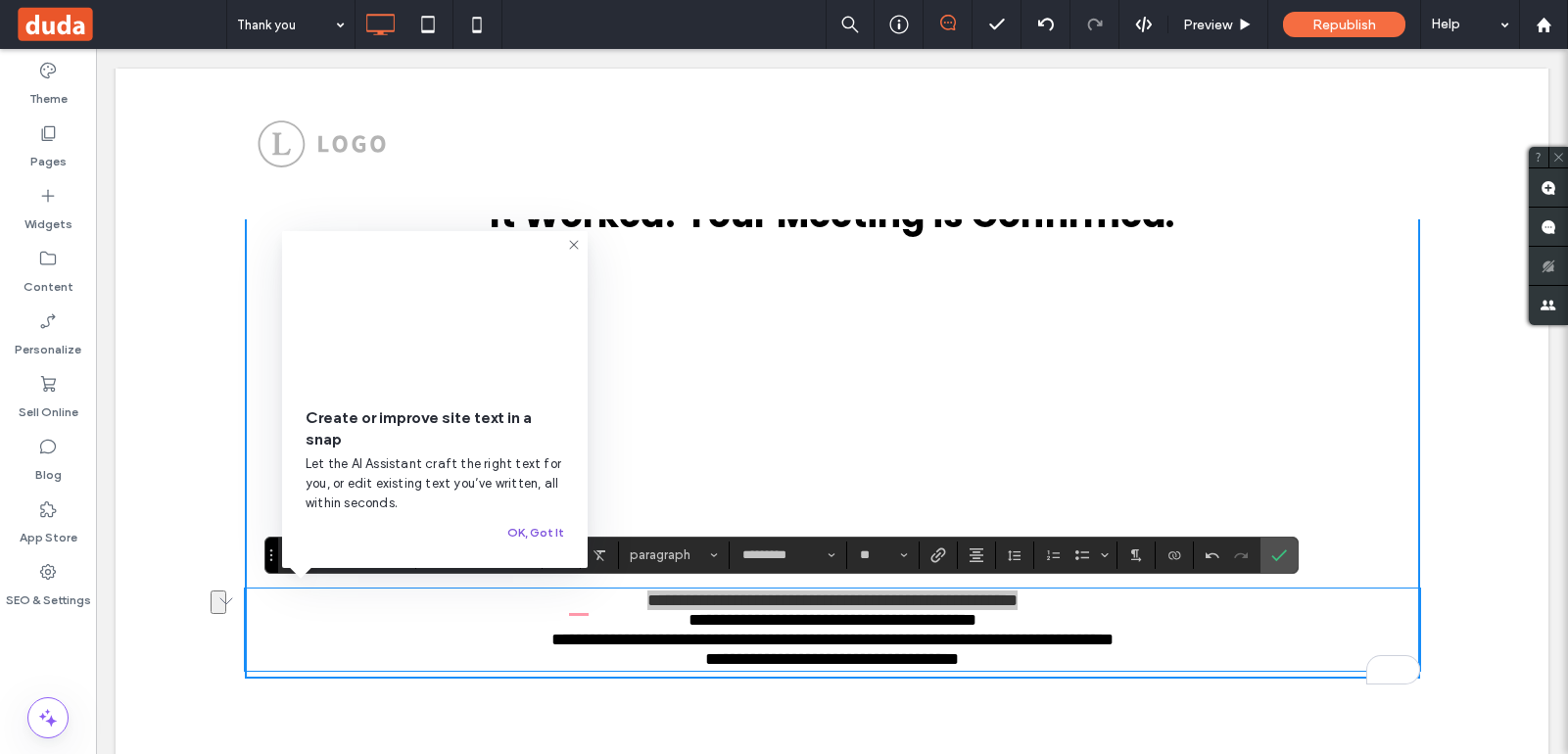 click on "OK, Got It" at bounding box center [536, 533] 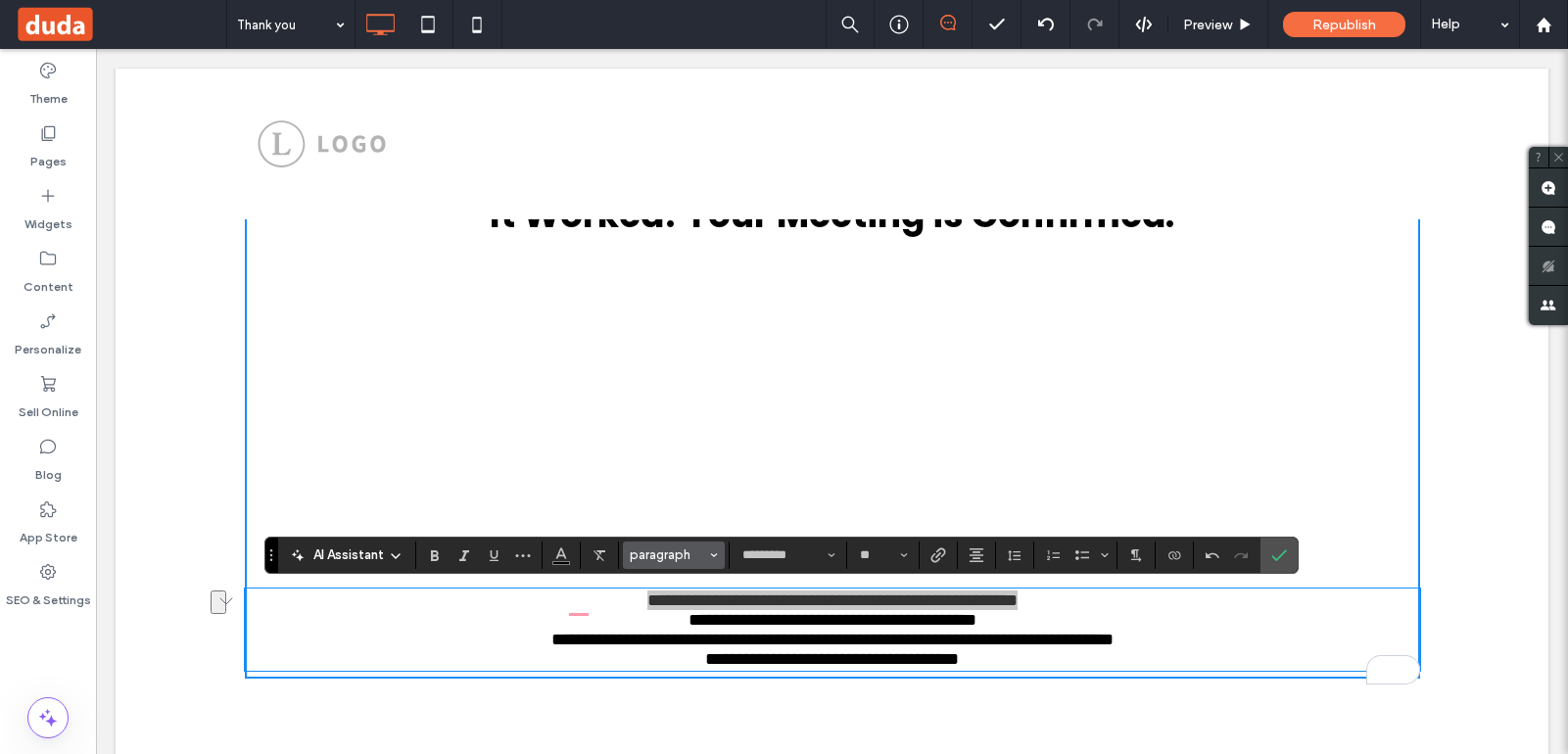 click on "paragraph" at bounding box center (668, 554) 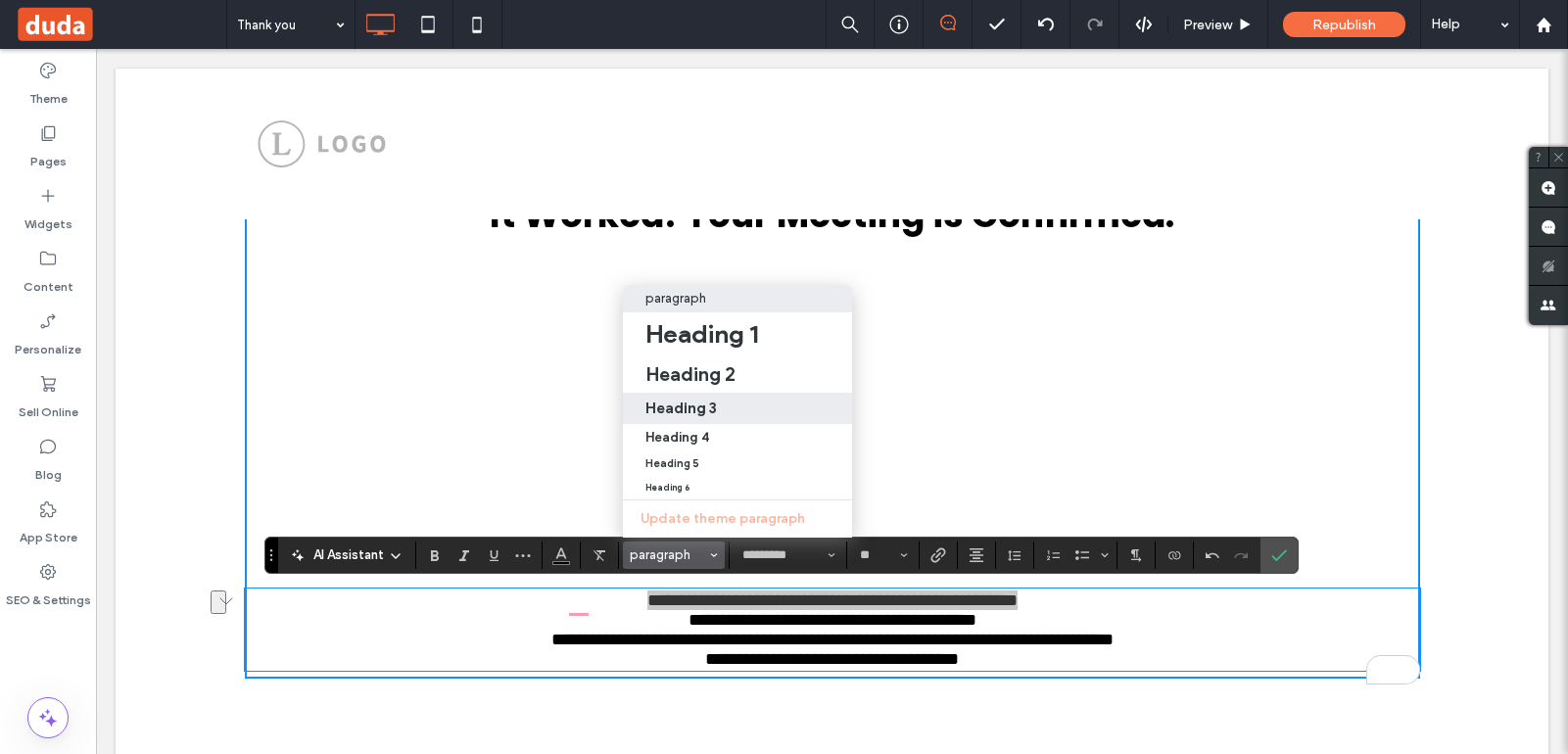 click on "Heading 3" at bounding box center (681, 407) 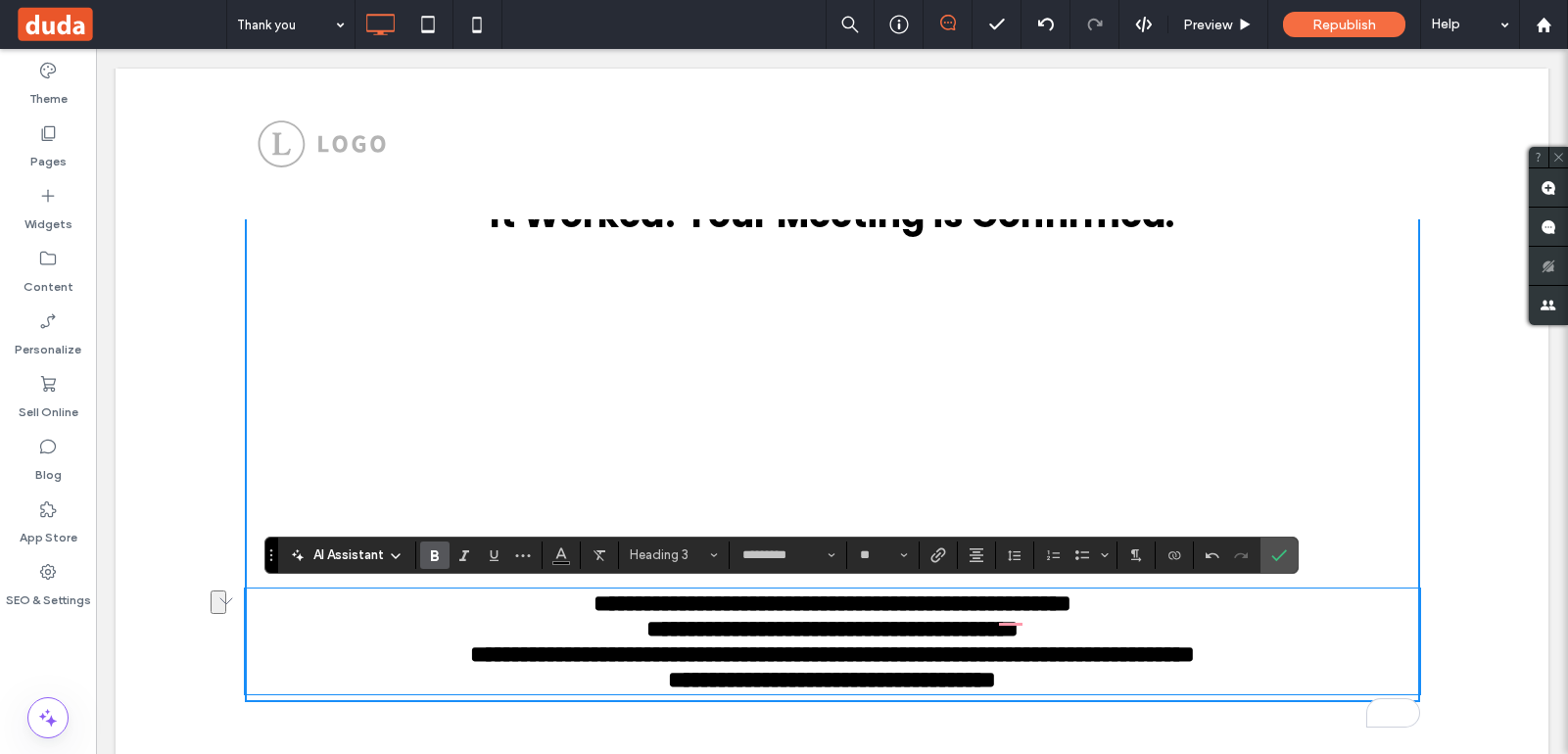 type on "*******" 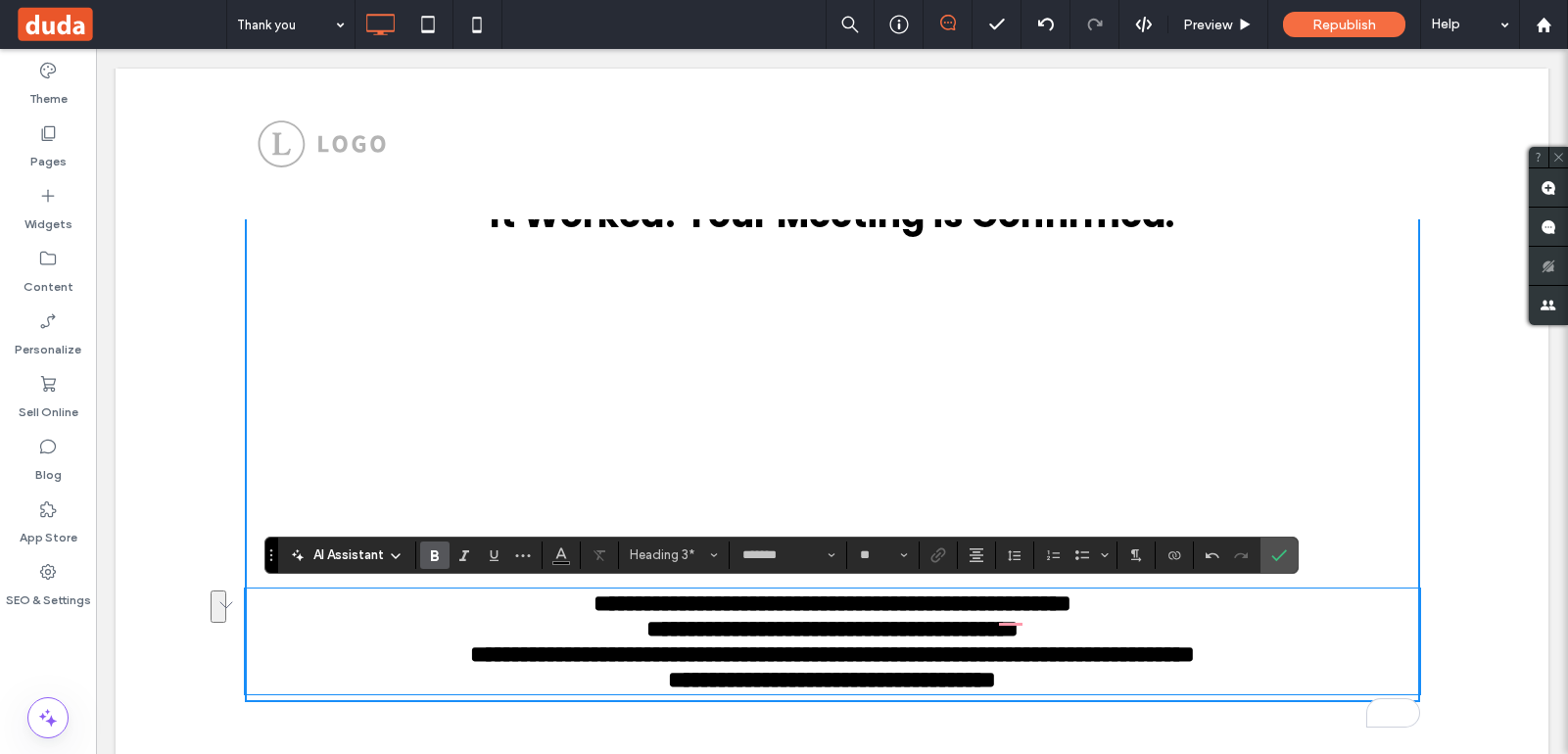 click on "**********" at bounding box center [832, 641] 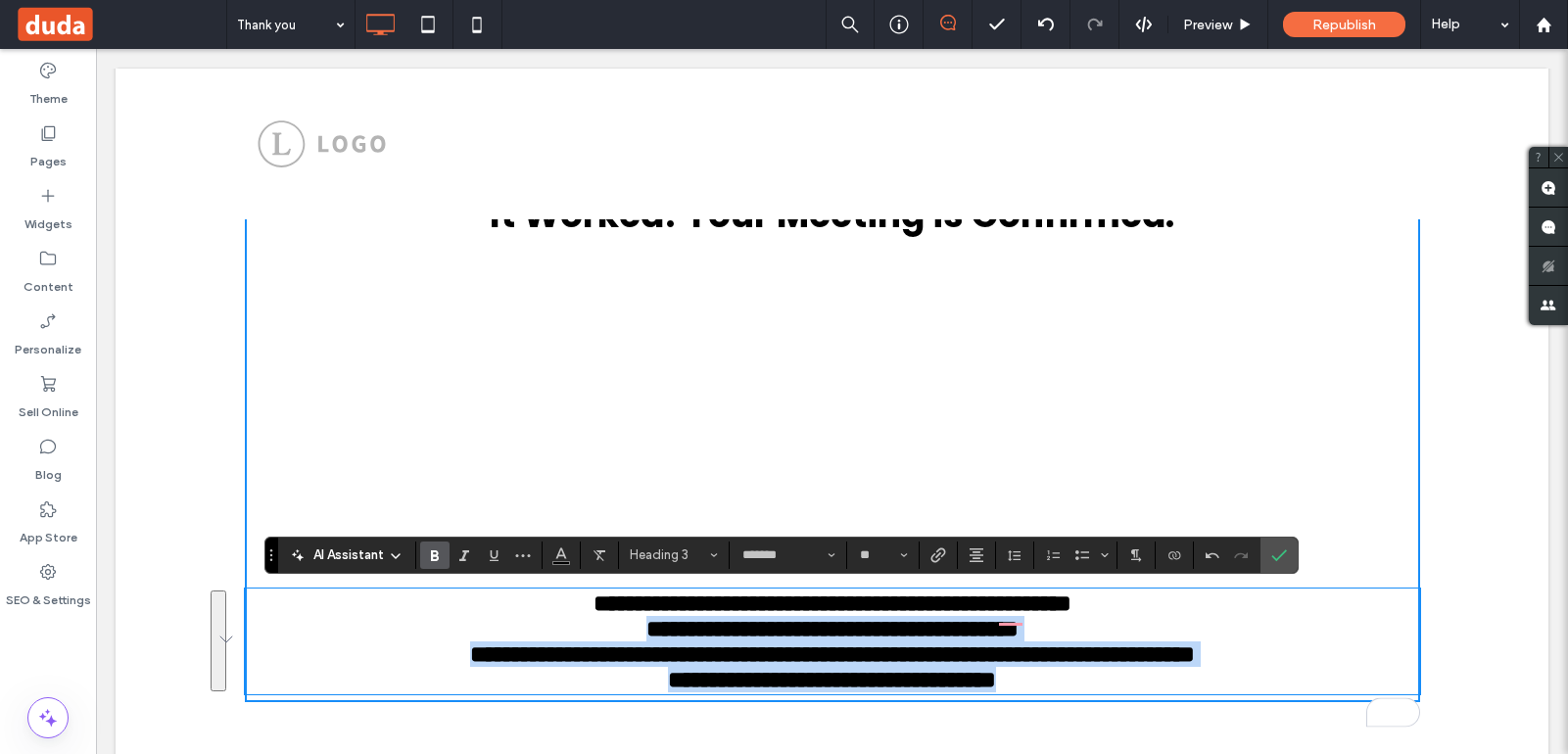 drag, startPoint x: 572, startPoint y: 646, endPoint x: 1081, endPoint y: 710, distance: 513.0078 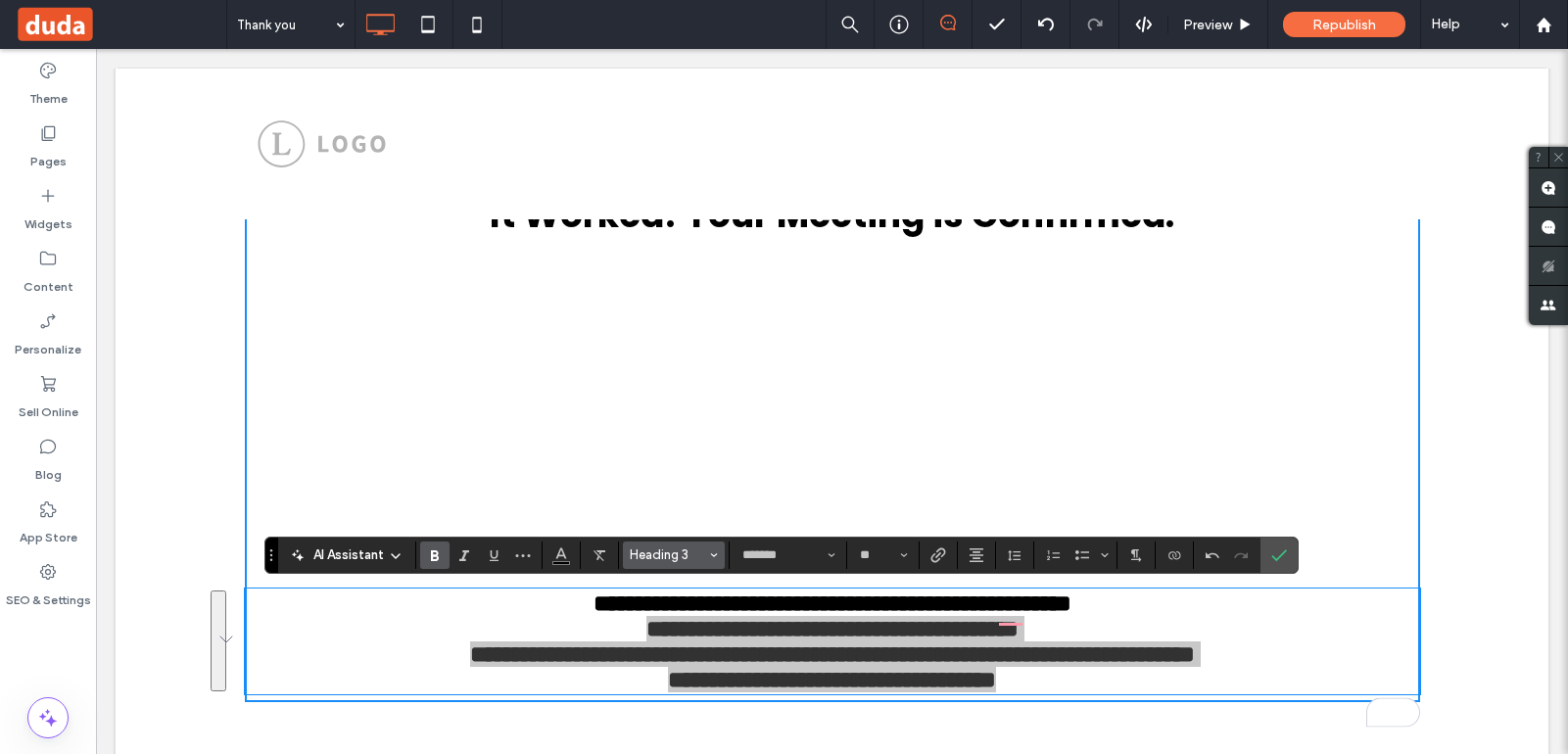 click on "Heading 3" at bounding box center [668, 554] 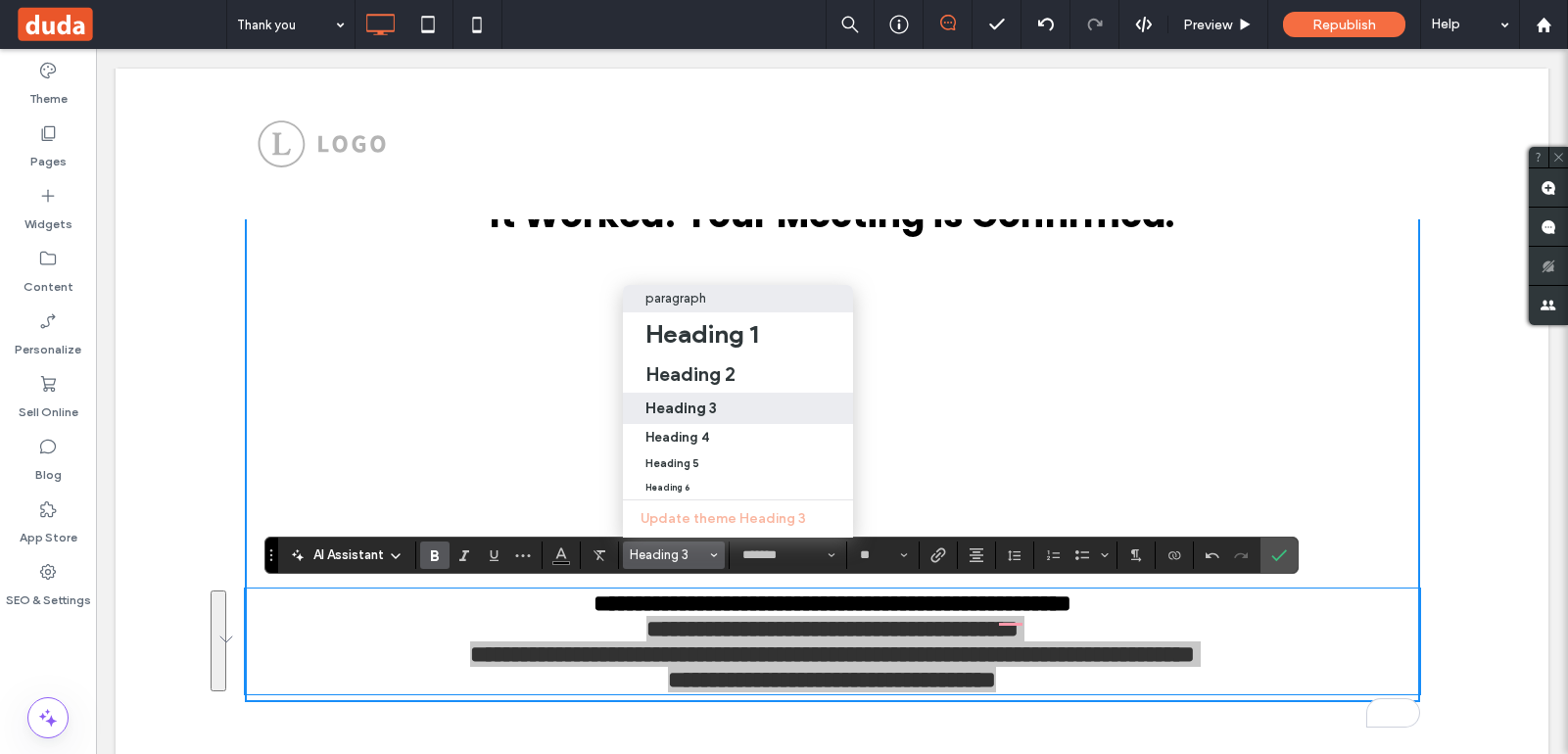 click on "paragraph" at bounding box center (676, 298) 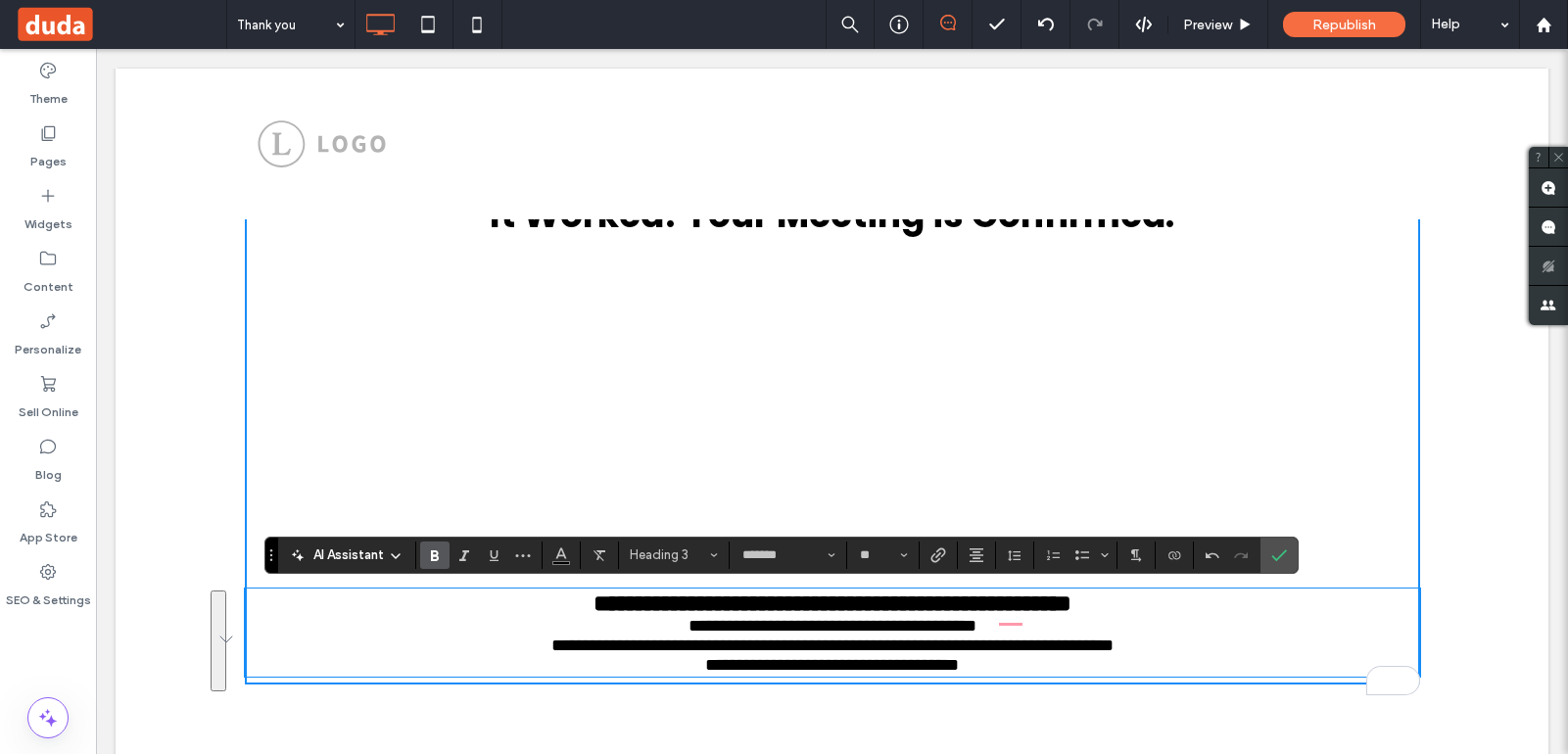 type on "*********" 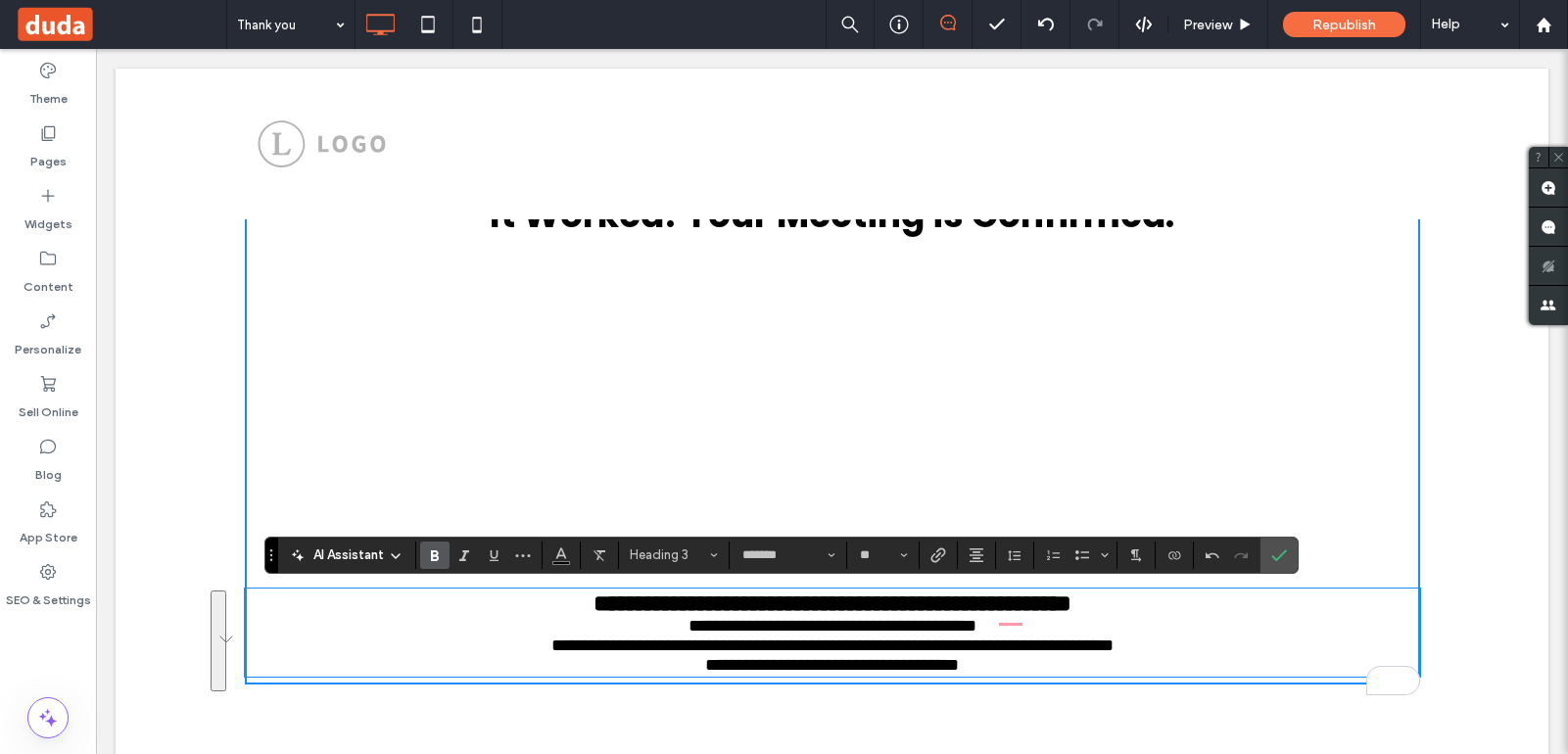 type on "**" 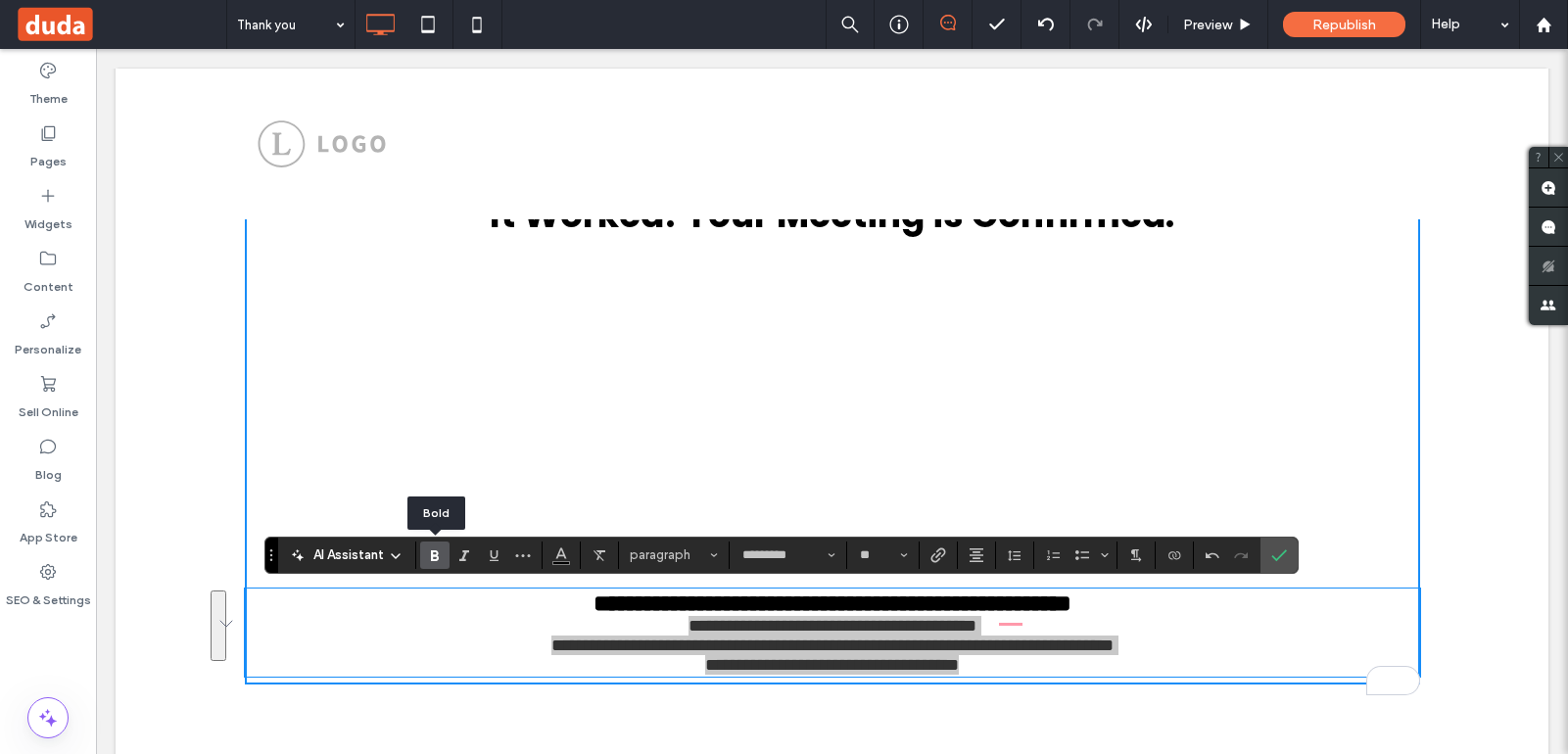 click 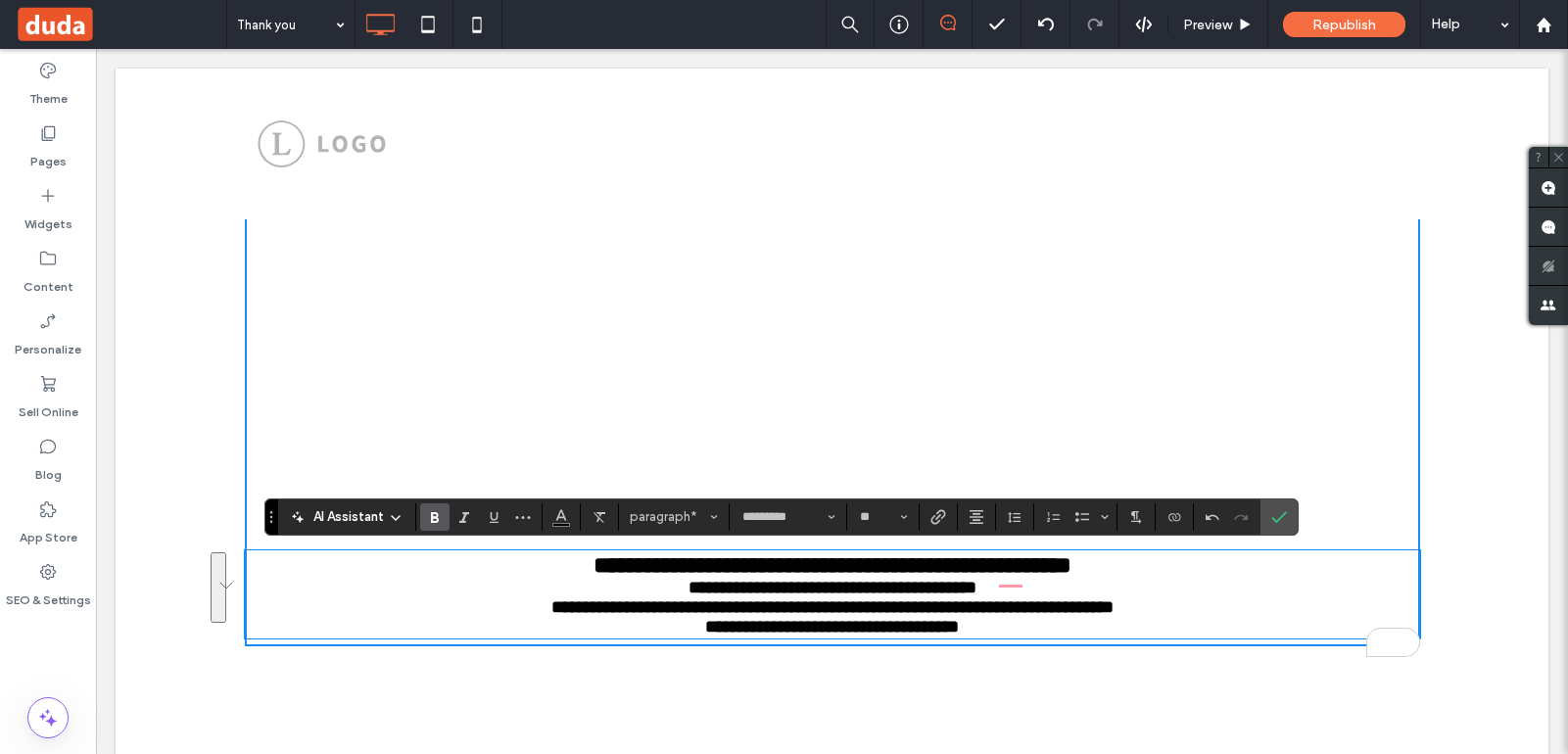 scroll, scrollTop: 282, scrollLeft: 0, axis: vertical 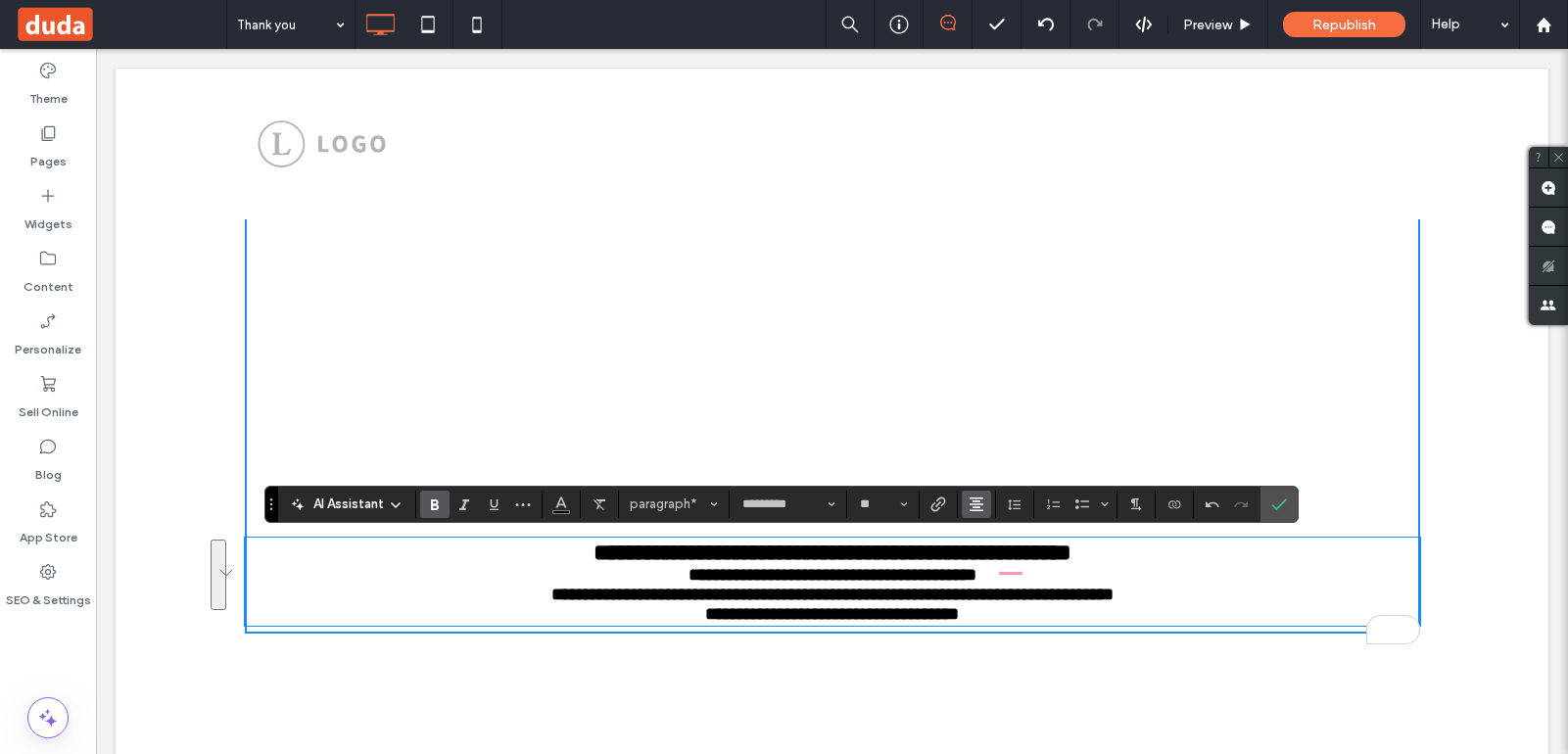 click 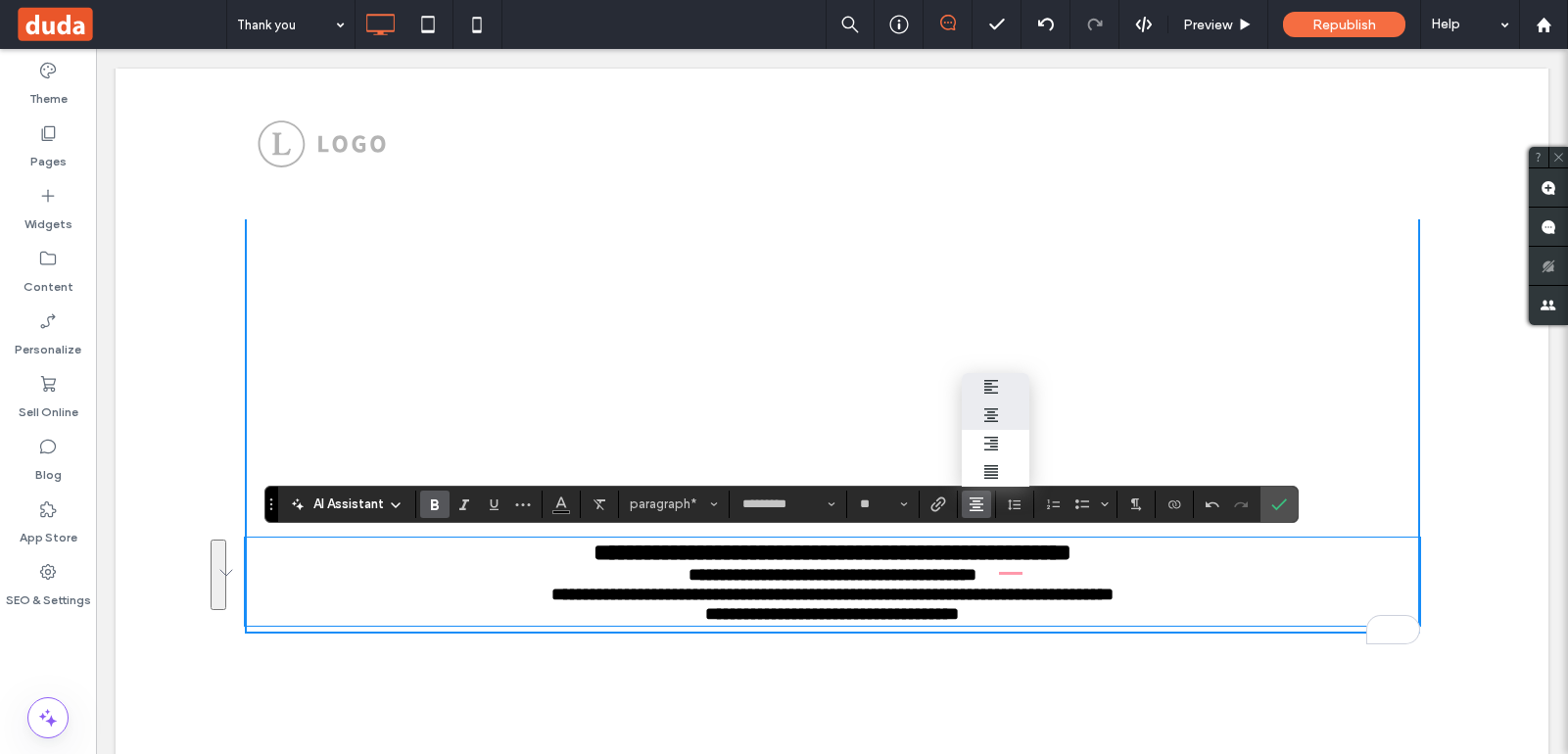 click 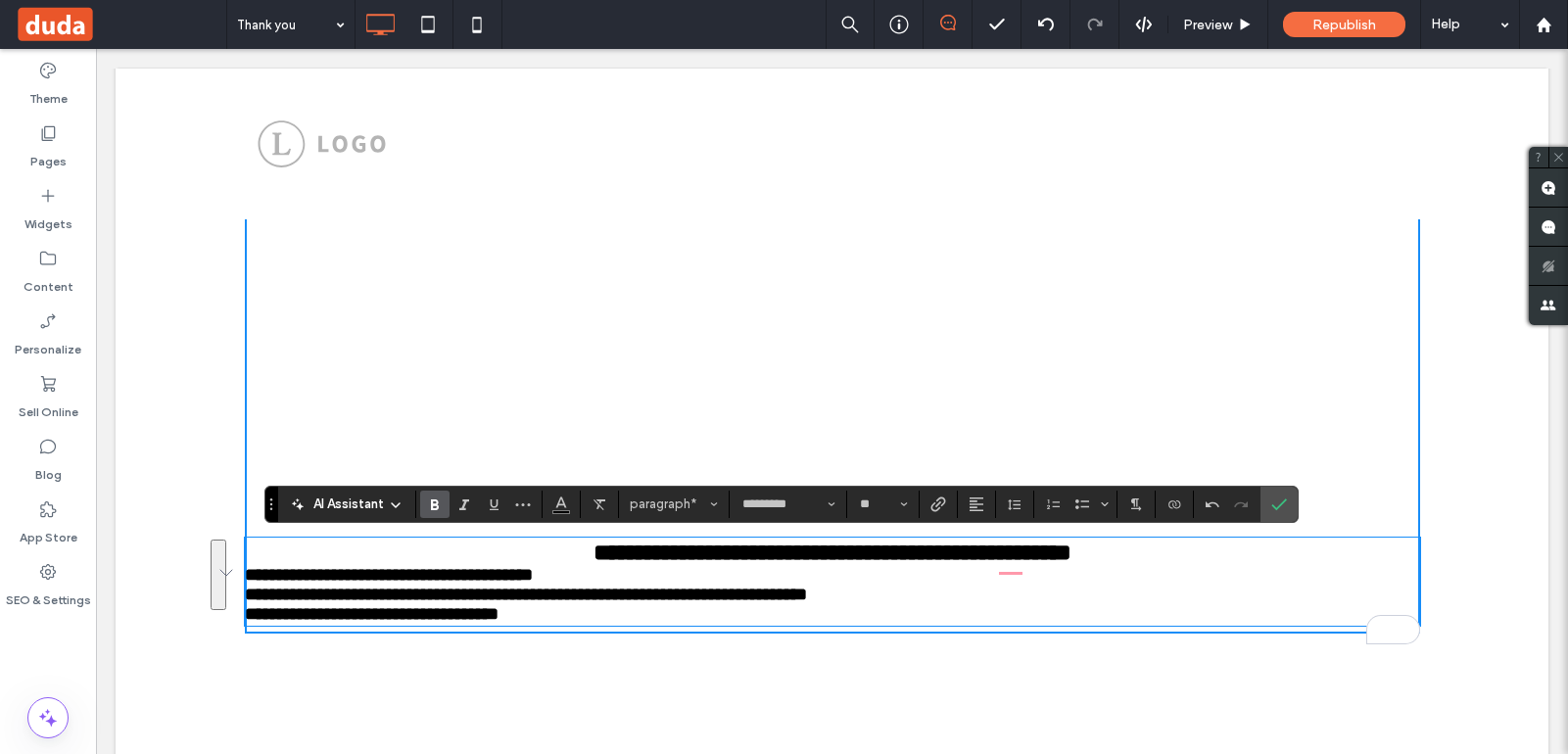 click on "**********" at bounding box center (832, 594) 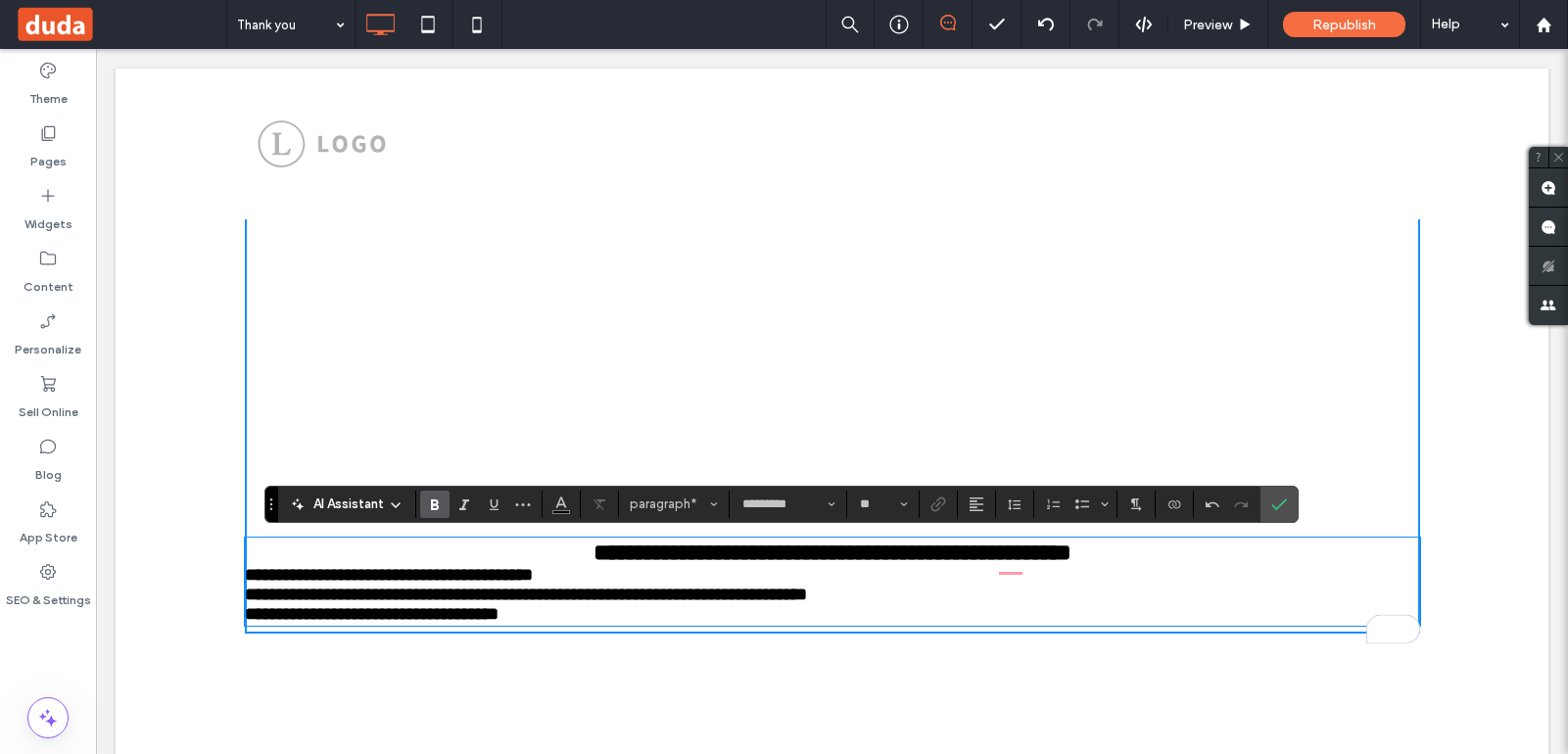 type on "*******" 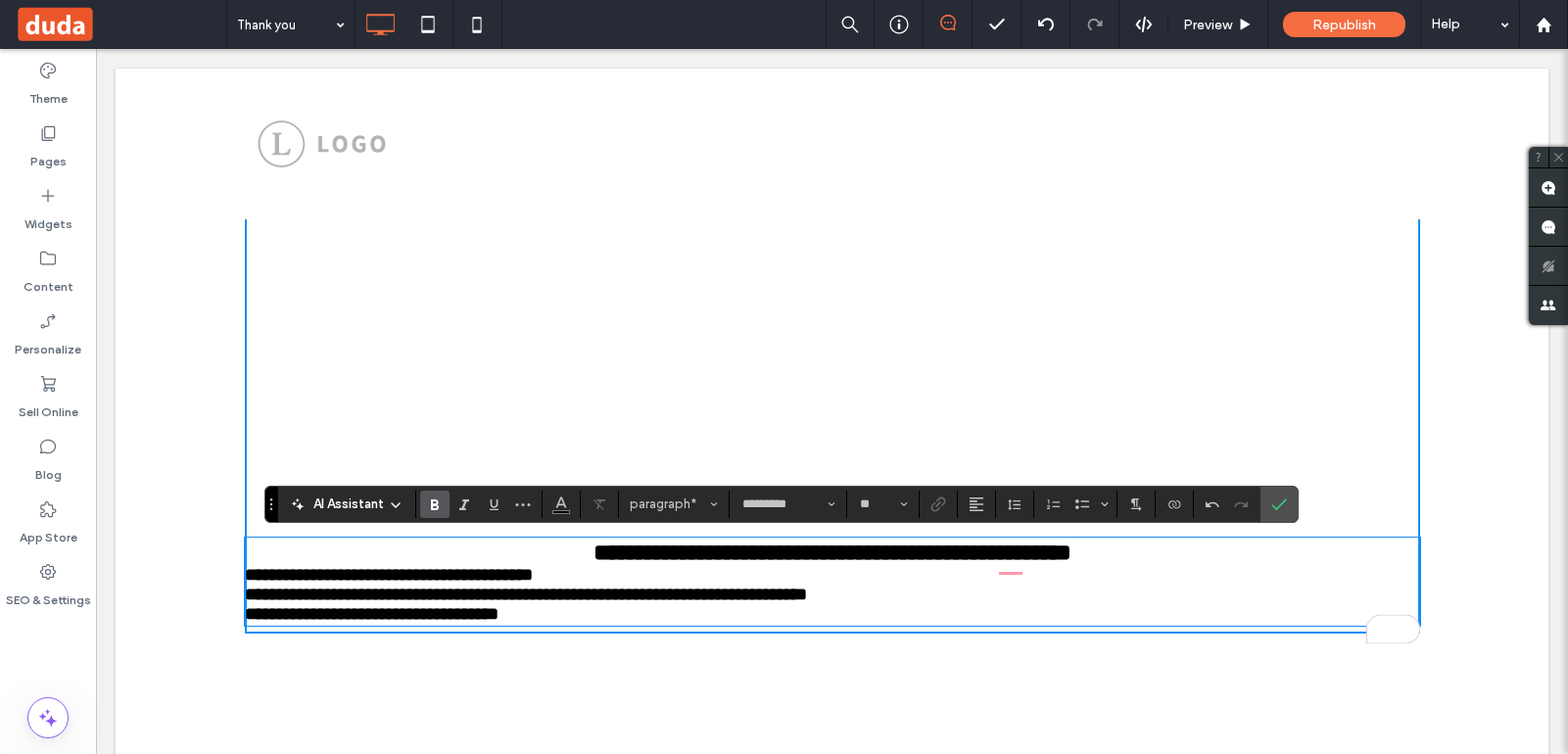 type on "**" 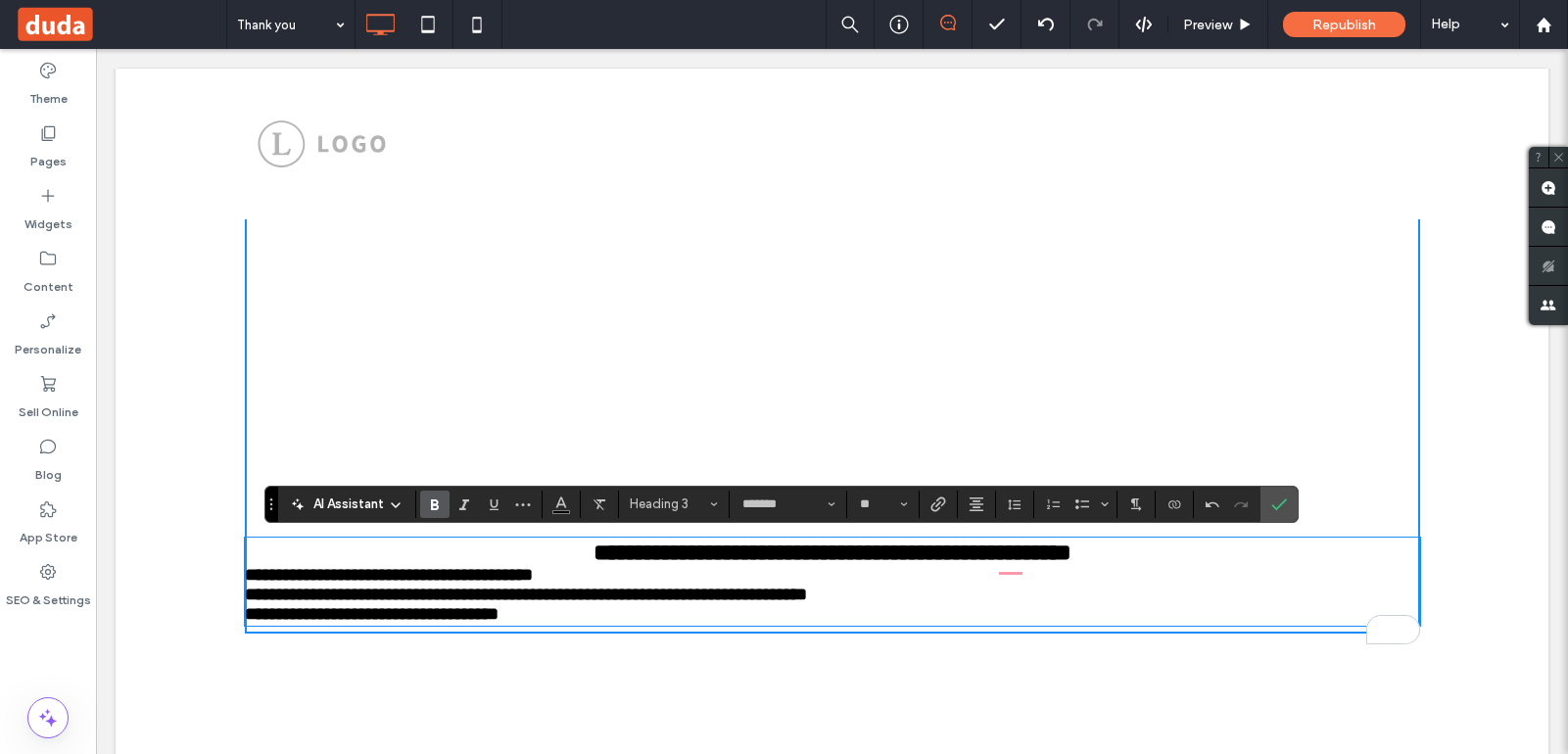 click on "**********" at bounding box center [832, 383] 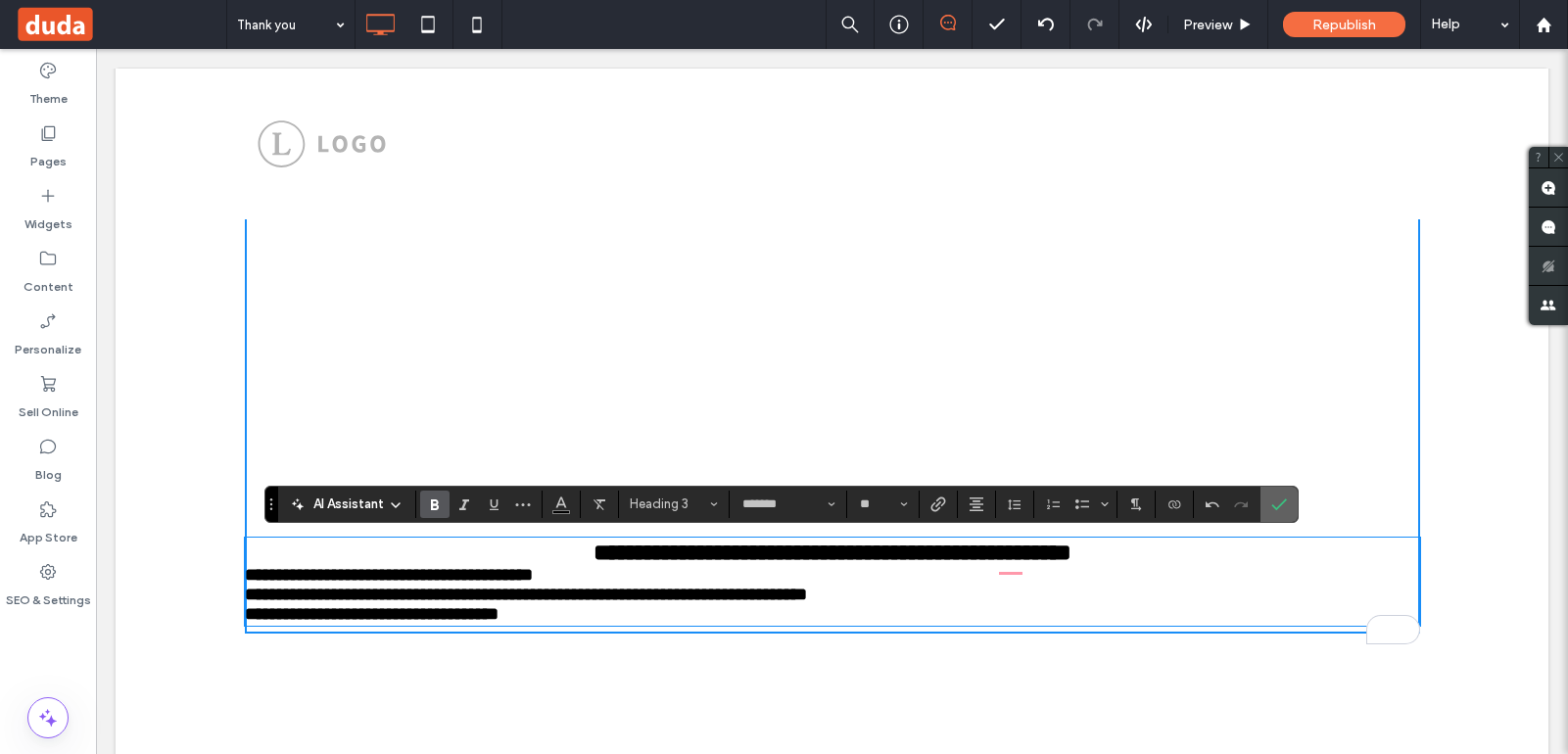 click 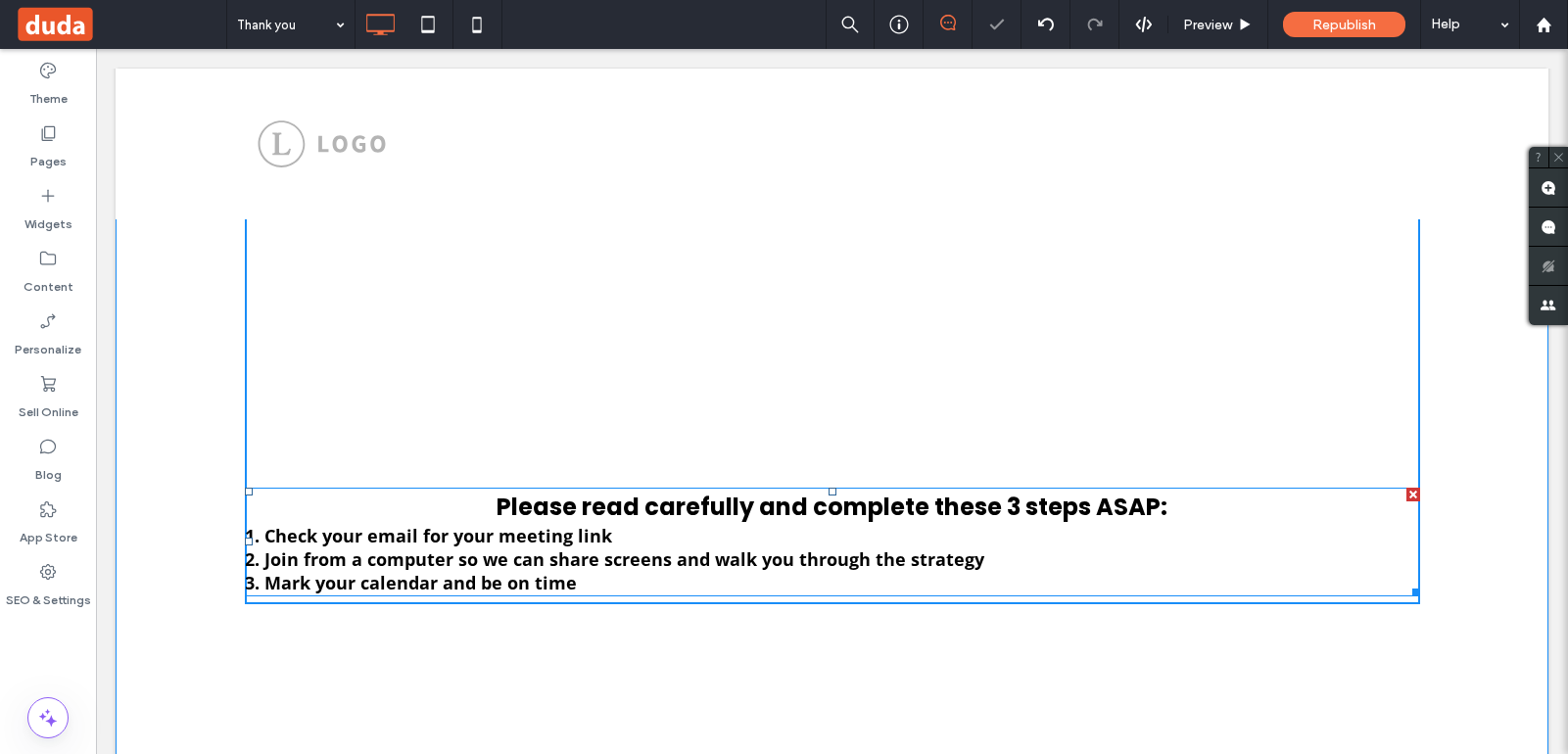 scroll, scrollTop: 345, scrollLeft: 0, axis: vertical 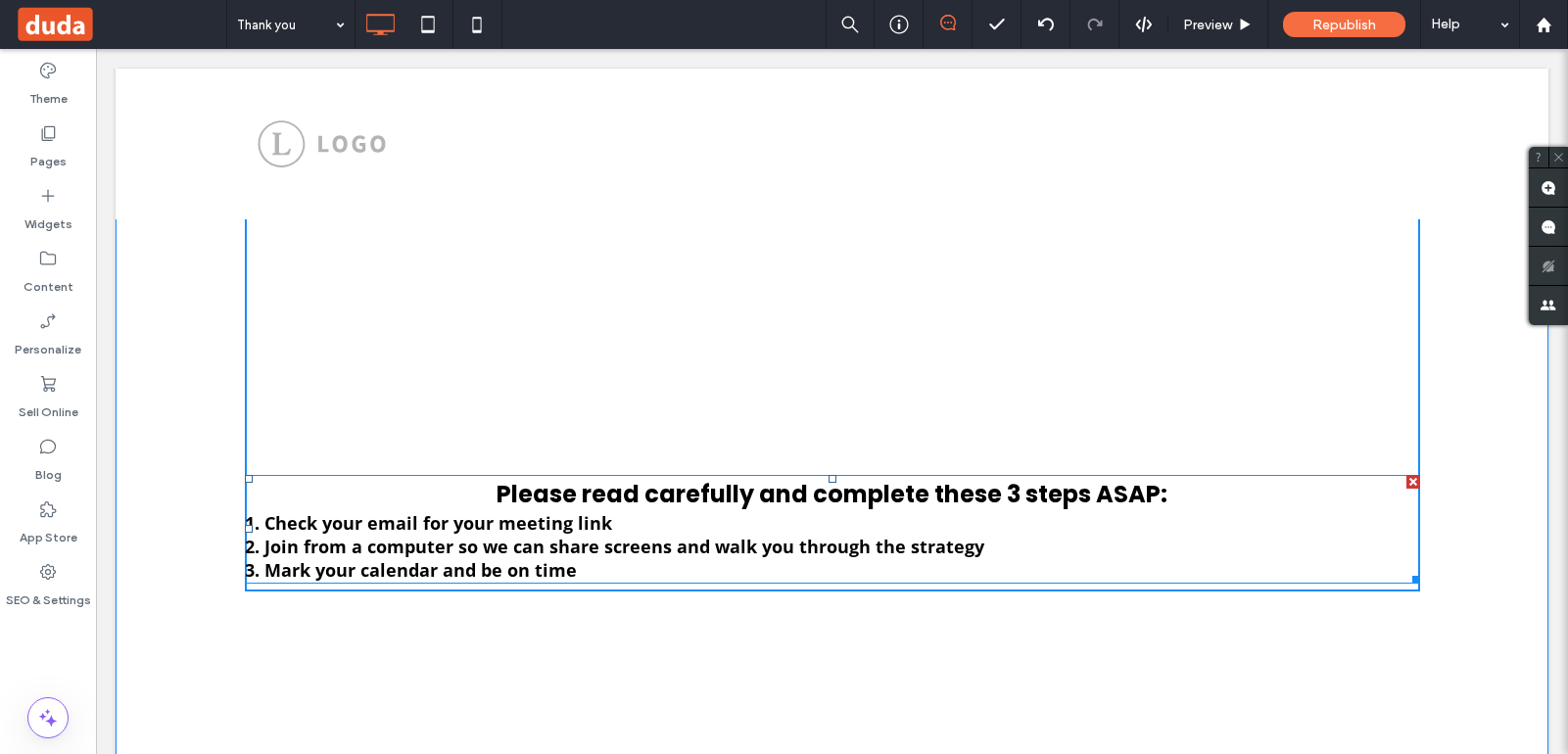click on "Please read carefully and complete these 3 steps ASAP:" at bounding box center [832, 494] 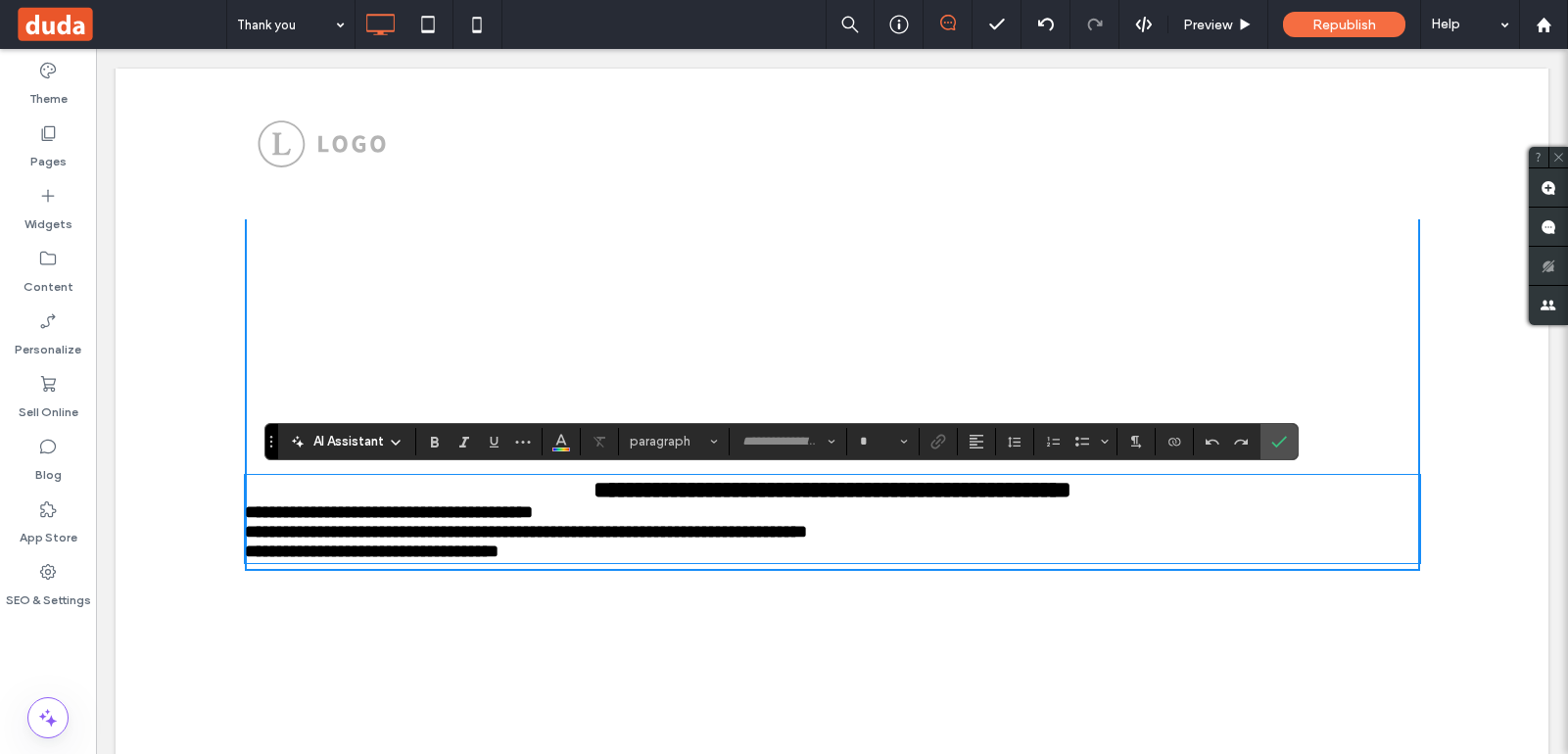 type on "*******" 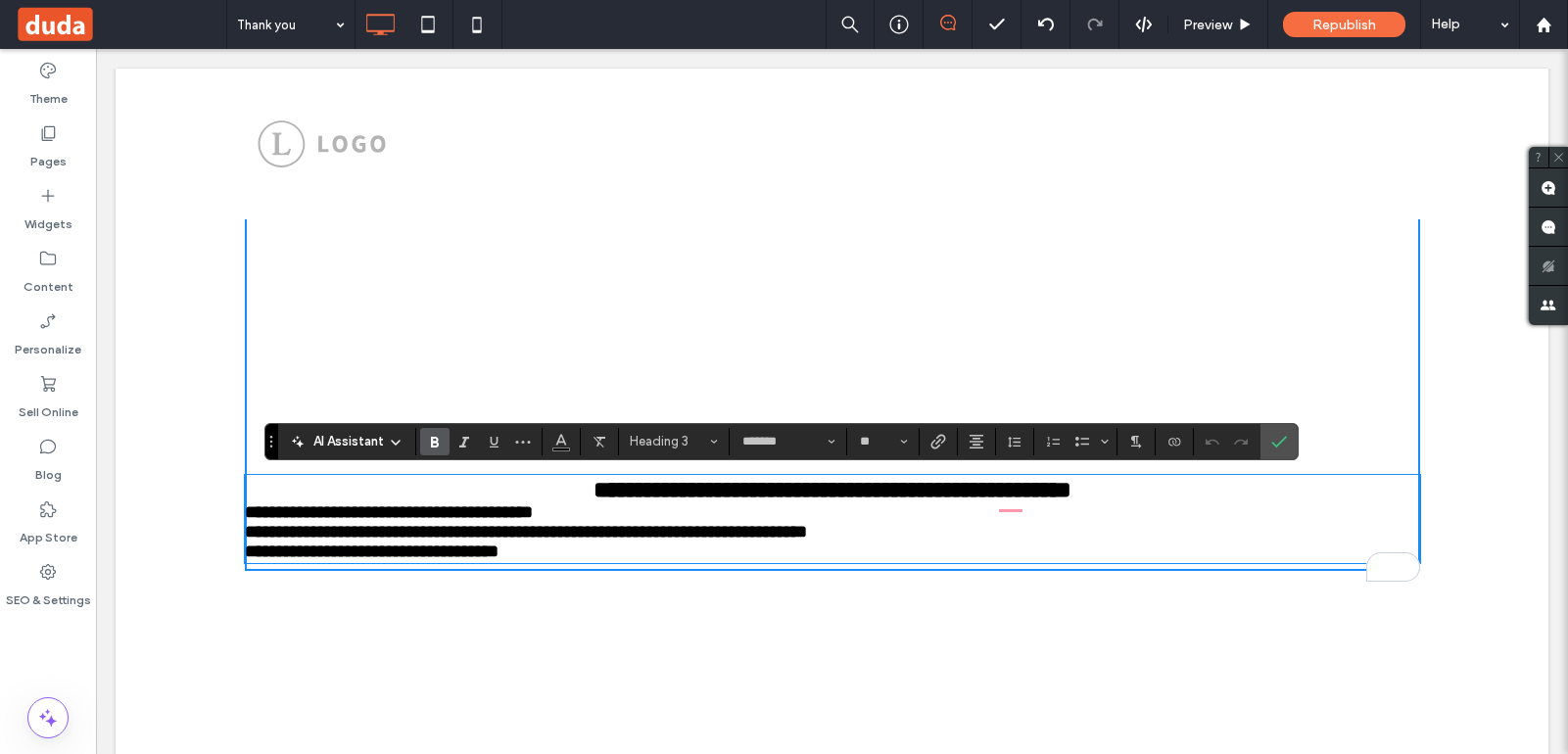 click at bounding box center (832, 144) 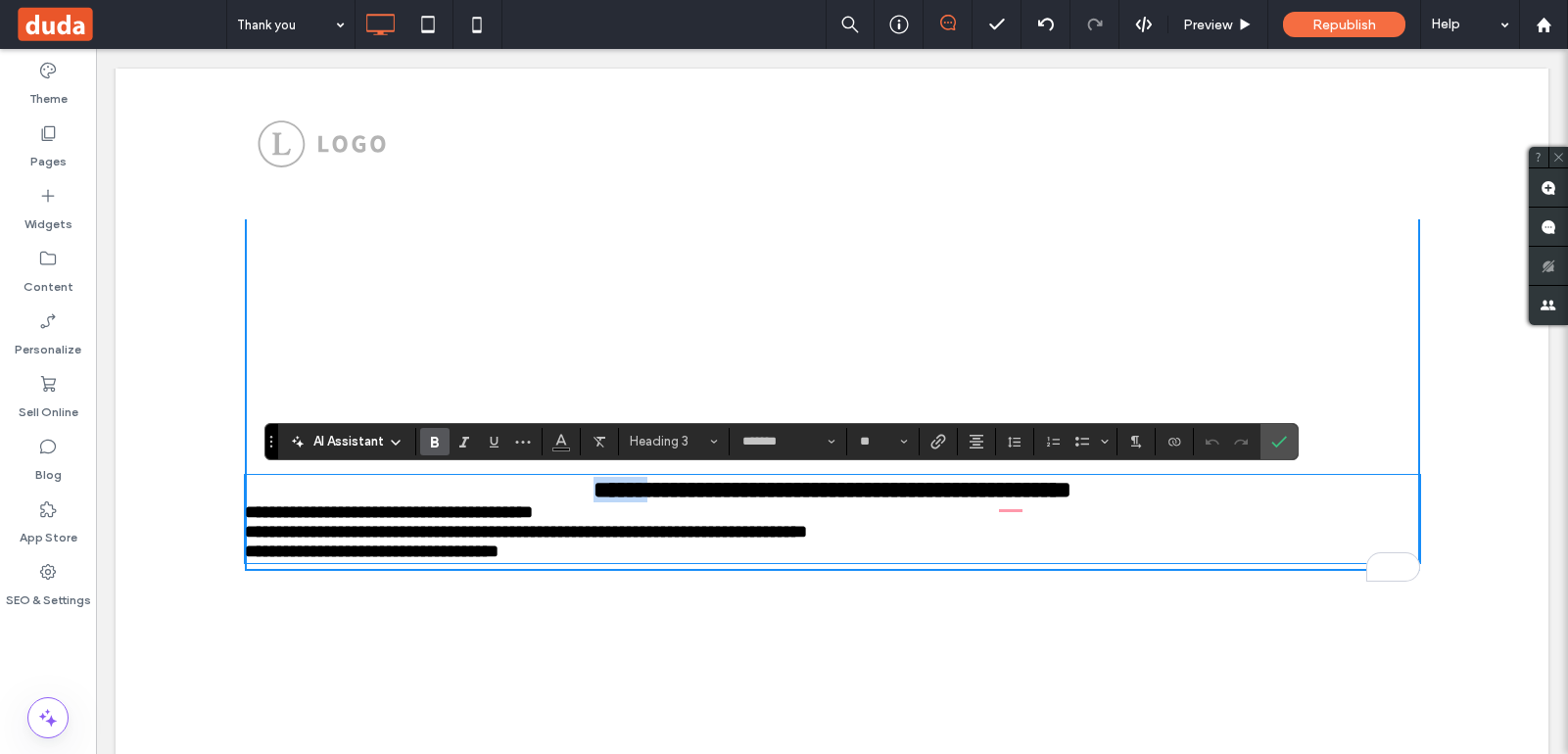 scroll, scrollTop: 337, scrollLeft: 0, axis: vertical 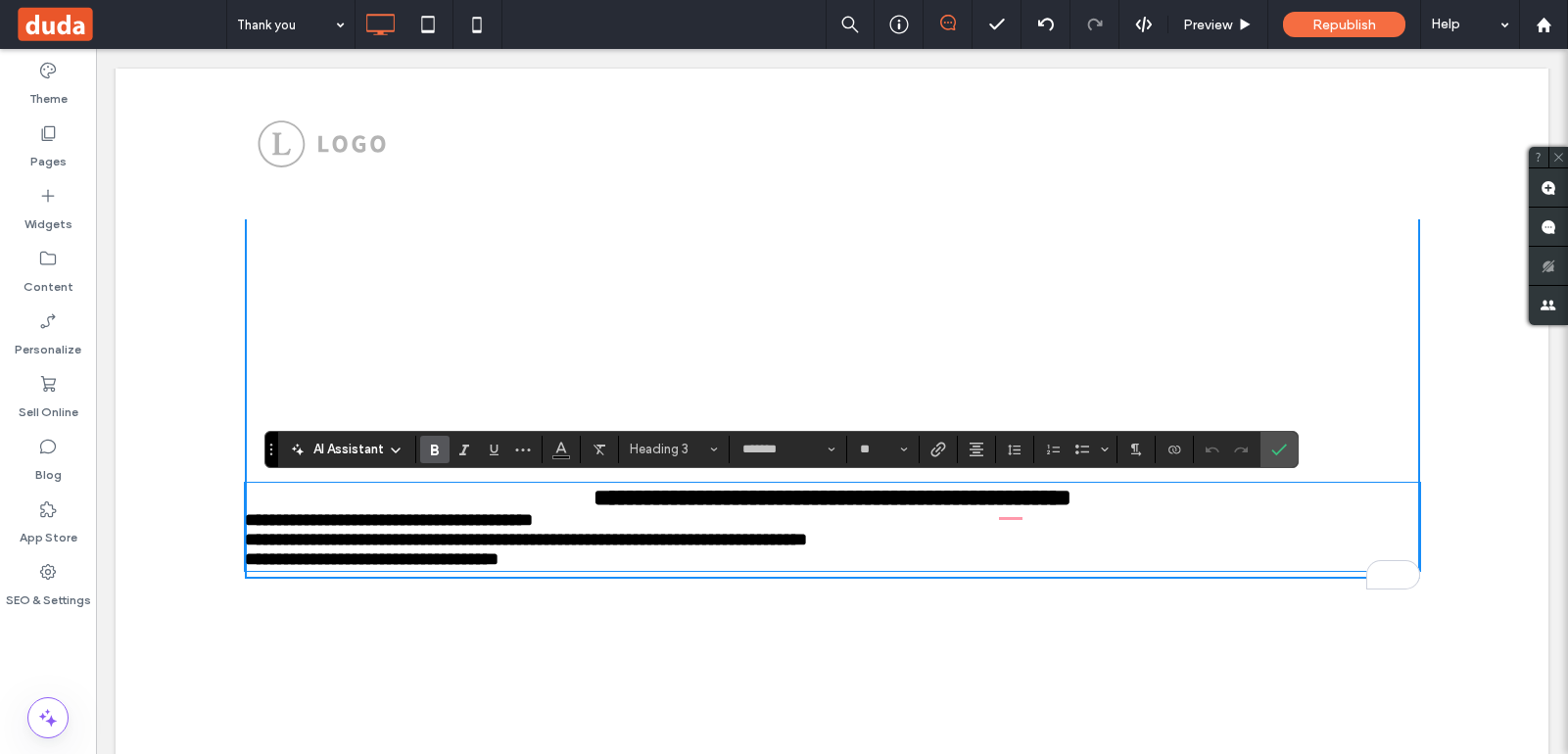 click on "**********" at bounding box center [832, 328] 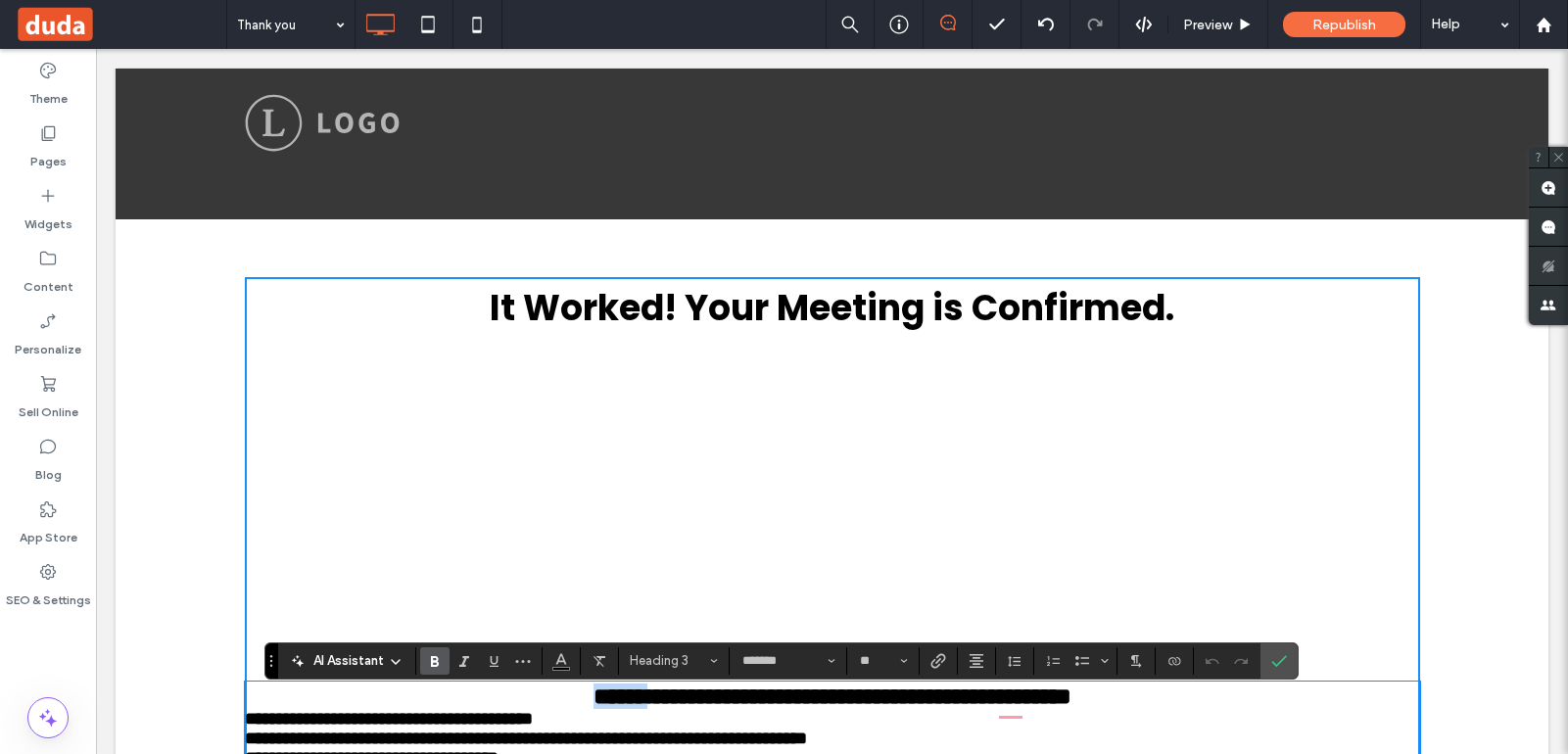 scroll, scrollTop: 125, scrollLeft: 0, axis: vertical 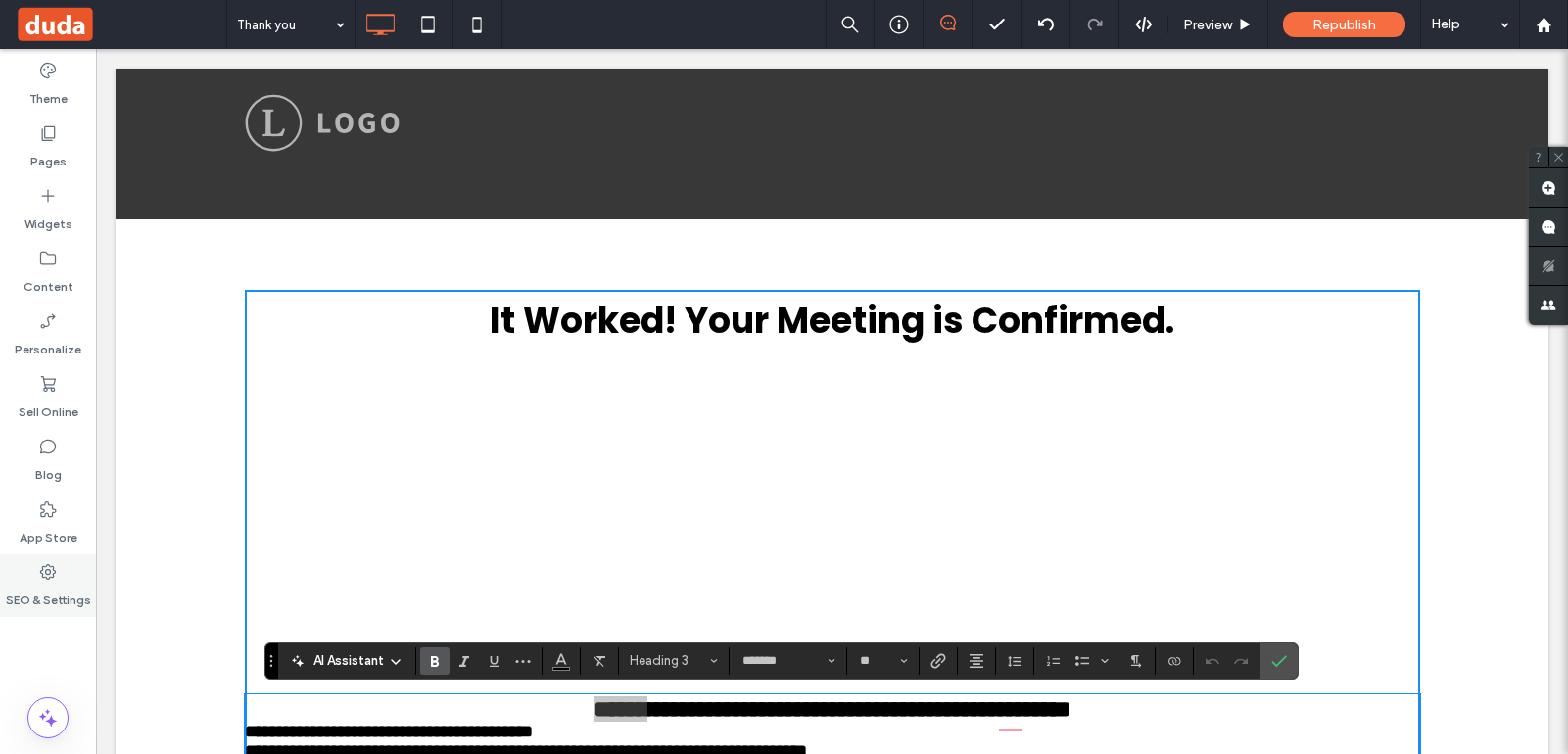click on "SEO & Settings" at bounding box center [48, 595] 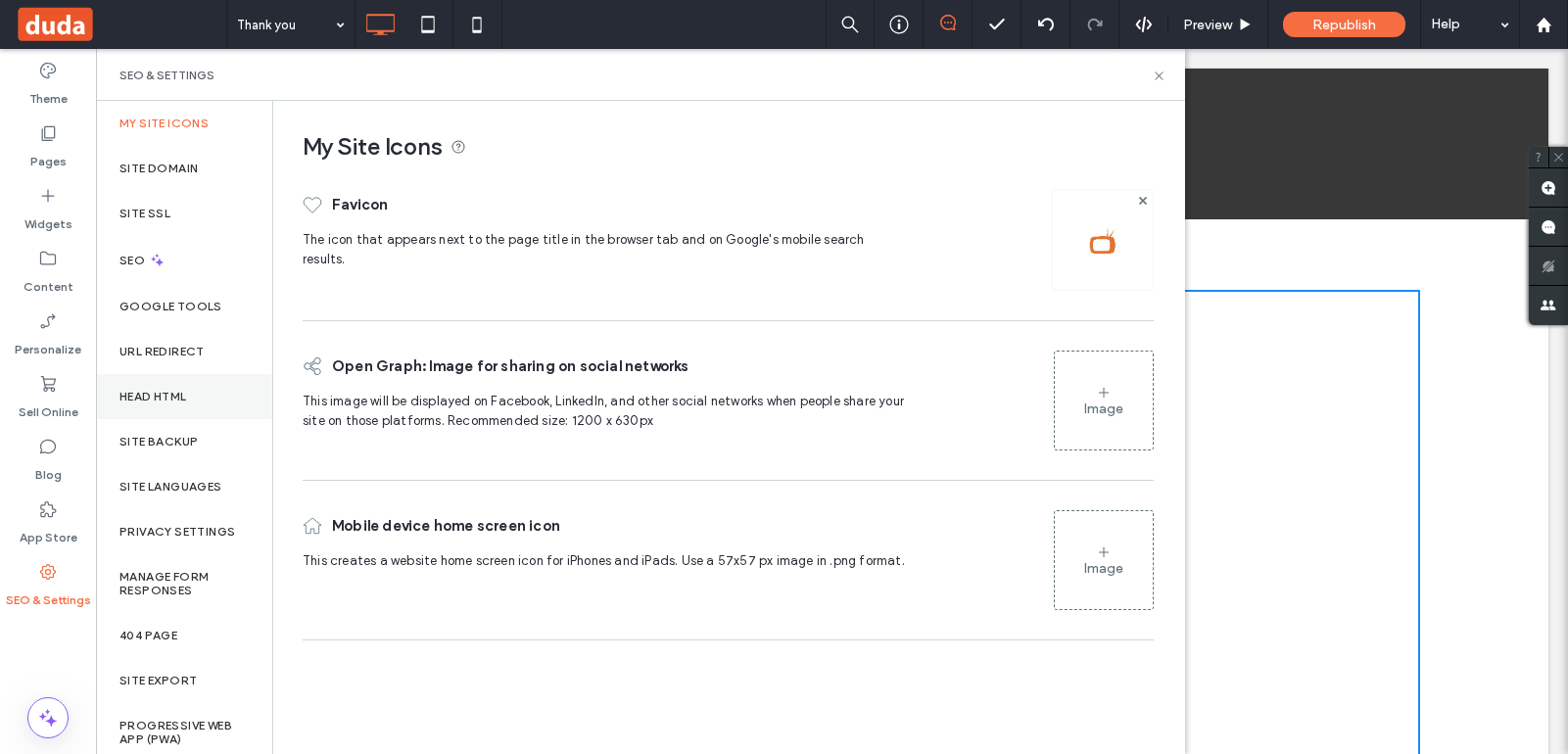 click on "Head HTML" at bounding box center (153, 397) 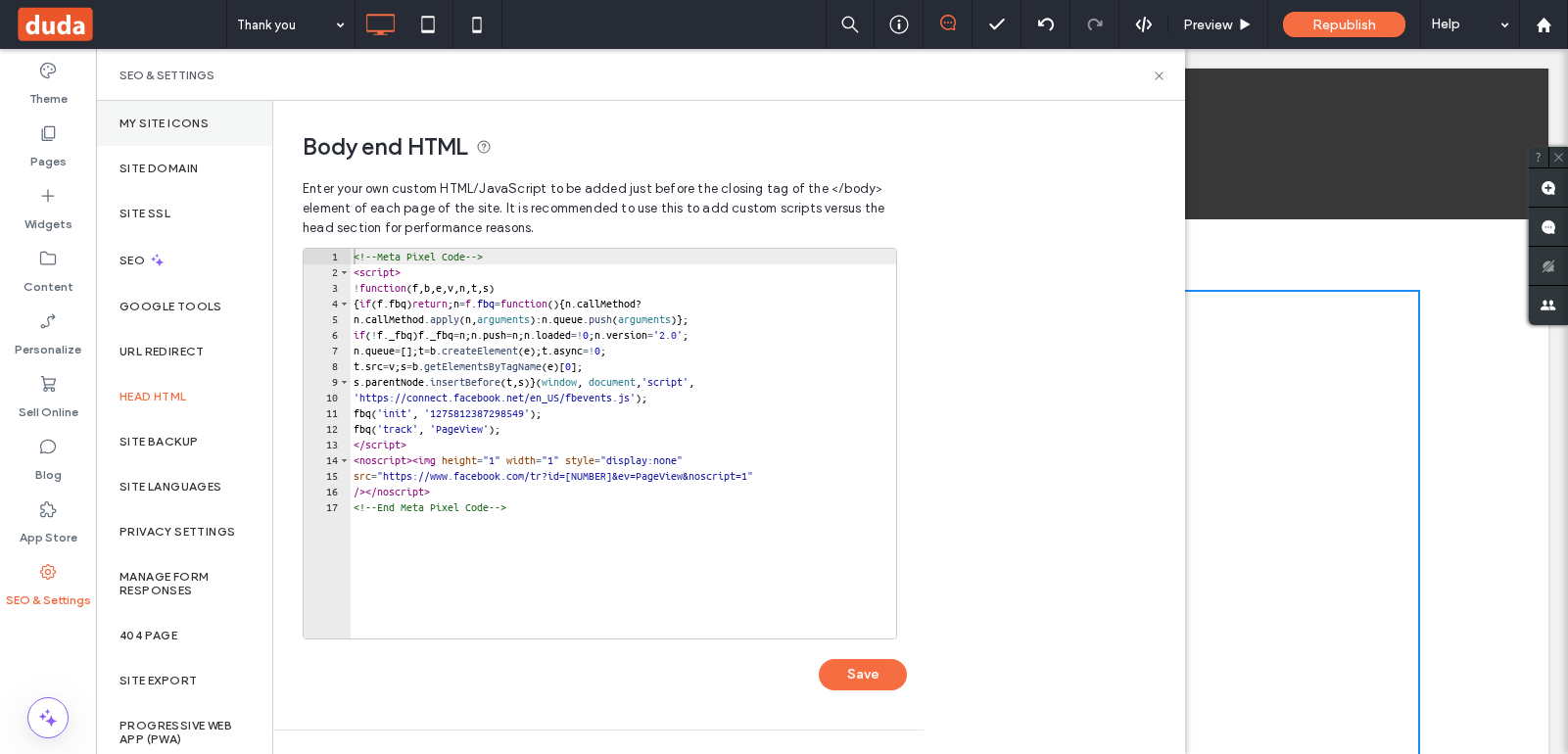 click on "My Site Icons" at bounding box center (164, 123) 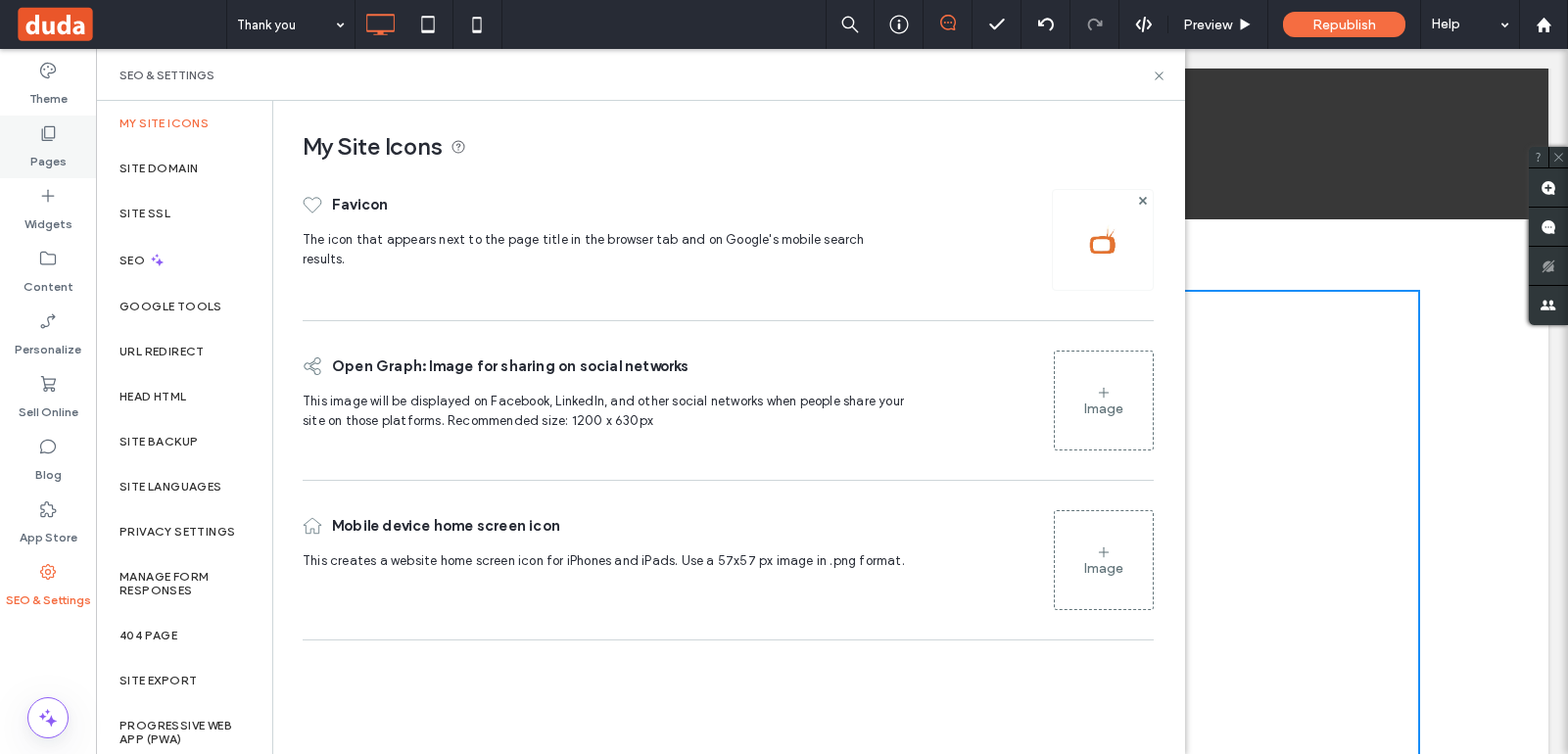 click on "Pages" at bounding box center [48, 157] 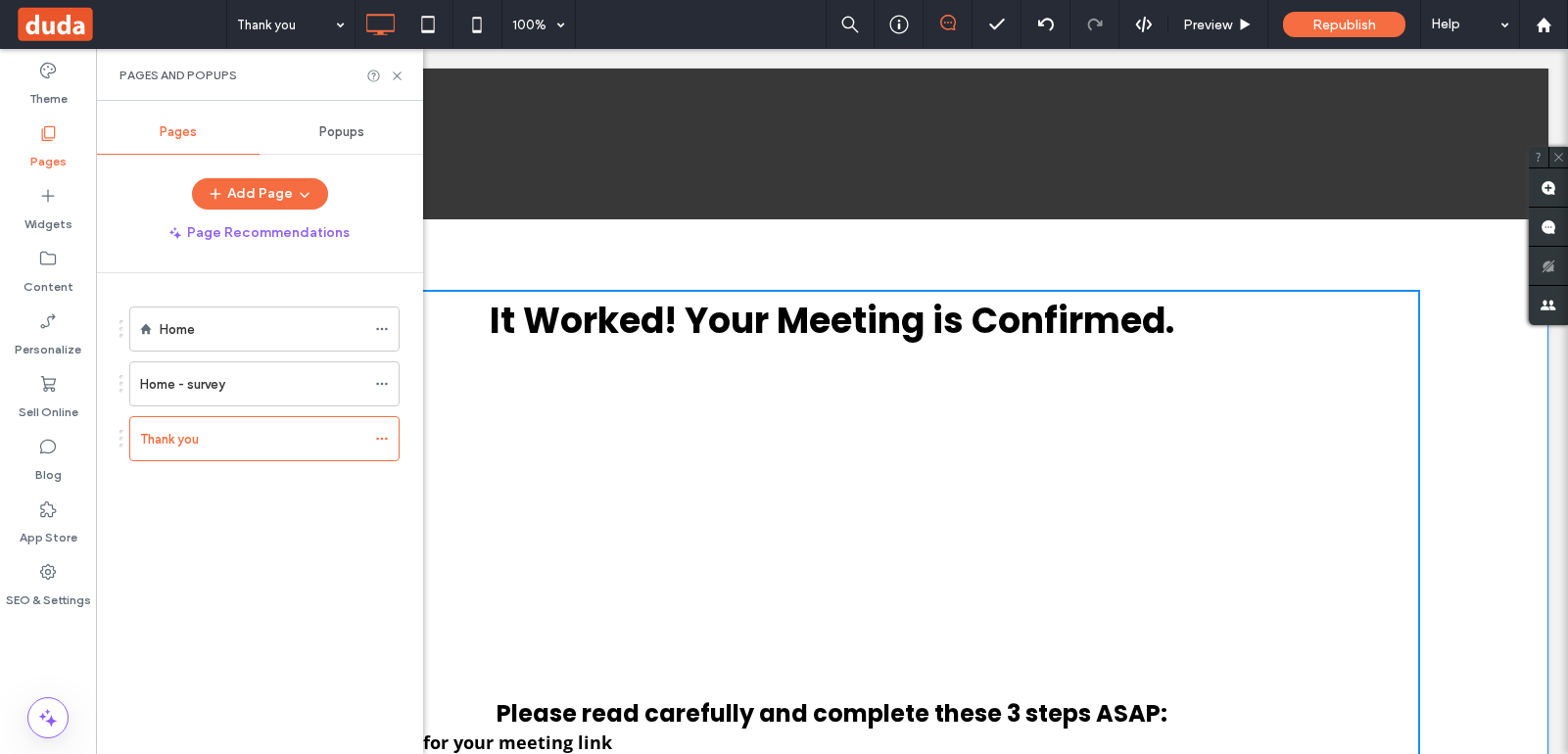 click on "It Worked! Your Meeting is Confirmed.
Please read carefully and complete these 3 steps ASAP: 1. Check your email for your meeting link  2. Join from a computer so we can share screens and walk you through the strategy  3. Mark your calendar and be on time  Click To Paste
Row + Add Section" at bounding box center [832, 550] 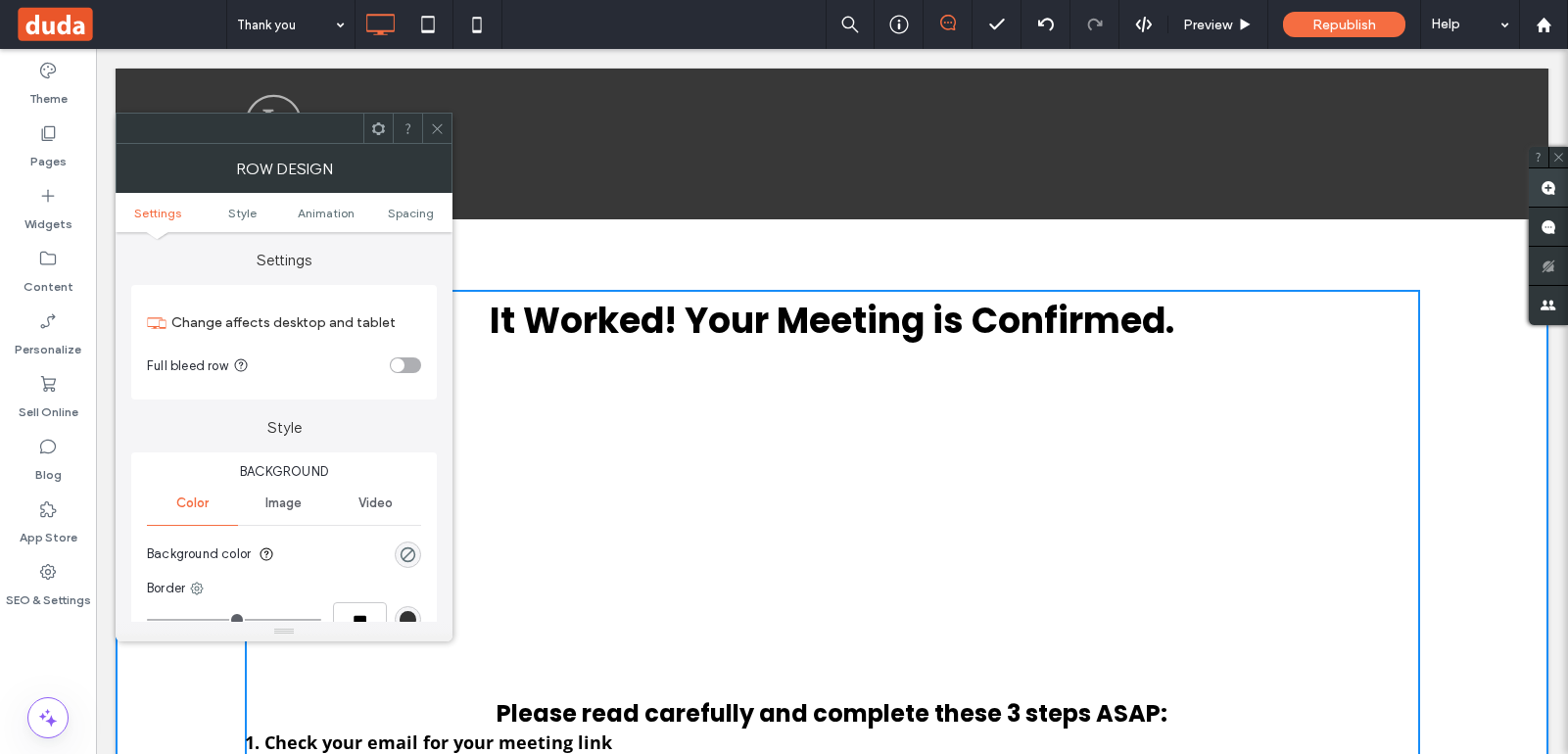 click 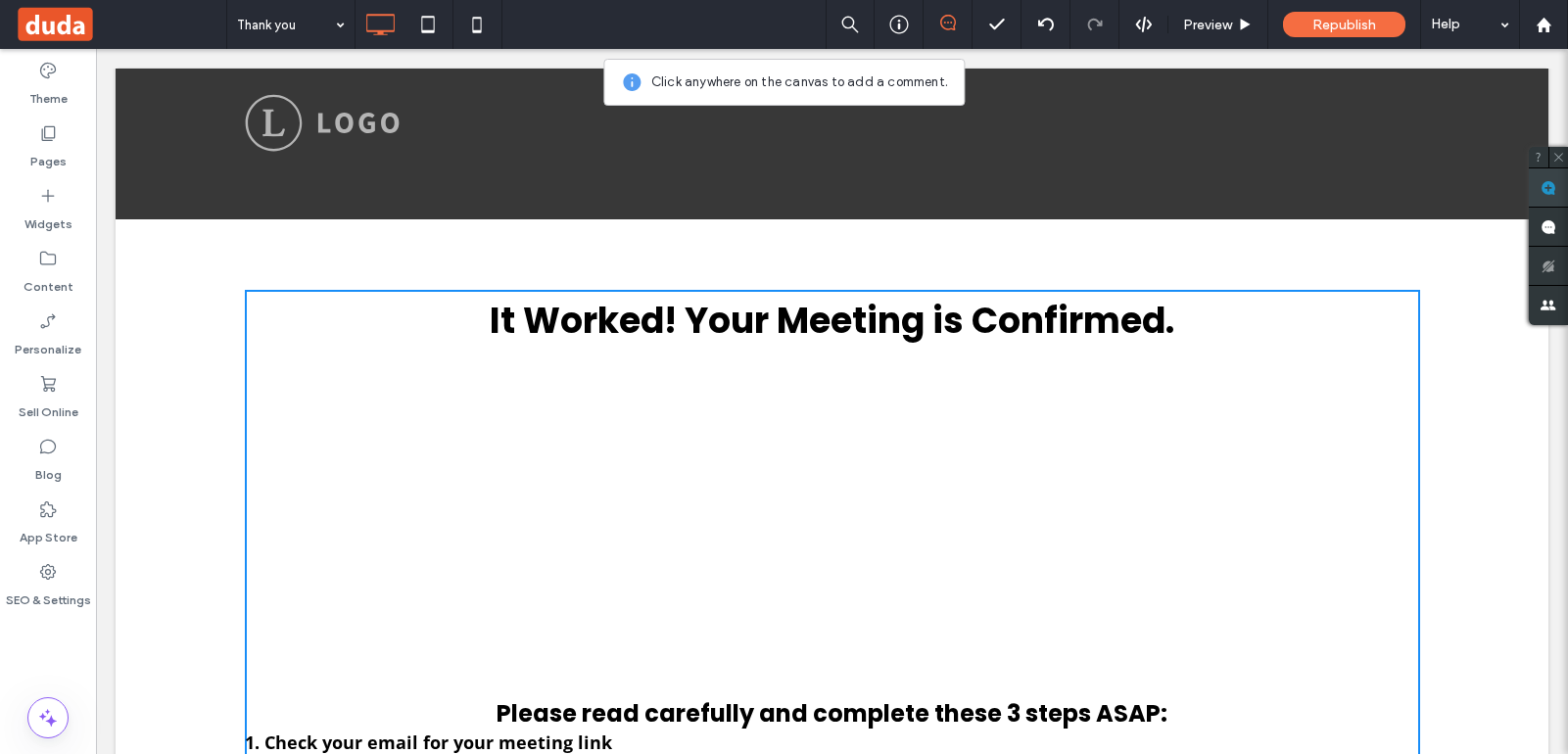click 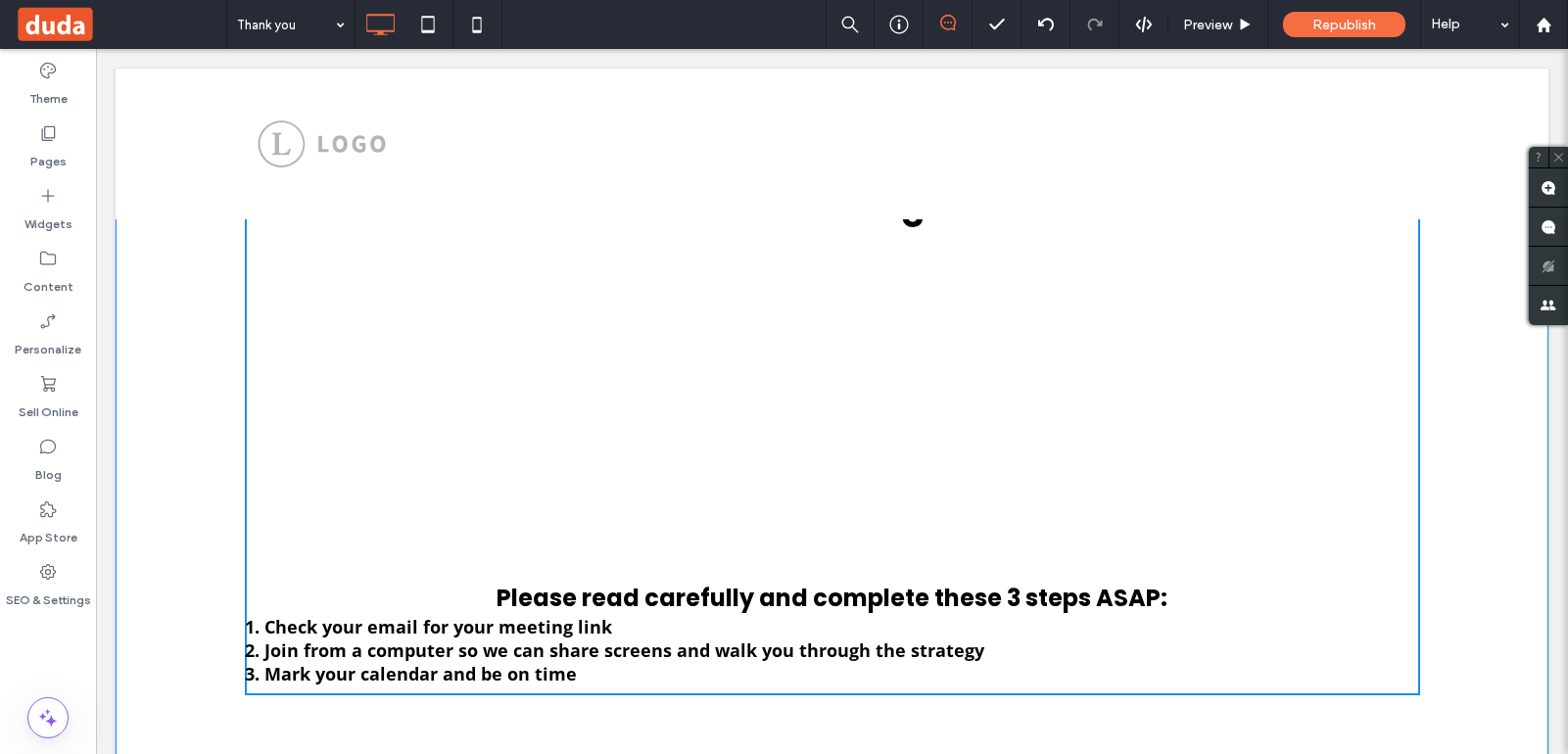 scroll, scrollTop: 0, scrollLeft: 0, axis: both 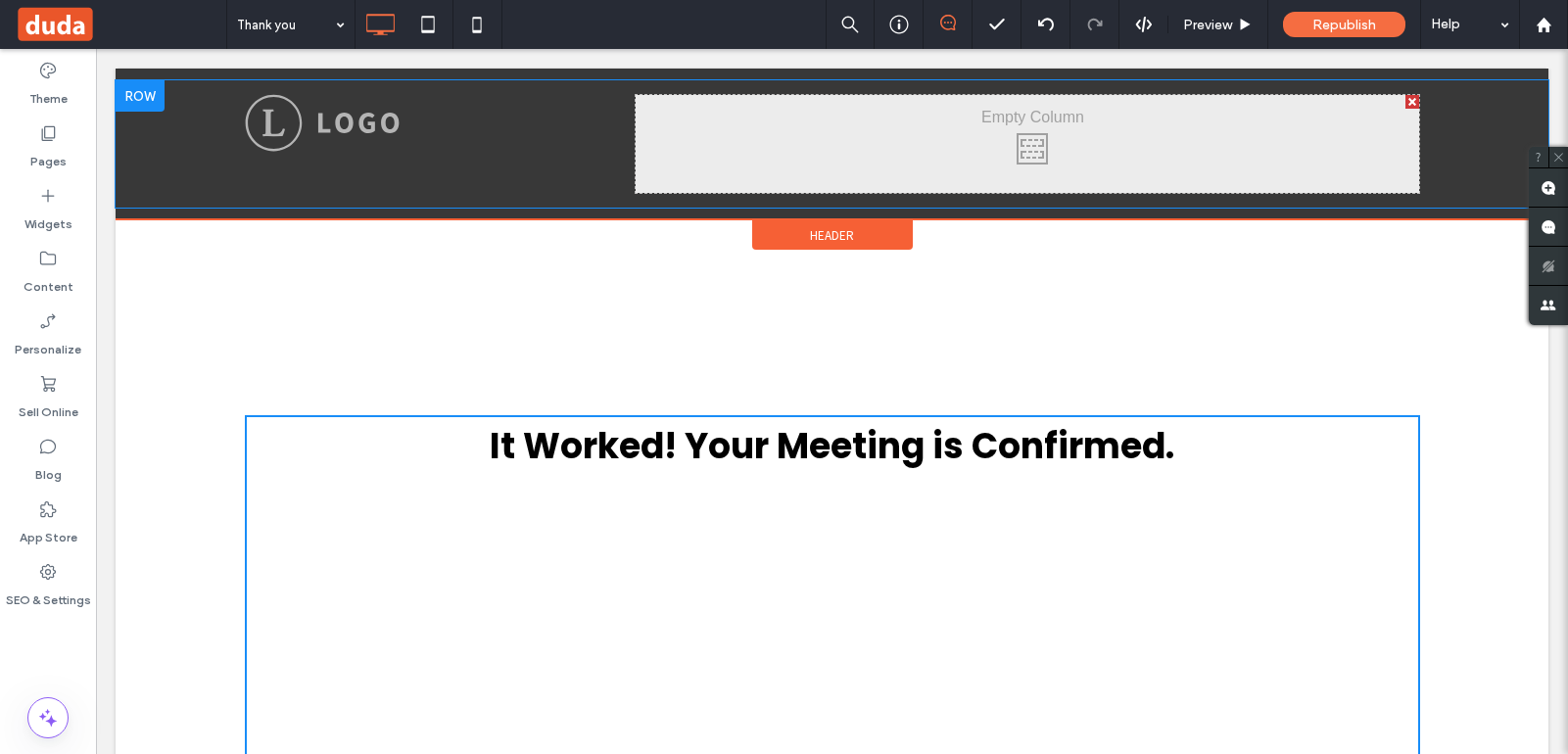 click at bounding box center (140, 96) 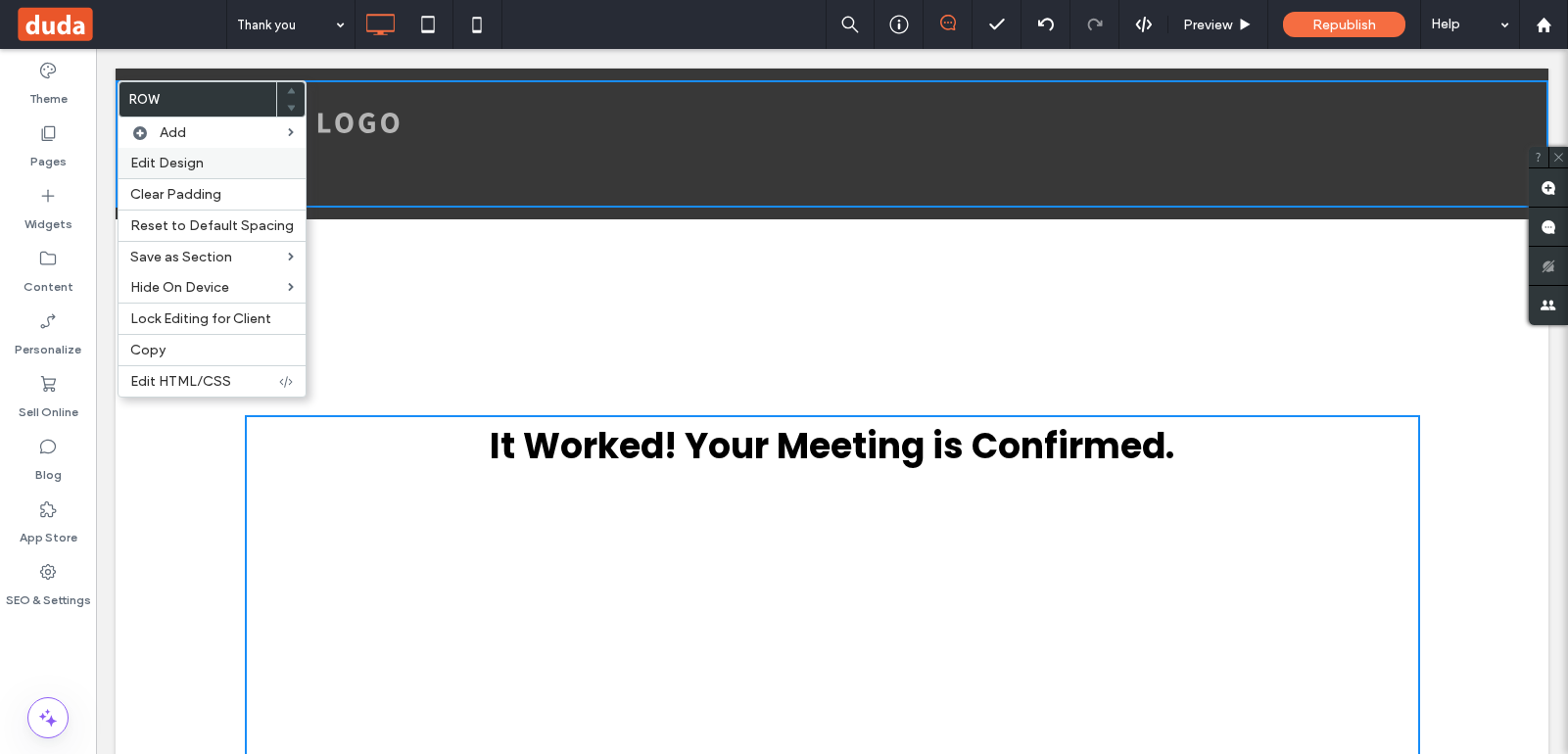 click on "Edit Design" at bounding box center [166, 163] 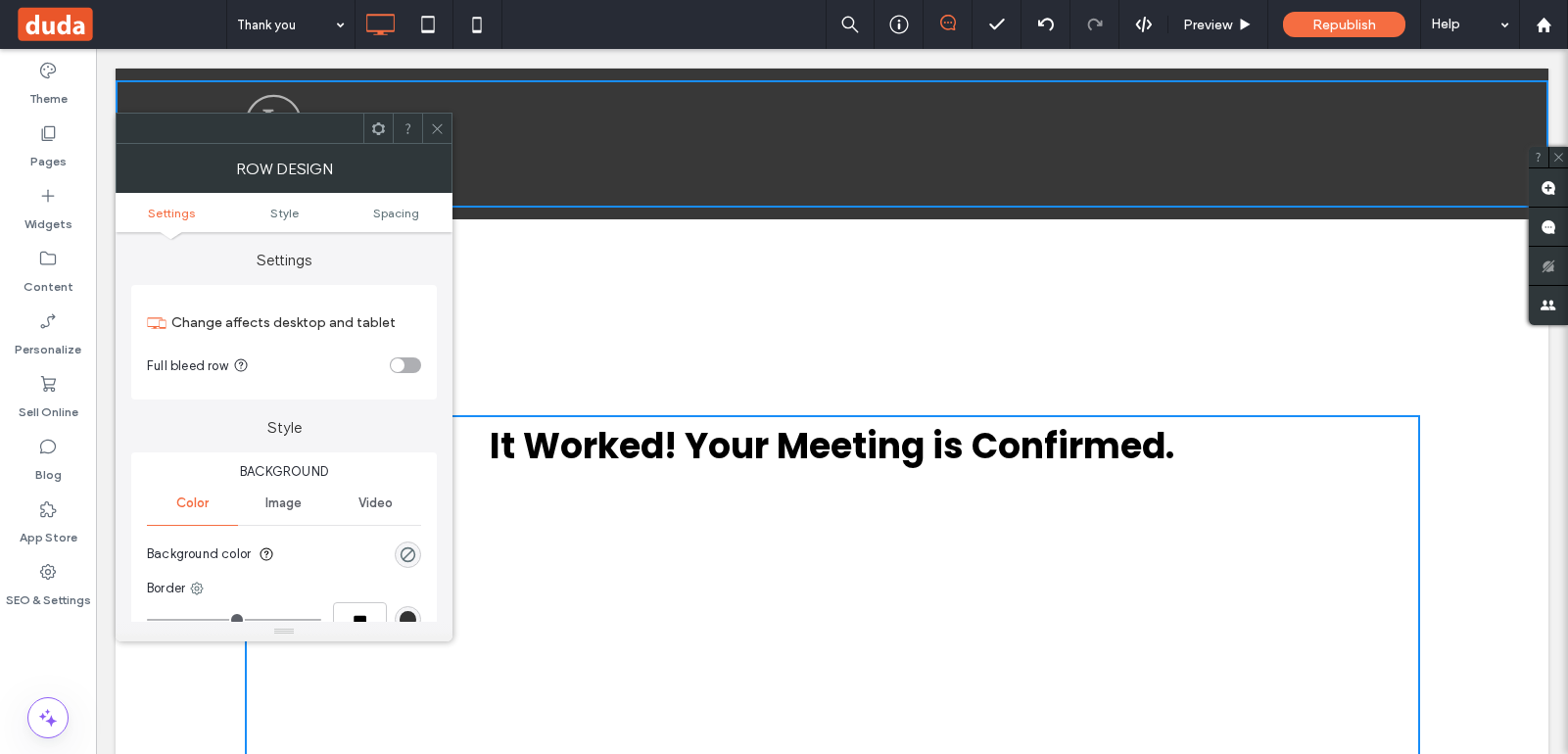 click 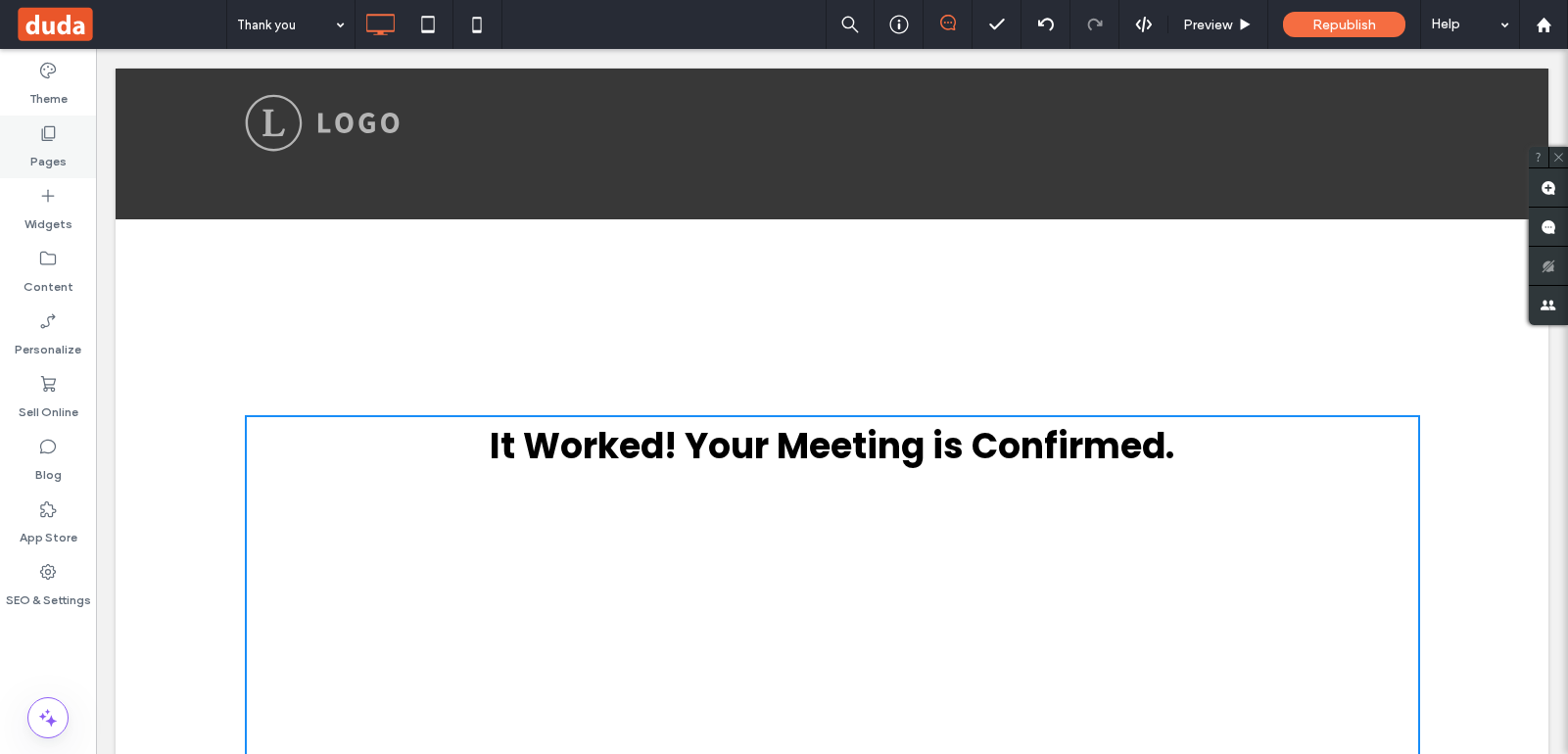 click 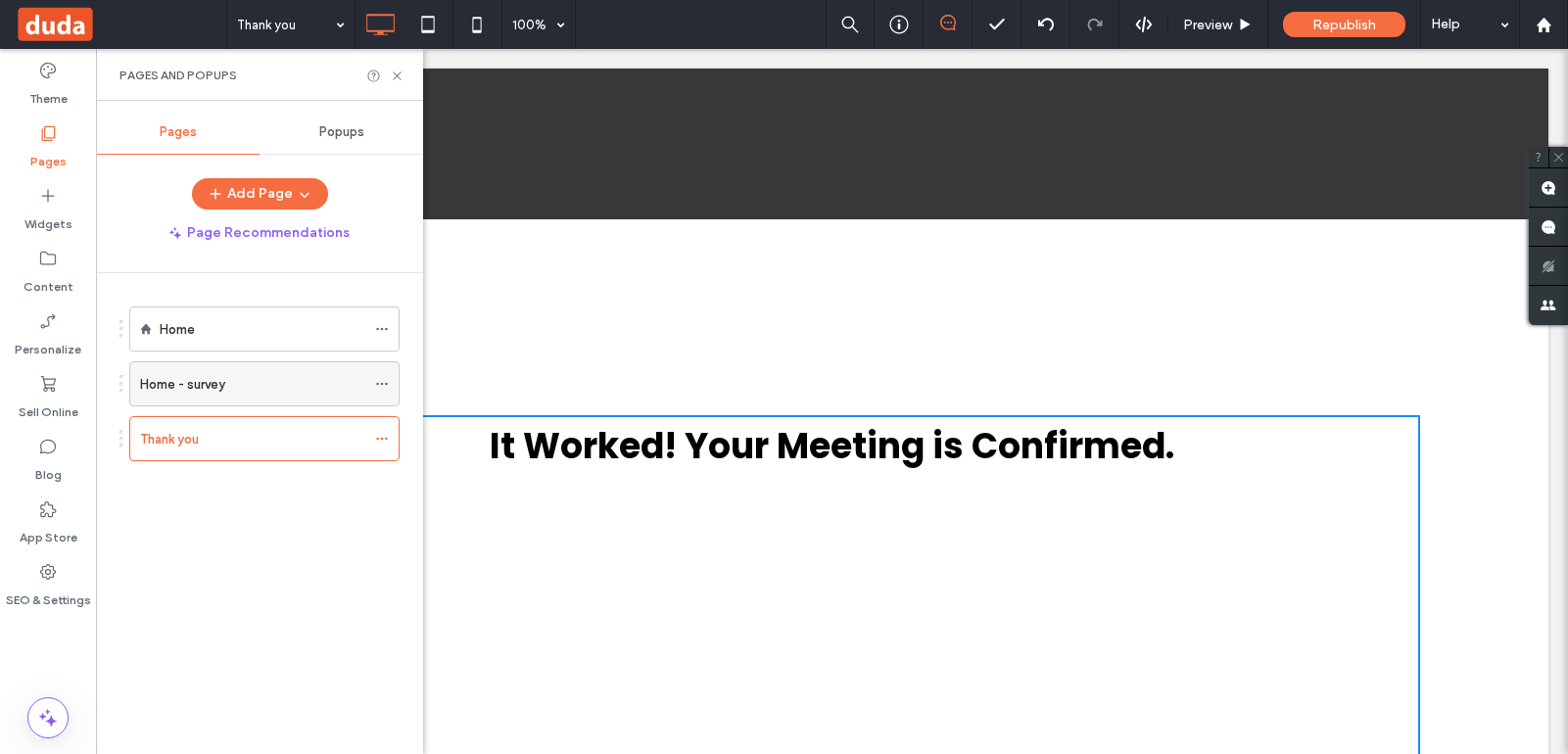 click 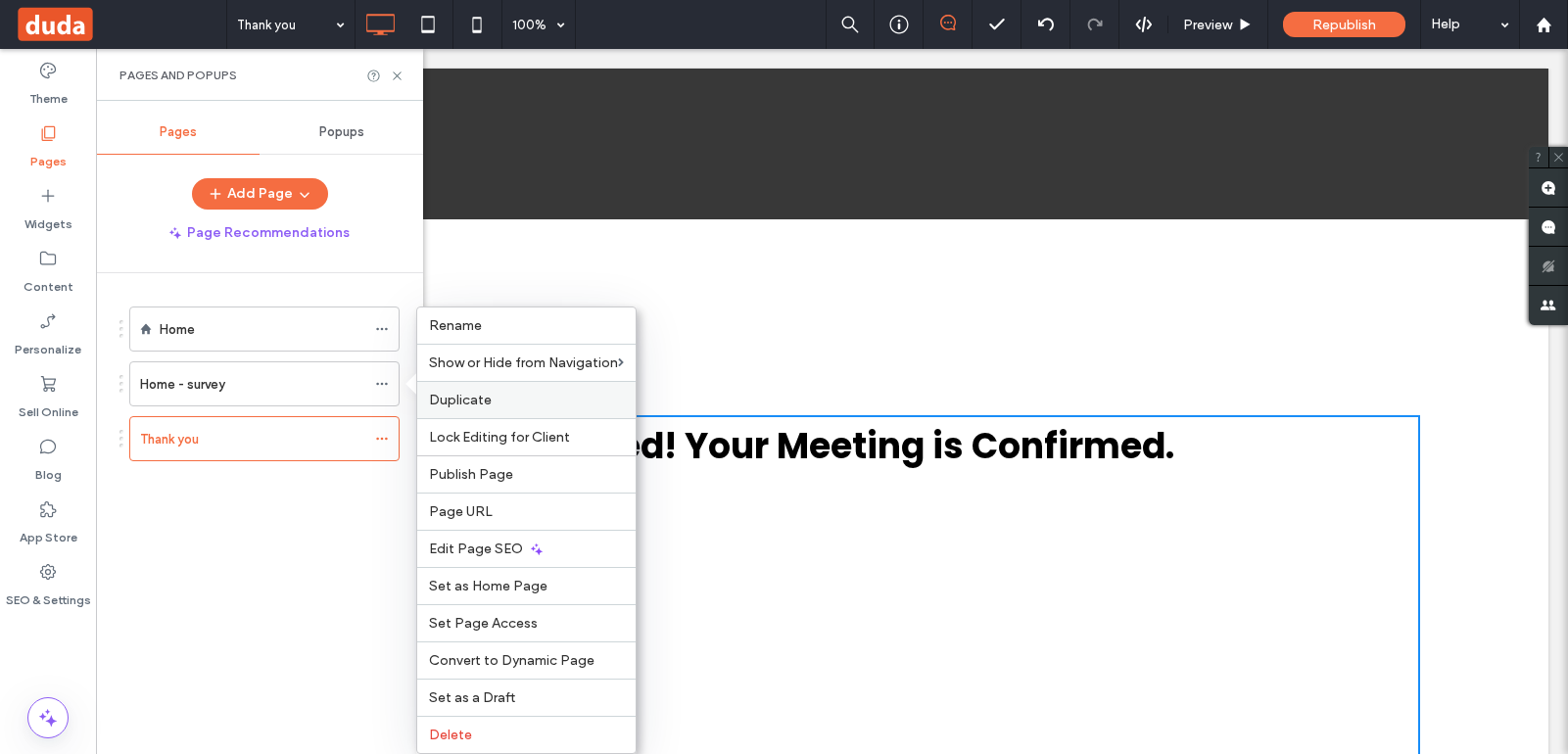 click on "Duplicate" at bounding box center [460, 400] 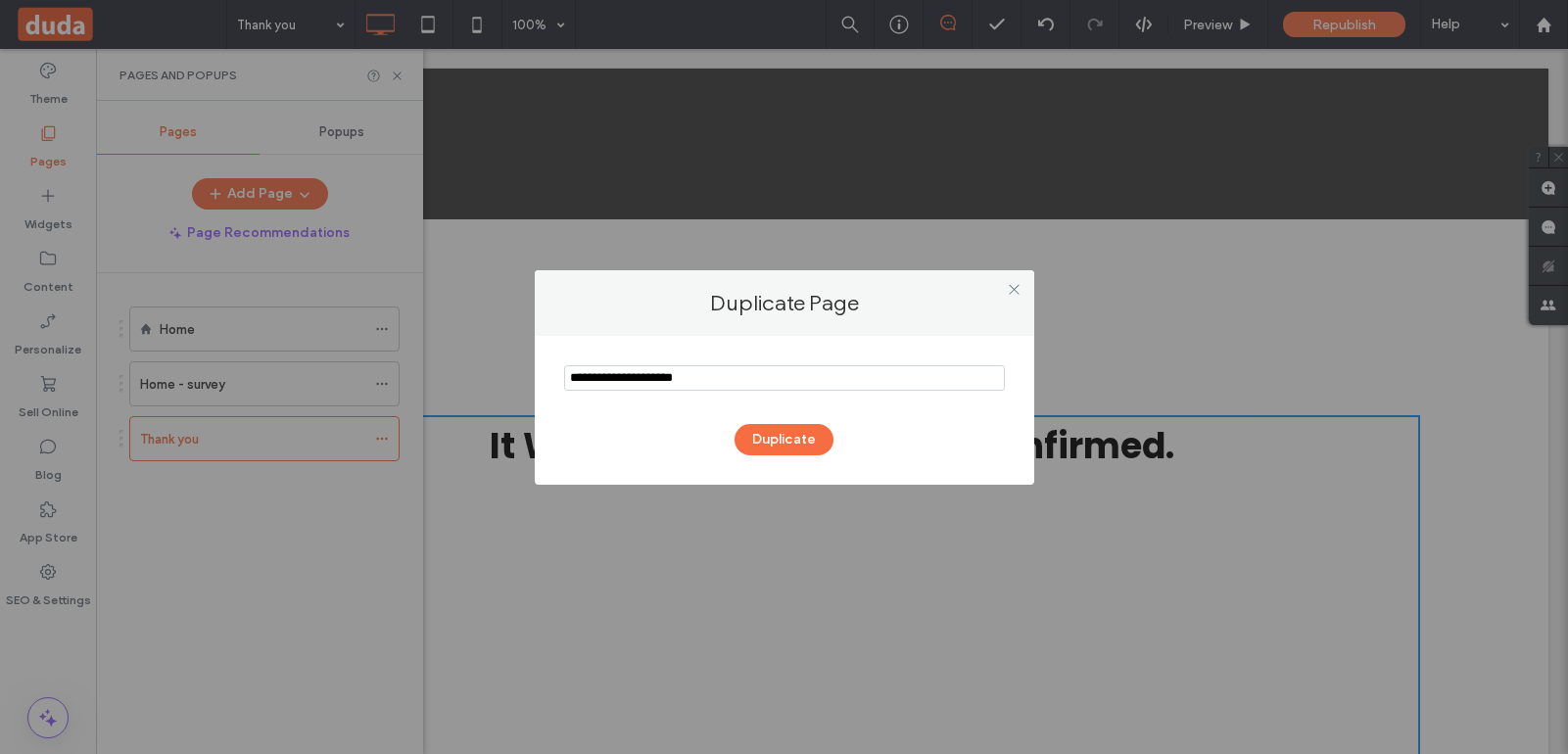drag, startPoint x: 728, startPoint y: 384, endPoint x: 664, endPoint y: 379, distance: 64.195015 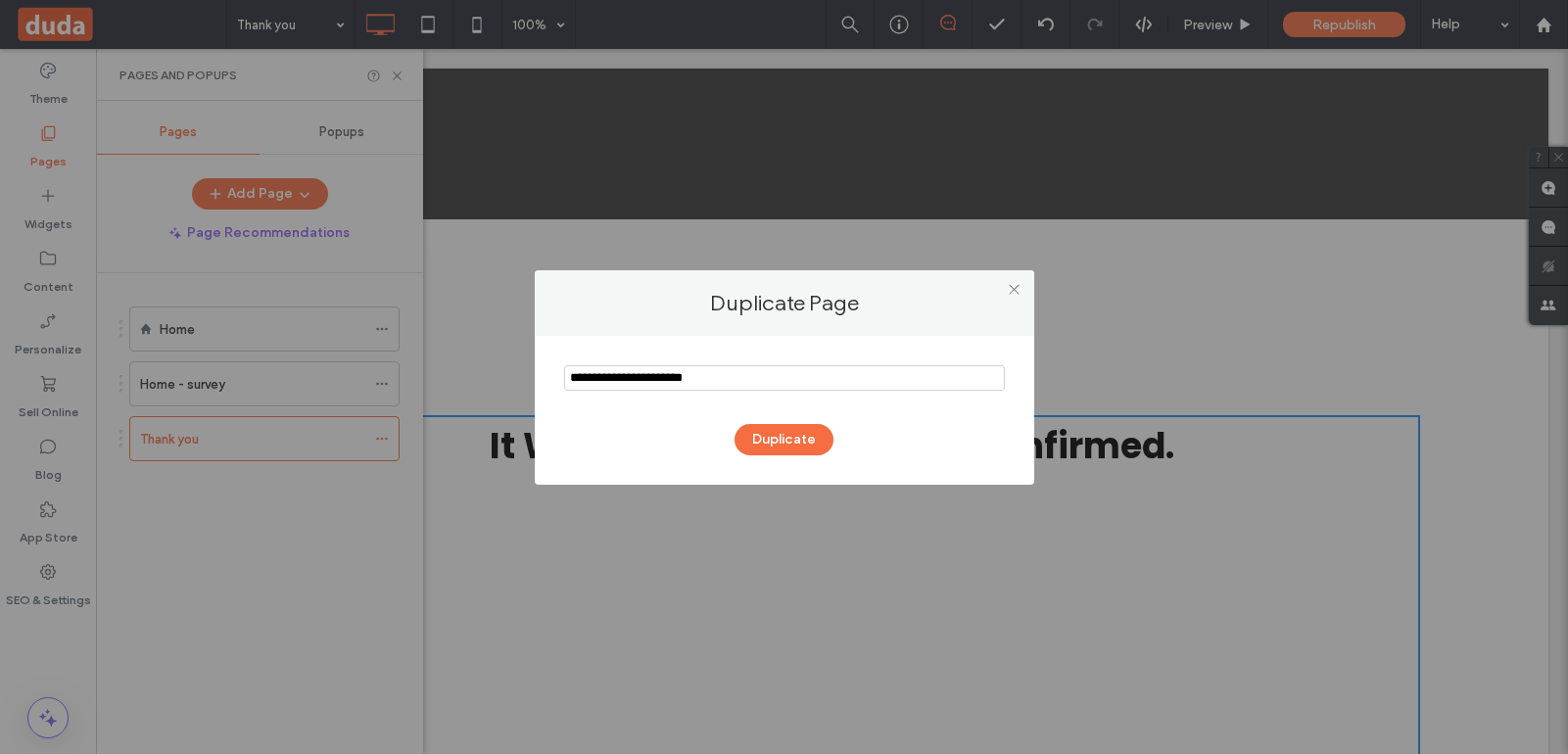 drag, startPoint x: 652, startPoint y: 378, endPoint x: 571, endPoint y: 381, distance: 81.0555 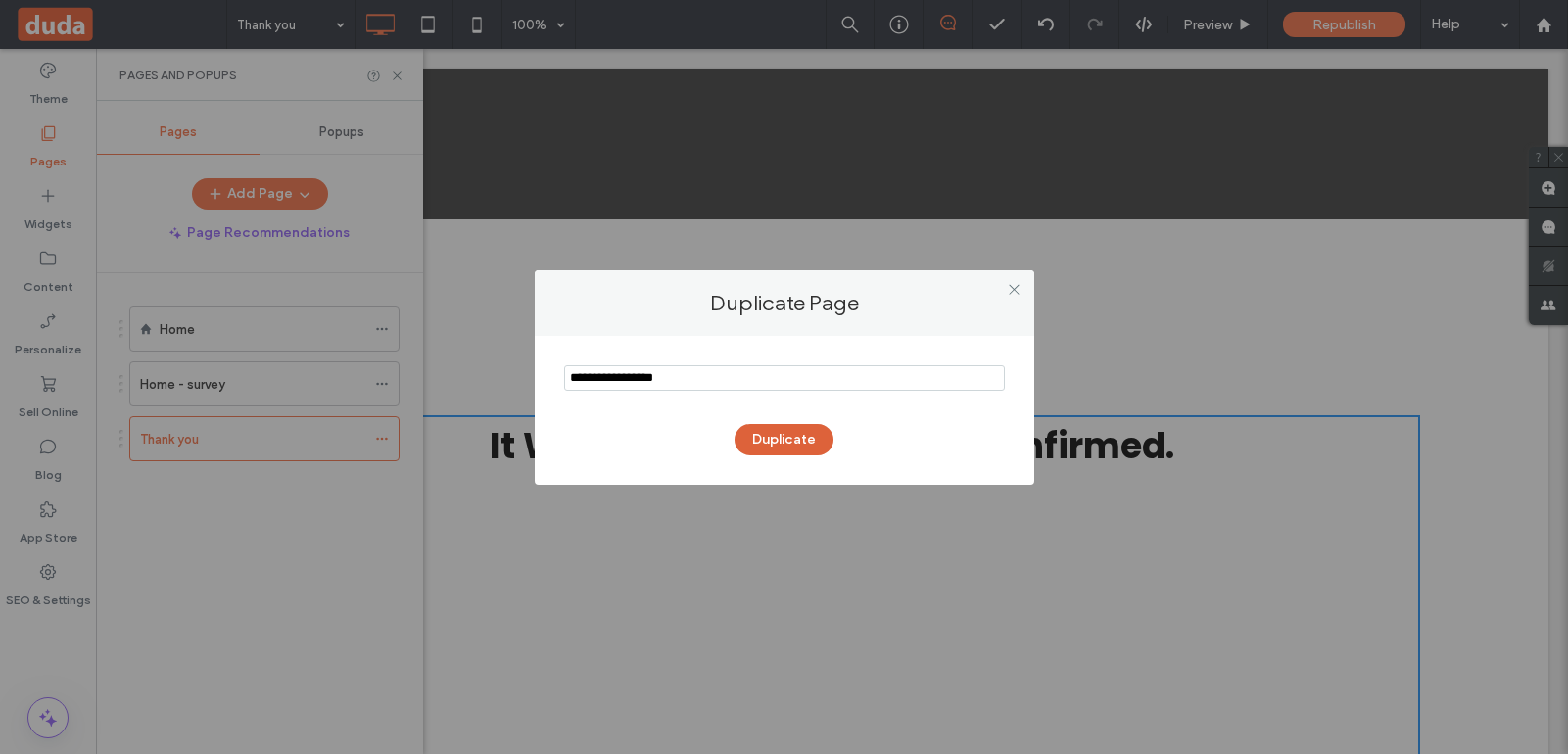 type on "**********" 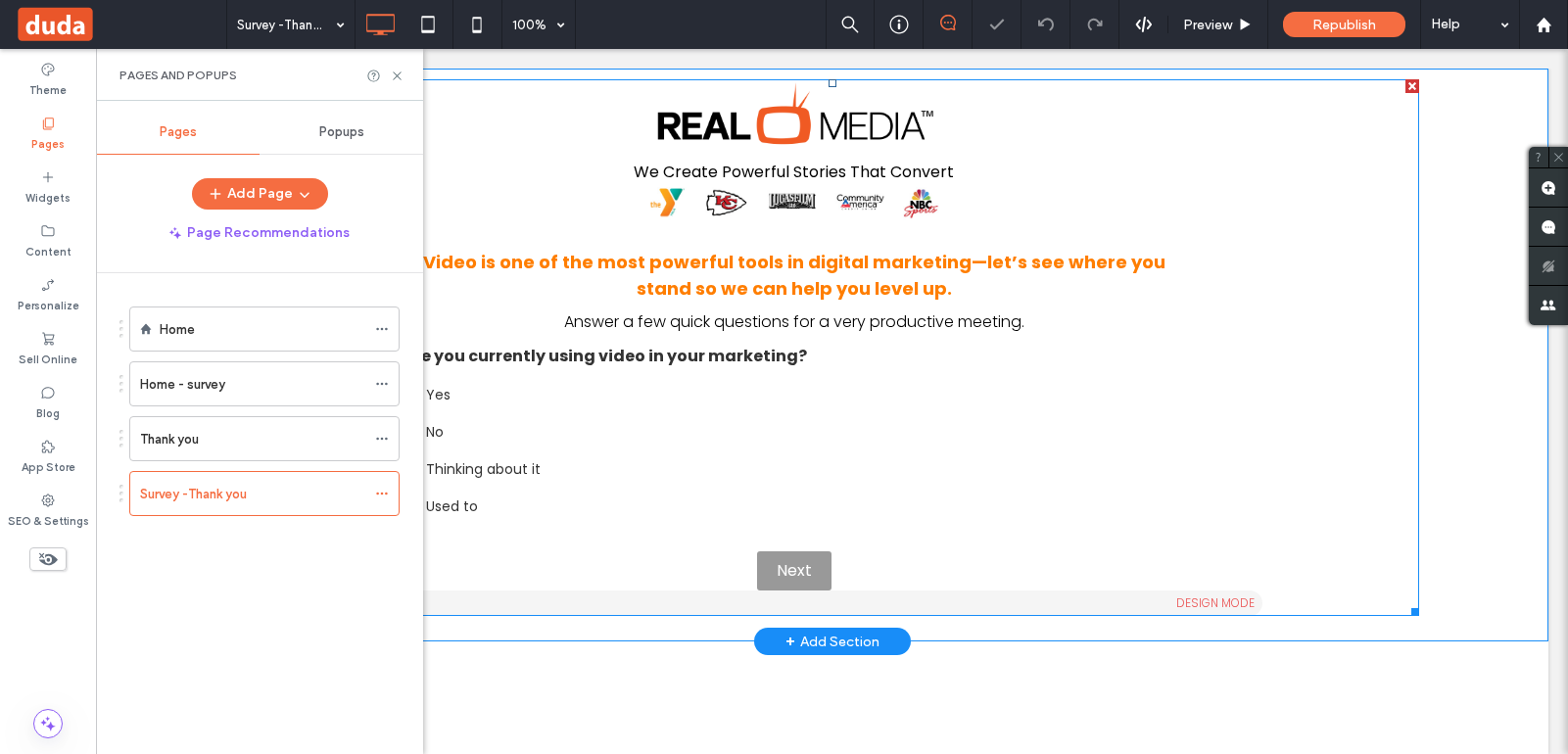 scroll, scrollTop: 0, scrollLeft: 0, axis: both 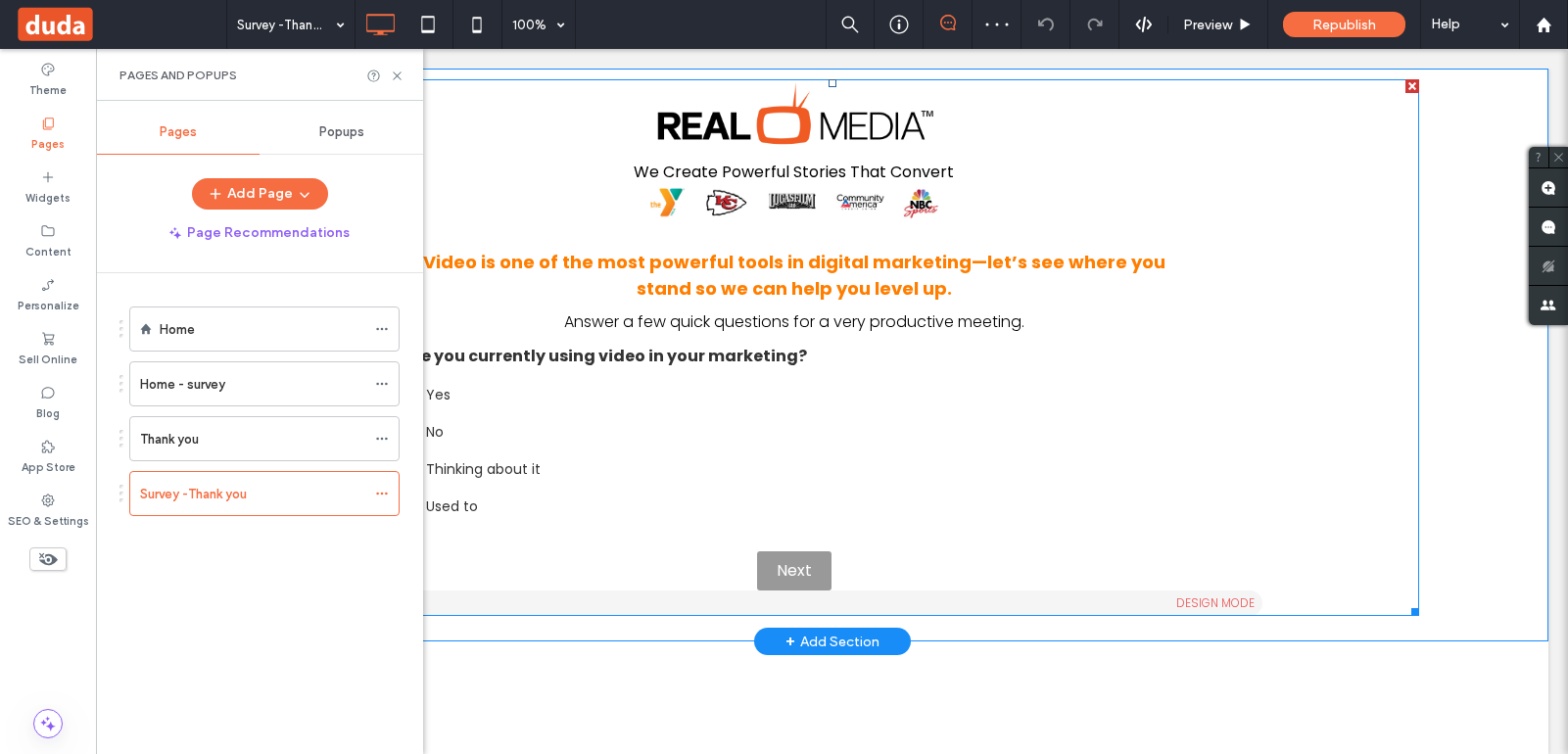 click at bounding box center [832, 348] 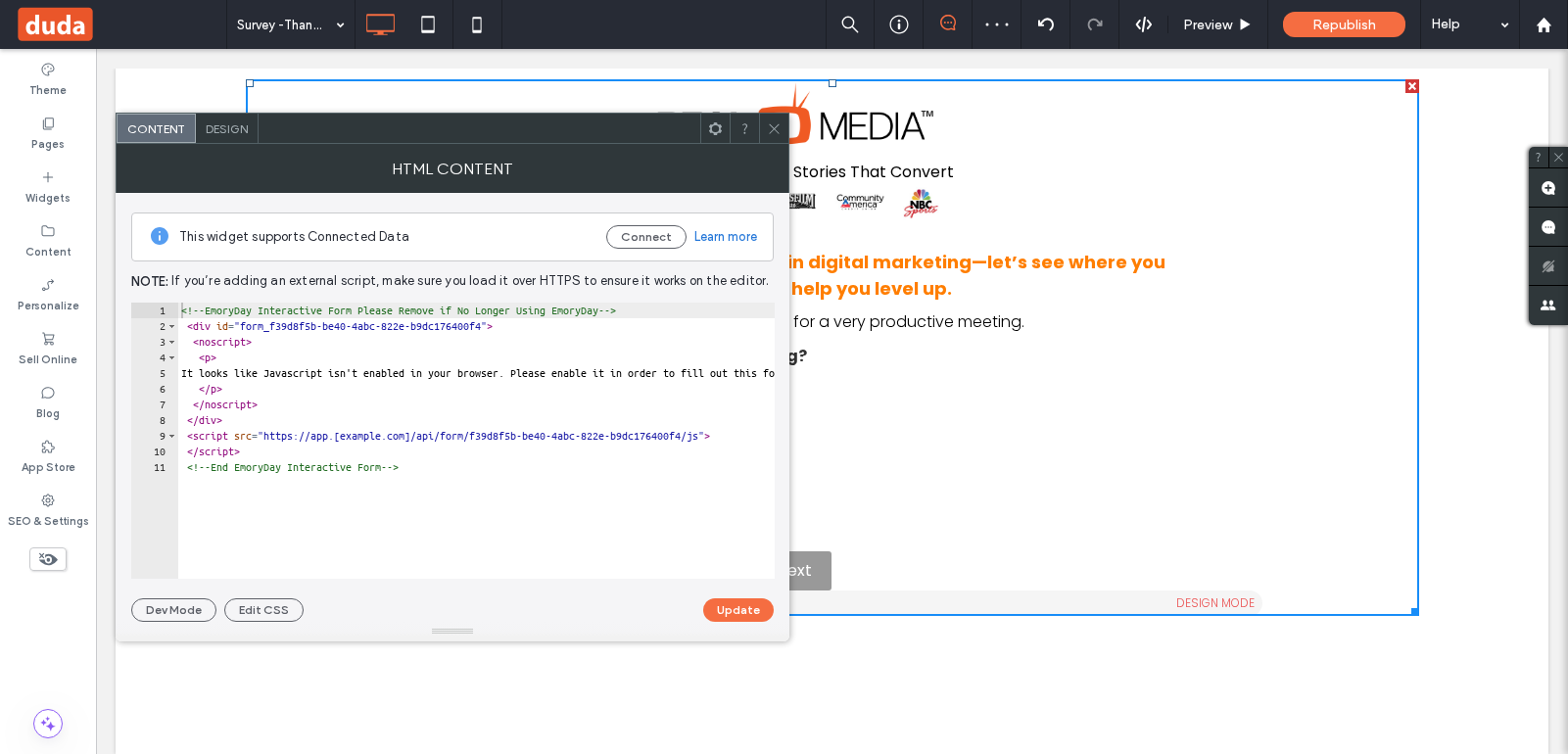 click 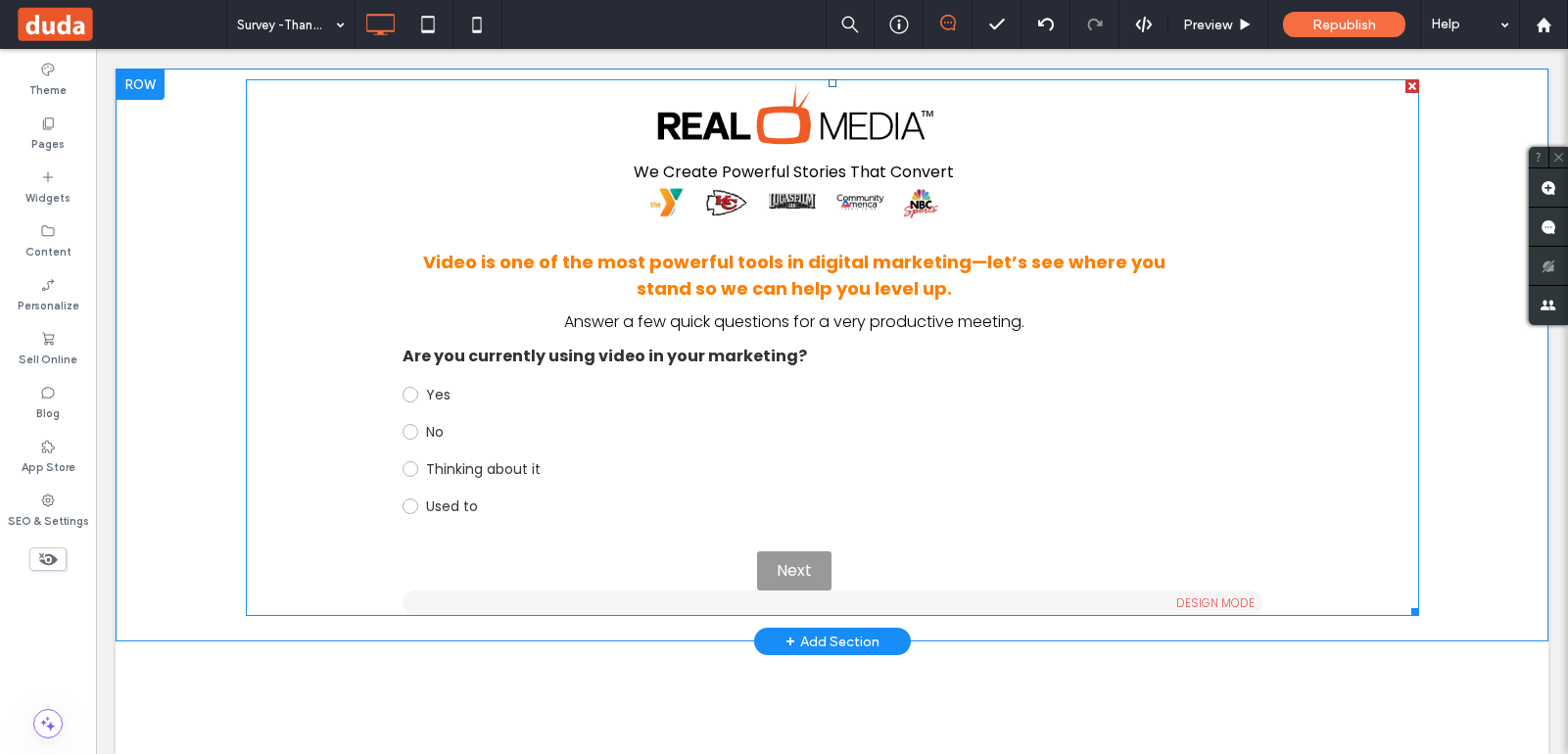 click at bounding box center [1412, 86] 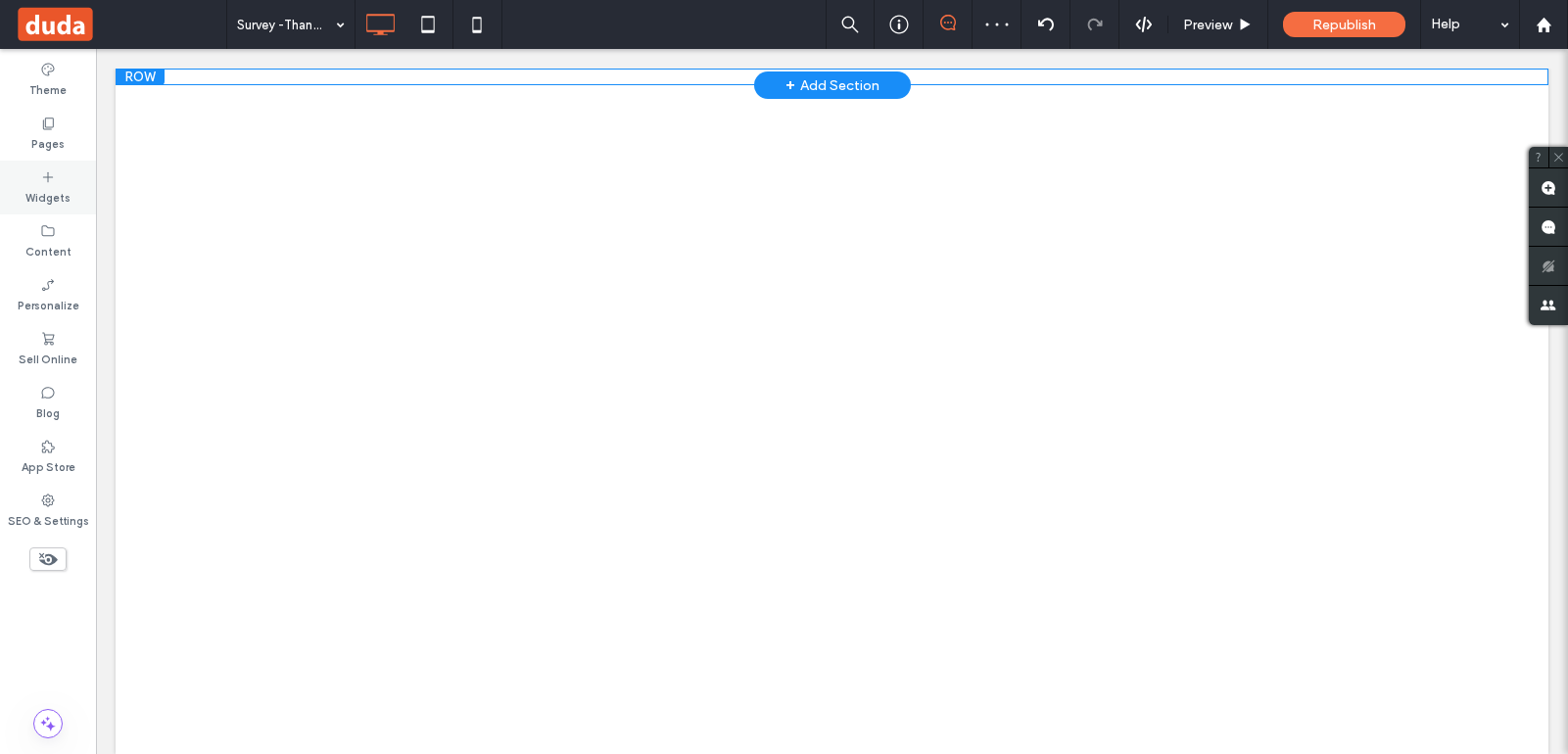 click 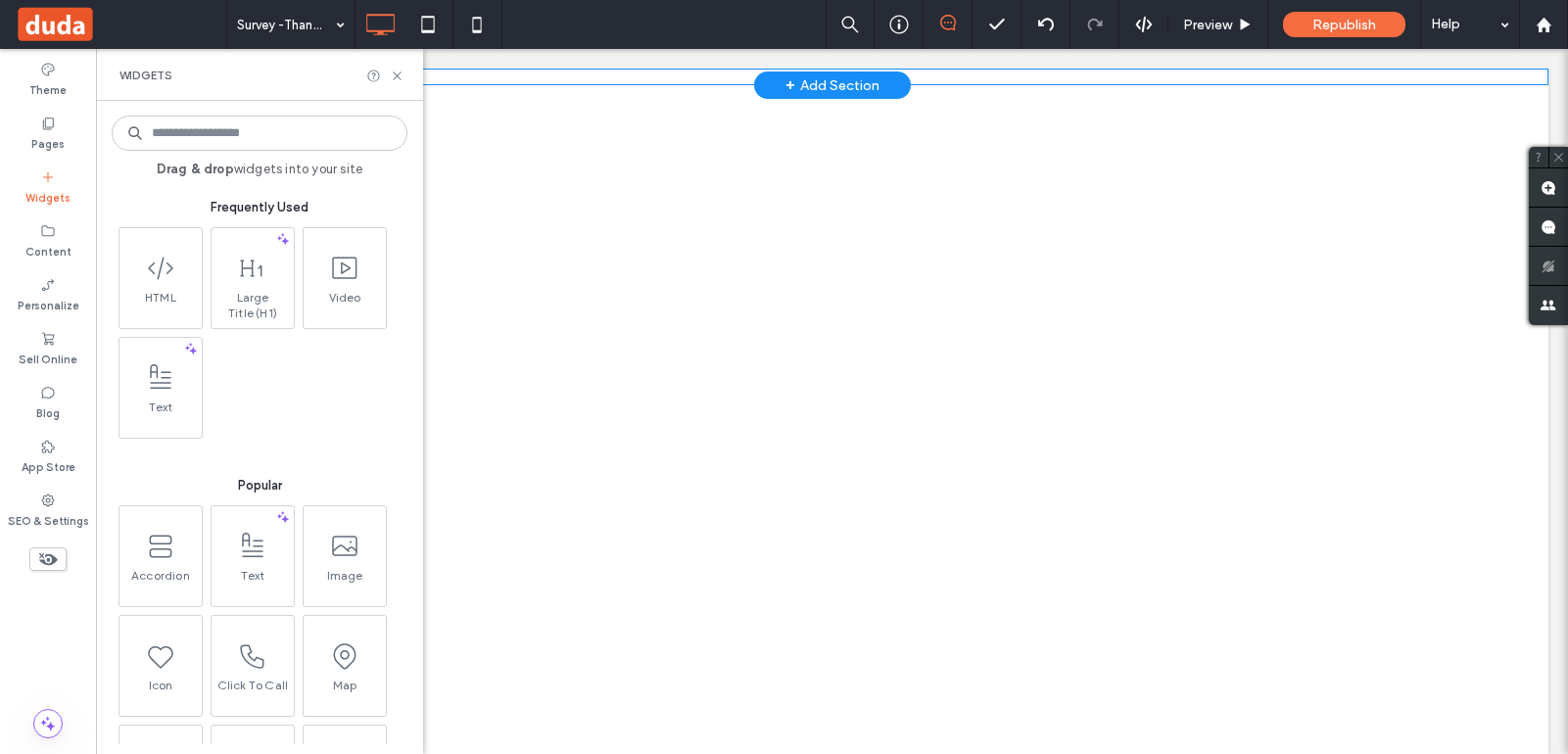 click on "Click To Paste
Row + Add Section" at bounding box center (832, 411) 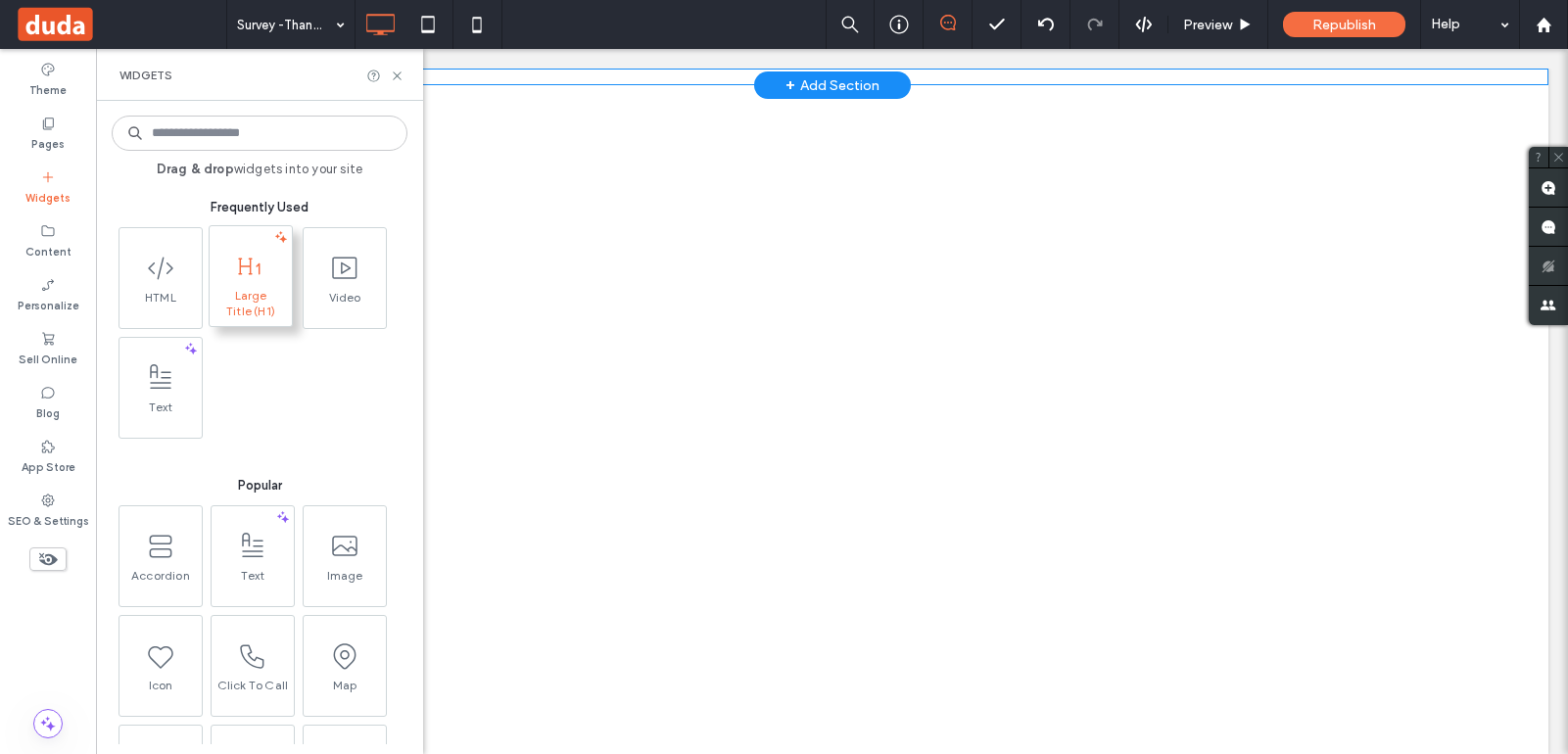 click on "Large Title (H1)" at bounding box center [251, 304] 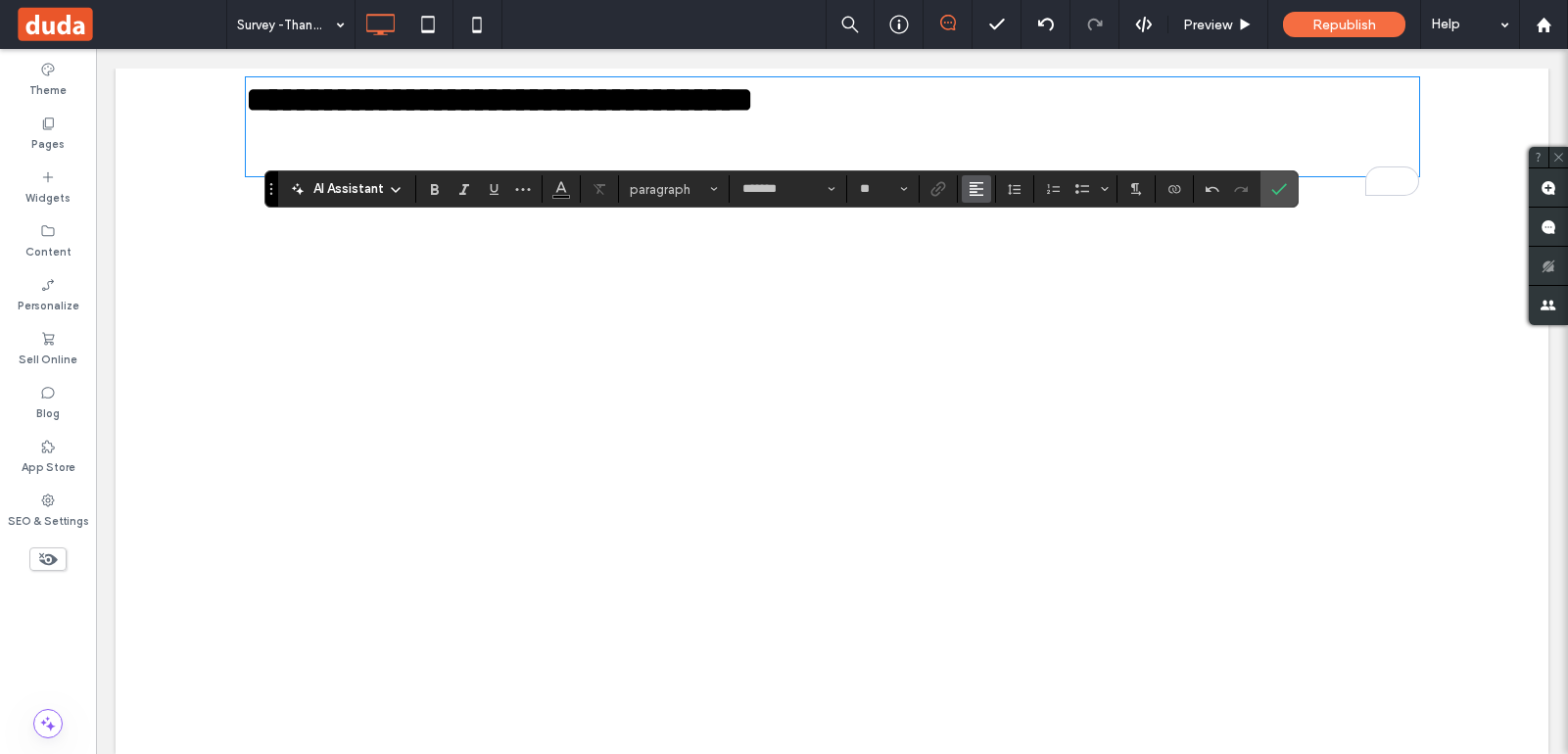 click 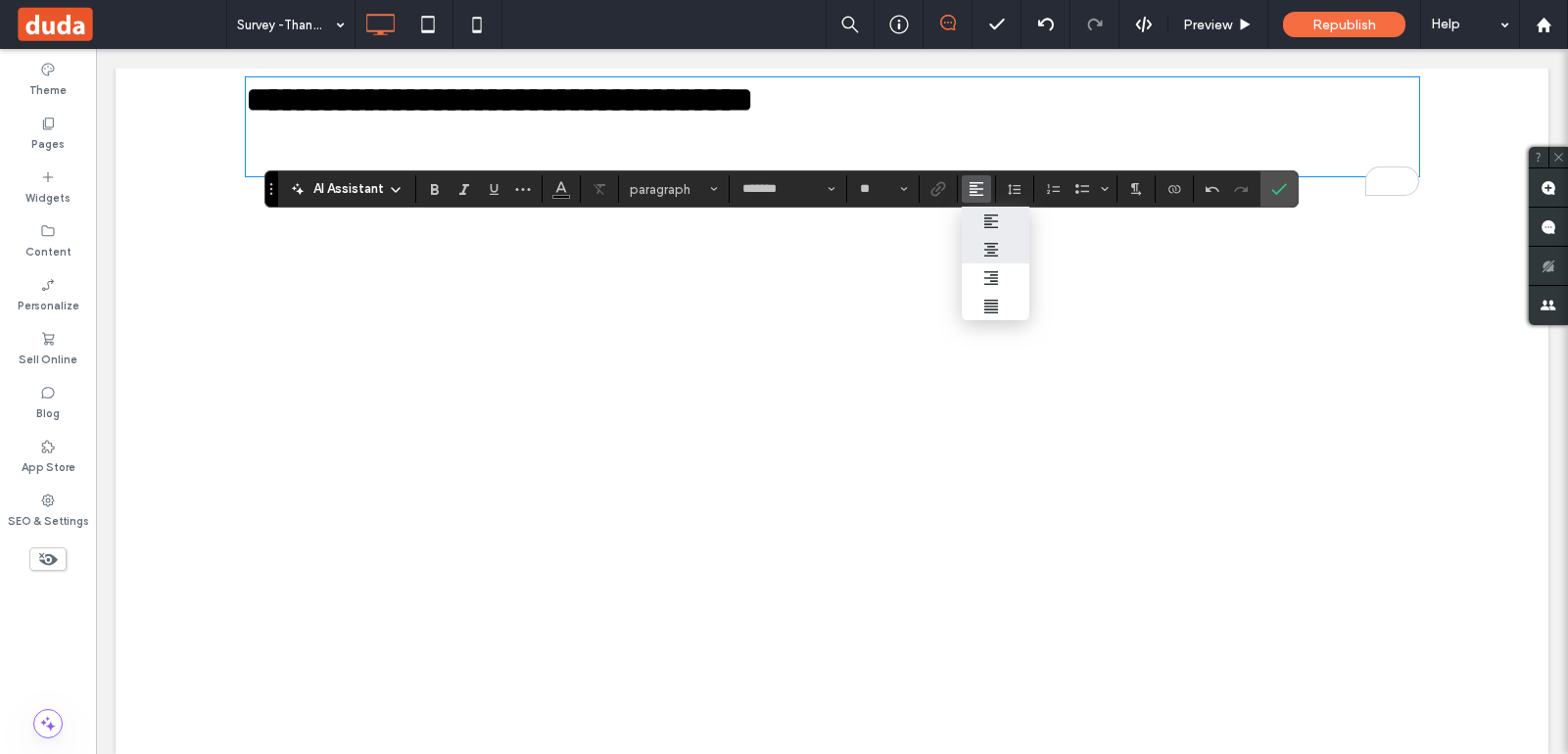 click 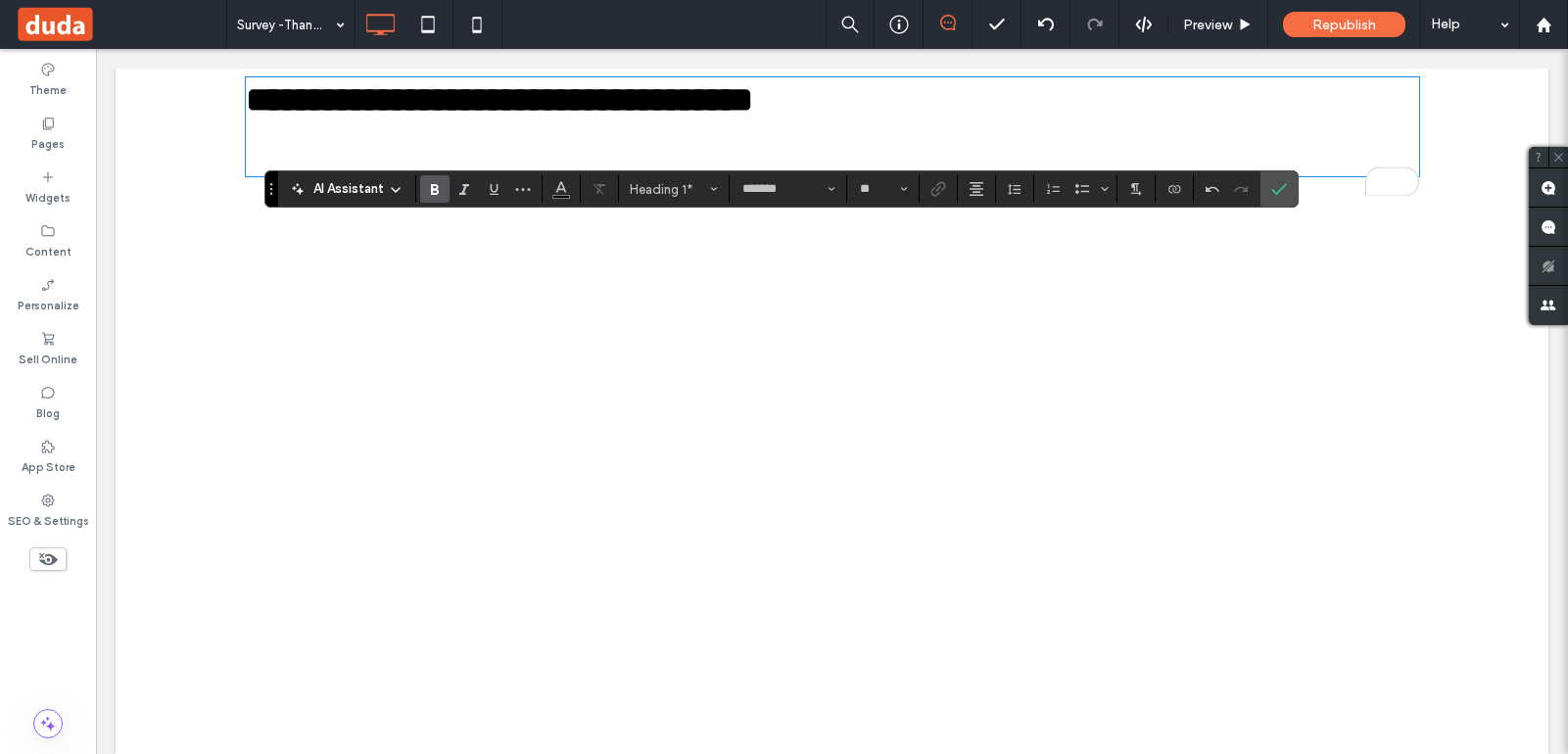 type on "**" 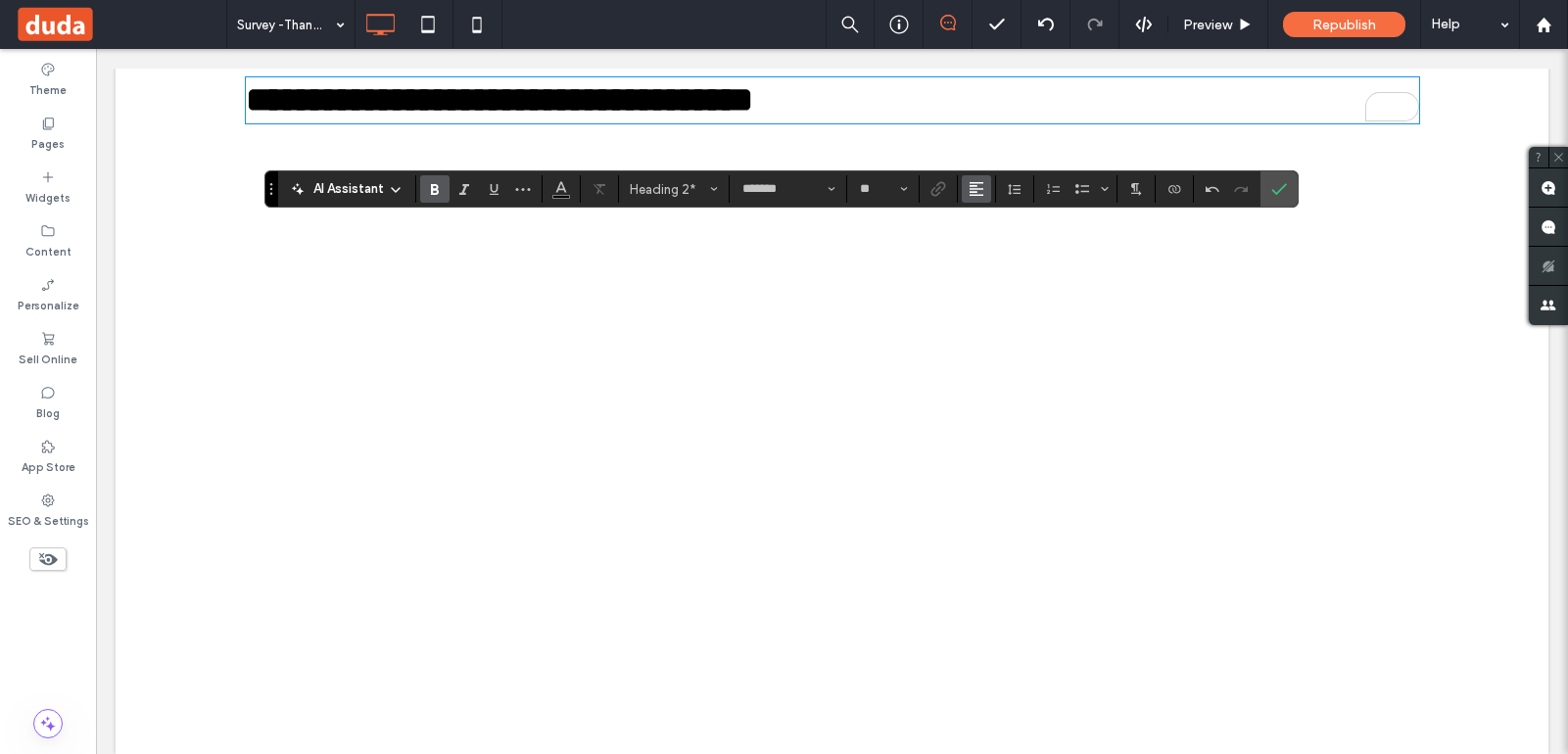 click 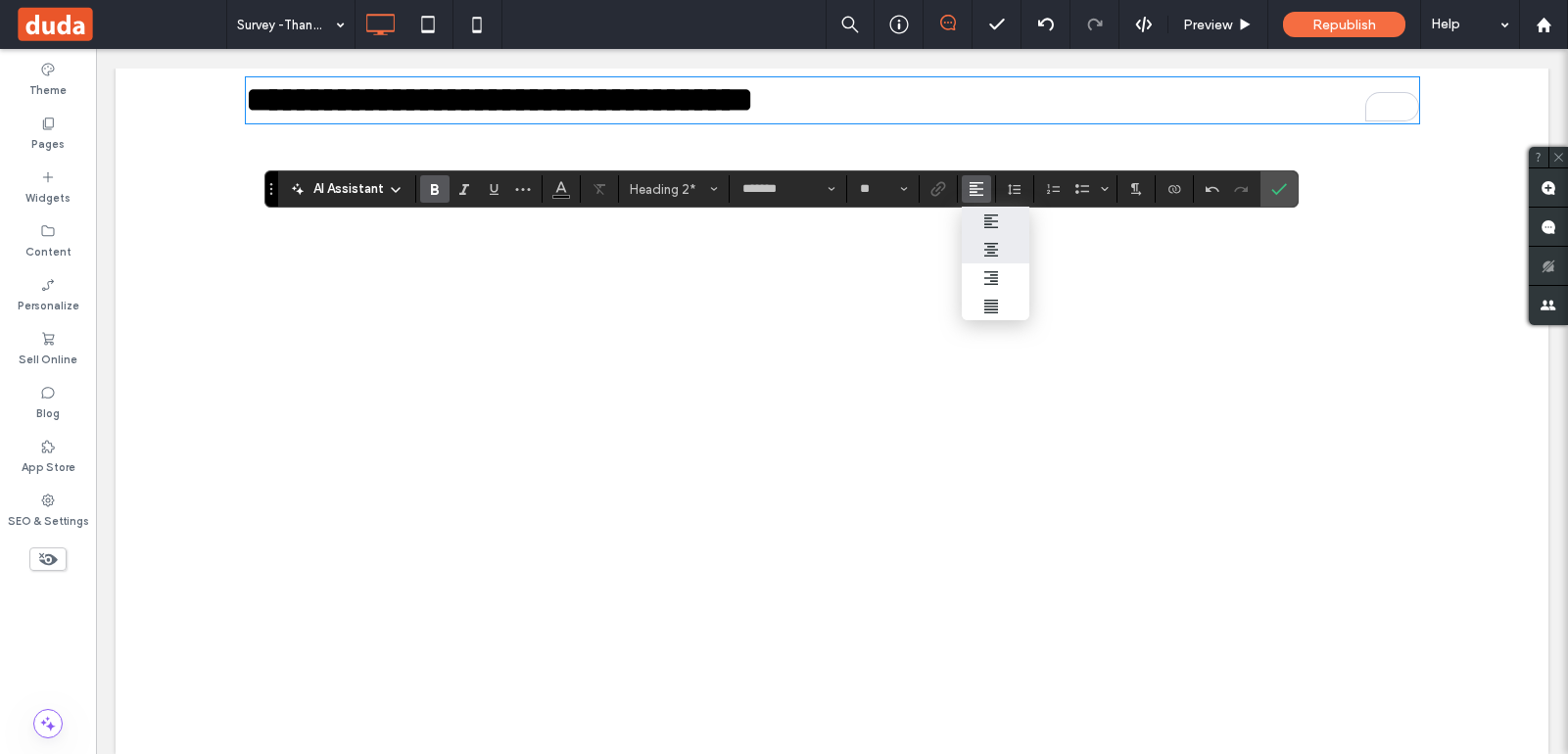 click 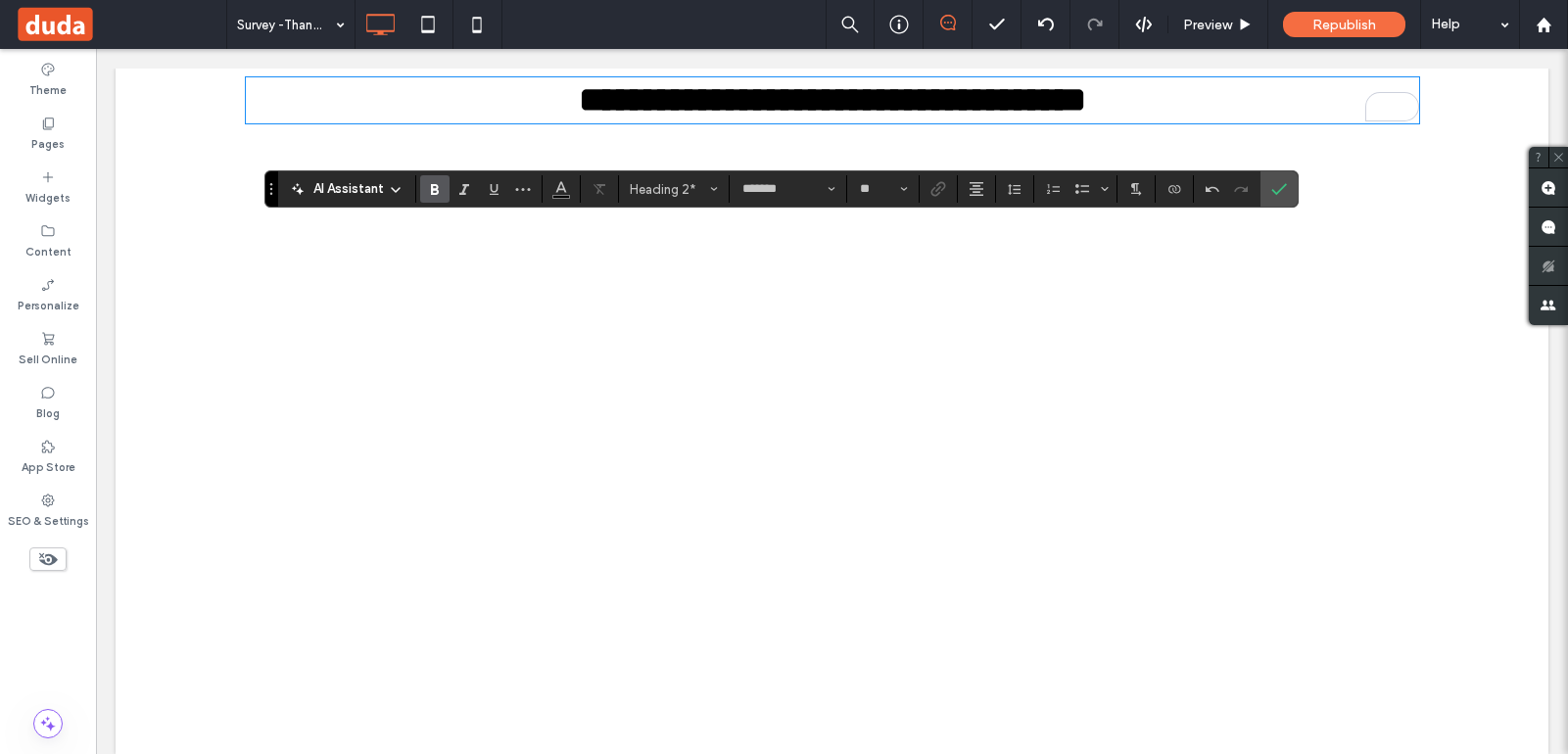 click on "**********" at bounding box center (832, 411) 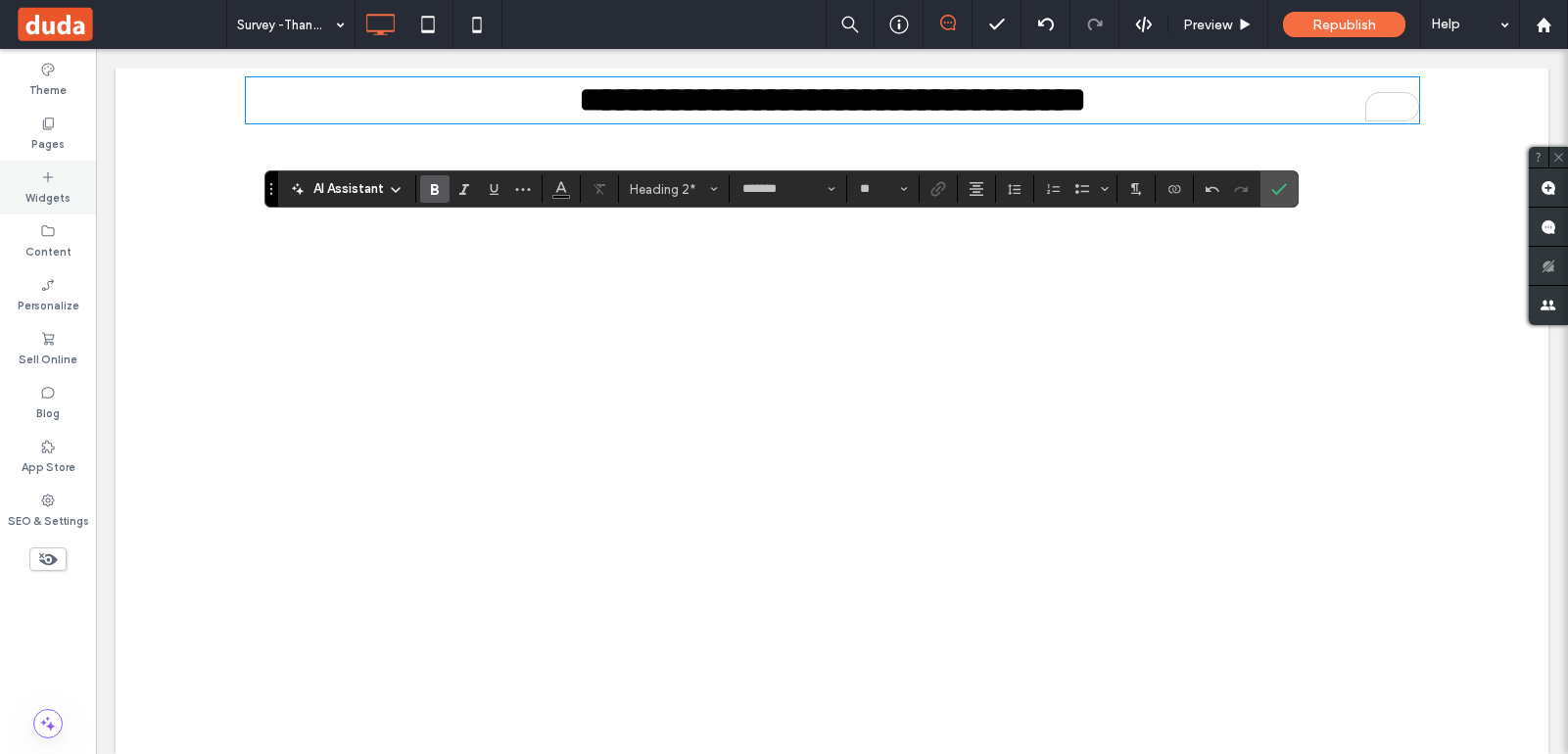 click 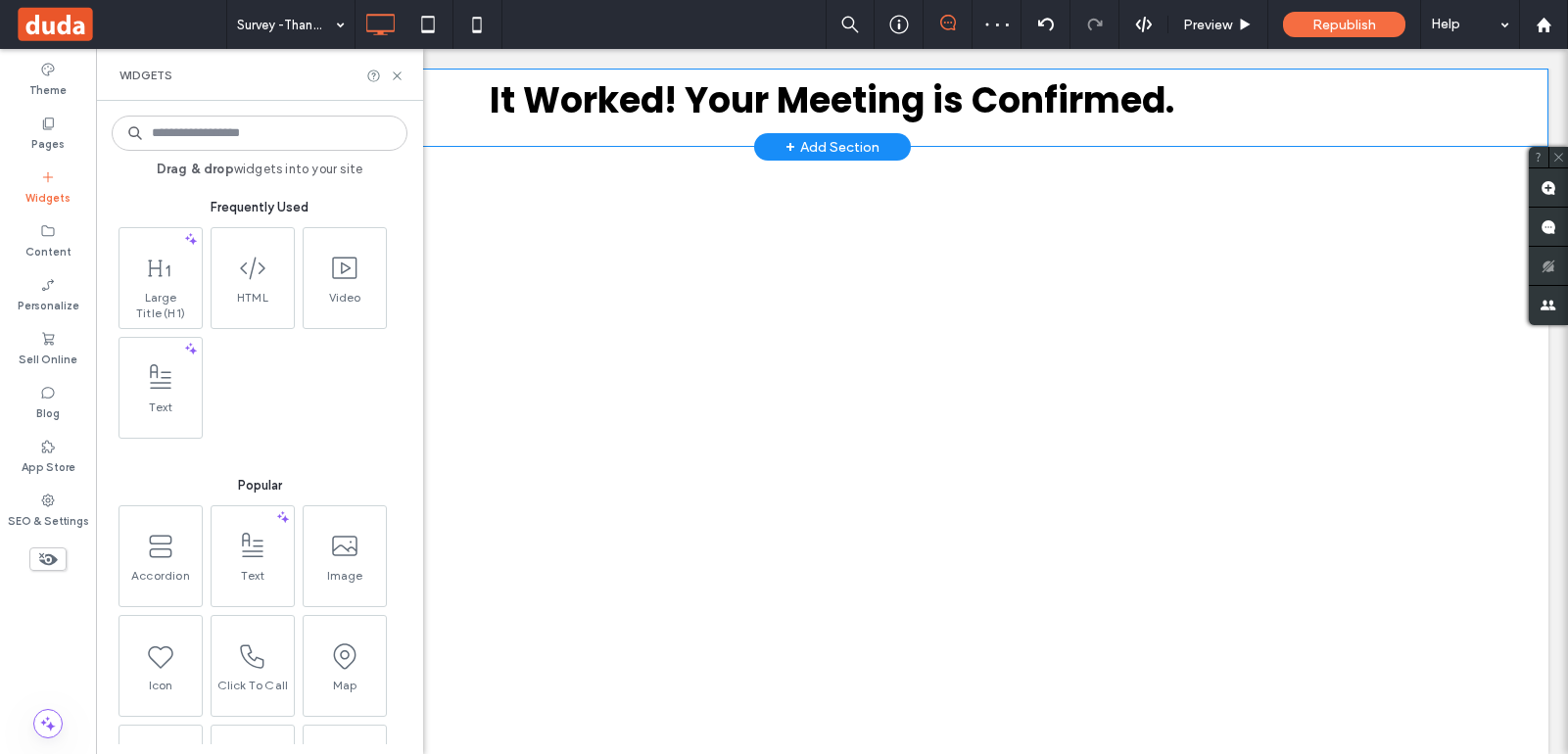 click at bounding box center (260, 133) 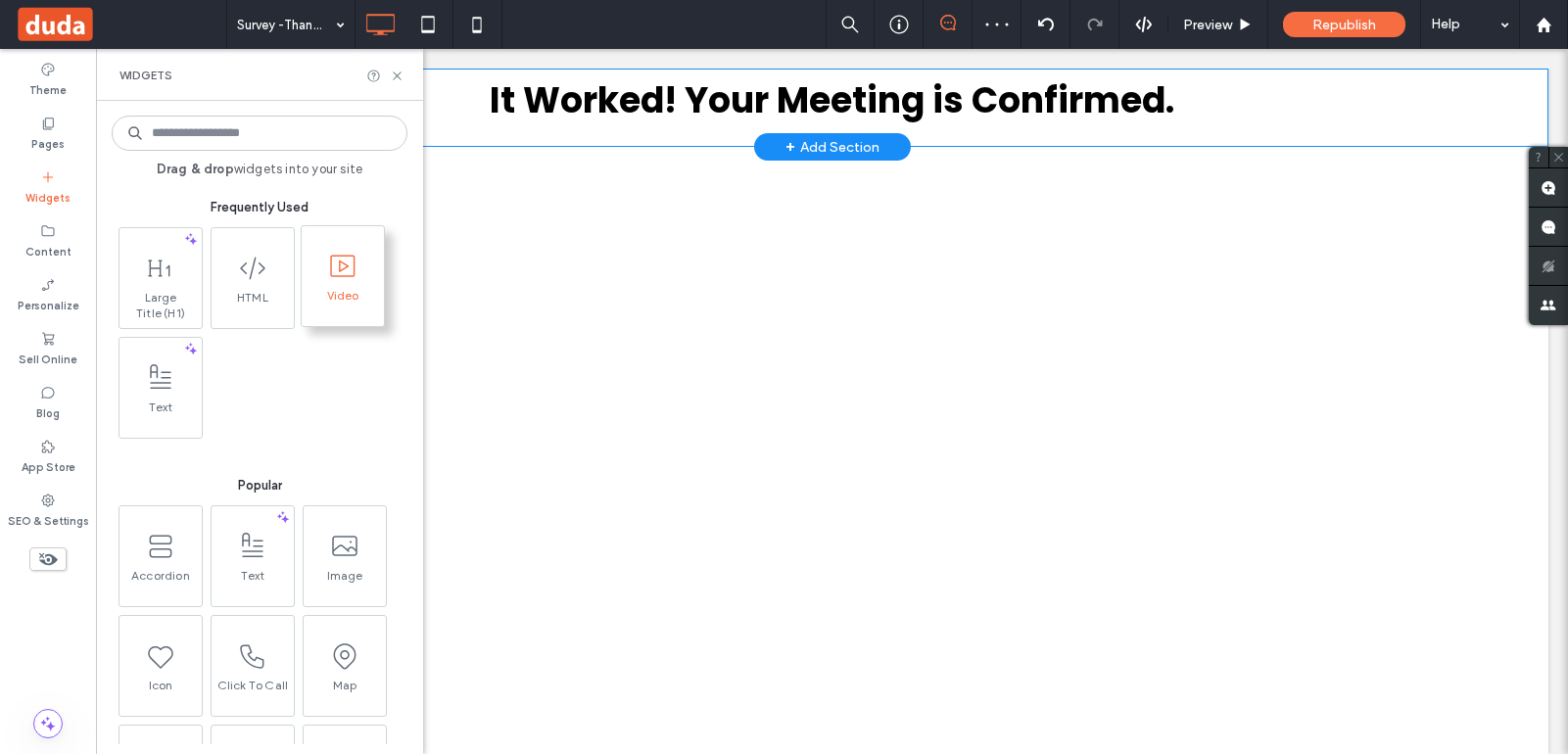 click 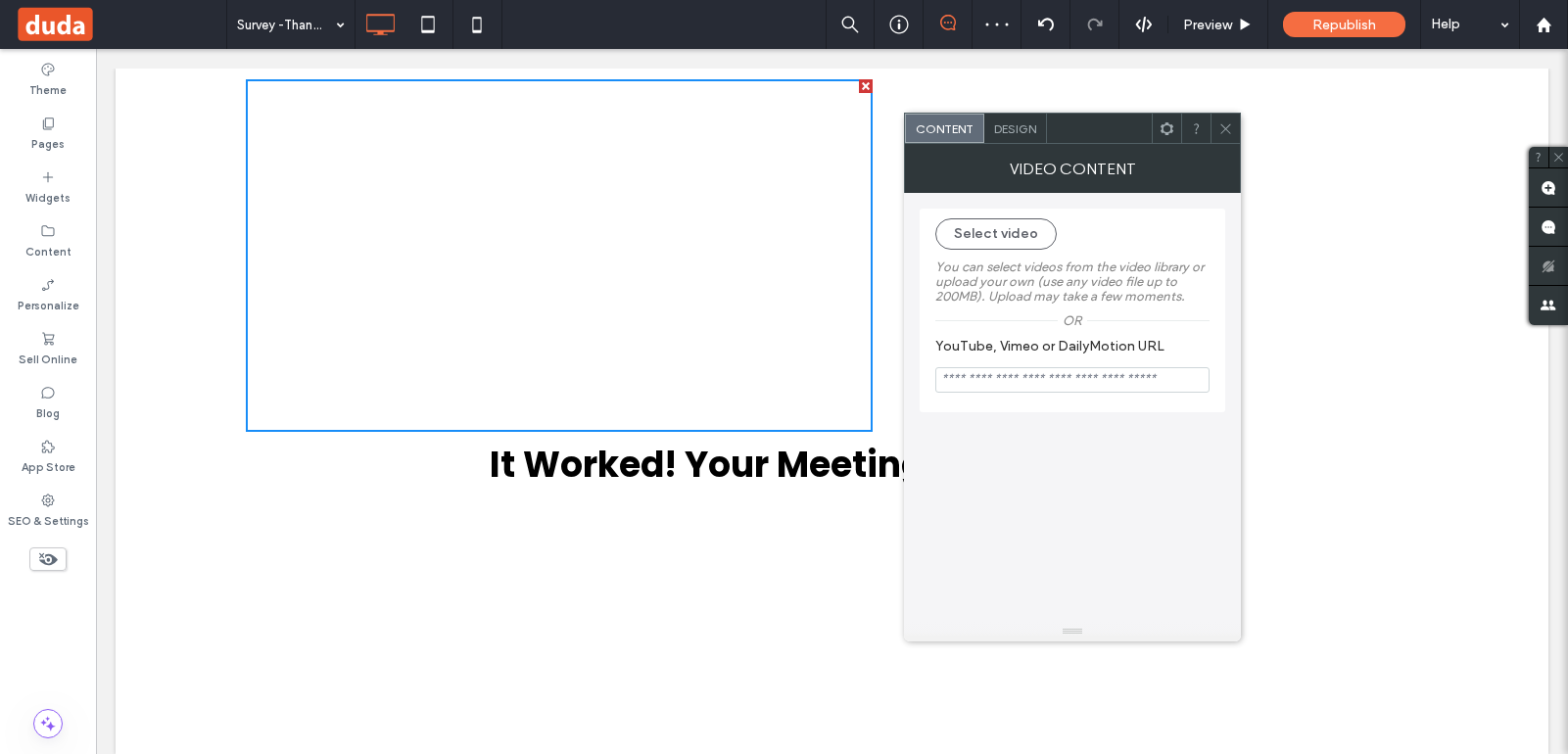 scroll, scrollTop: 0, scrollLeft: 0, axis: both 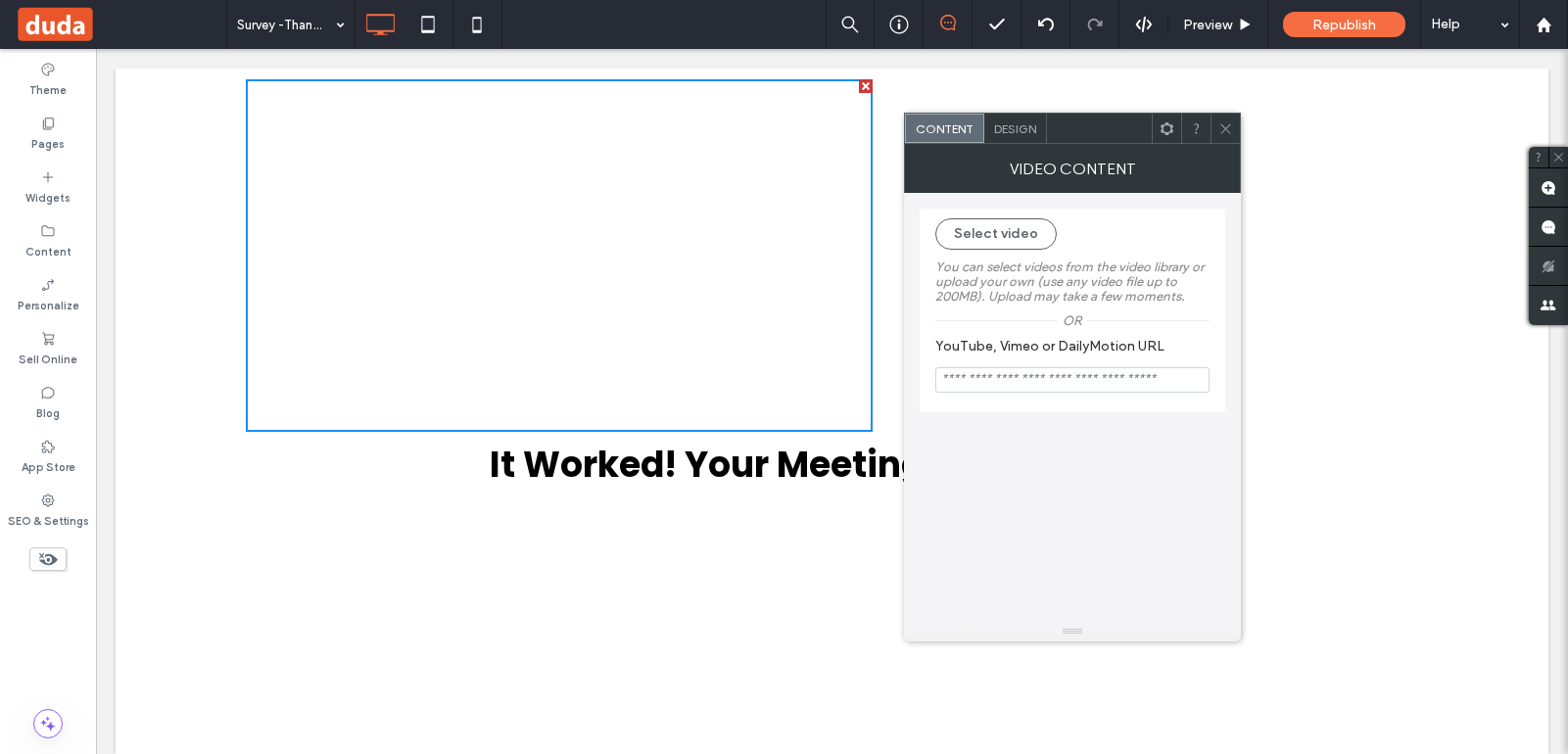 paste on "**********" 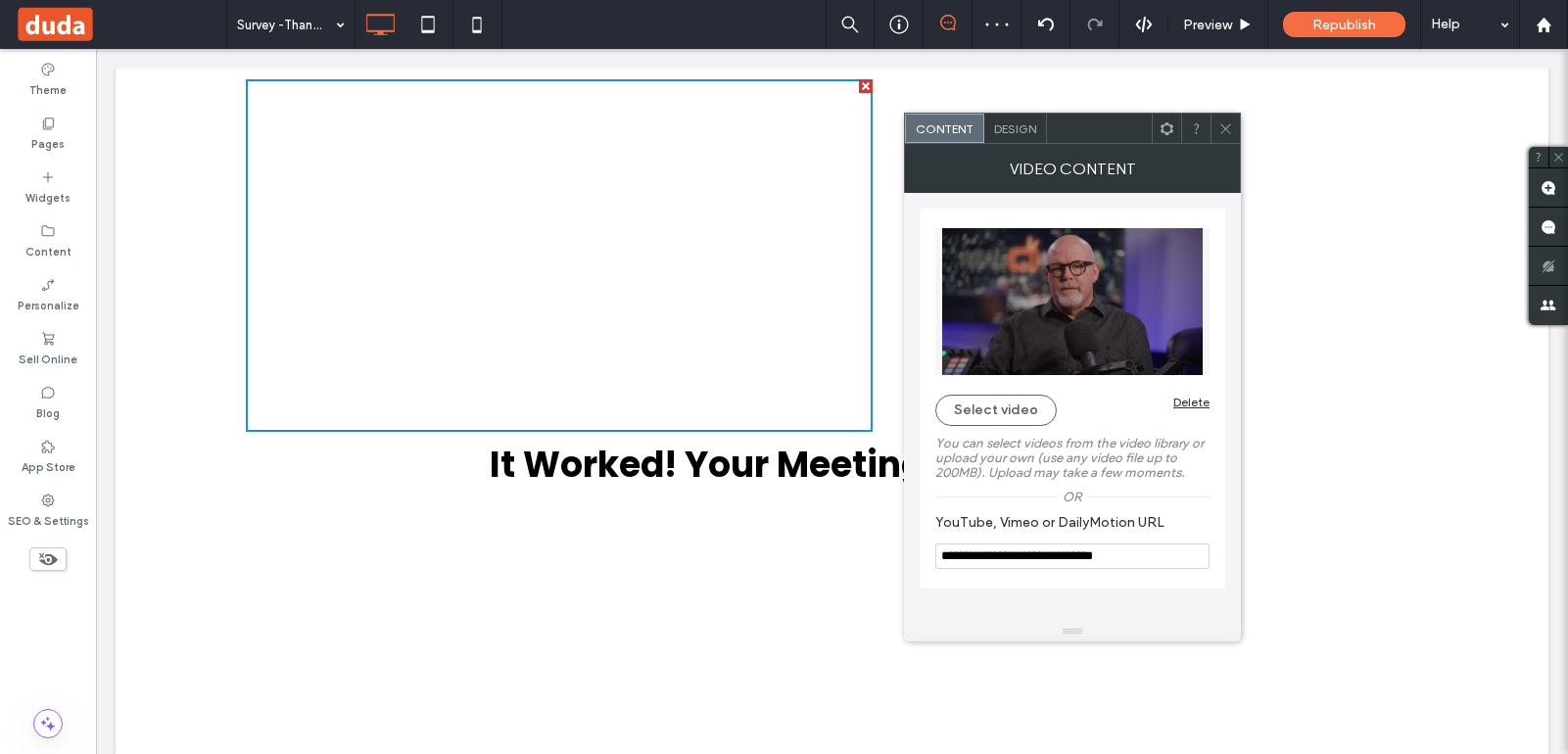 click 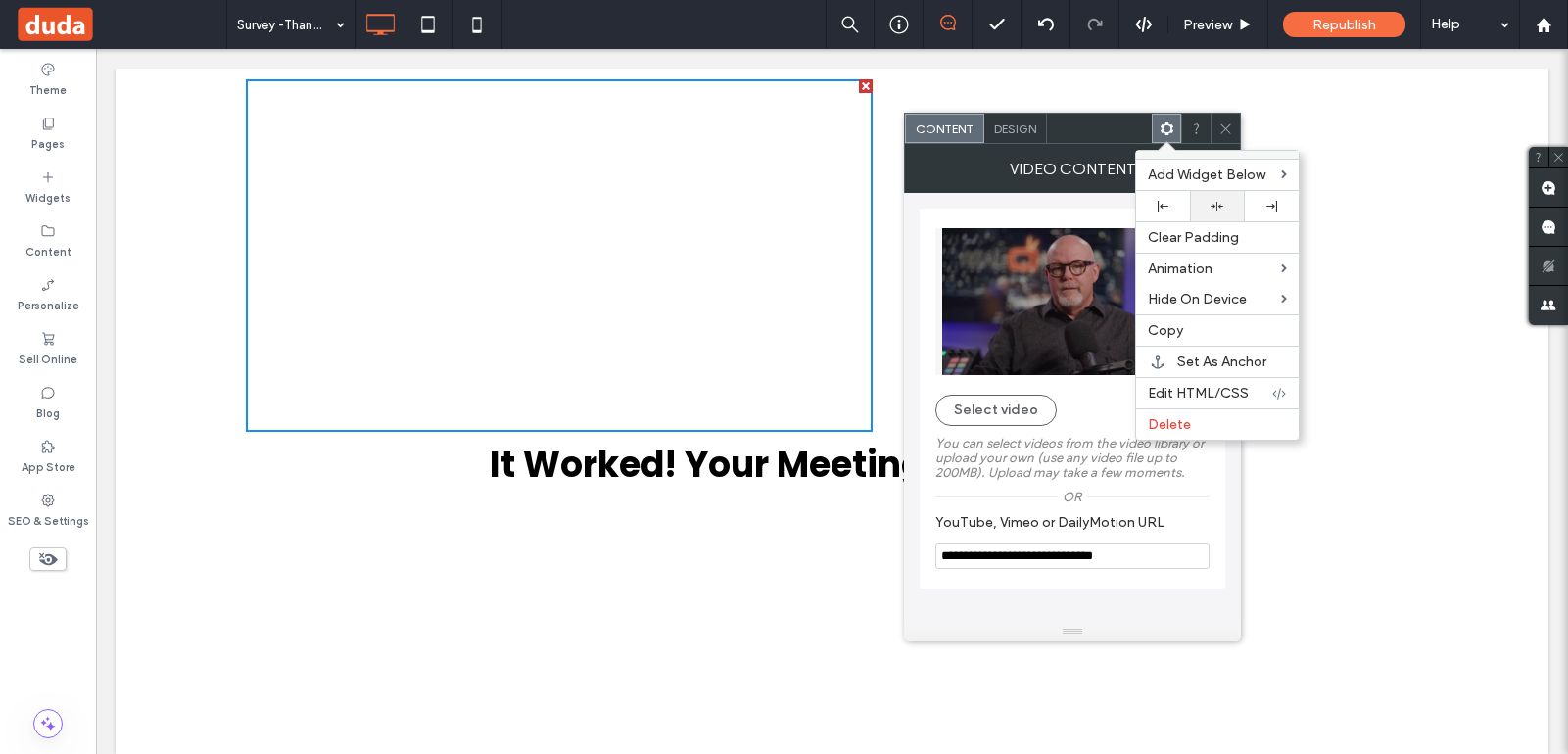 click 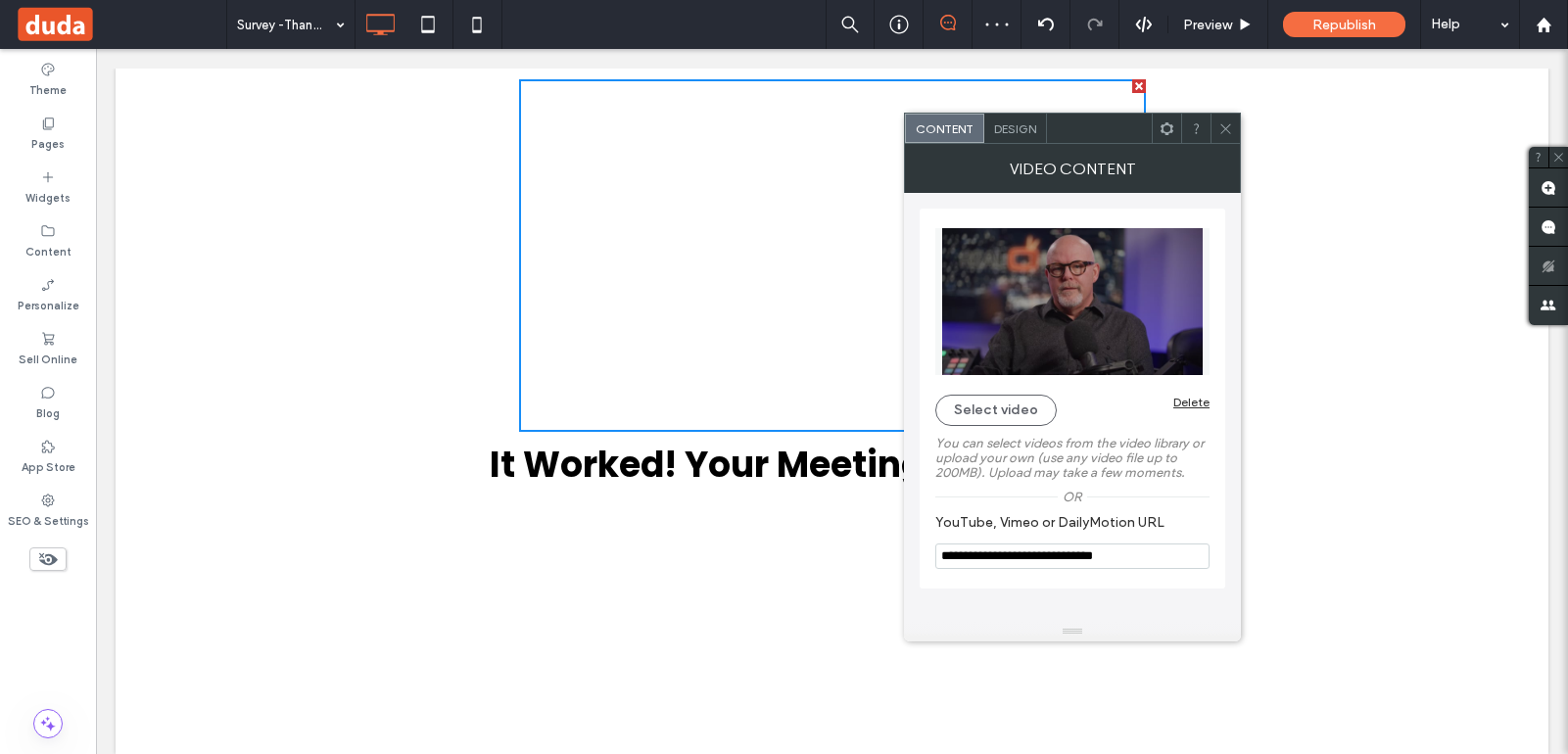 click at bounding box center [1225, 128] 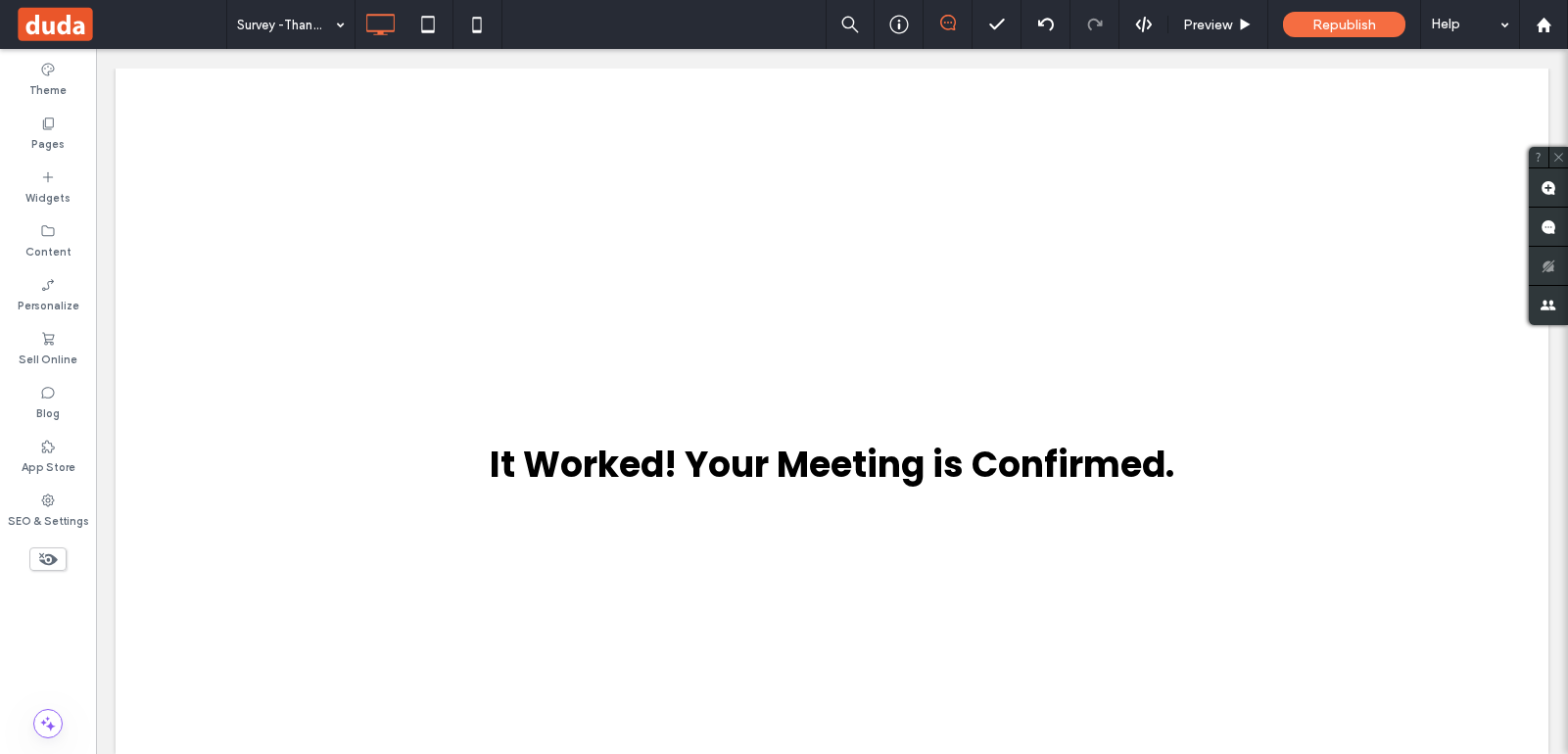 drag, startPoint x: 147, startPoint y: 85, endPoint x: 272, endPoint y: 589, distance: 519.26968 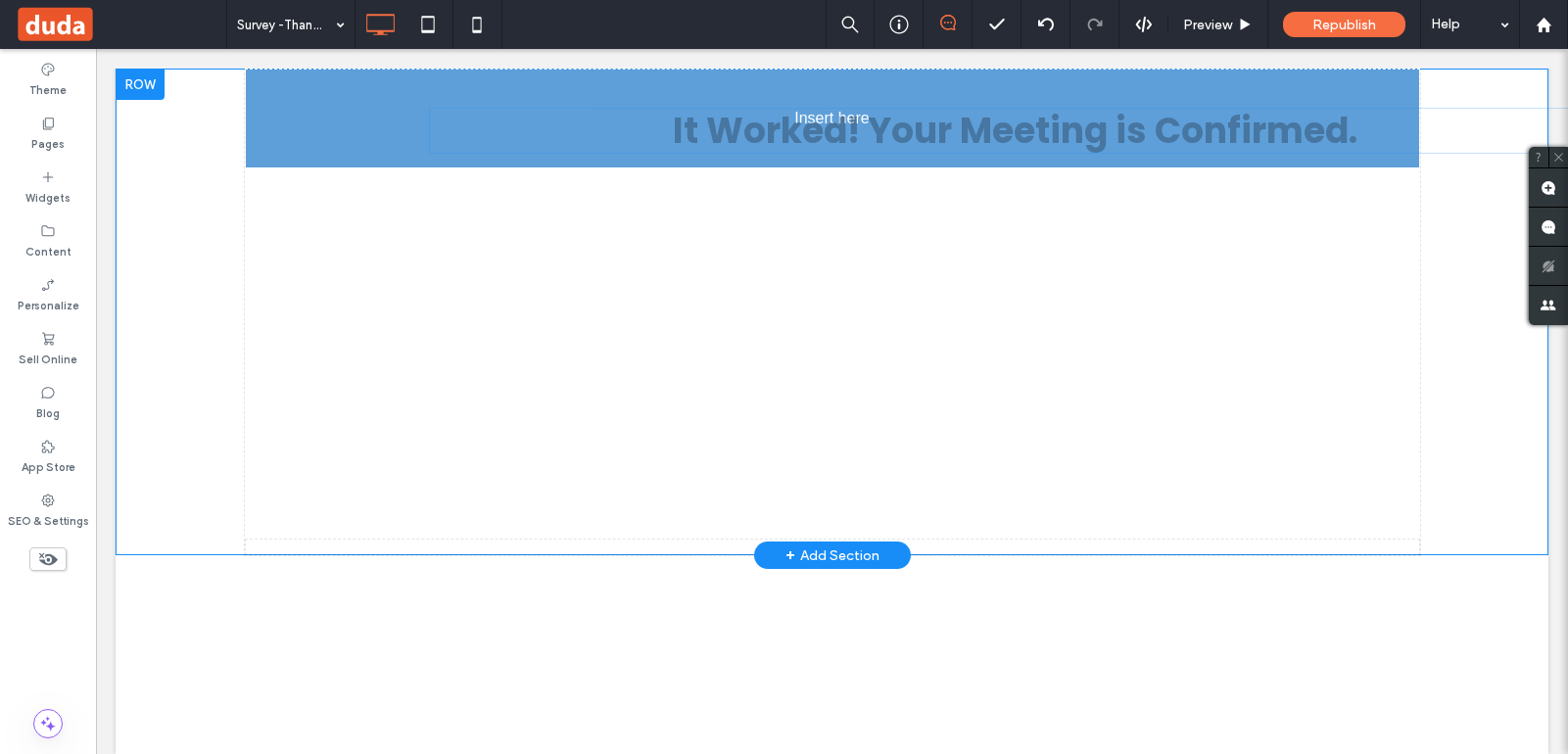 drag, startPoint x: 632, startPoint y: 467, endPoint x: 618, endPoint y: 133, distance: 334.29328 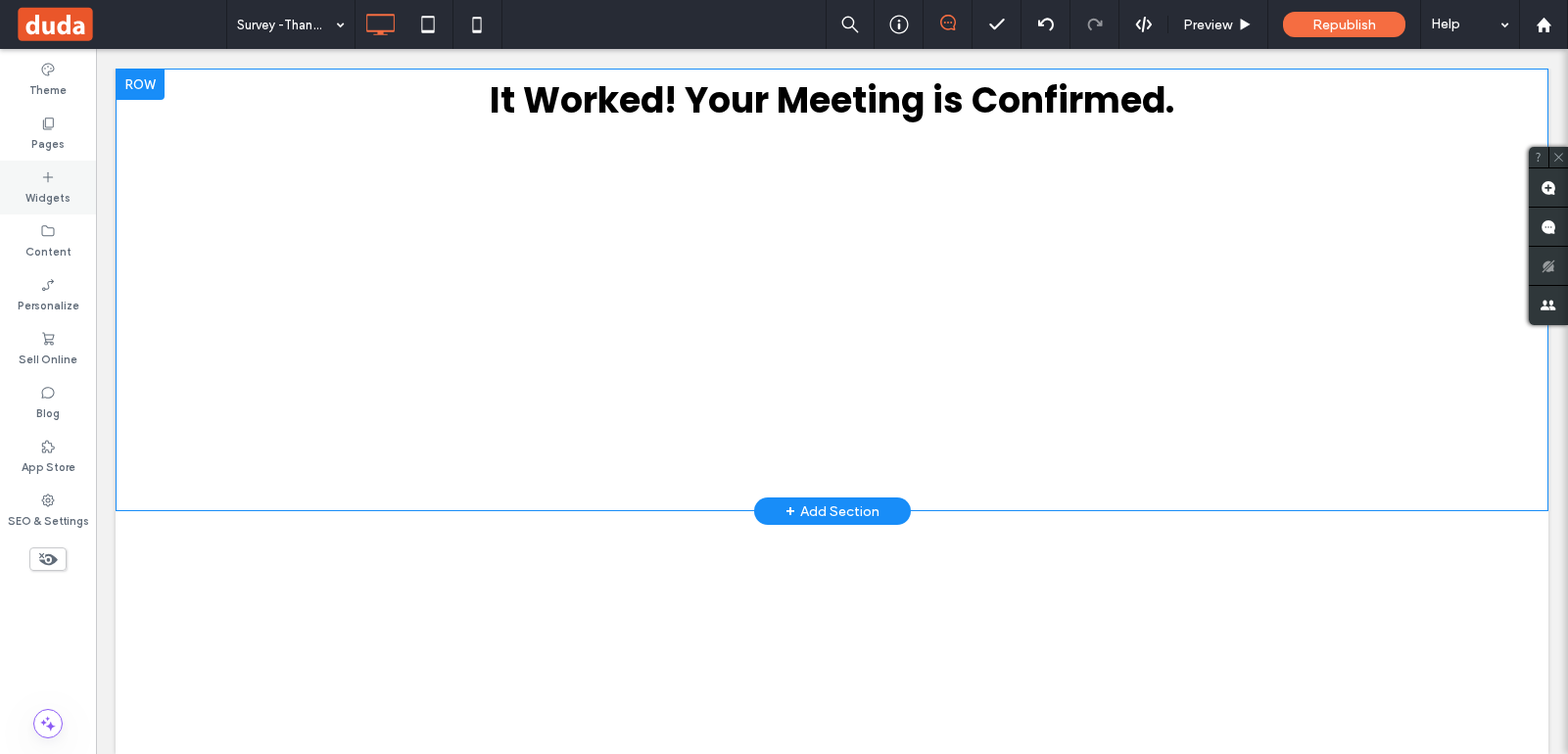 click on "Widgets" at bounding box center (48, 196) 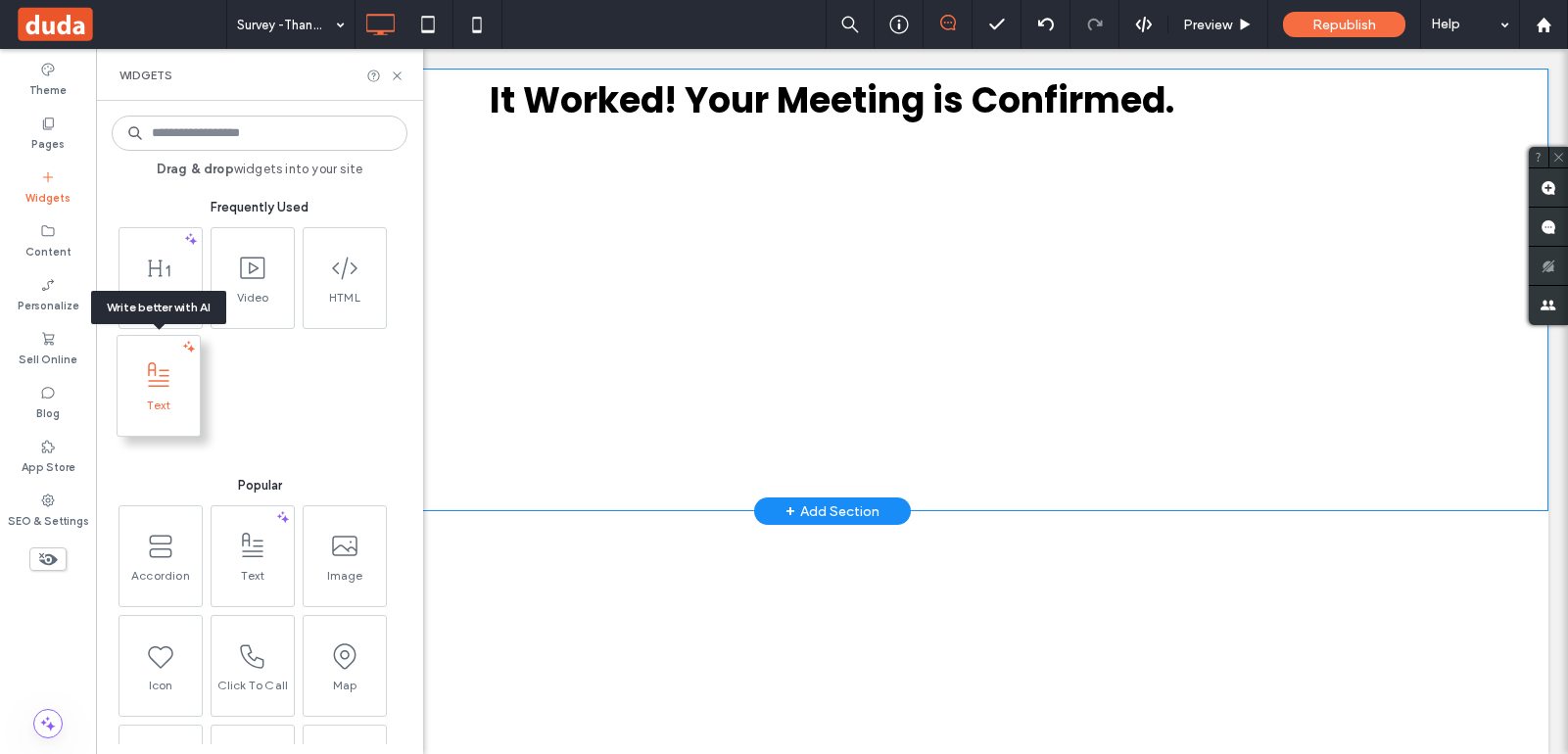 click 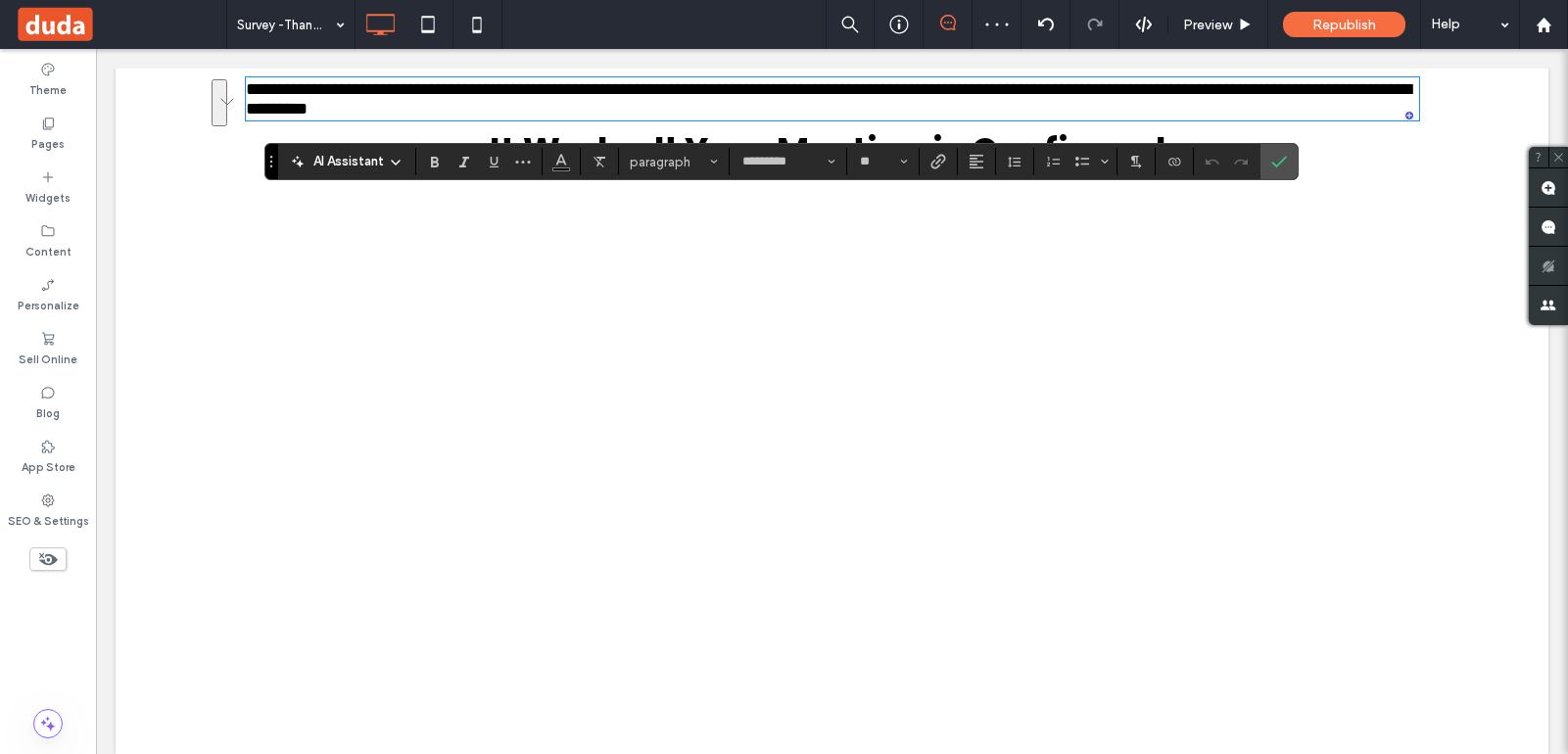 click on "**********" at bounding box center [832, 315] 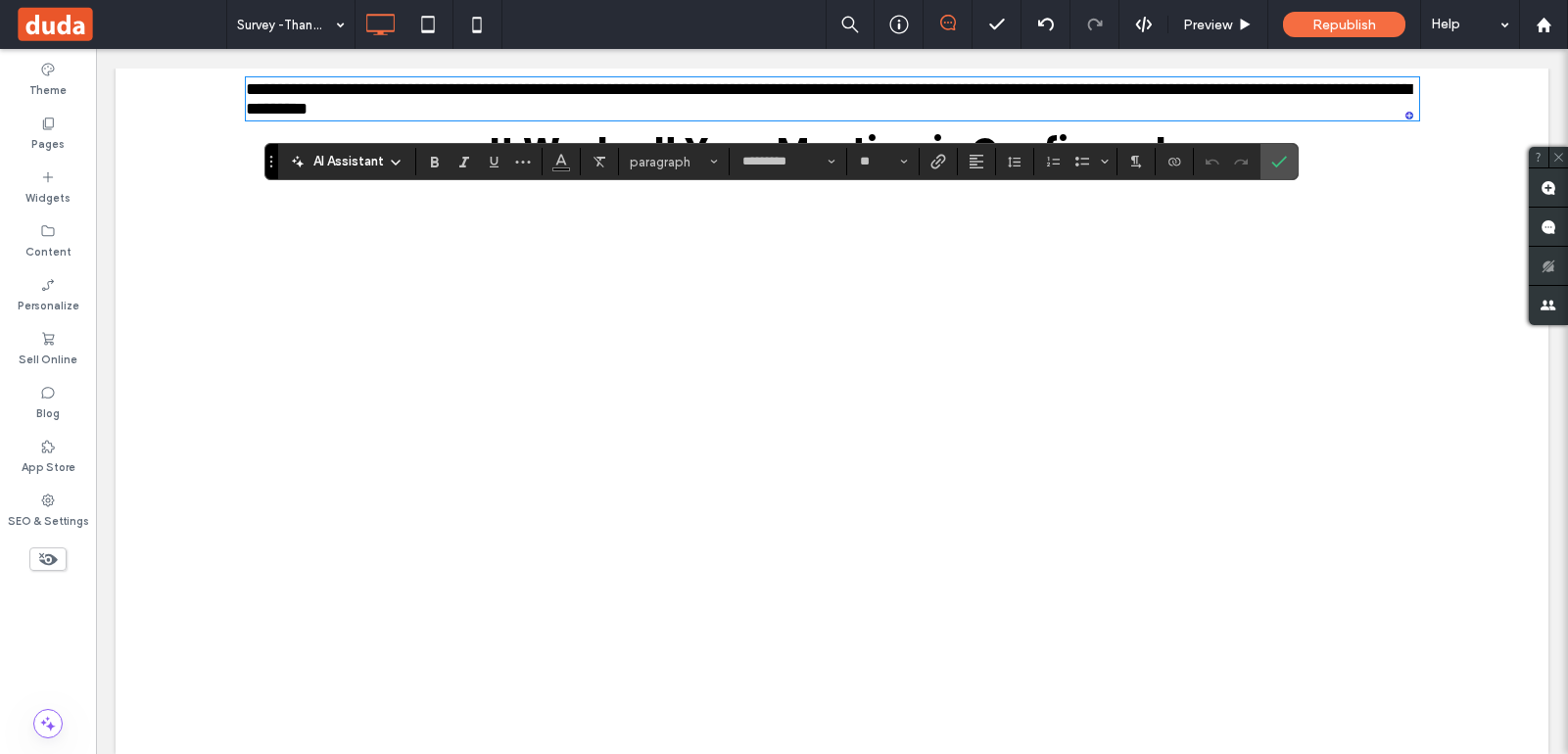 click on "**********" at bounding box center [832, 315] 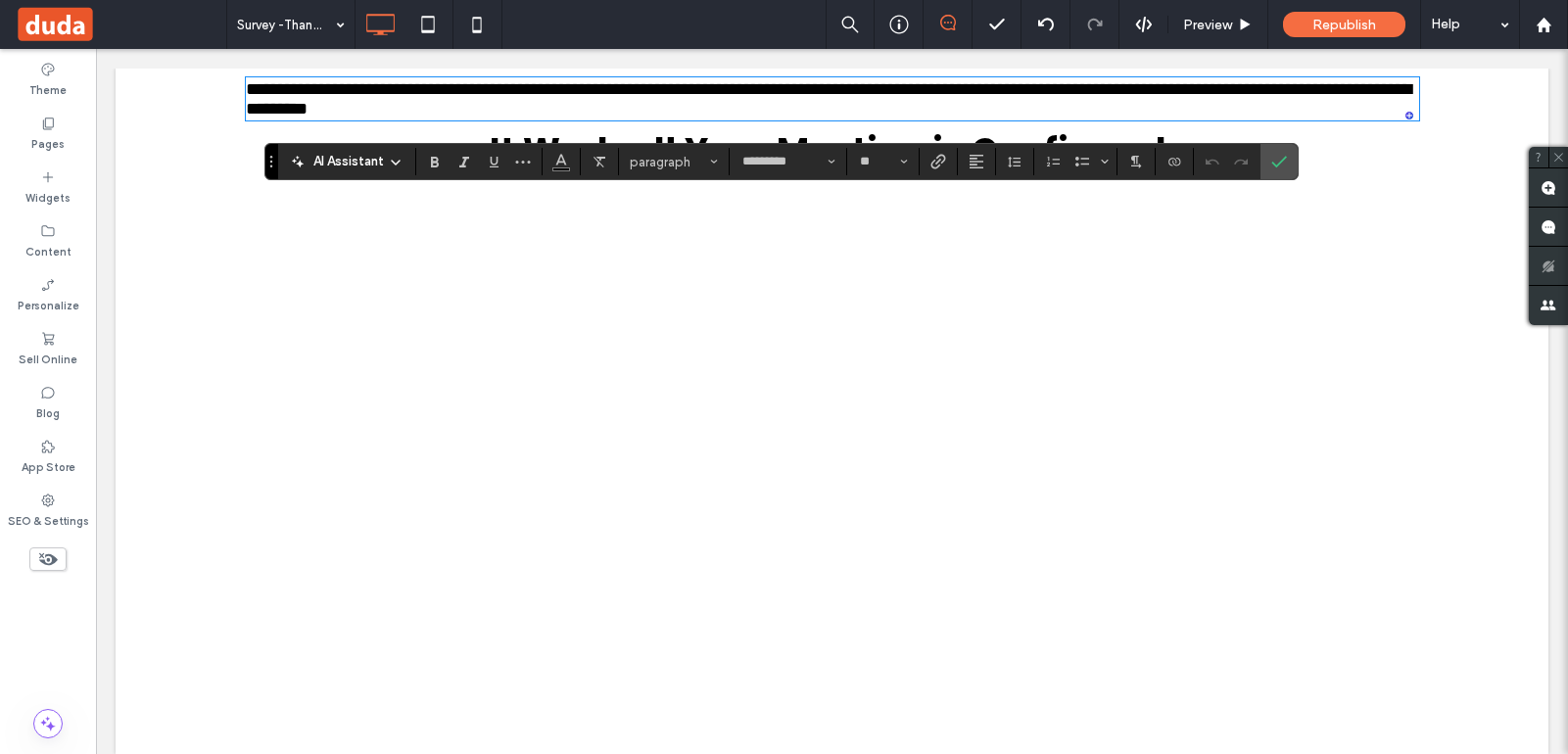 click on "**********" at bounding box center (832, 315) 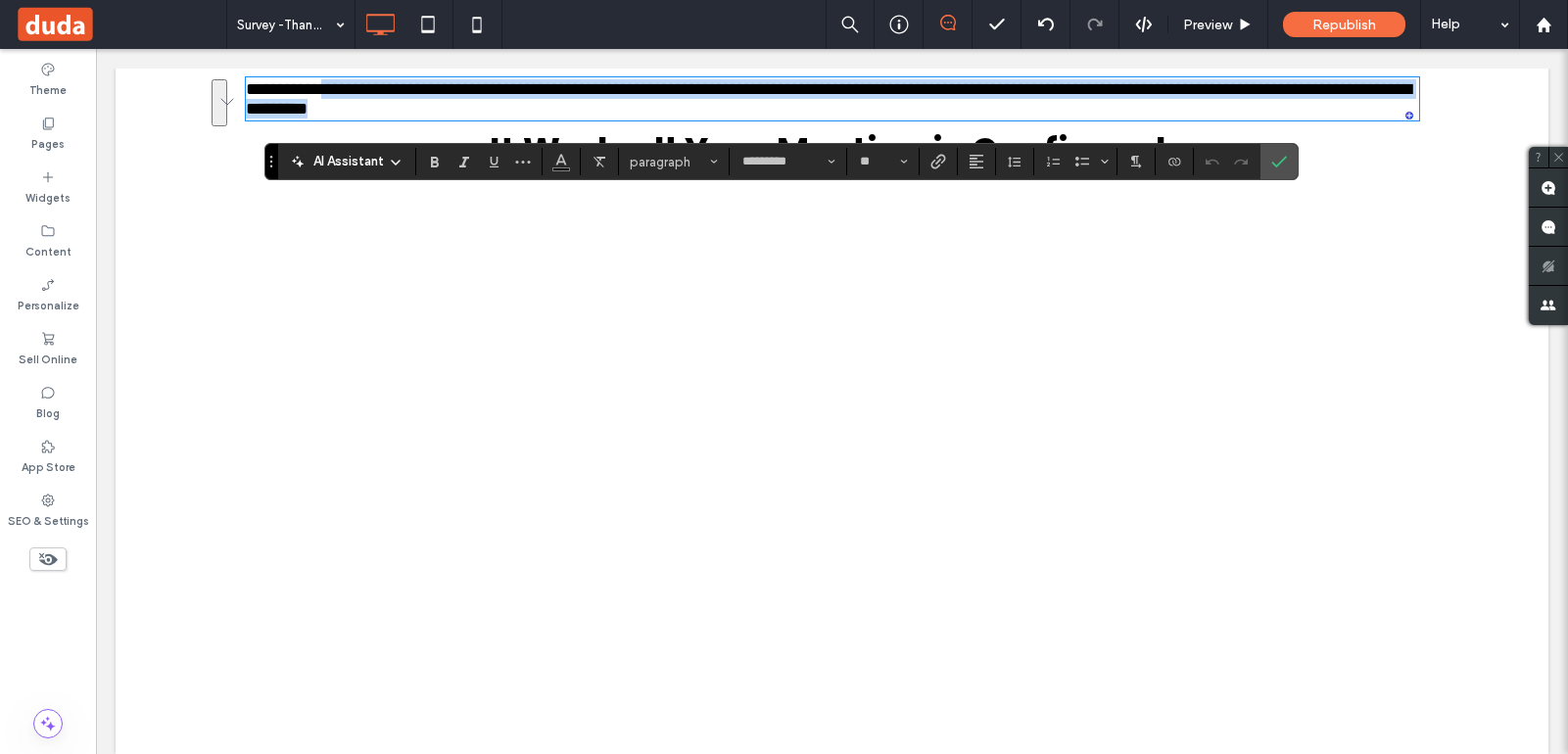 drag, startPoint x: 315, startPoint y: 90, endPoint x: 308, endPoint y: 212, distance: 122.2007 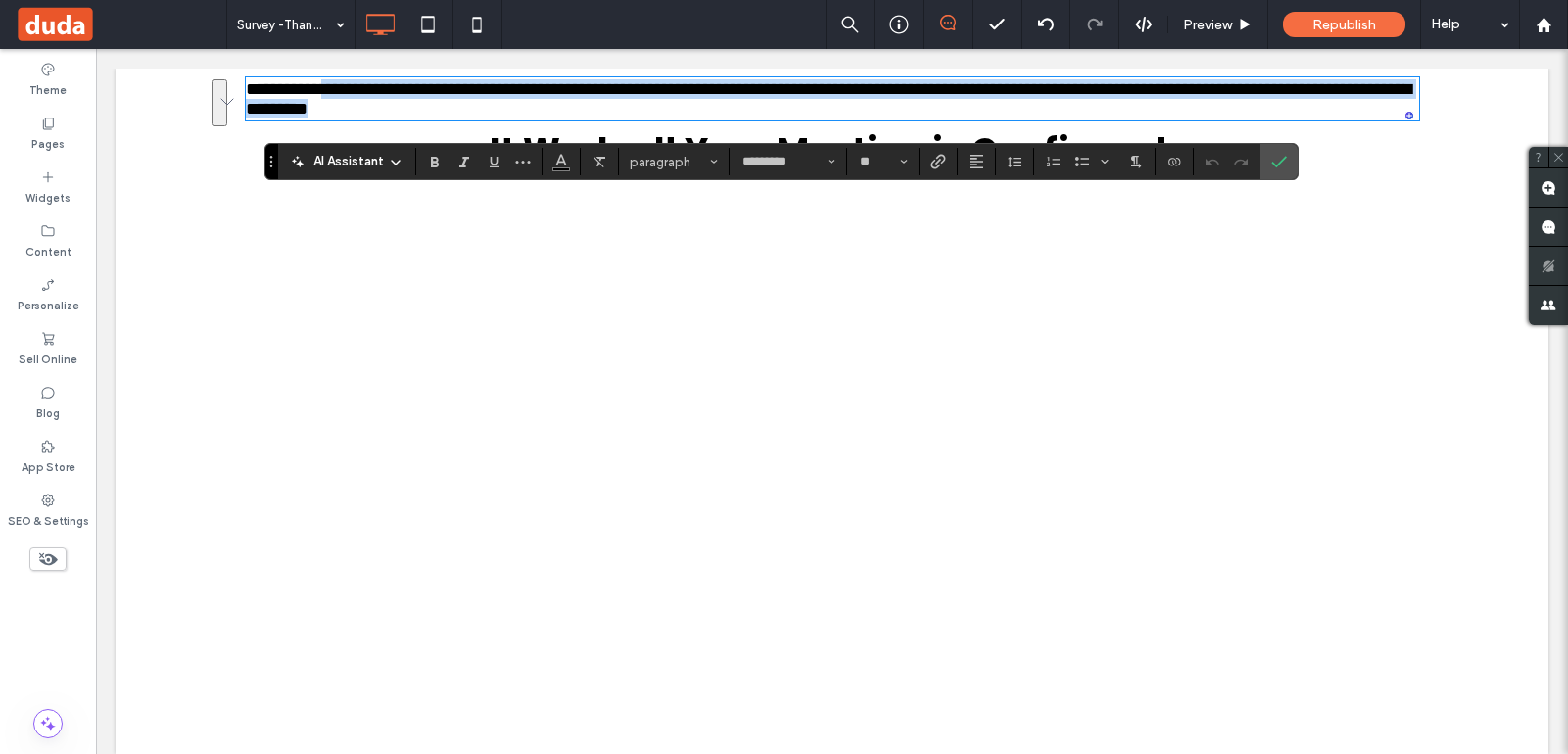 click on "**********" at bounding box center [832, 315] 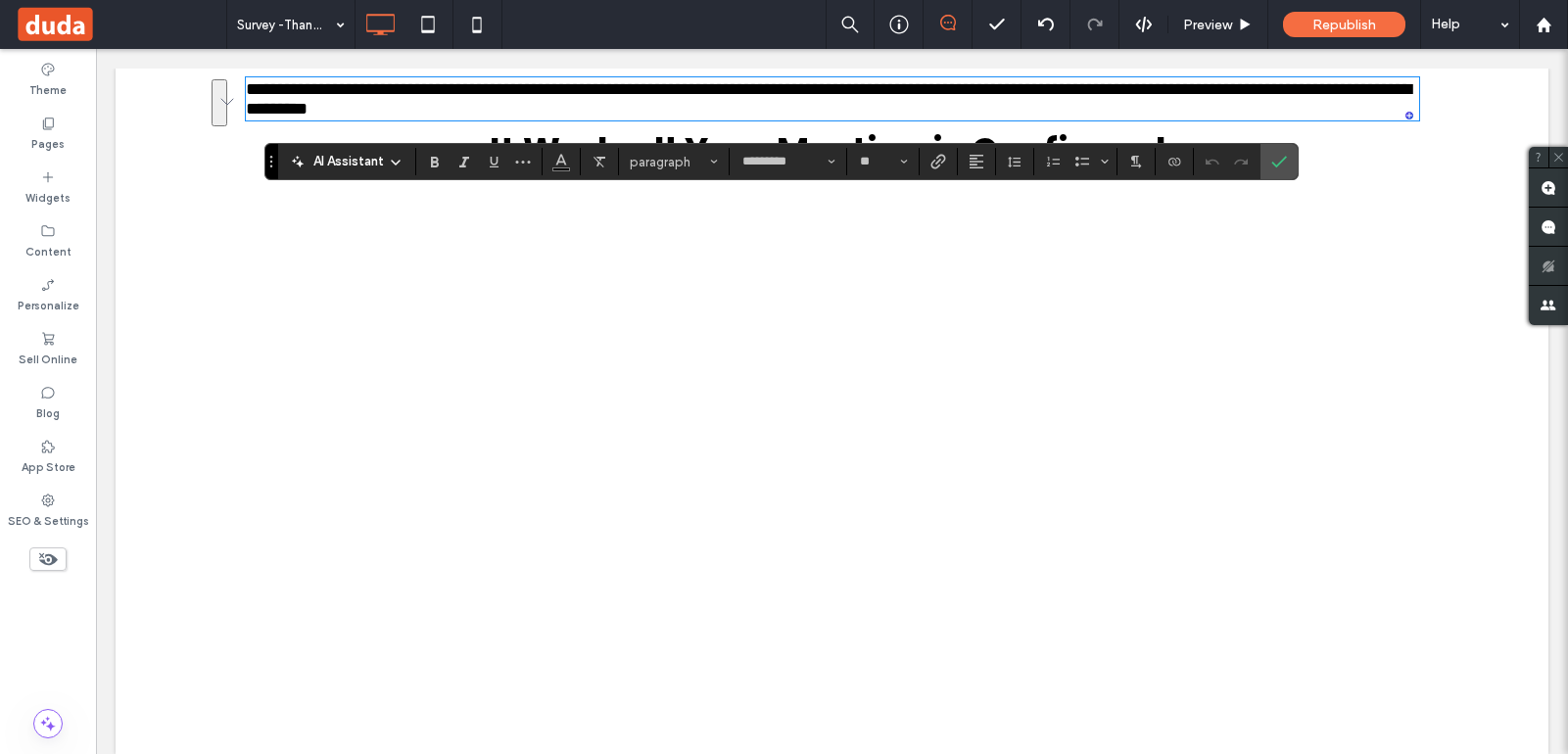 click on "**********" at bounding box center (832, 315) 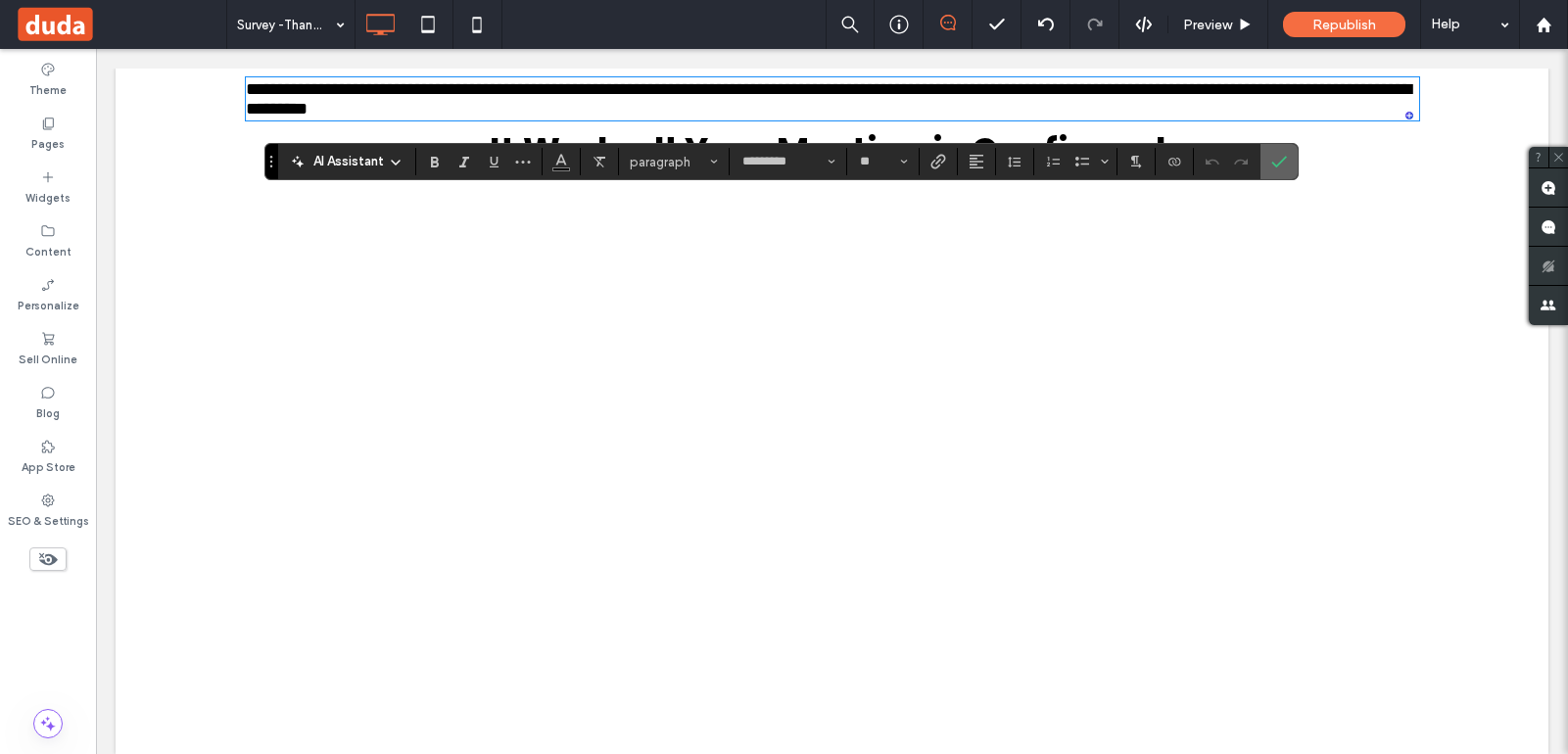 click at bounding box center [1279, 162] 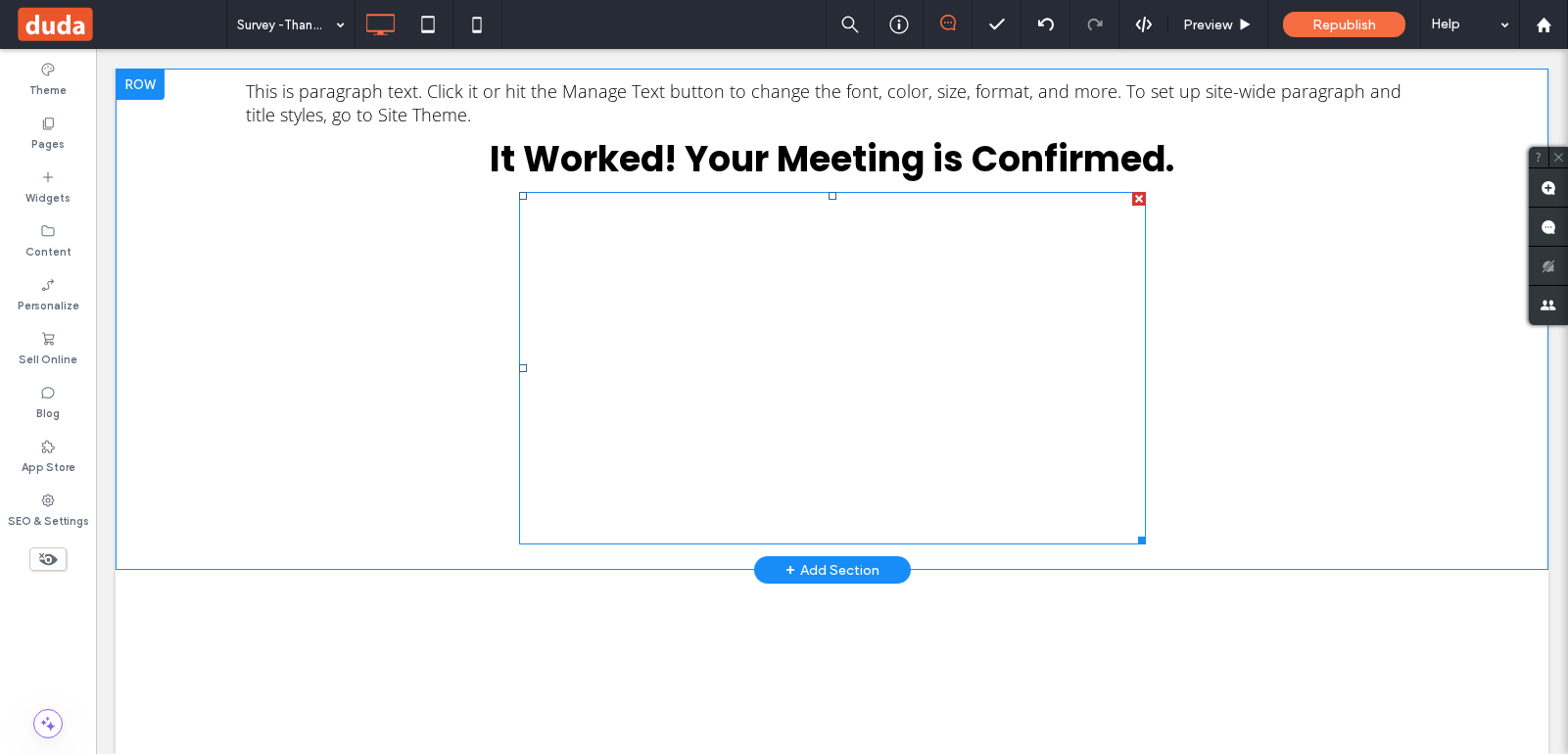 click at bounding box center [832, 368] 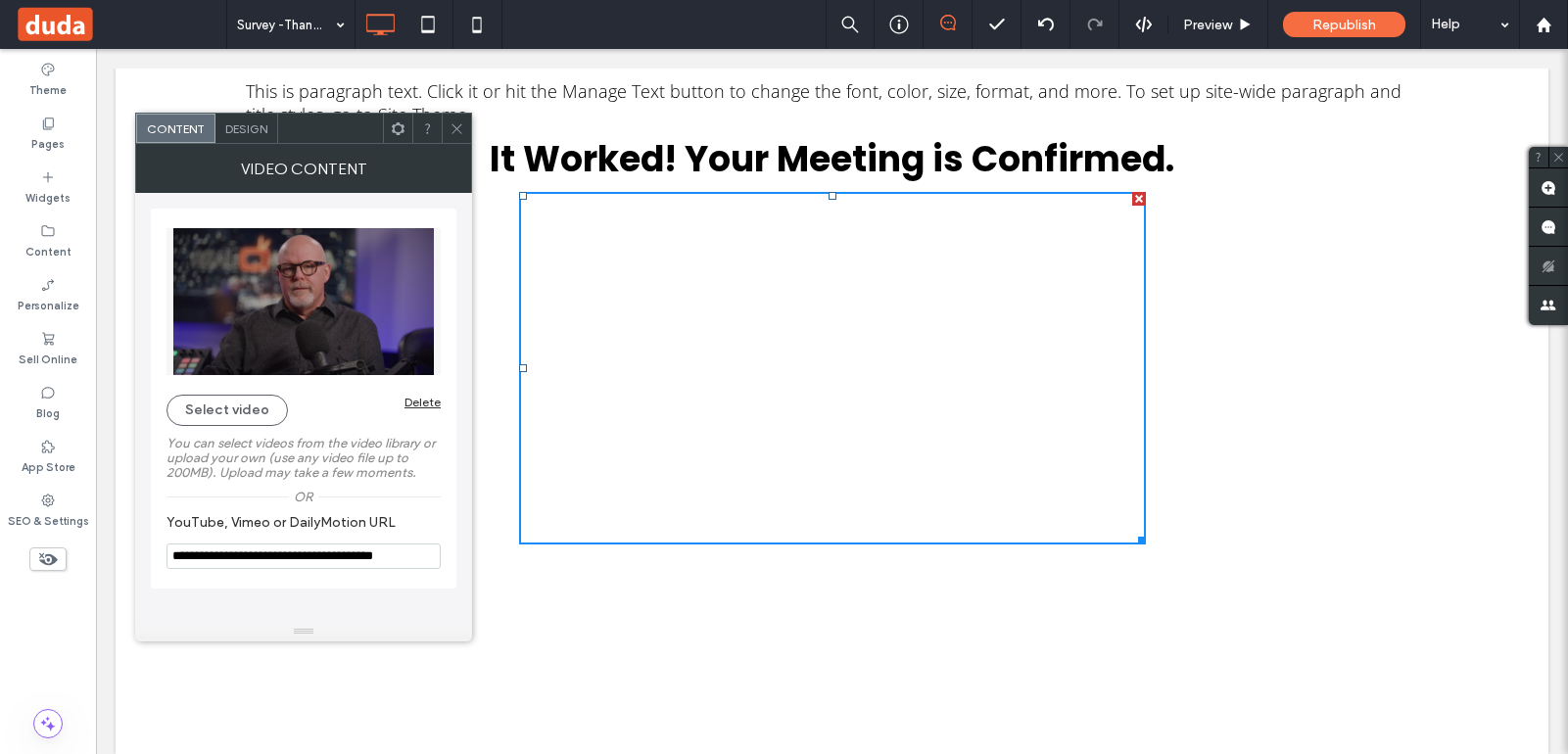 click 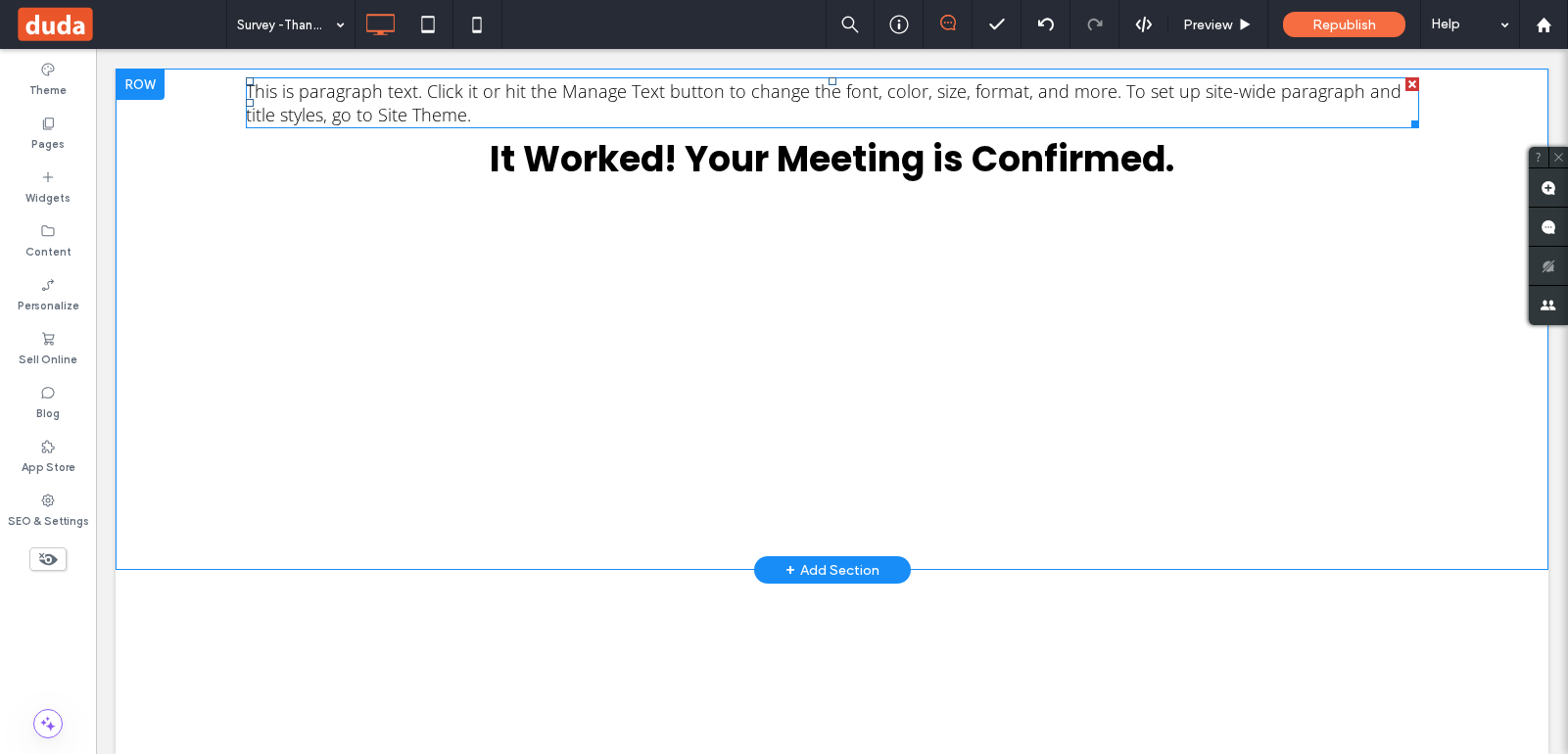 click on "This is paragraph text. Click it or hit the Manage Text button to change the font, color, size, format, and more. To set up site-wide paragraph and title styles, go to Site Theme." at bounding box center [824, 103] 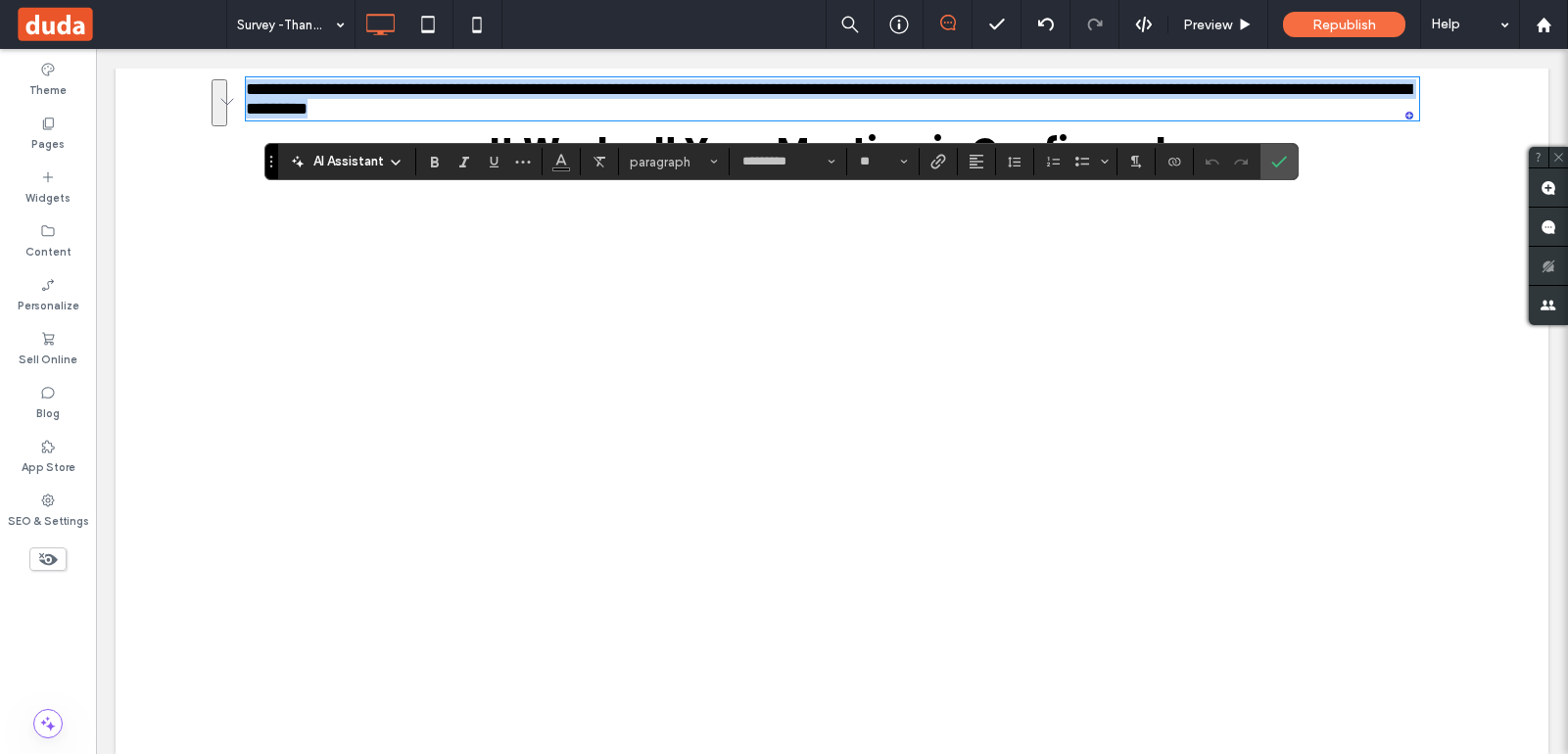 type on "*******" 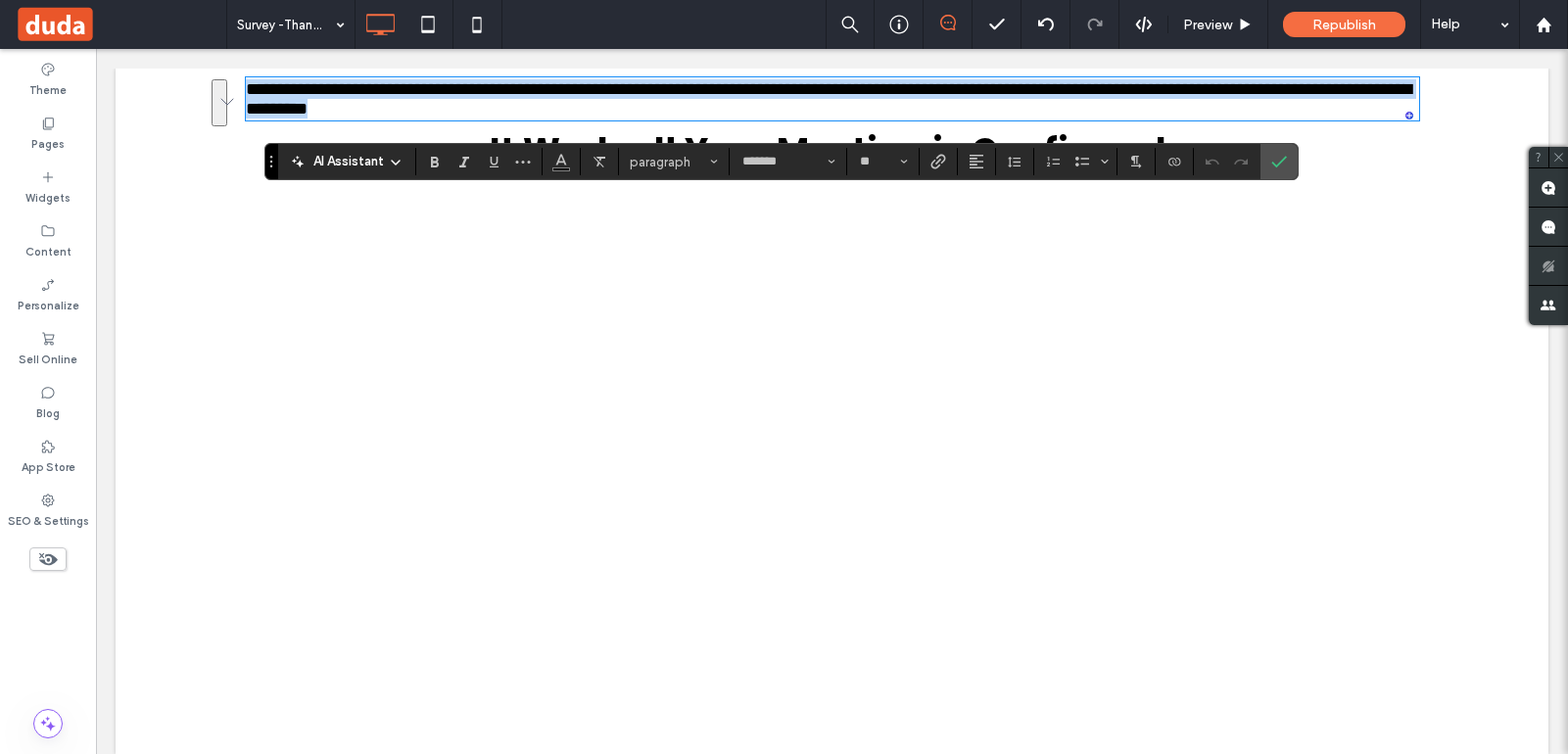 scroll, scrollTop: 0, scrollLeft: 0, axis: both 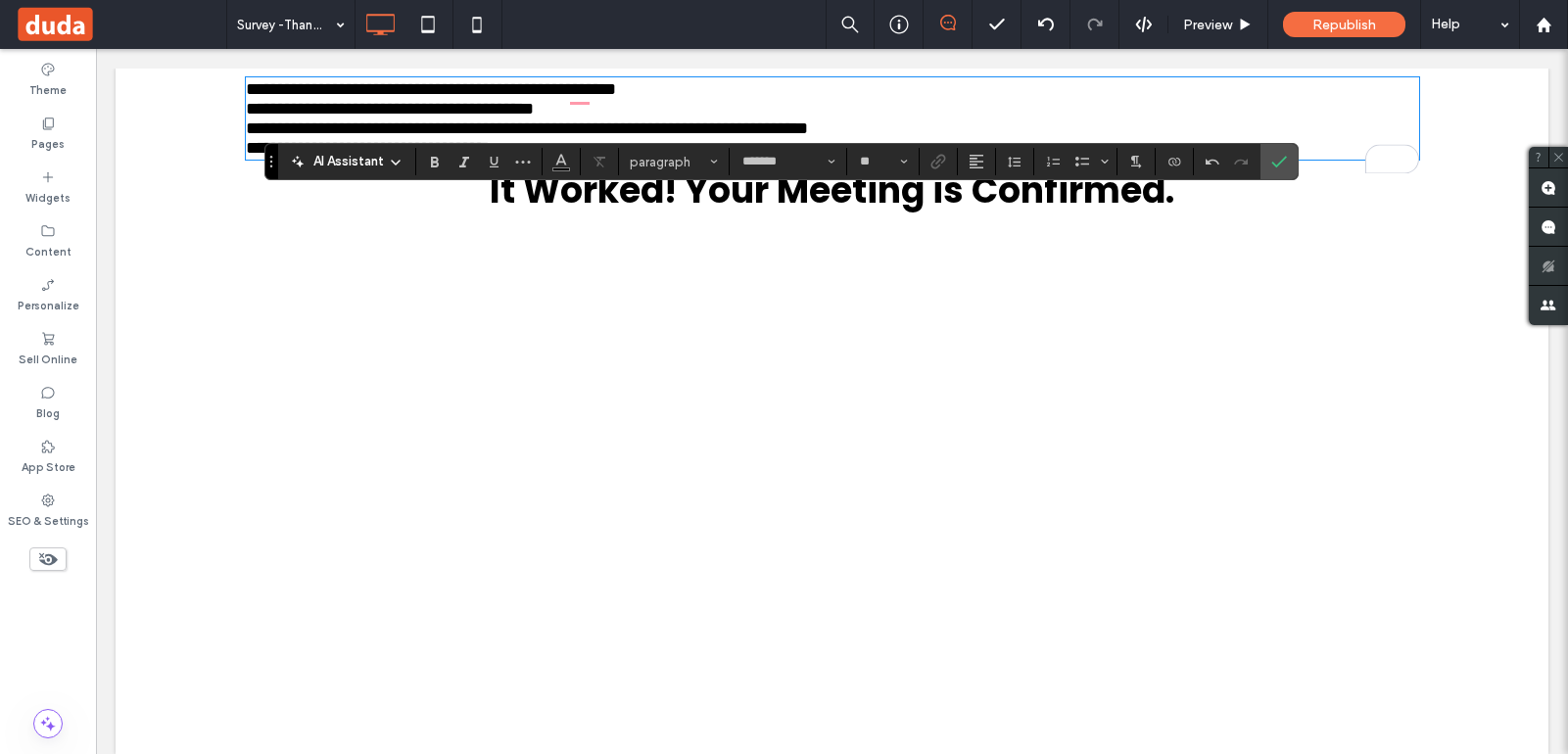 type on "*********" 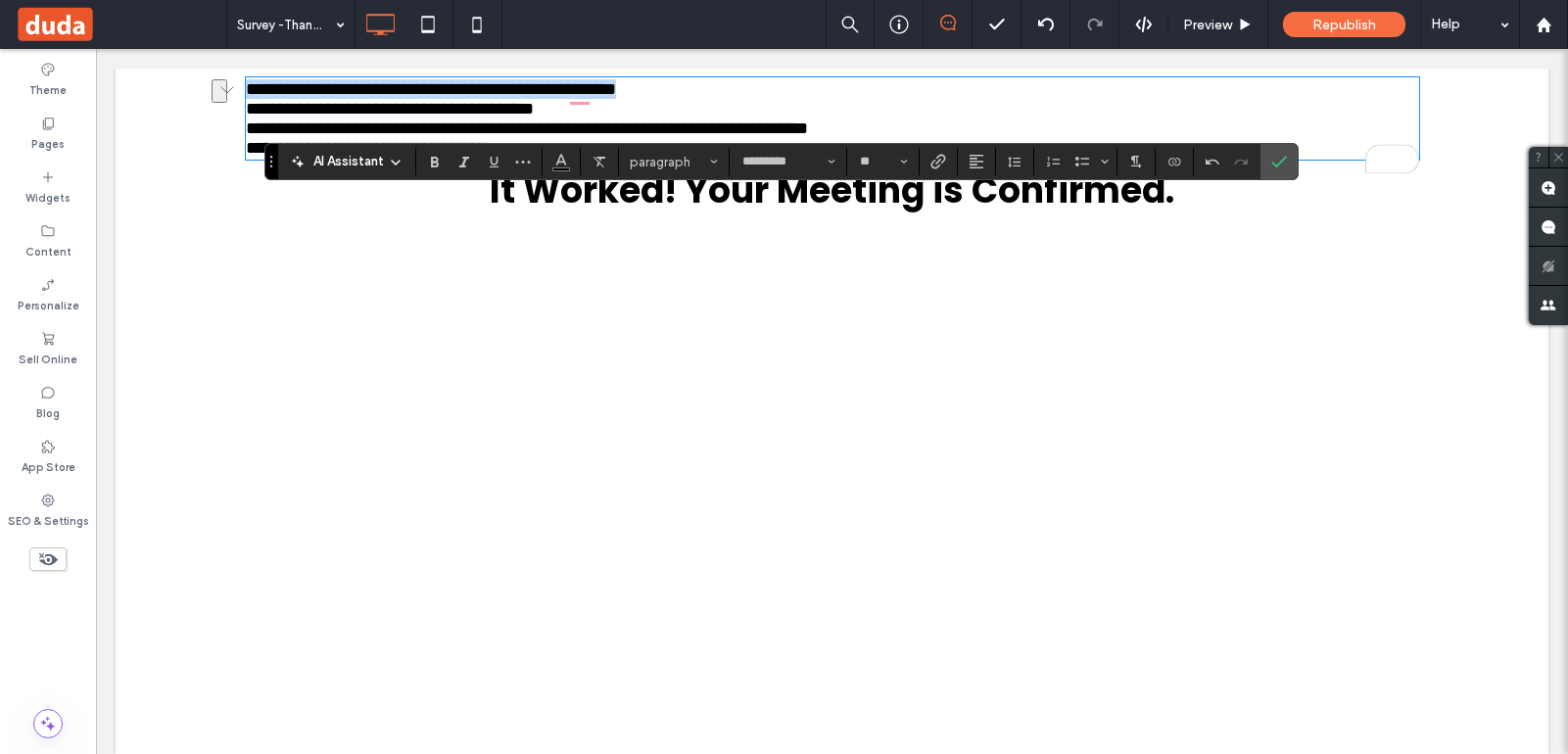 drag, startPoint x: 692, startPoint y: 91, endPoint x: 260, endPoint y: 70, distance: 432.51012 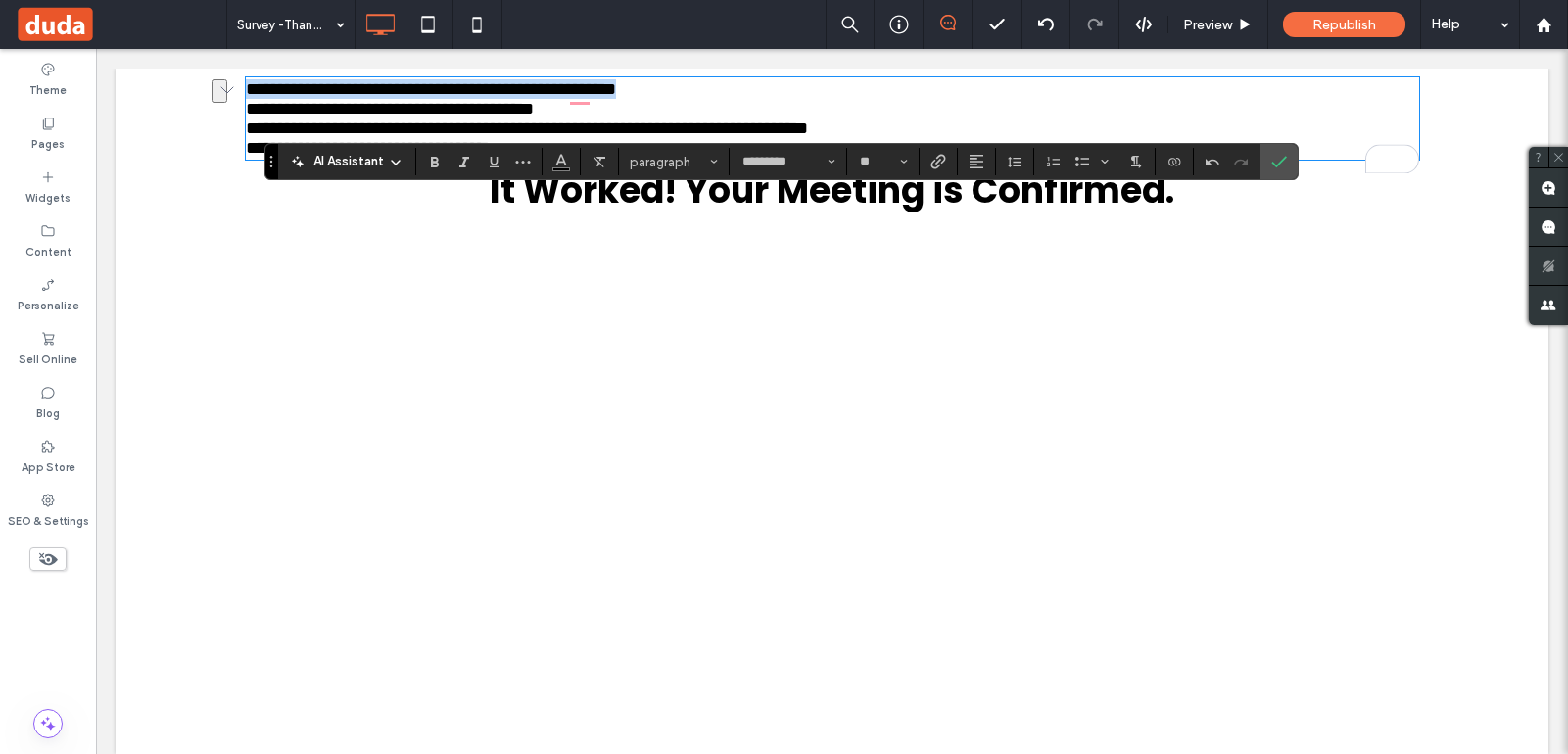 click on "**********" at bounding box center (832, 118) 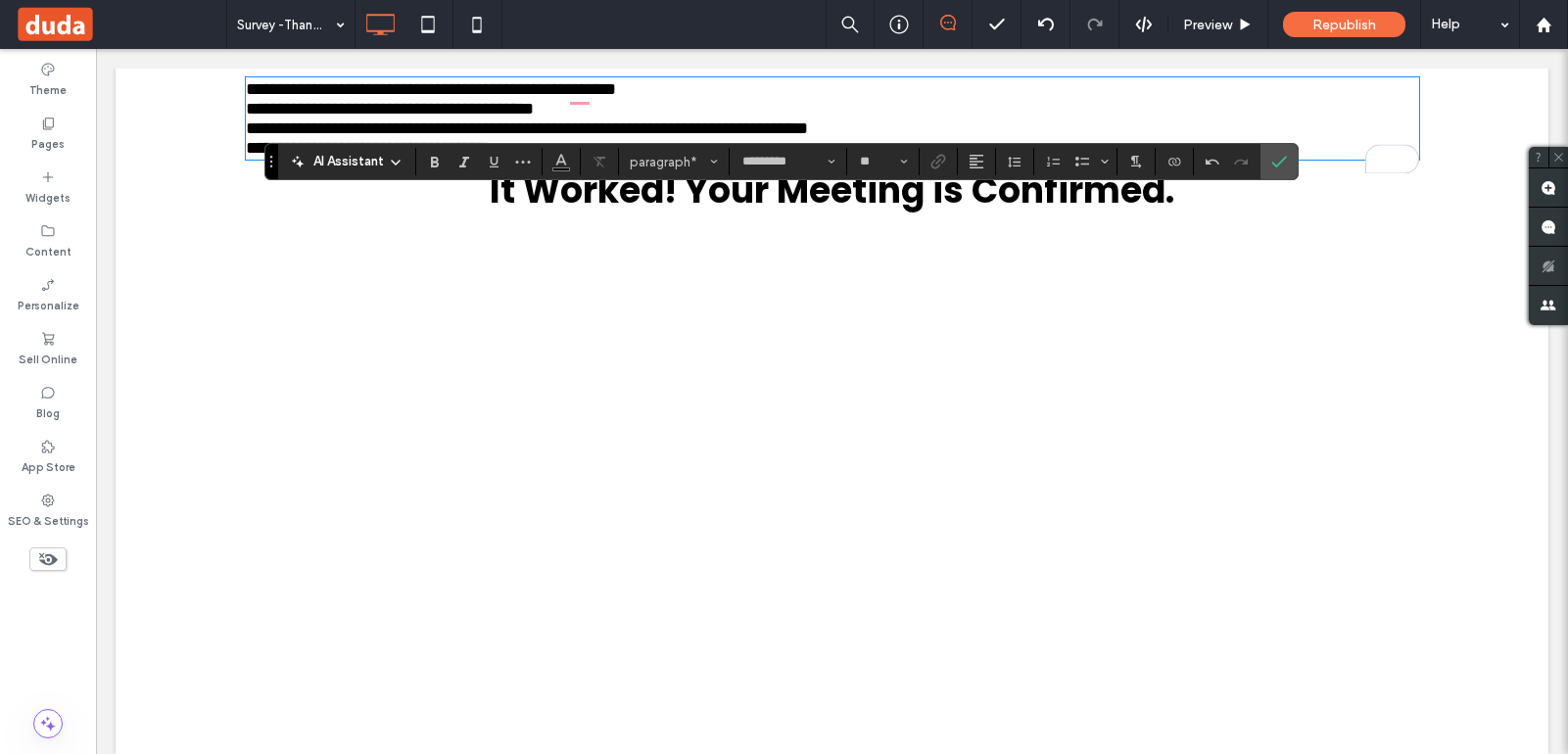 click on "**********" at bounding box center [832, 89] 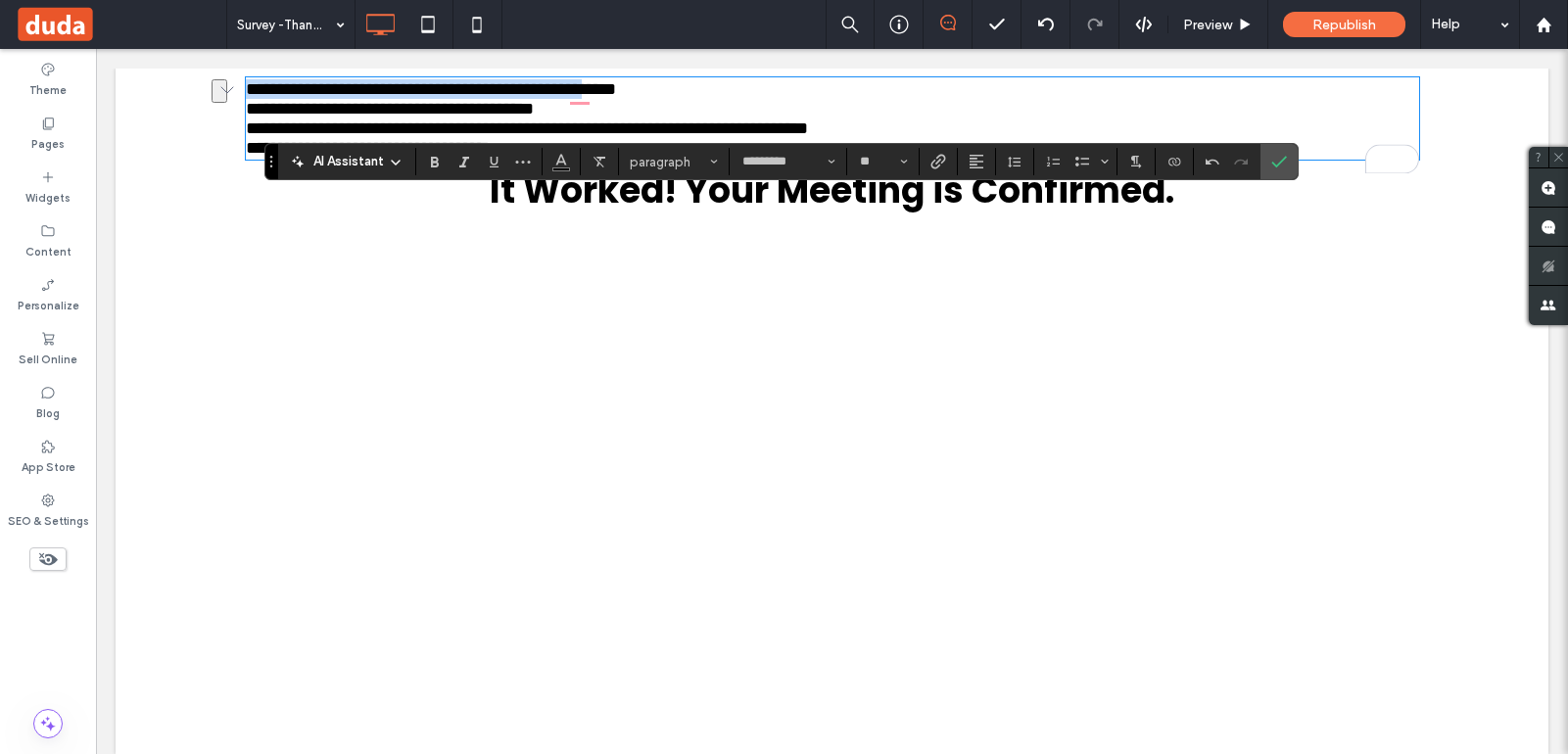 drag, startPoint x: 545, startPoint y: 82, endPoint x: 210, endPoint y: 70, distance: 335.21486 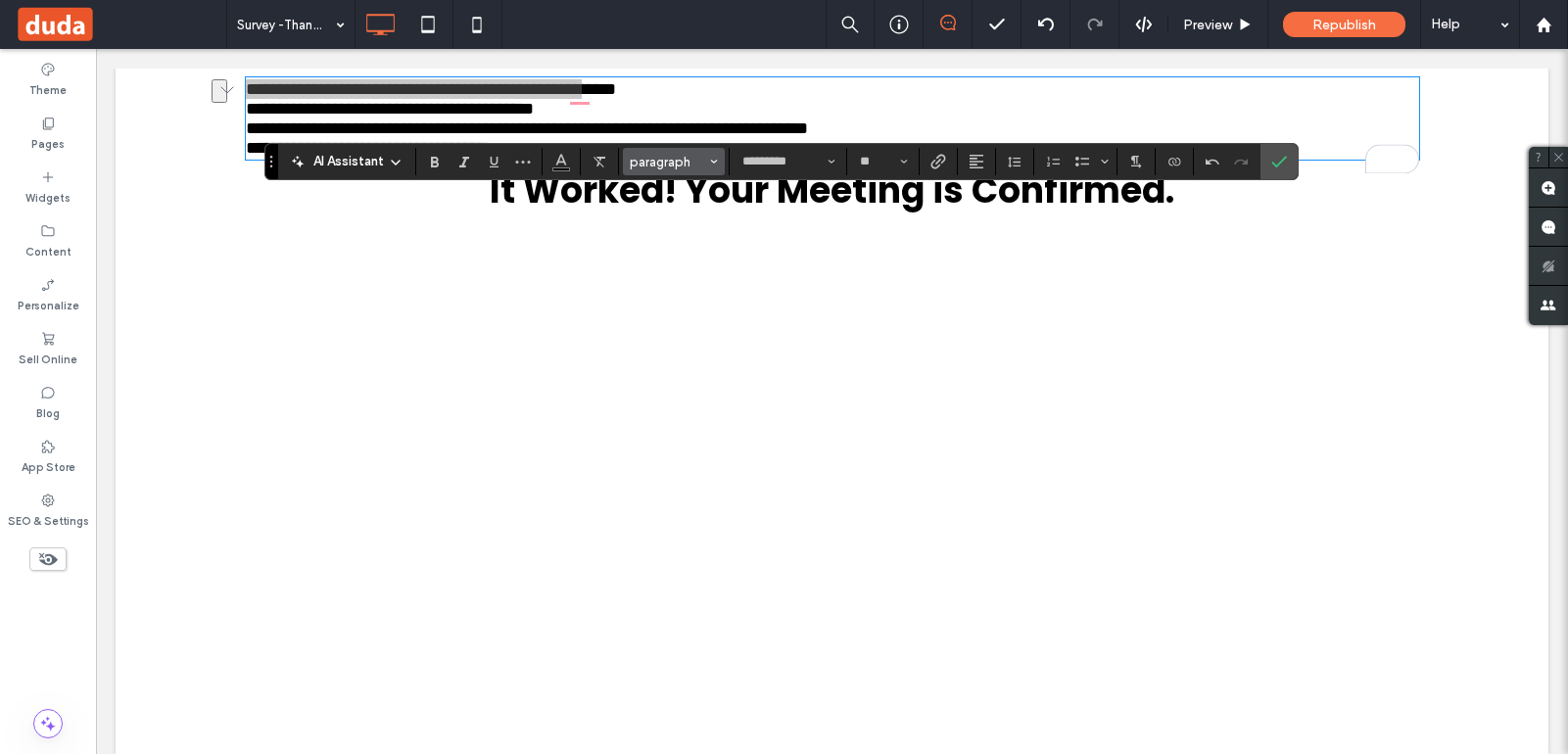 click on "paragraph" at bounding box center (668, 162) 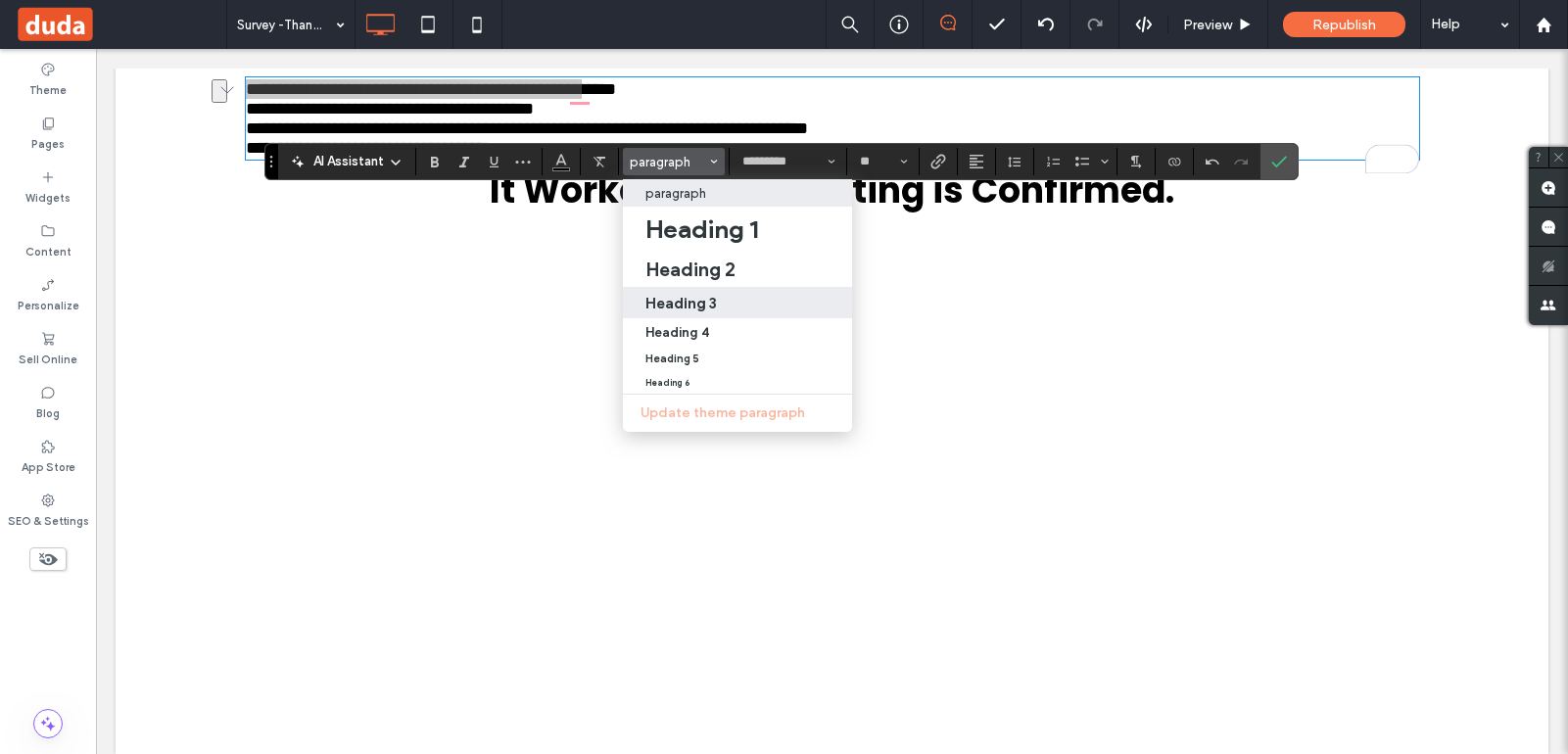 click on "Heading 3" at bounding box center (681, 303) 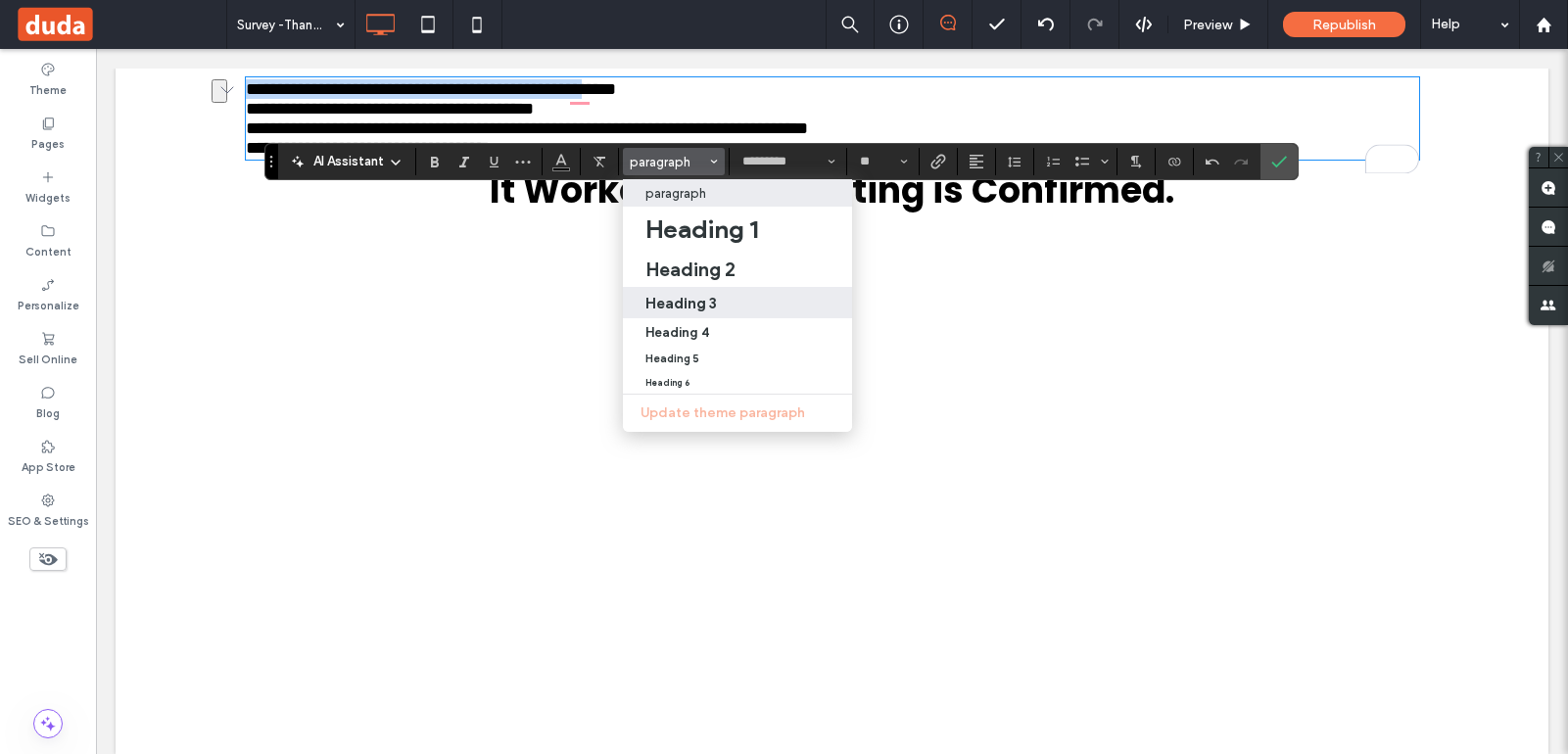 type on "*******" 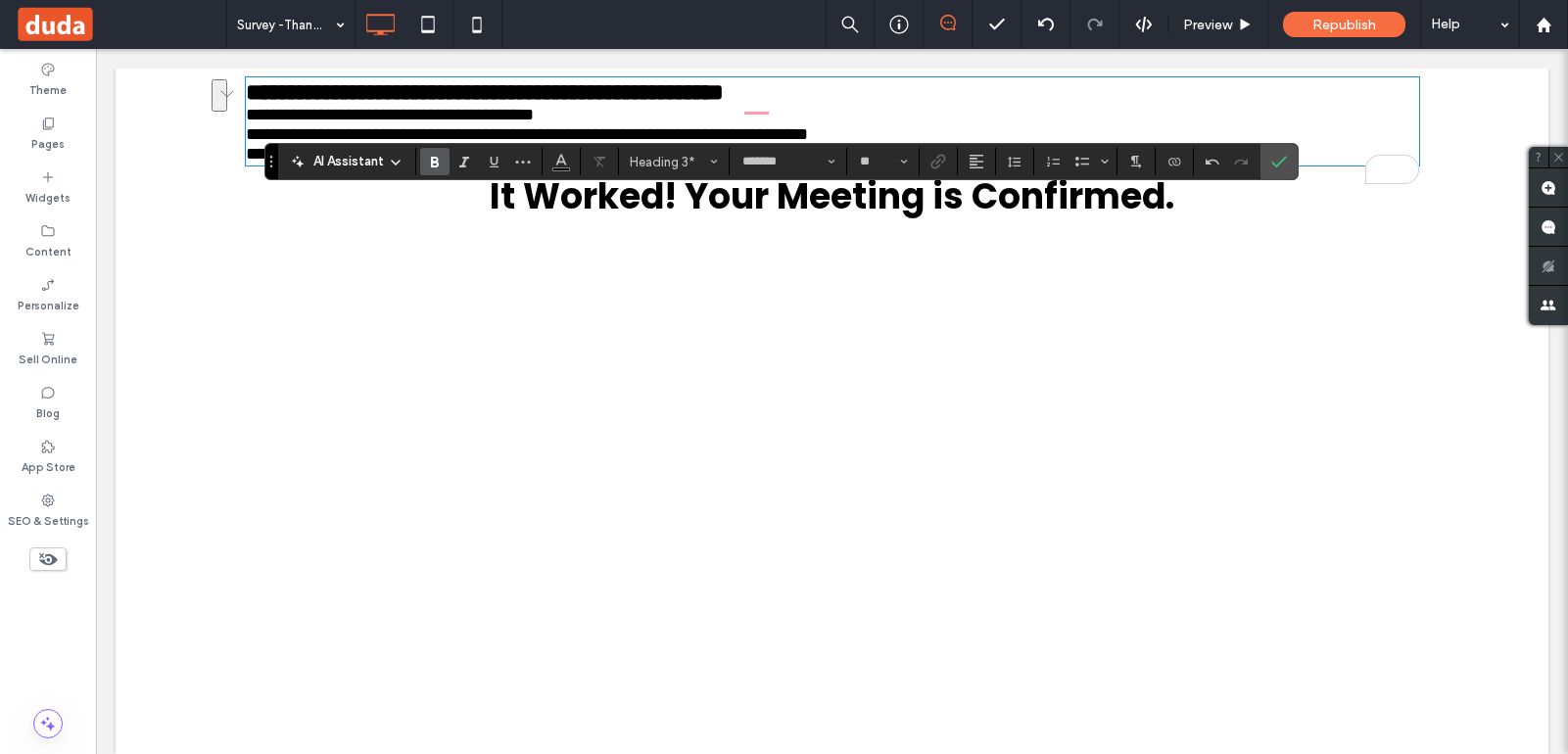 click on "**********" at bounding box center (832, 92) 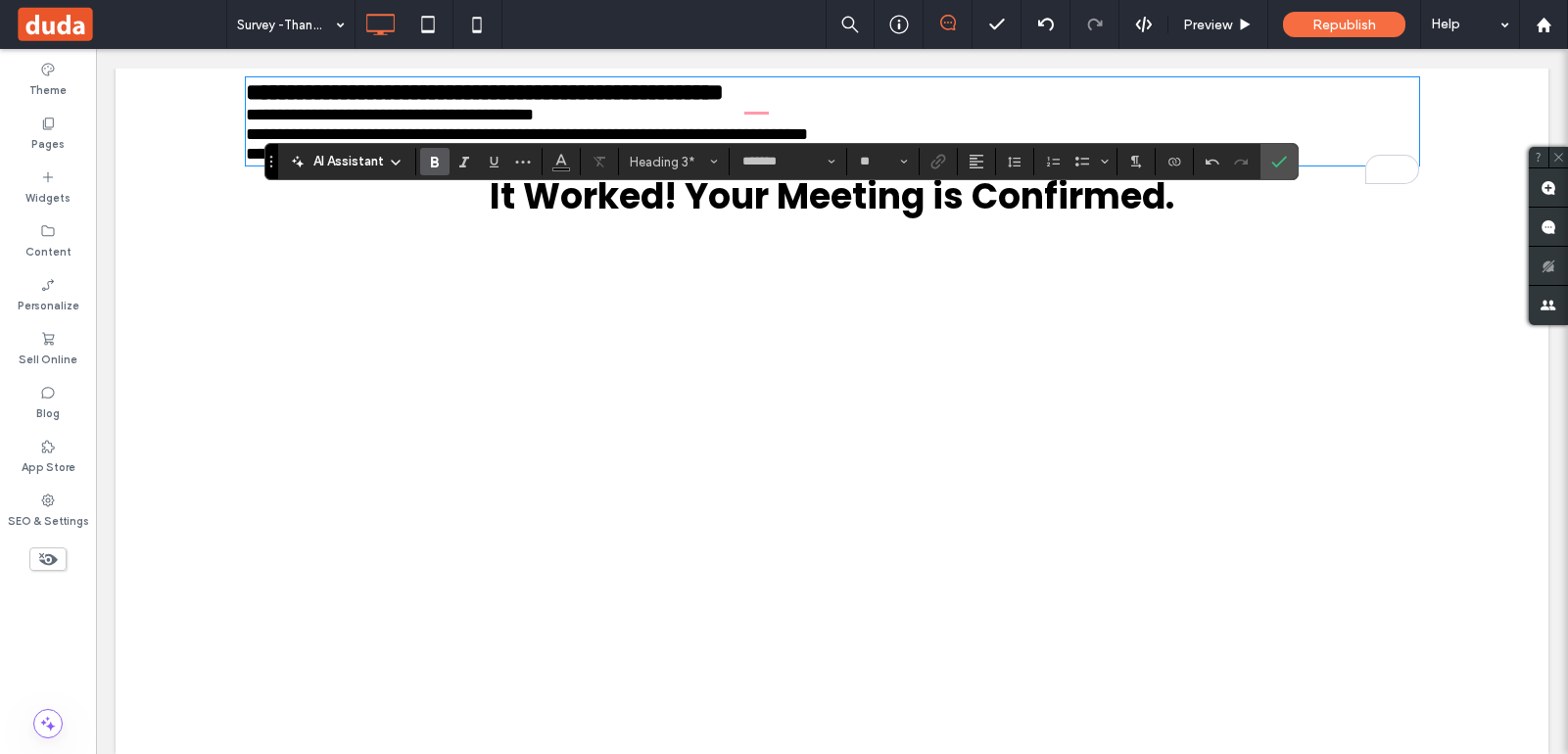 click on "**********" at bounding box center [832, 338] 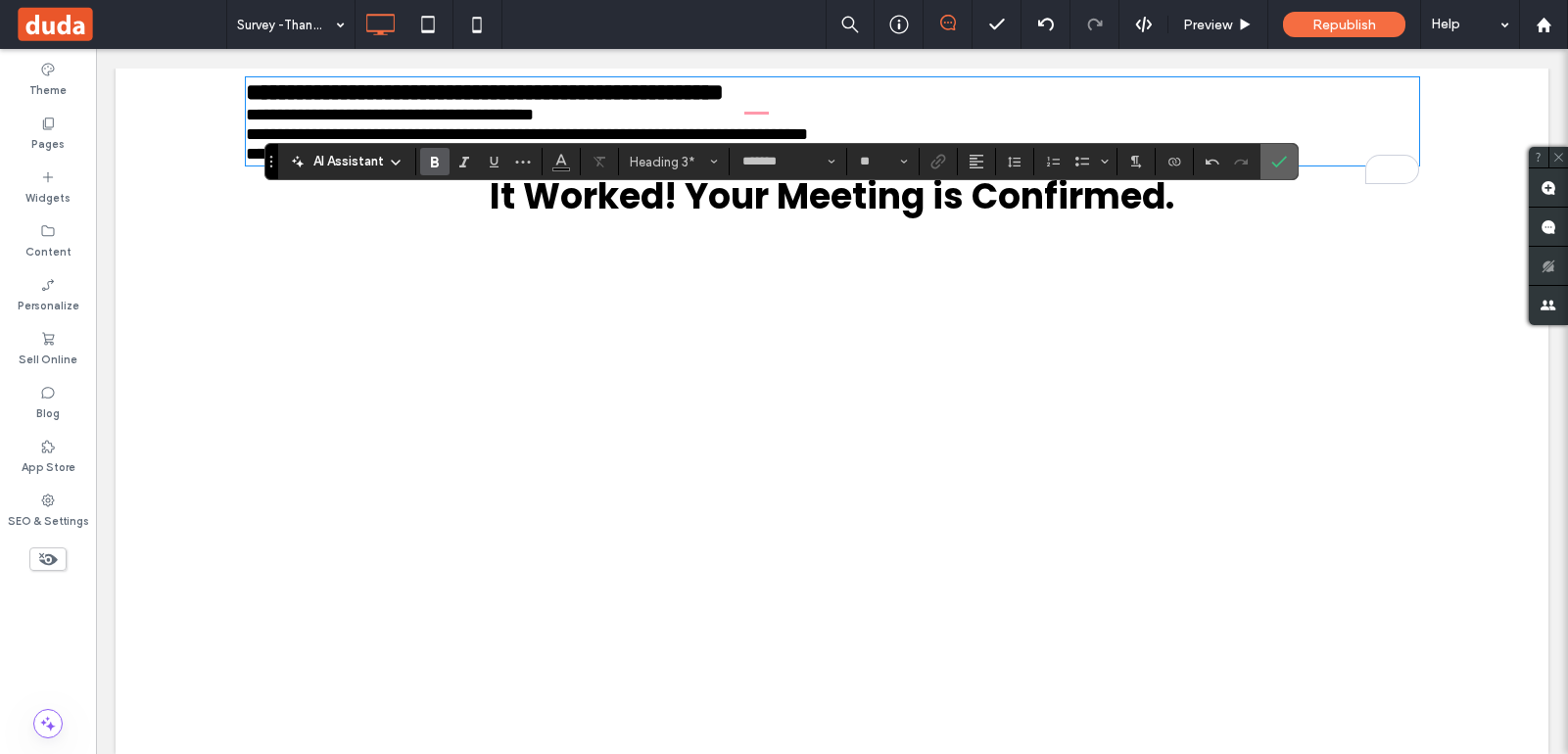 click at bounding box center (1279, 162) 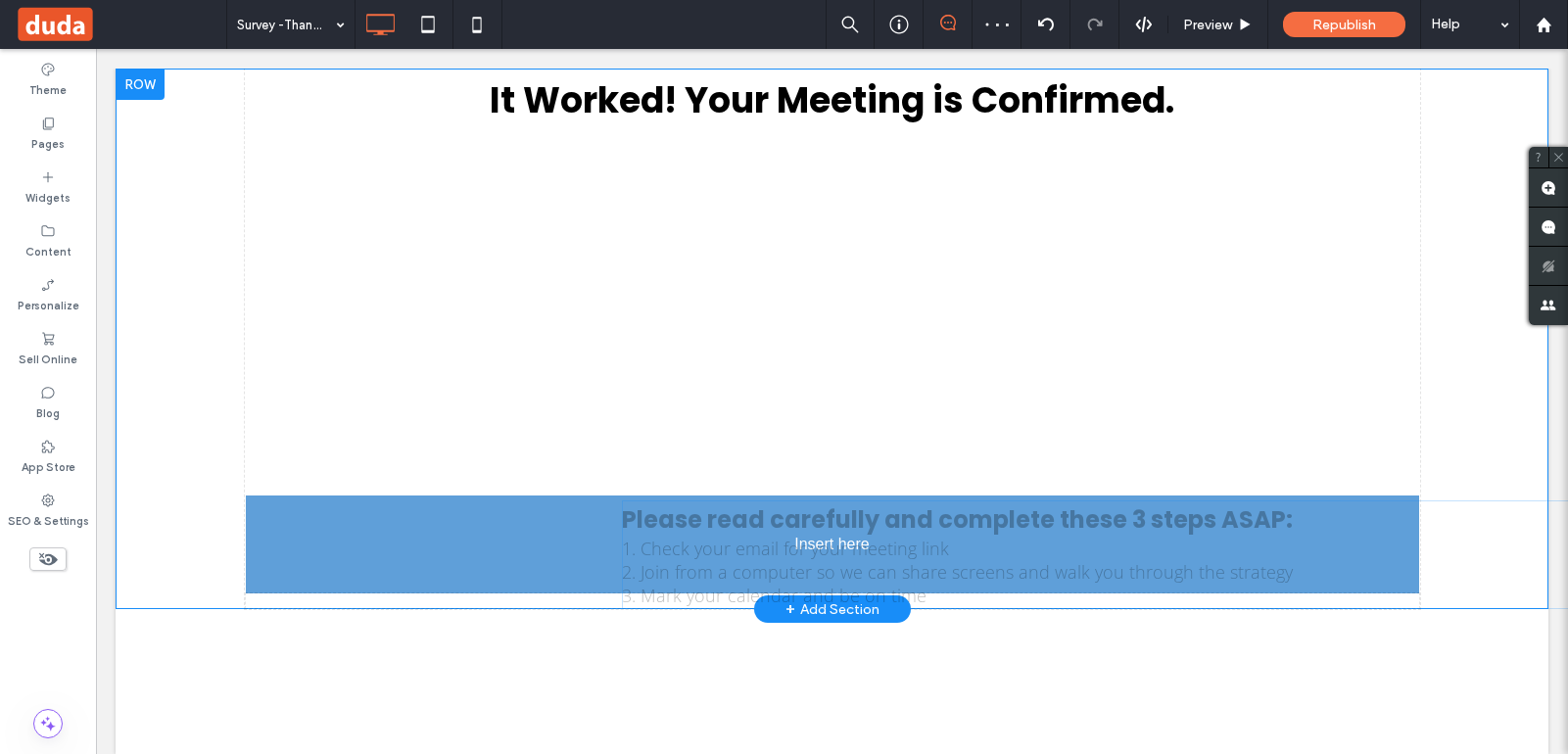 drag, startPoint x: 1023, startPoint y: 125, endPoint x: 1007, endPoint y: 548, distance: 423.30249 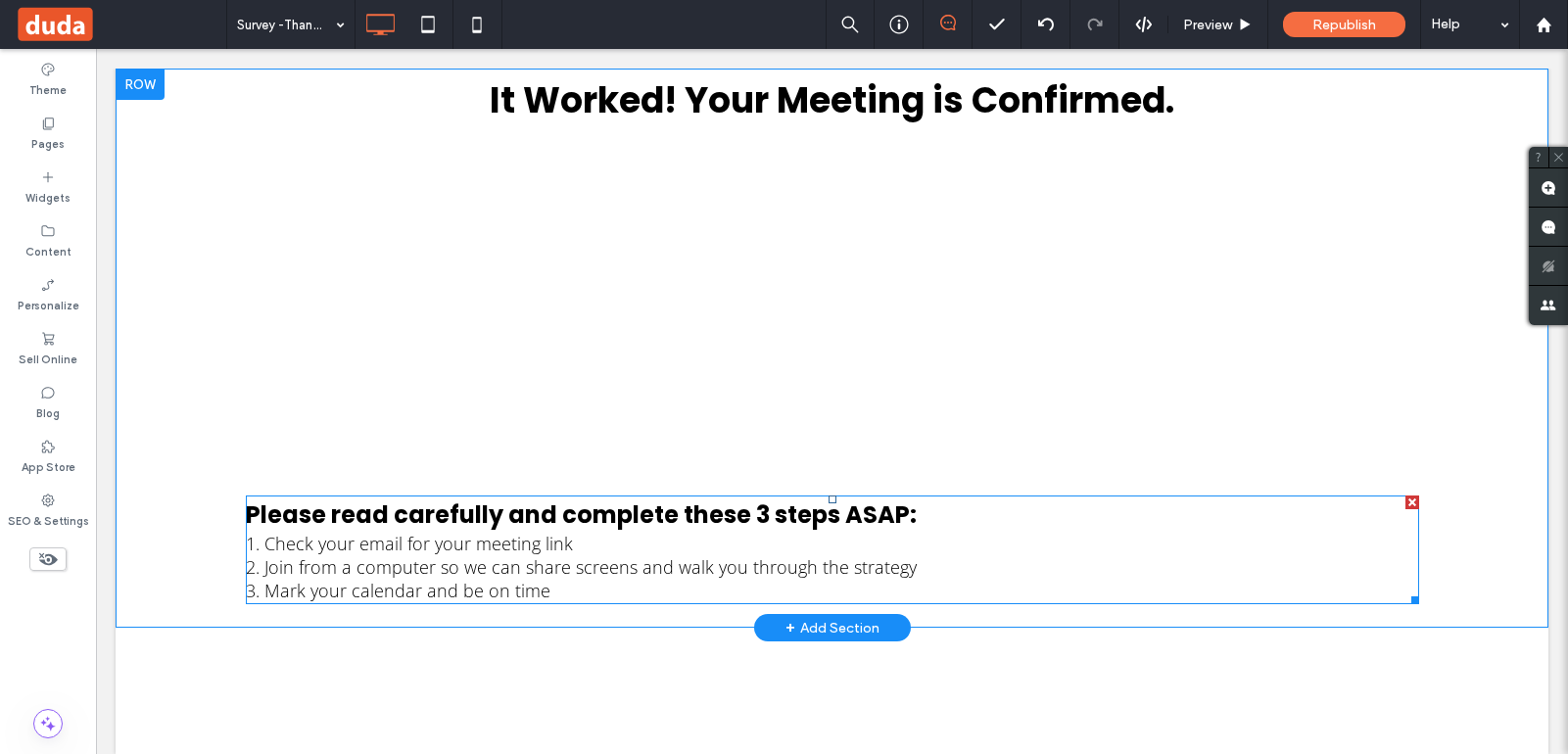 click on "1. Check your email for your meeting link  2. Join from a computer so we can share screens and walk you through the strategy  3. Mark your calendar and be on time" at bounding box center [832, 567] 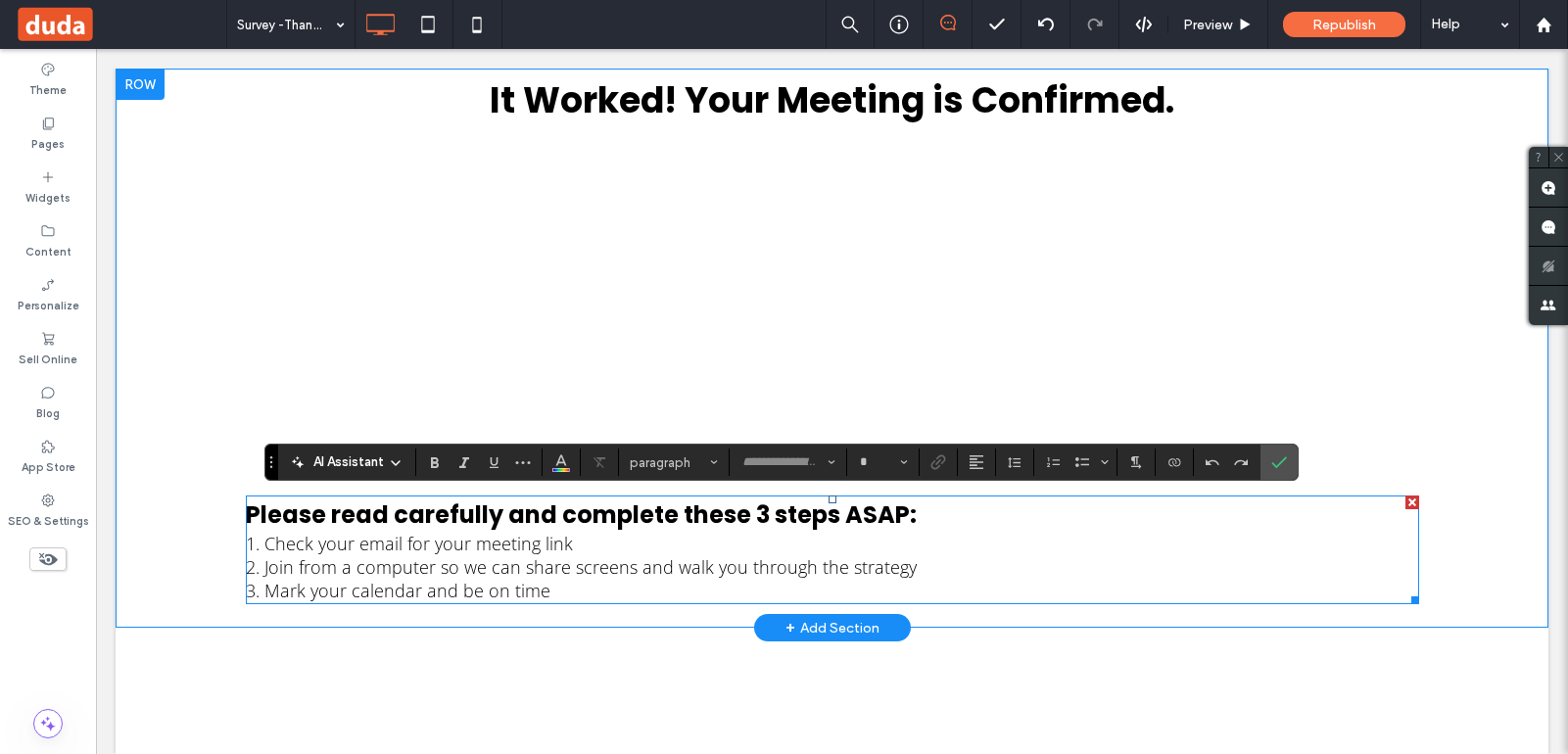 type on "*******" 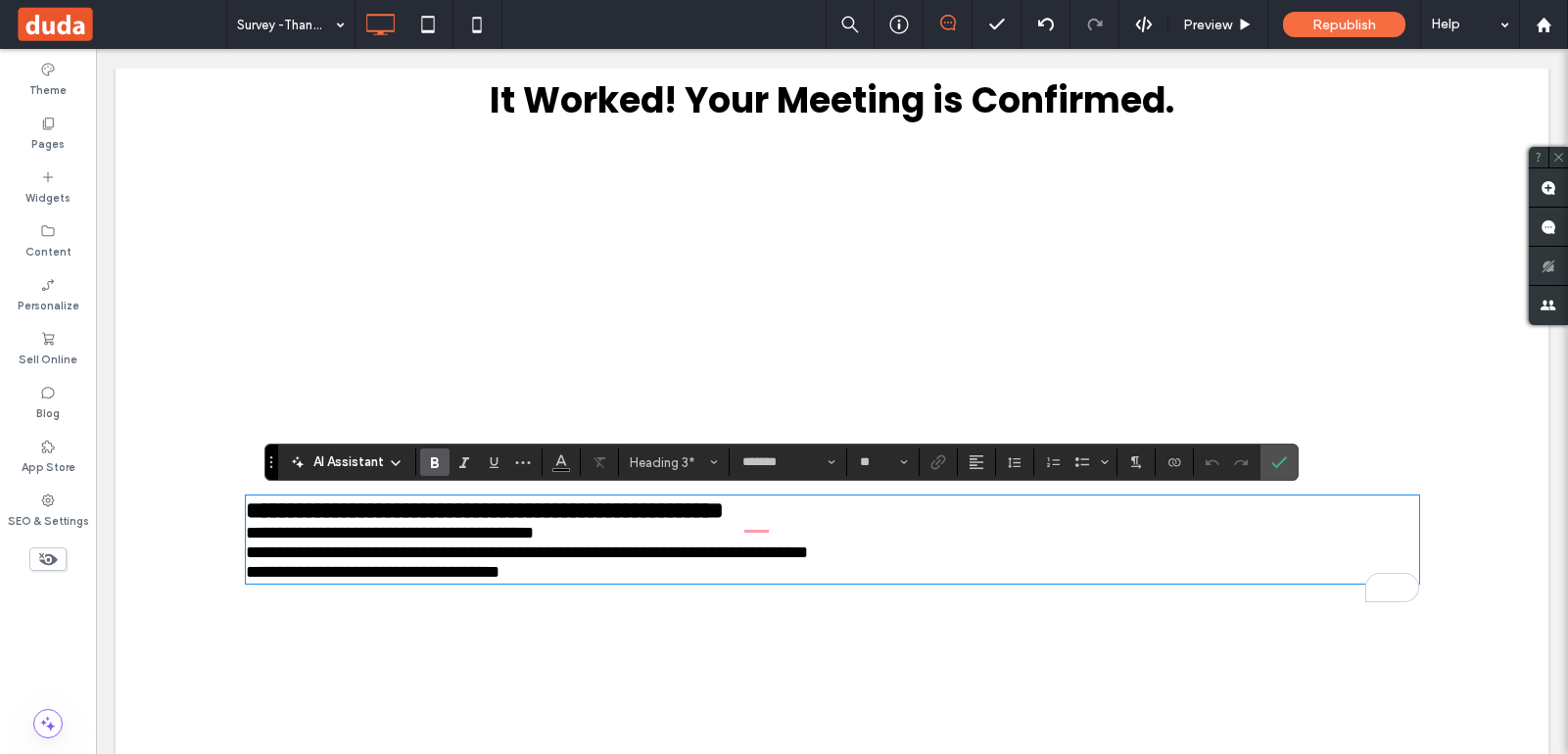 click on "**********" at bounding box center (485, 510) 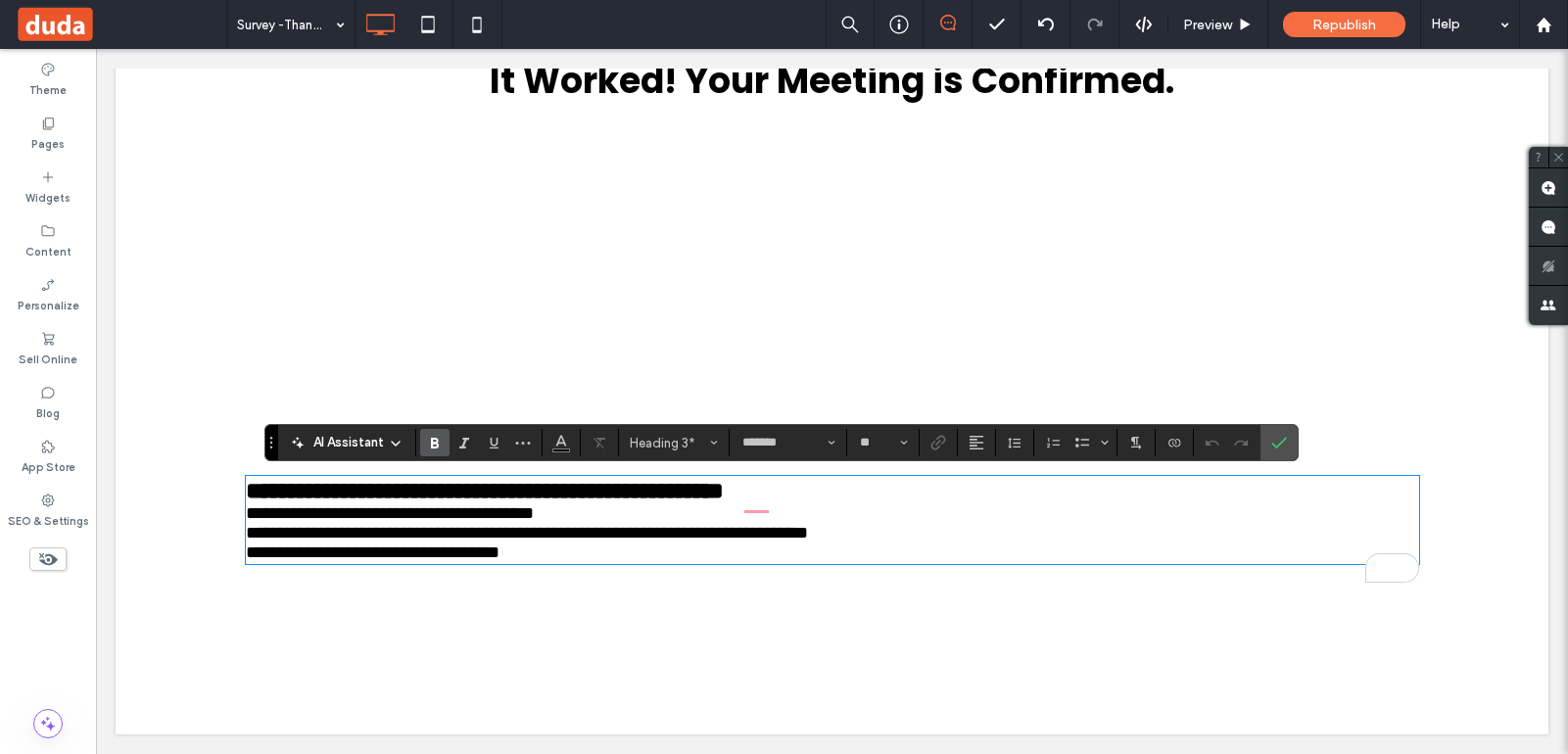 type on "*********" 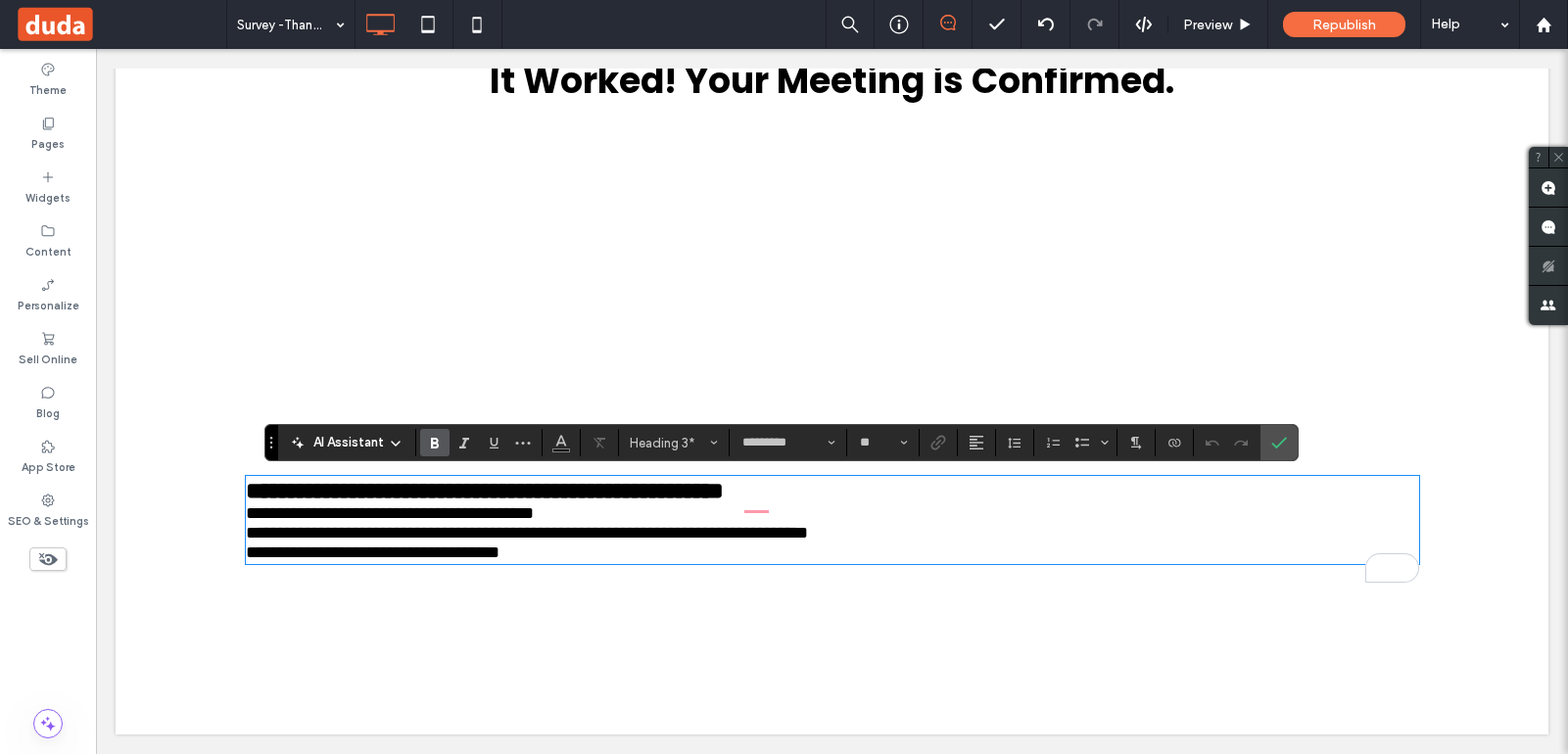 click on "**********" at bounding box center (390, 513) 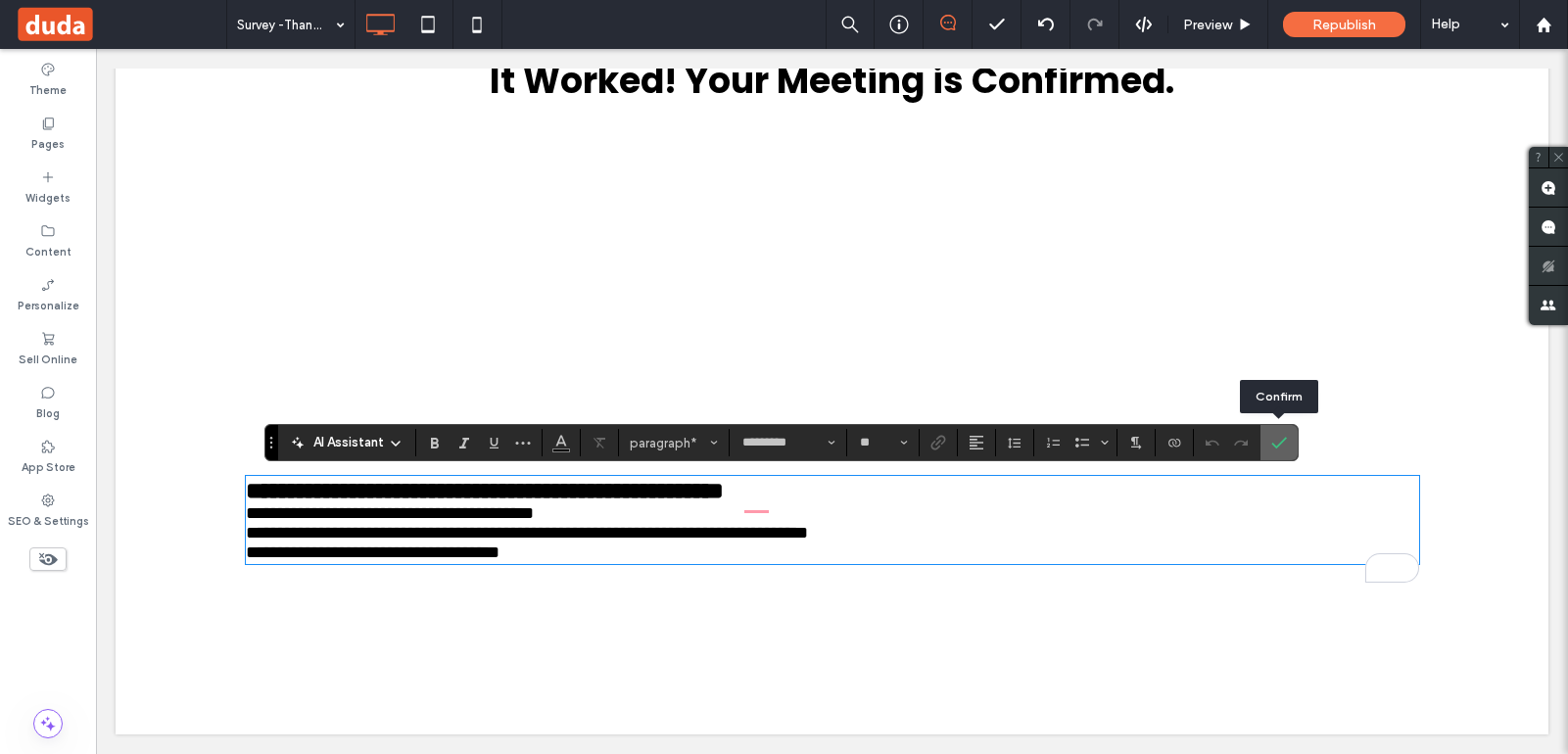 click 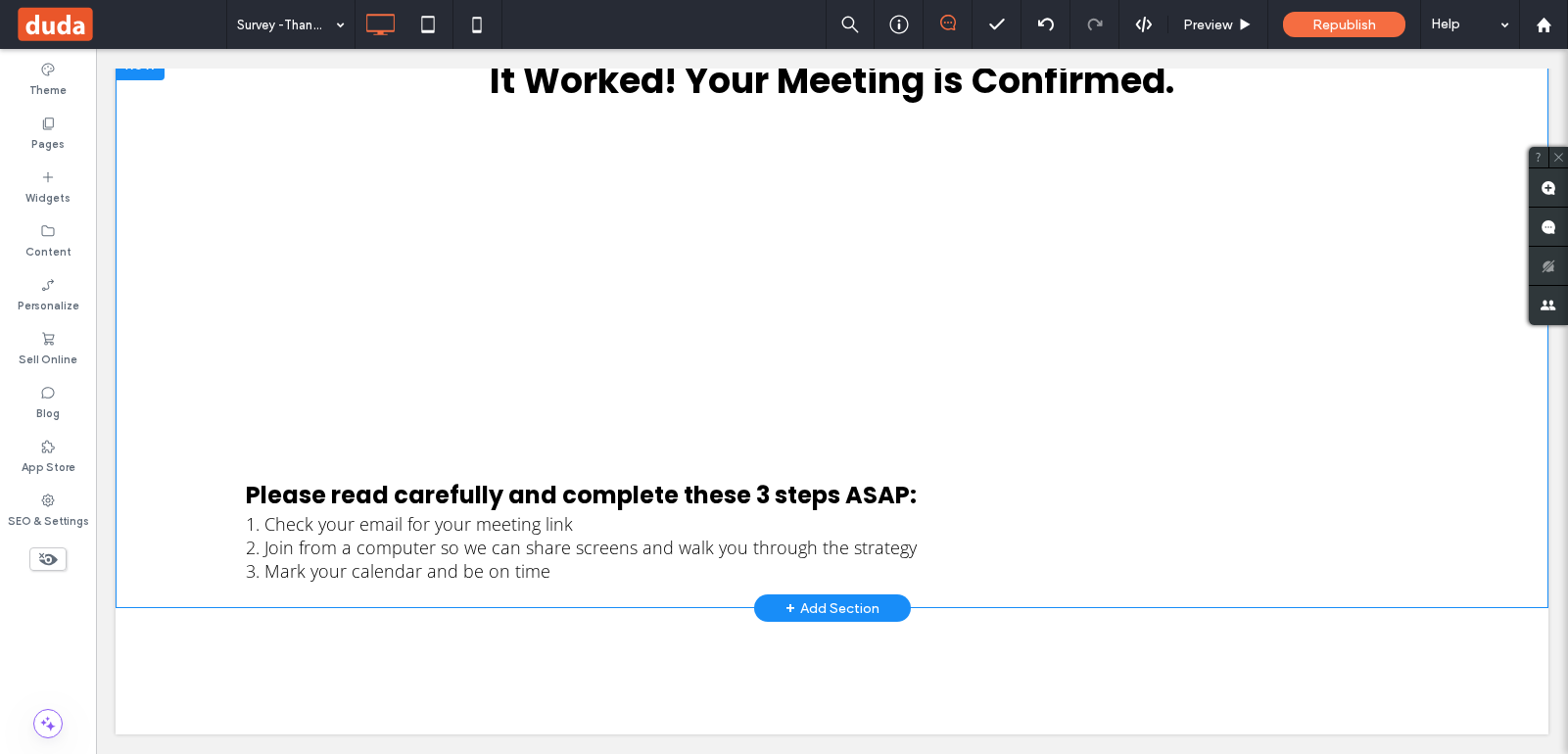 click on "+ Add Section" at bounding box center (832, 608) 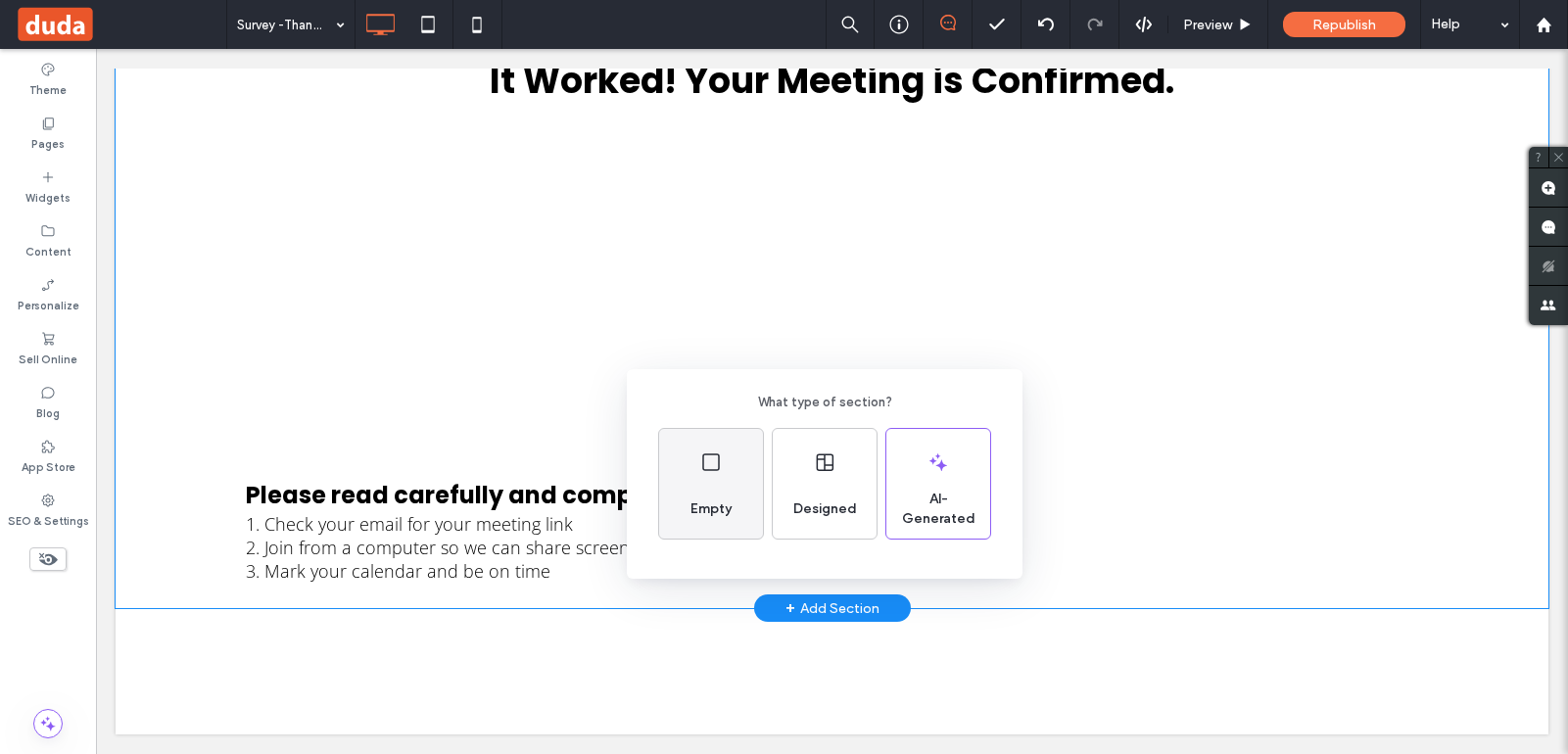 click 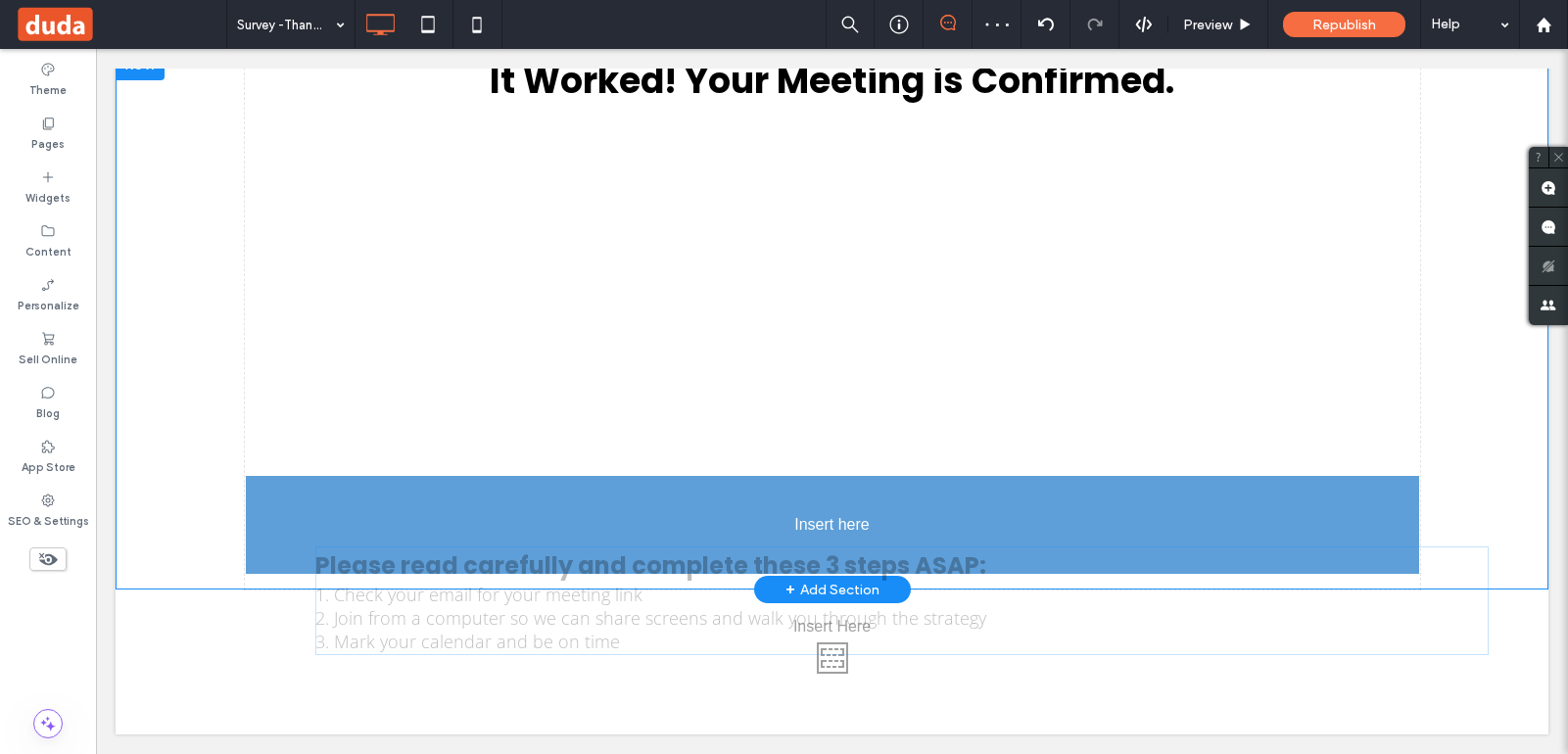 scroll, scrollTop: 20, scrollLeft: 0, axis: vertical 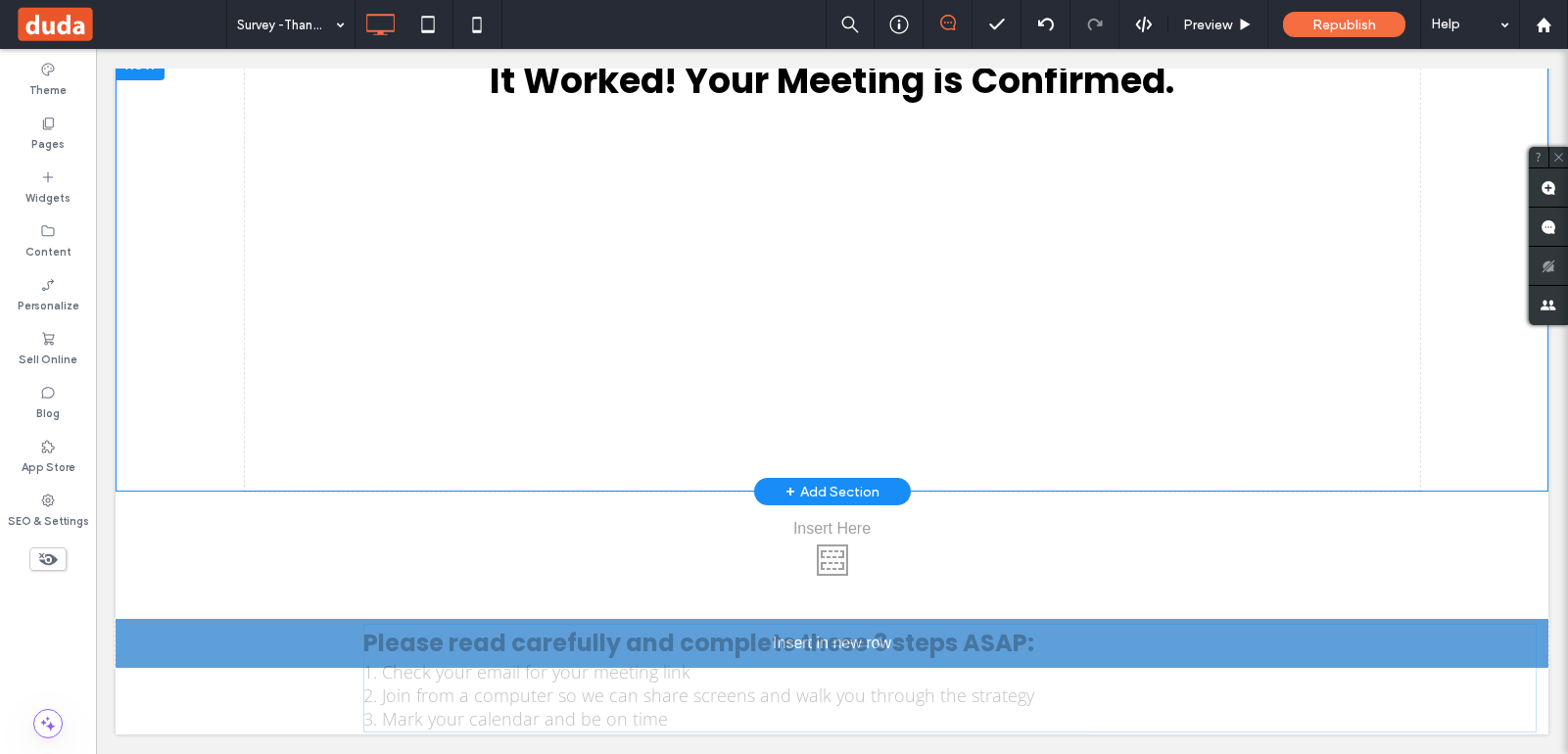 drag, startPoint x: 298, startPoint y: 484, endPoint x: 386, endPoint y: 633, distance: 173.04624 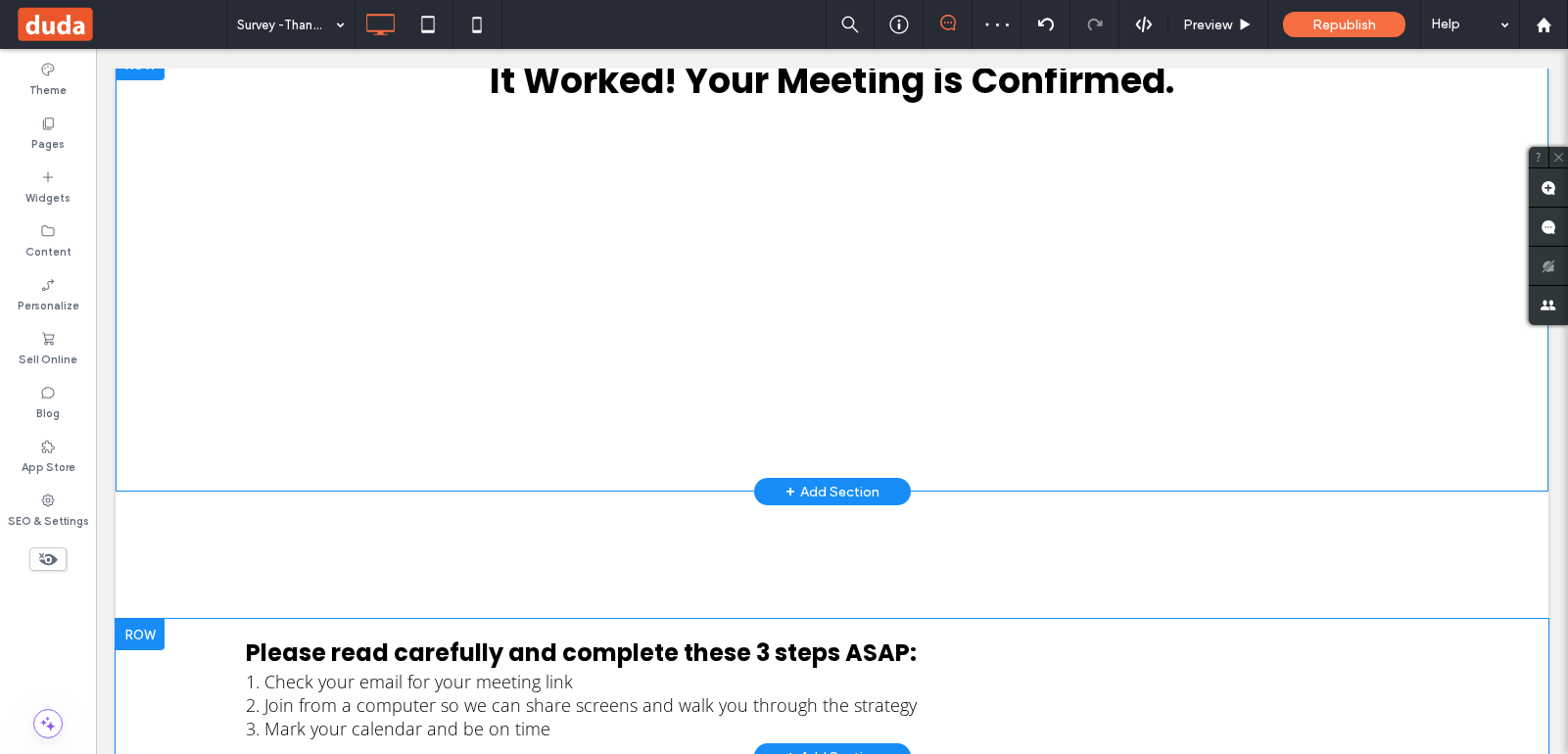 click at bounding box center (140, 635) 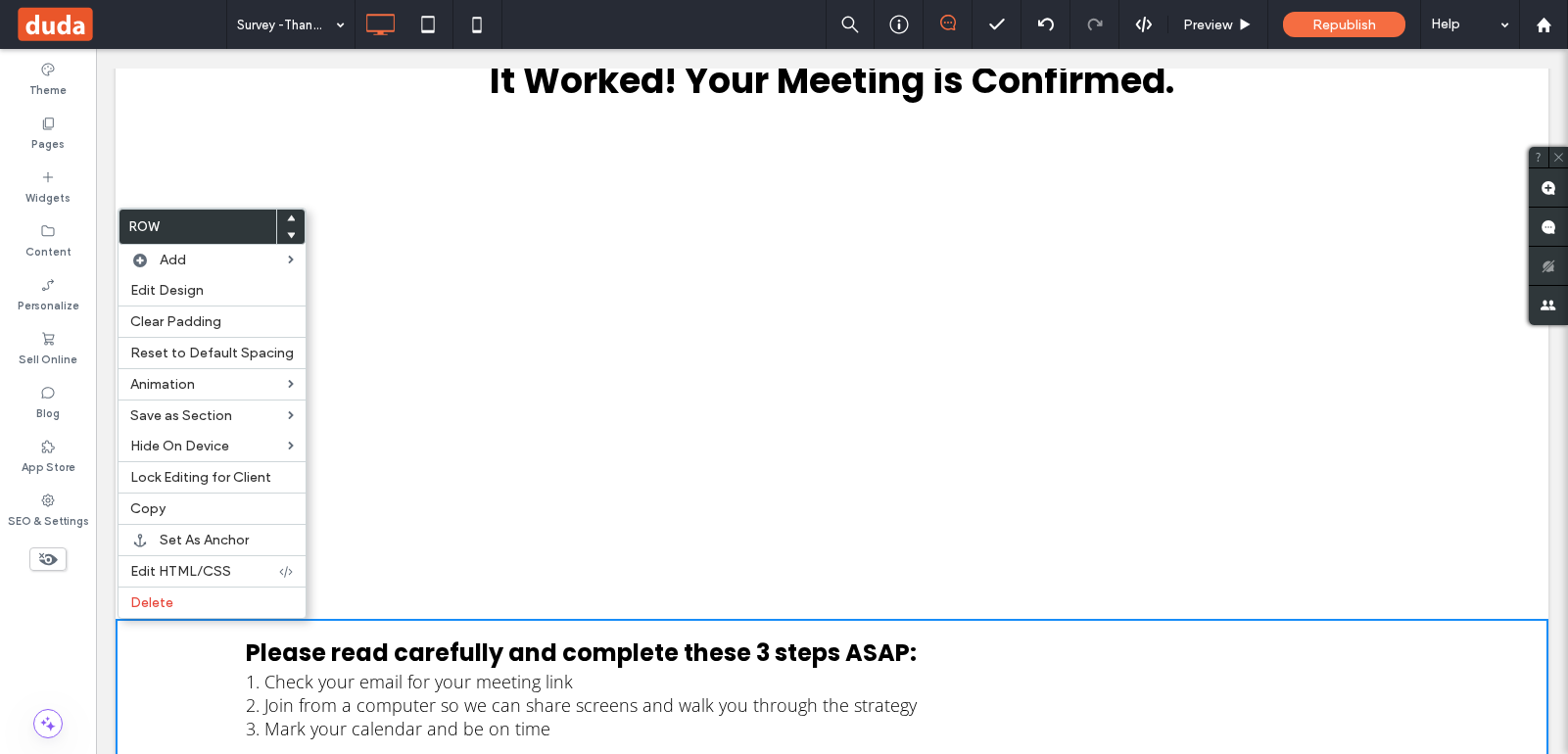 click on "Click To Paste     Click To Paste     Please read carefully and complete these 3 steps ASAP: 1. Check your email for your meeting link  2. Join from a computer so we can share screens and walk you through the strategy  3. Mark your calendar and be on time
Row + Add Section" at bounding box center [832, 687] 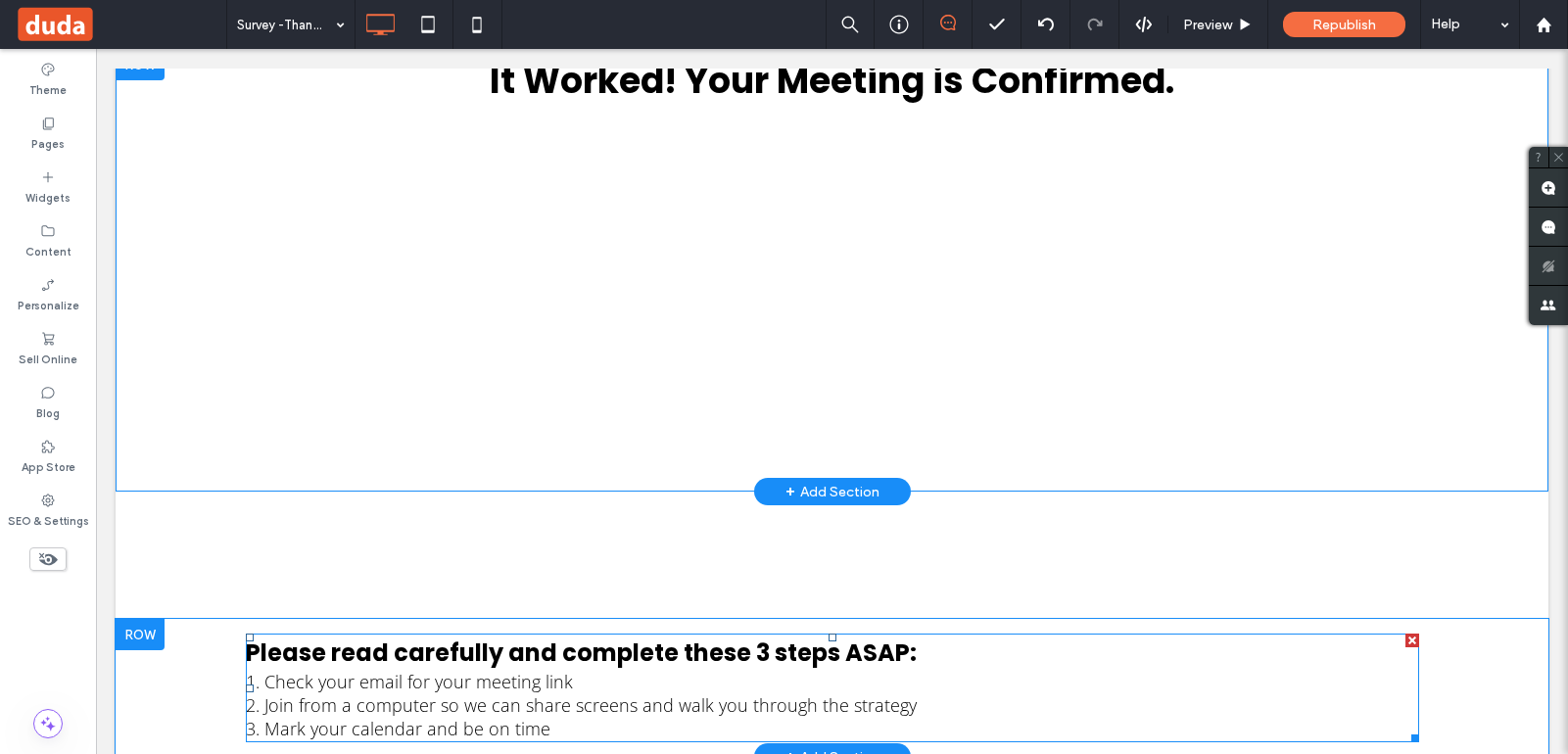 click on "Please read carefully and complete these 3 steps ASAP:" at bounding box center (581, 652) 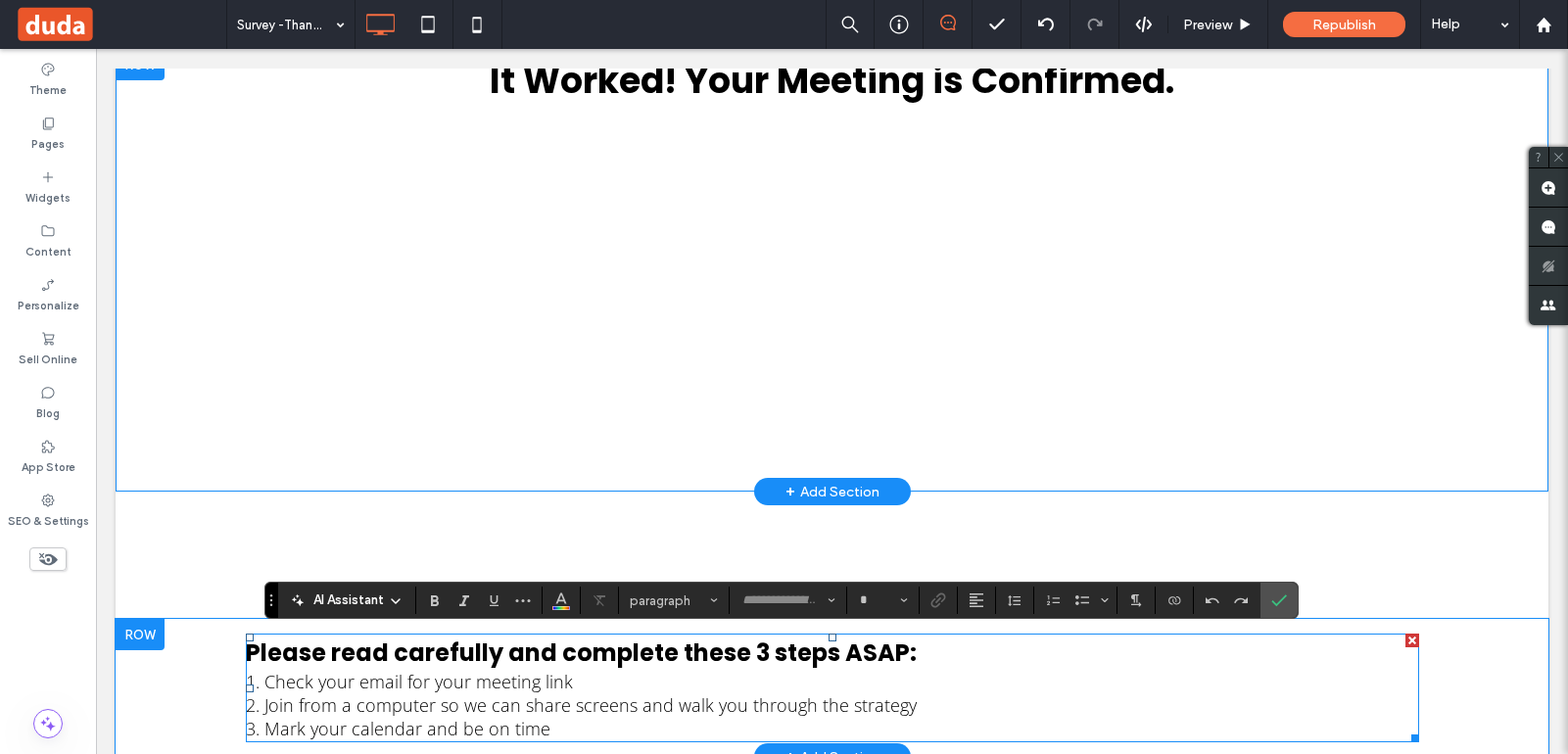 type on "*********" 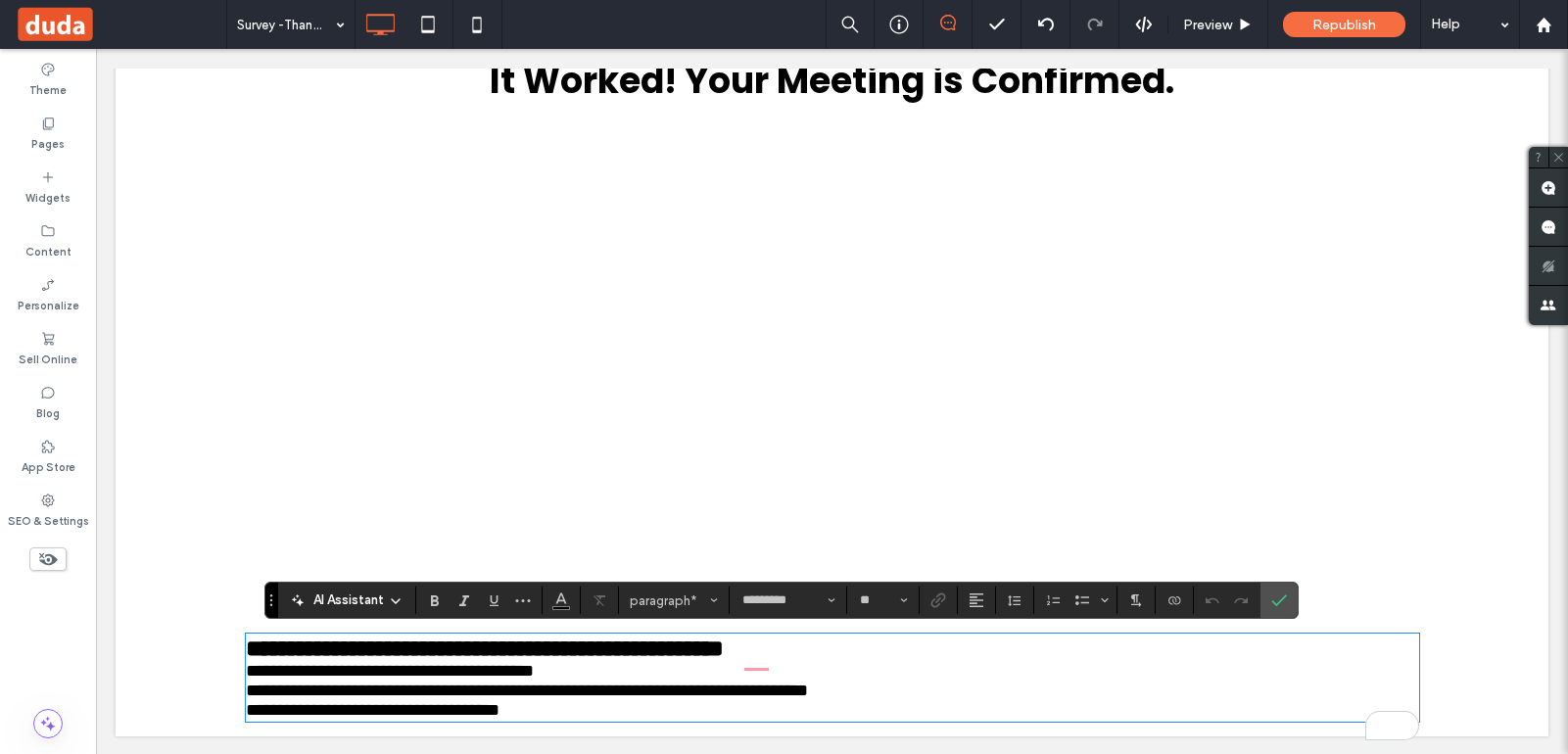 click on "AI Assistant" at bounding box center (349, 600) 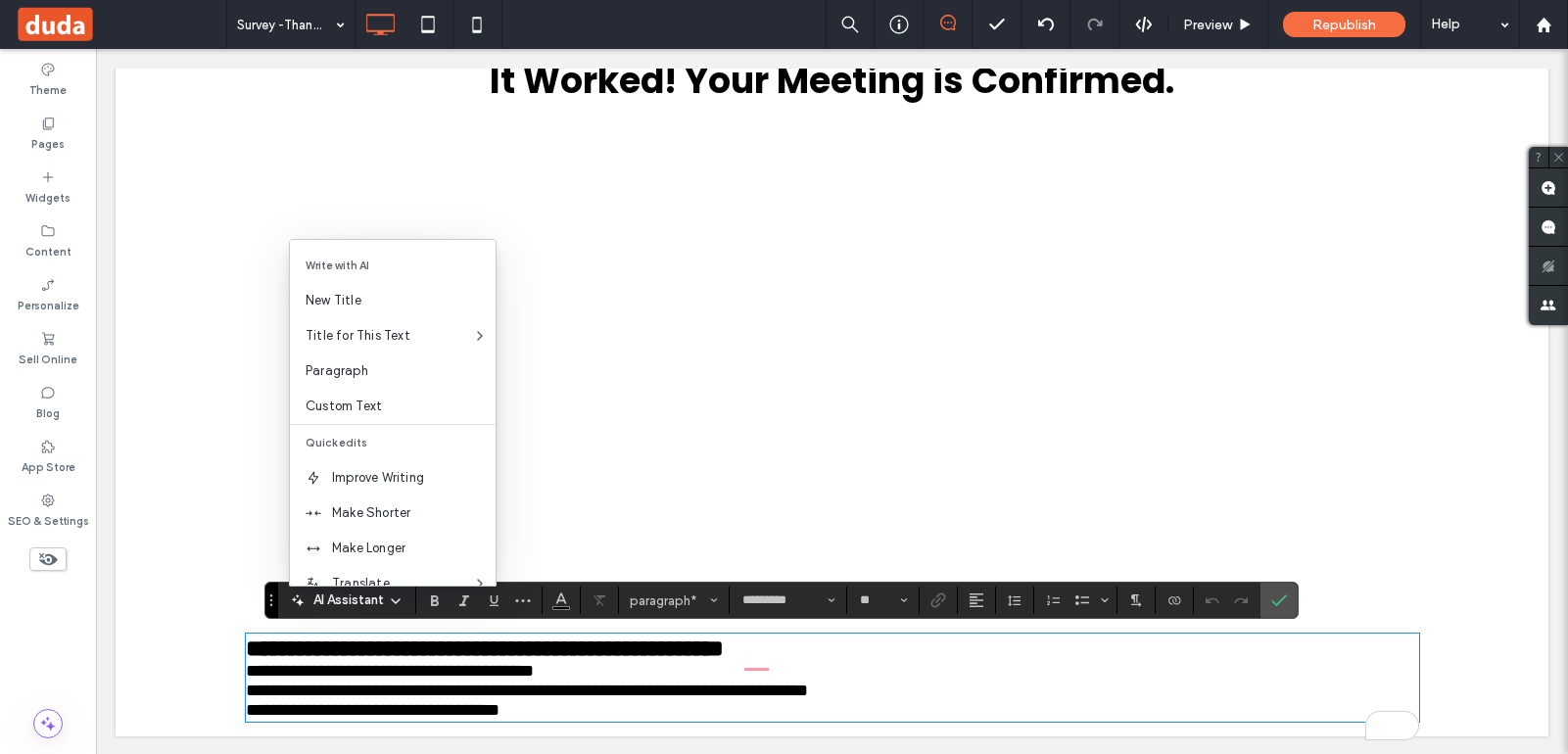 click on "Click To Paste     Click To Paste" at bounding box center (832, 555) 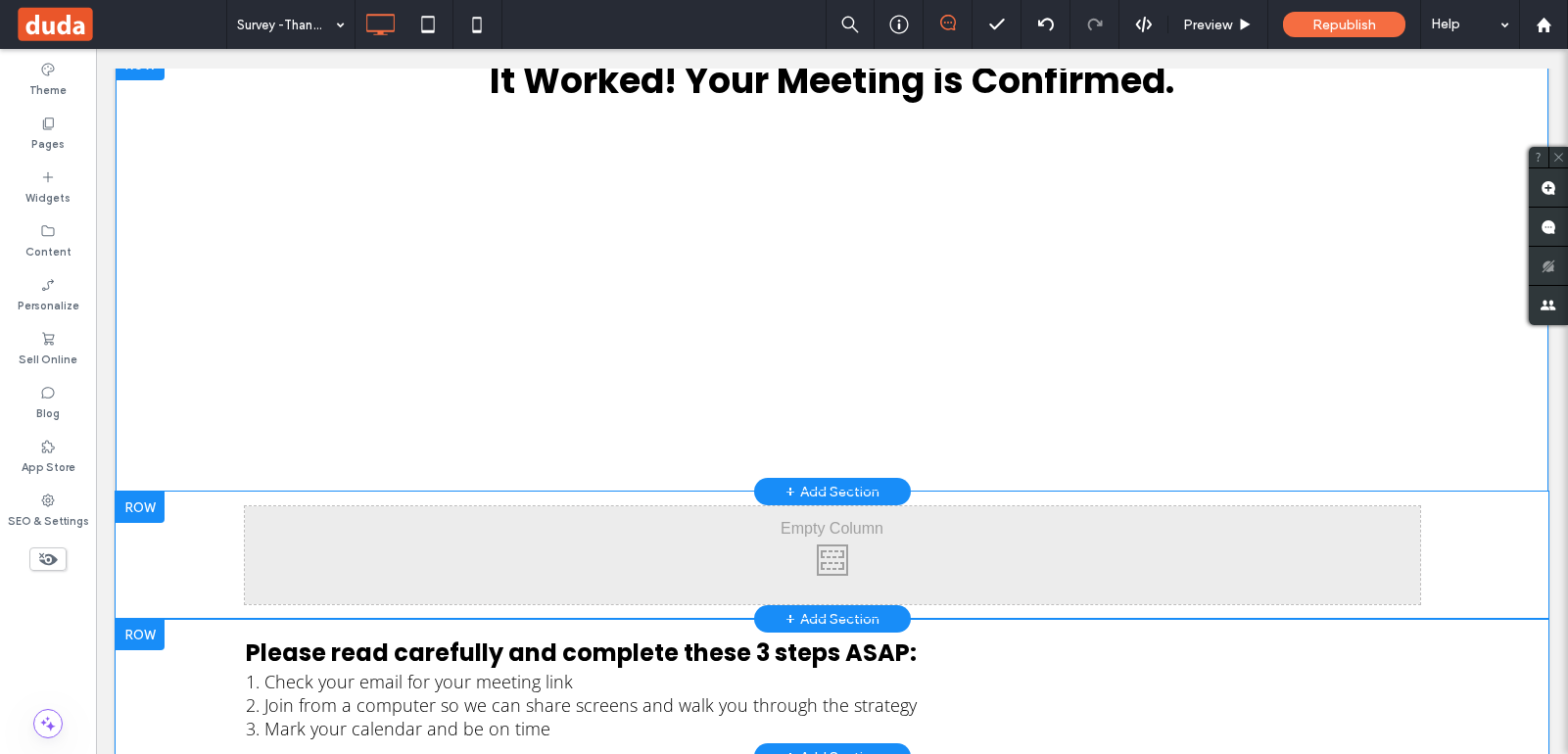 click on "Click To Paste     Click To Paste" at bounding box center [832, 555] 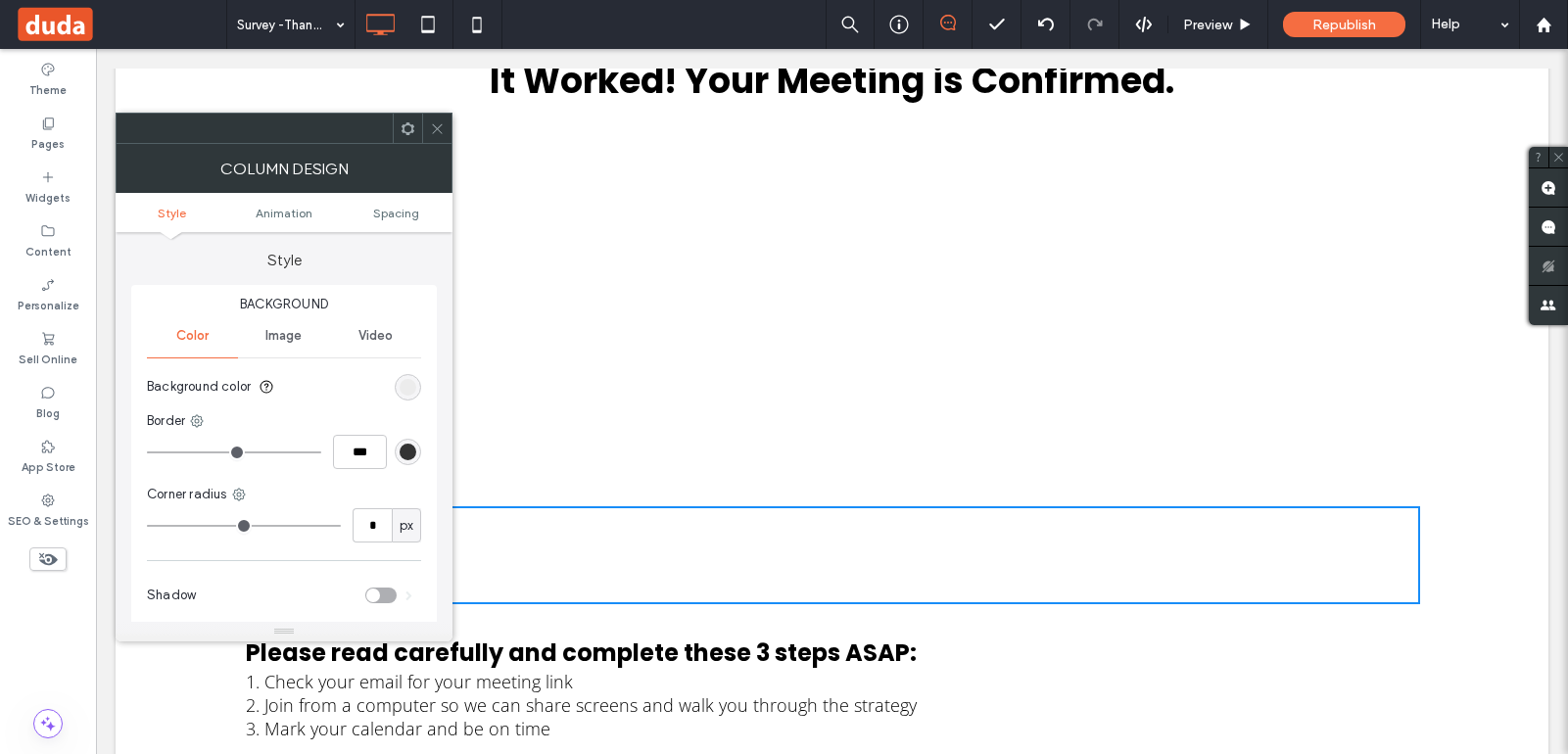 click 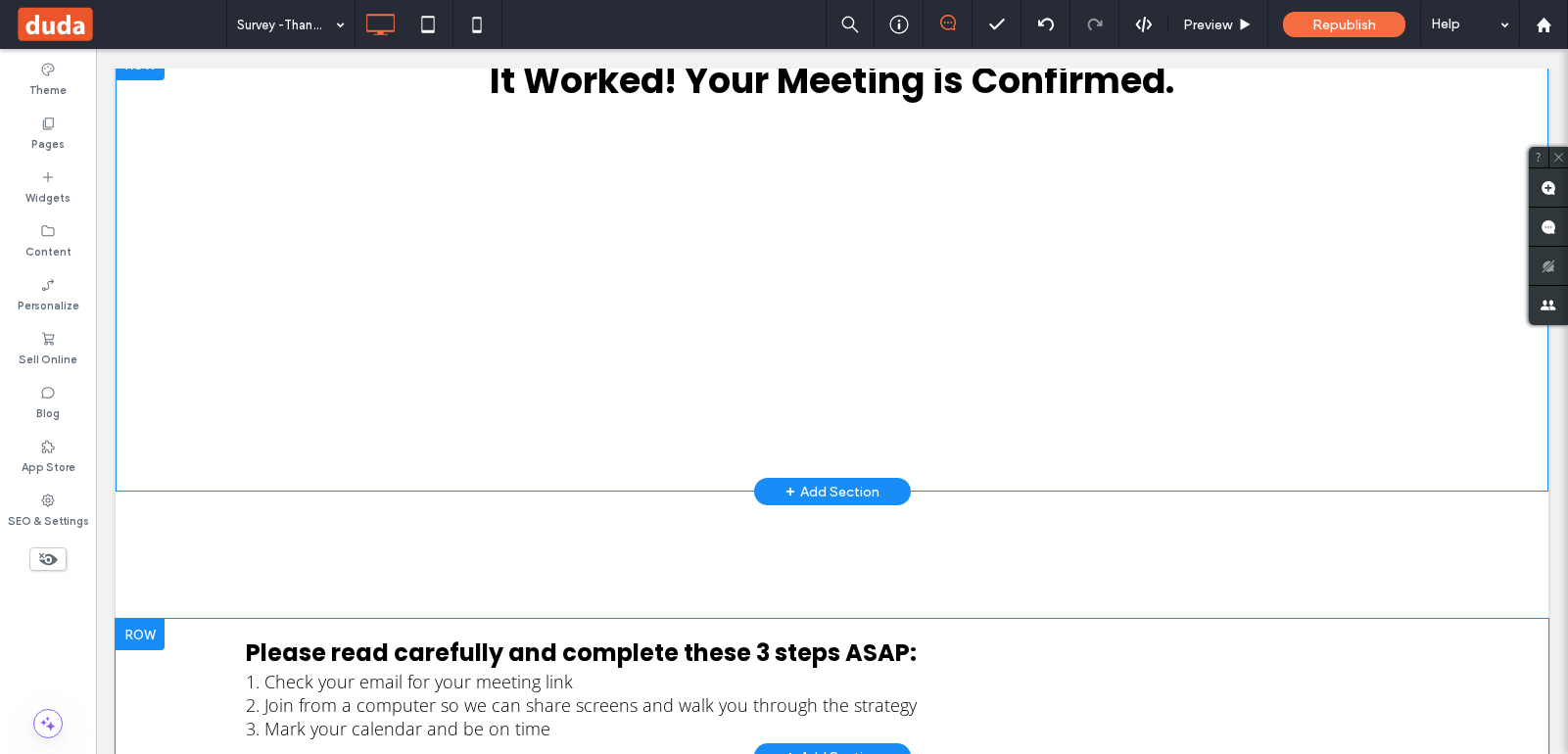 click at bounding box center (140, 635) 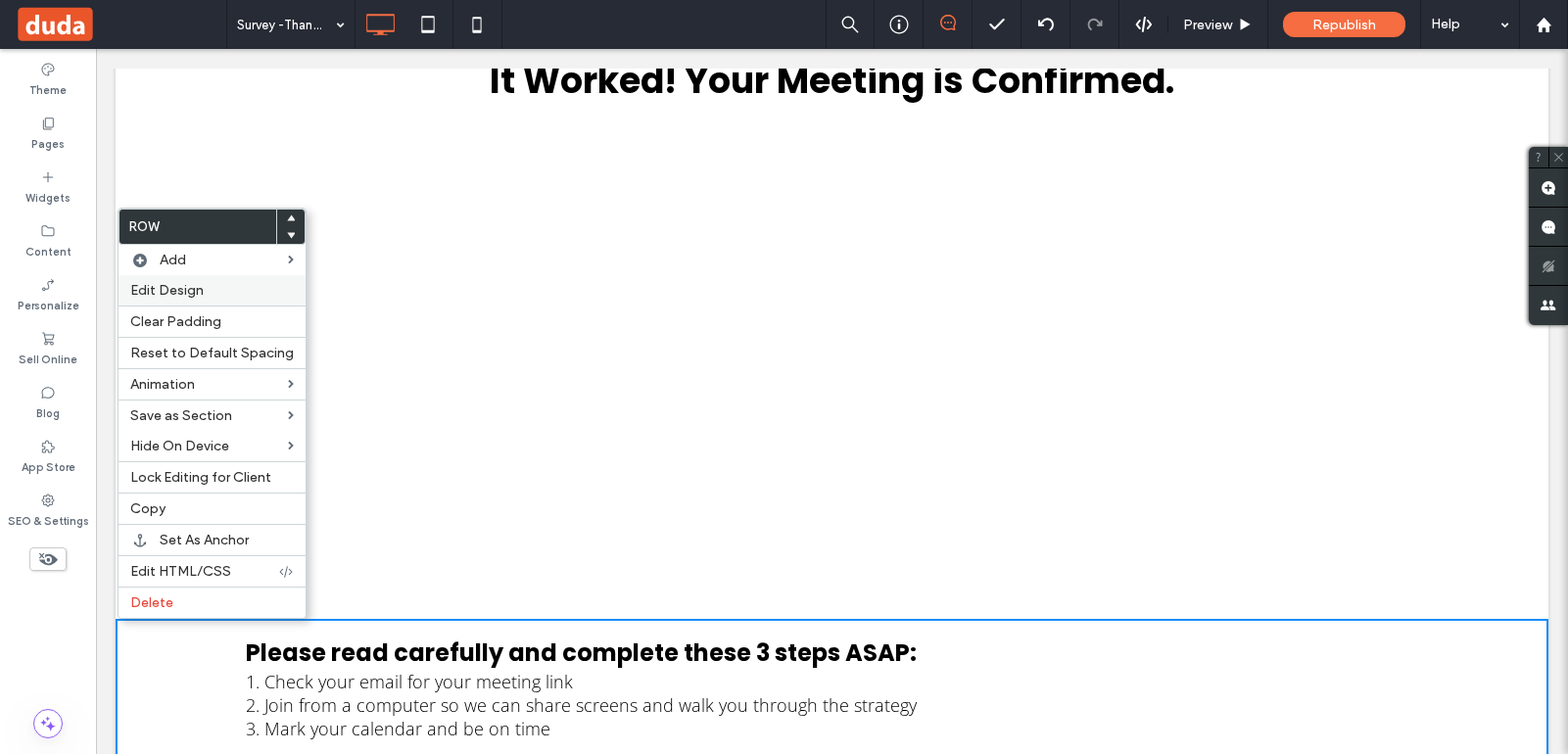 click on "Edit Design" at bounding box center (166, 290) 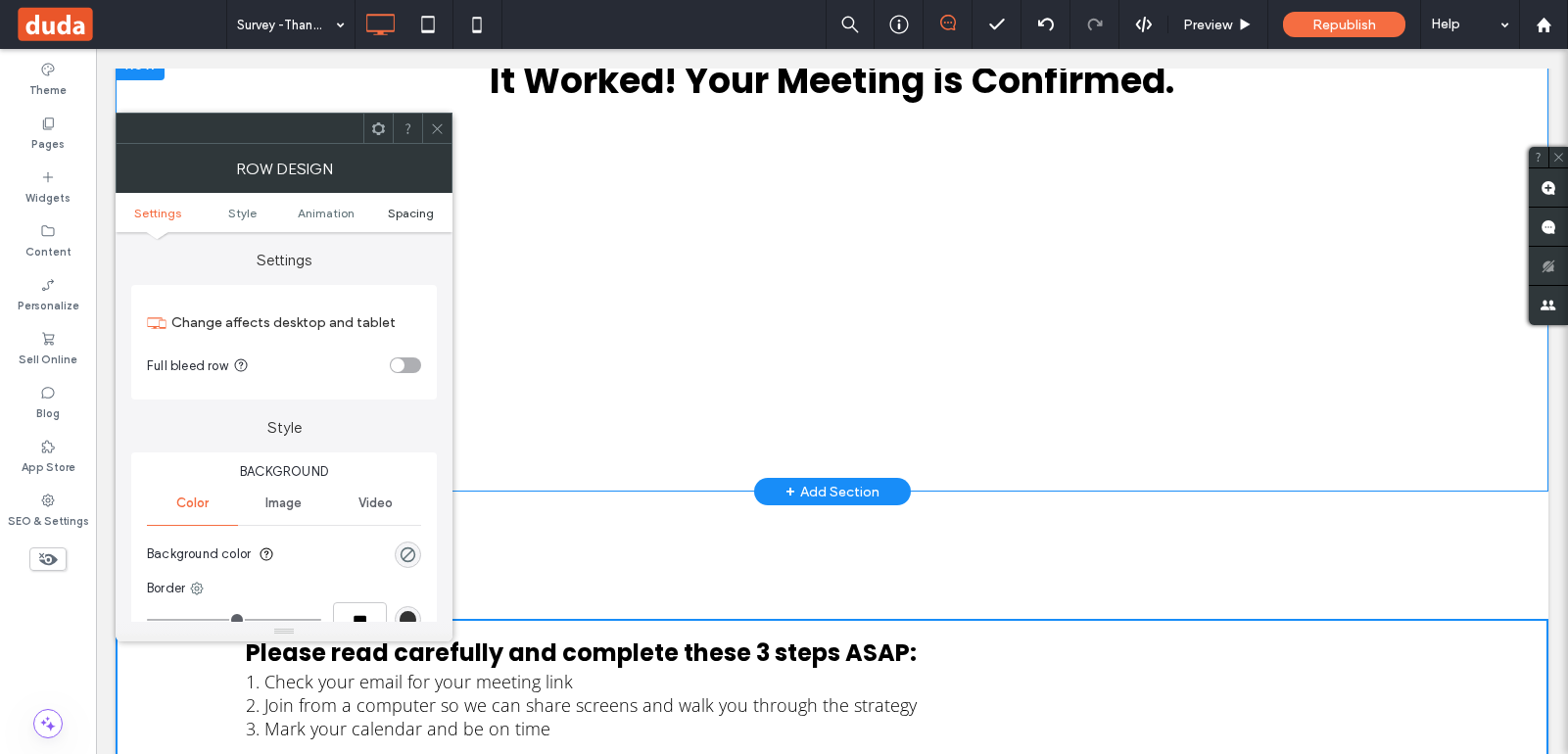 click on "Spacing" at bounding box center [410, 212] 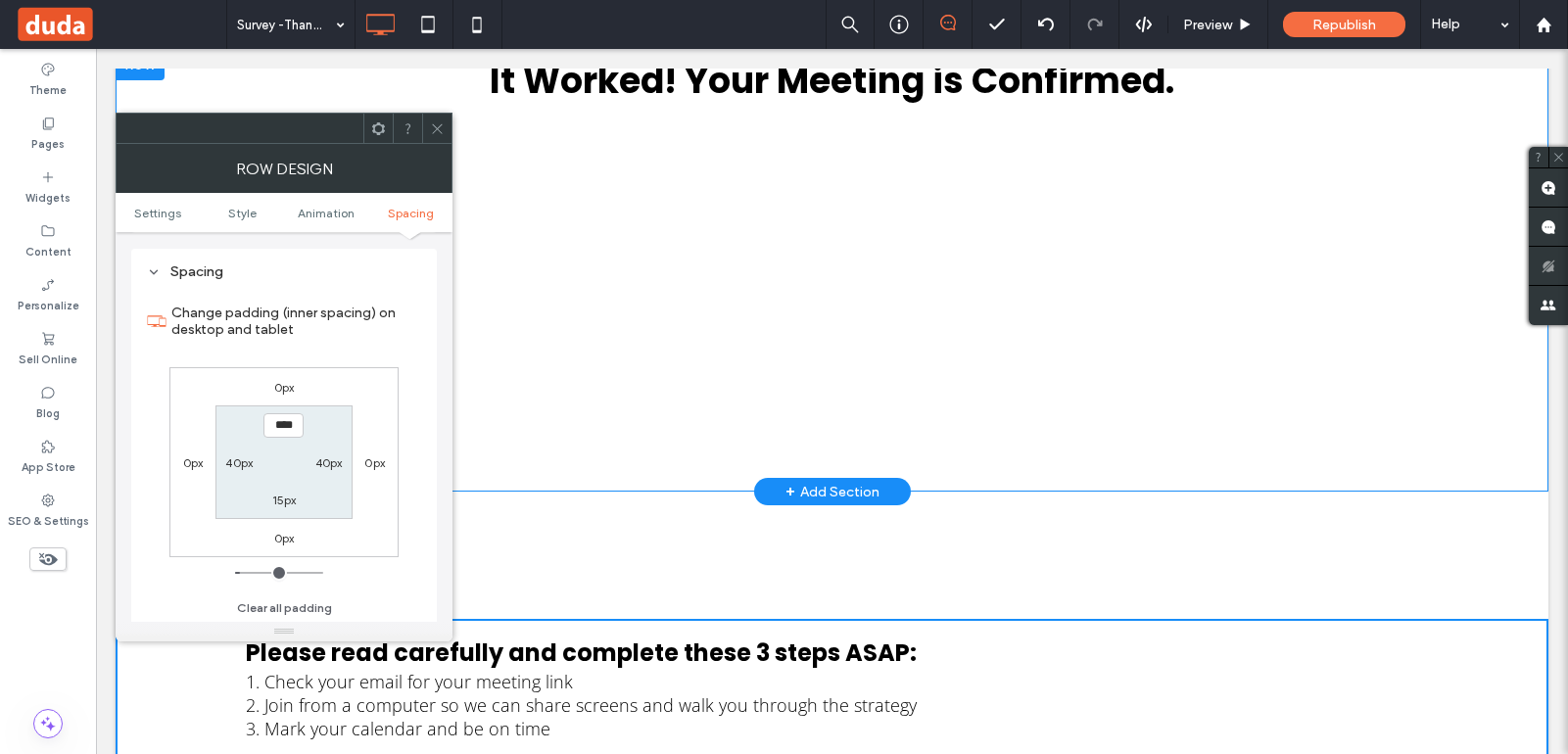 scroll, scrollTop: 553, scrollLeft: 0, axis: vertical 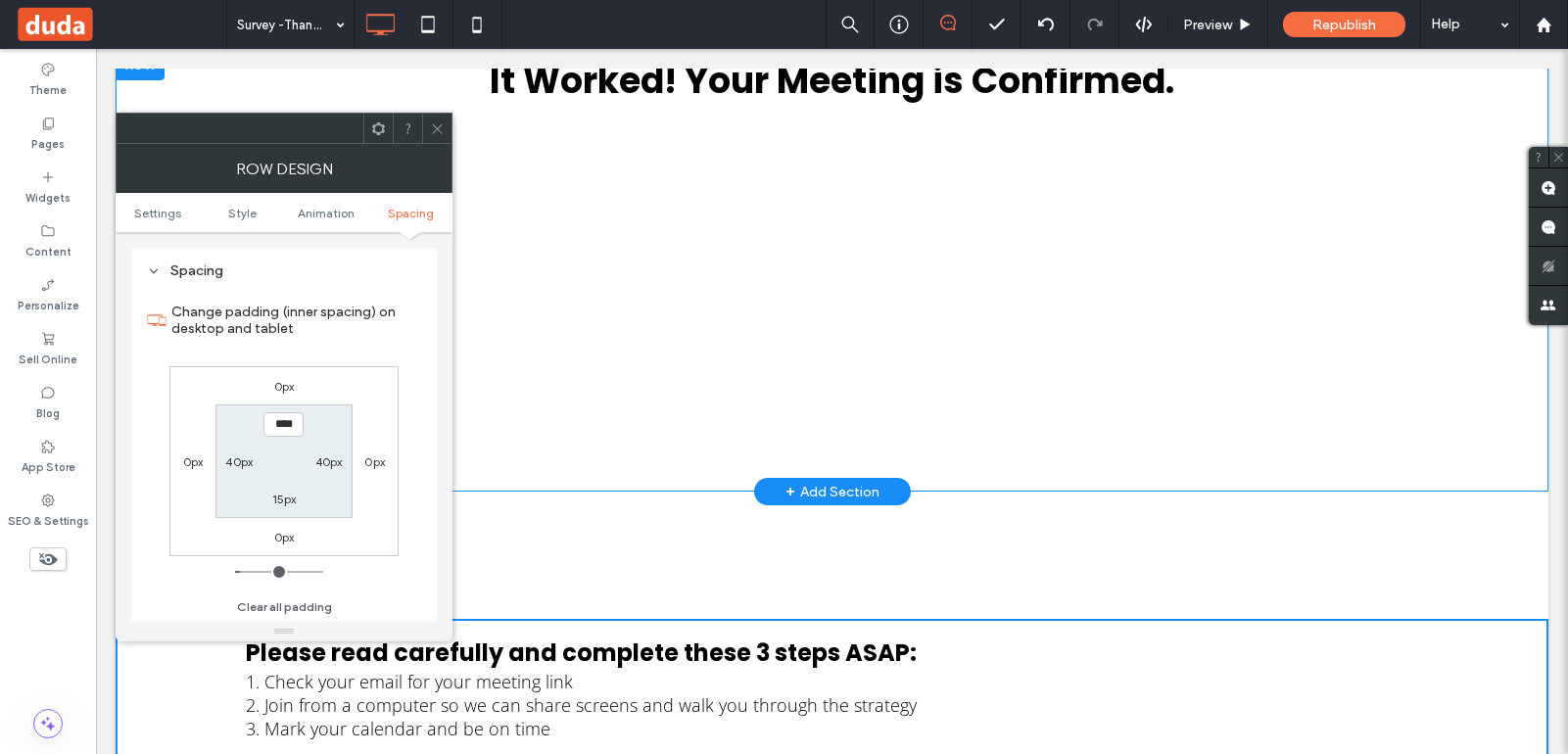 click on "Settings Style Animation Spacing" at bounding box center (284, 212) 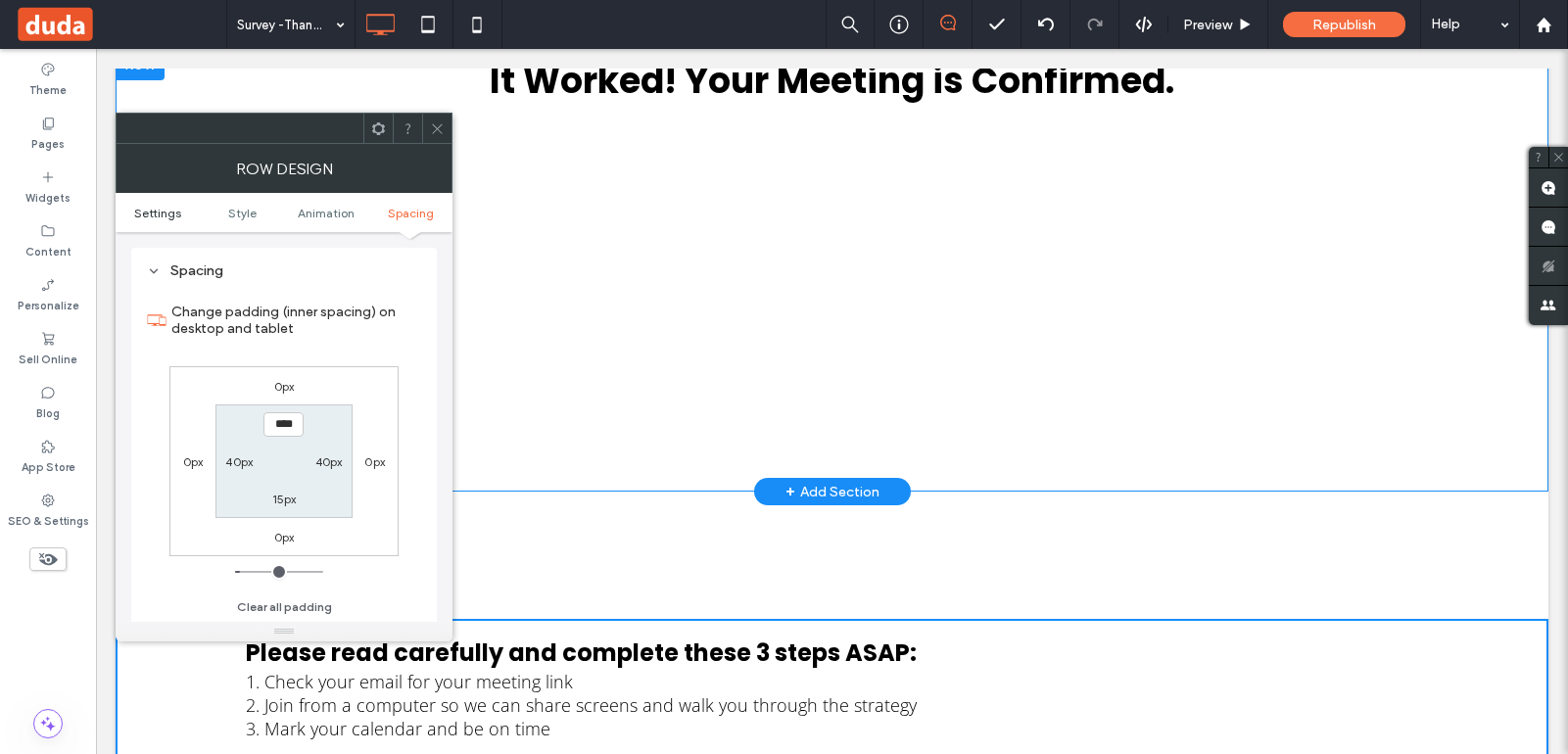 click on "Settings" at bounding box center [158, 212] 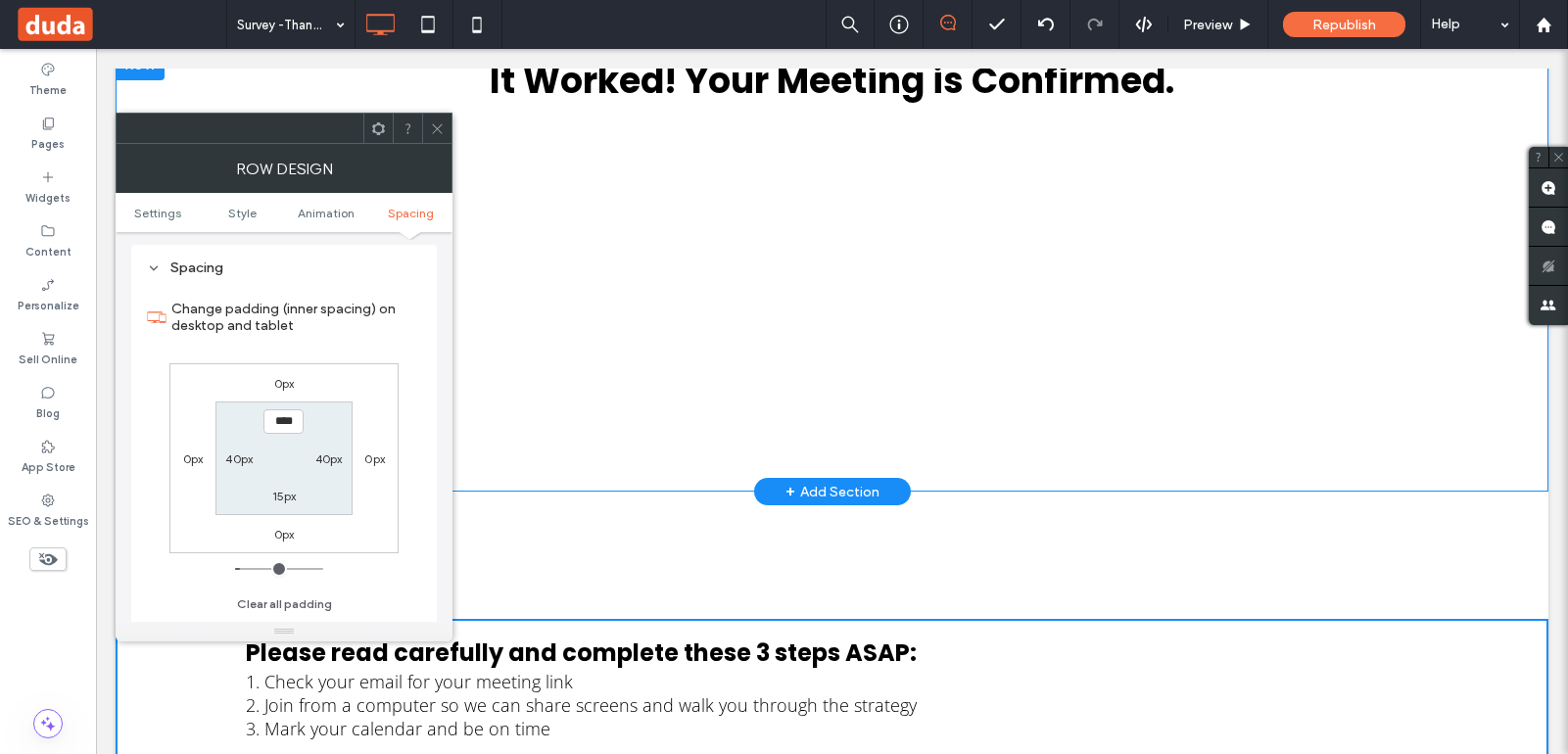 scroll, scrollTop: 764, scrollLeft: 0, axis: vertical 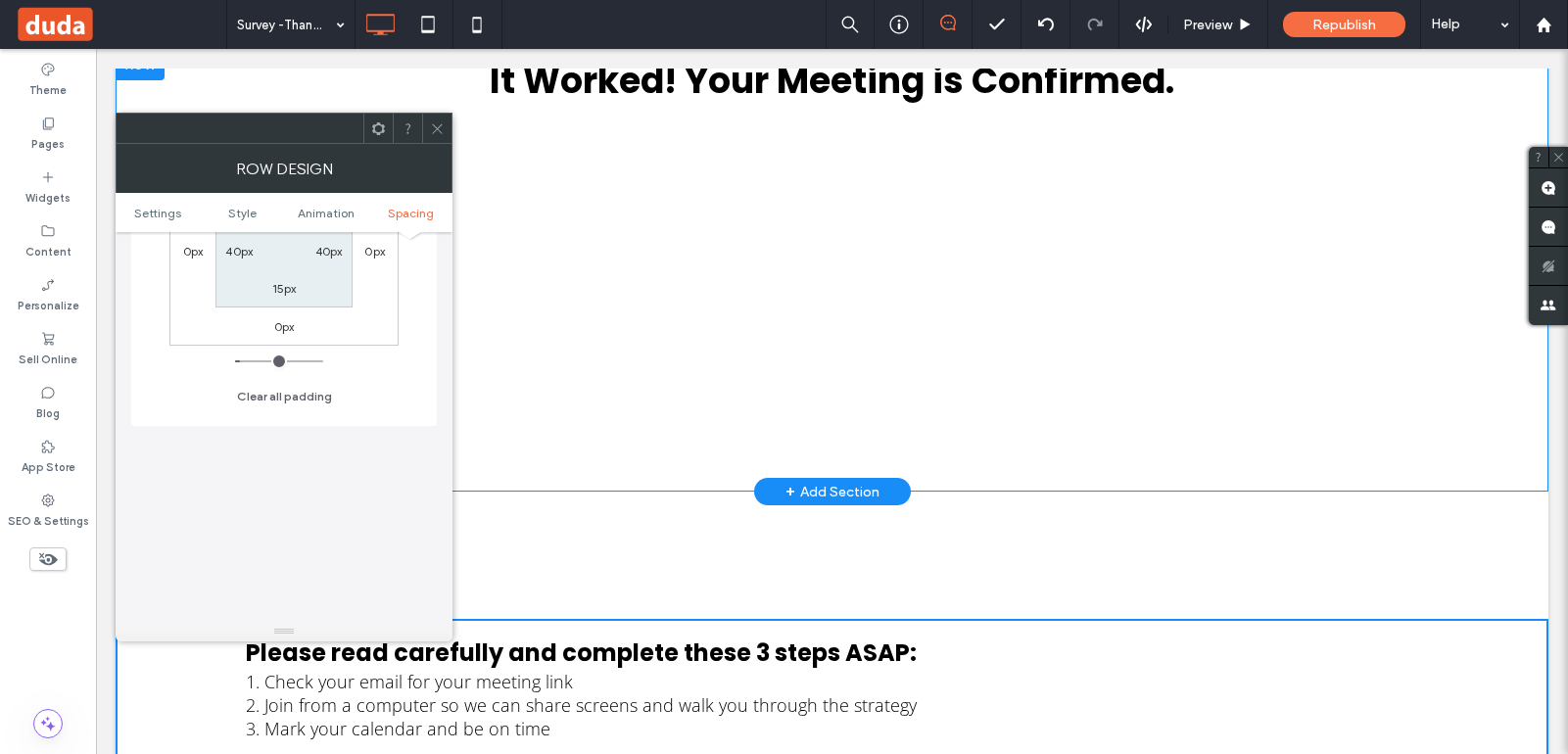 click on "It Worked! Your Meeting is Confirmed. ﻿
Click To Paste" at bounding box center (832, 270) 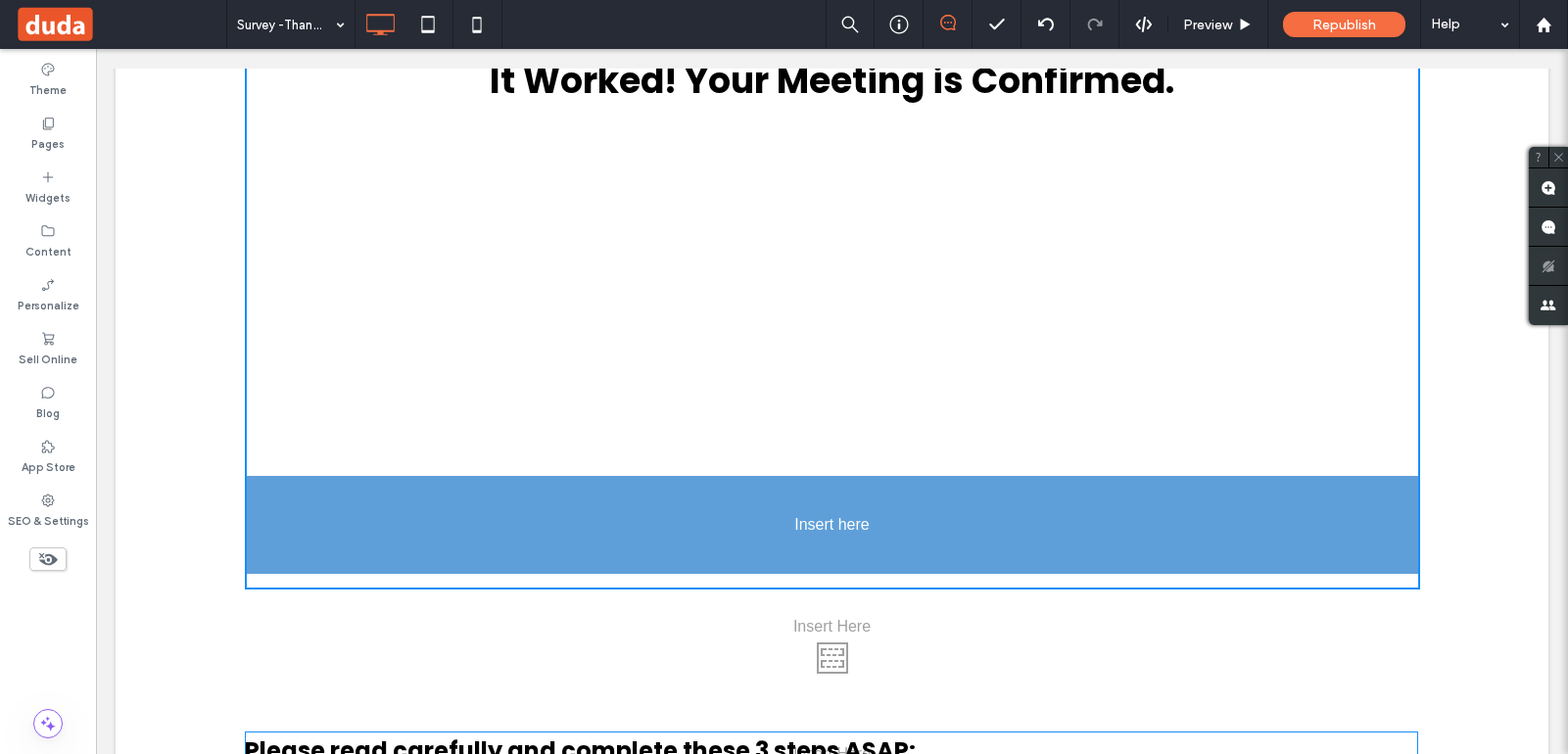 drag, startPoint x: 308, startPoint y: 662, endPoint x: 514, endPoint y: 498, distance: 263.3097 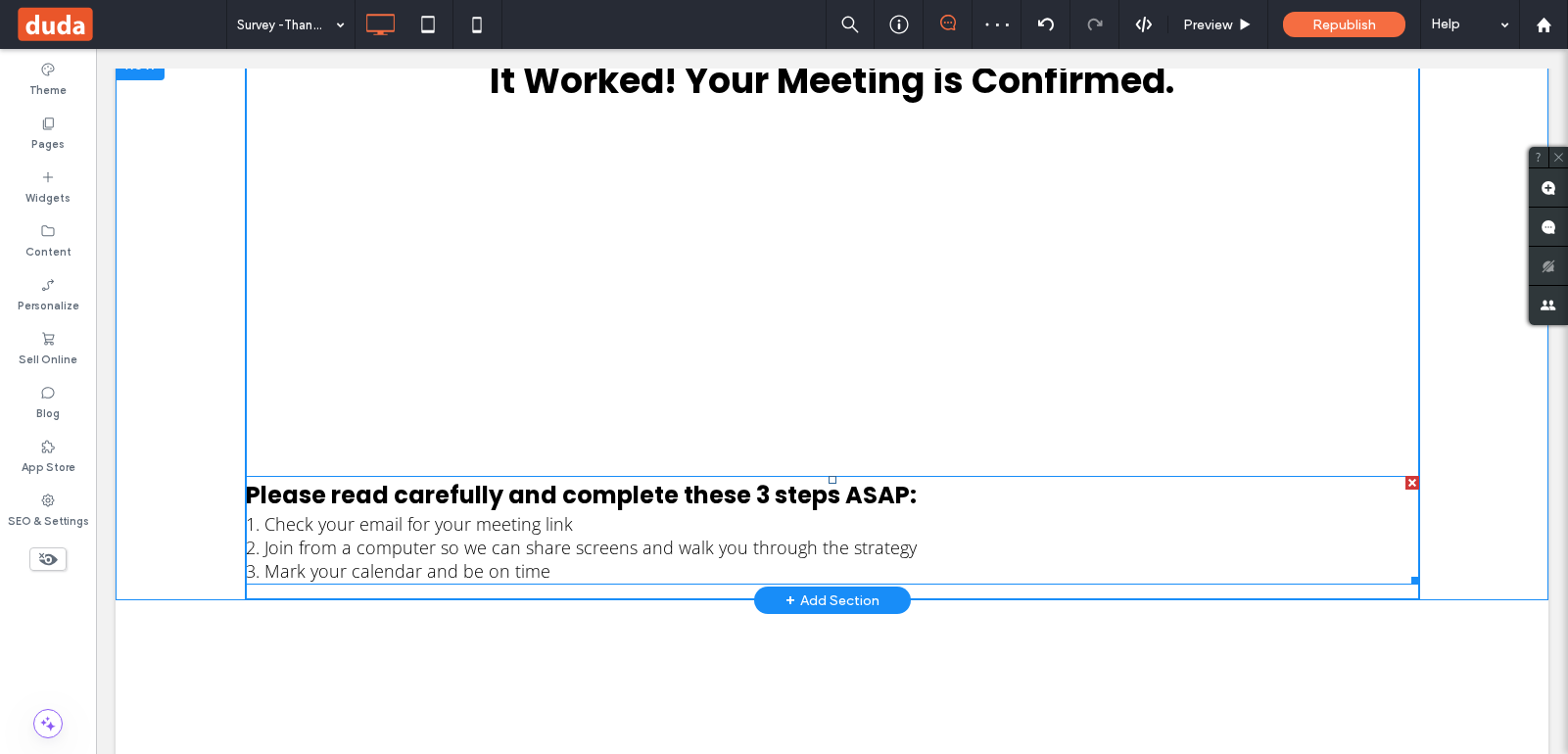 click on "1. Check your email for your meeting link  2. Join from a computer so we can share screens and walk you through the strategy  3. Mark your calendar and be on time" at bounding box center (832, 547) 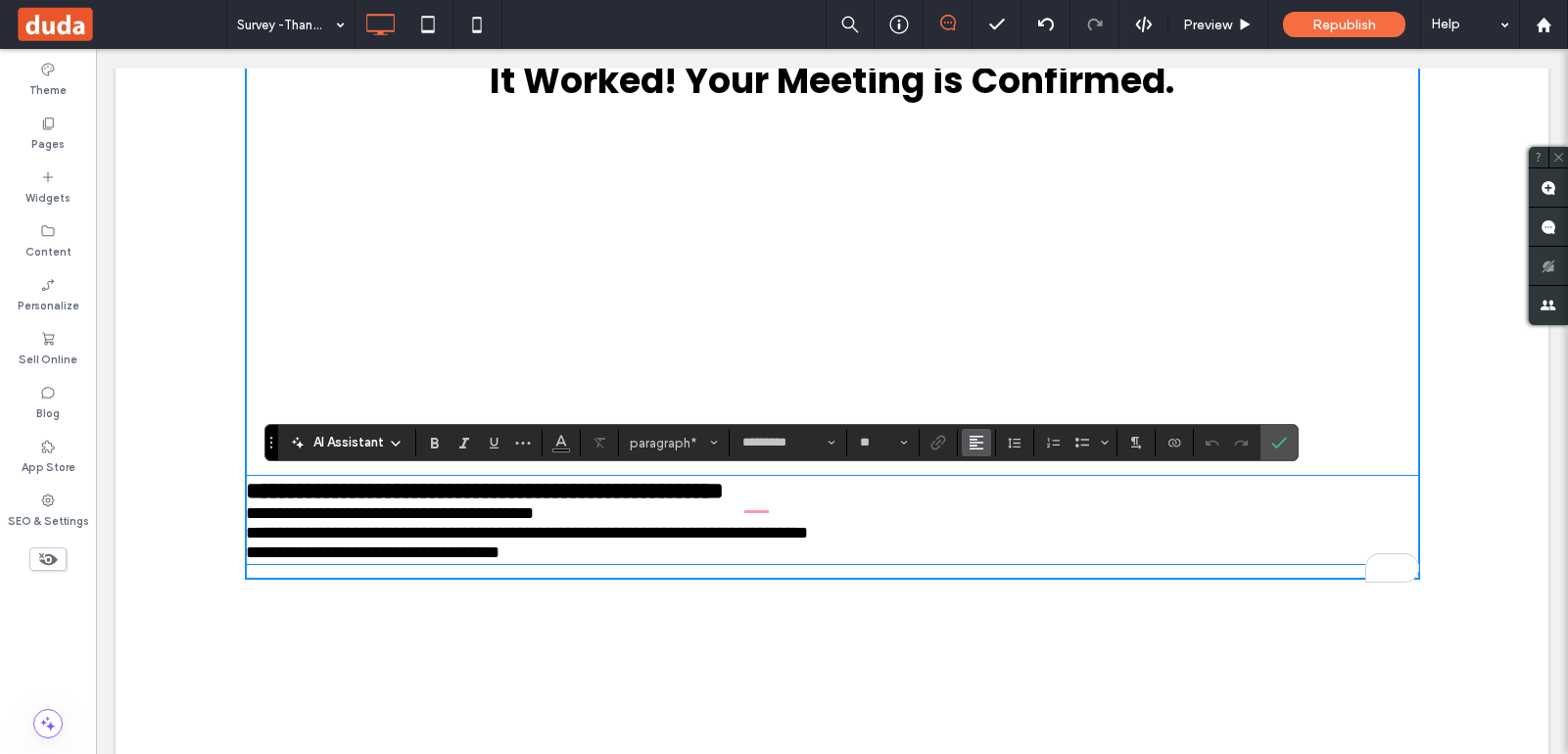 click 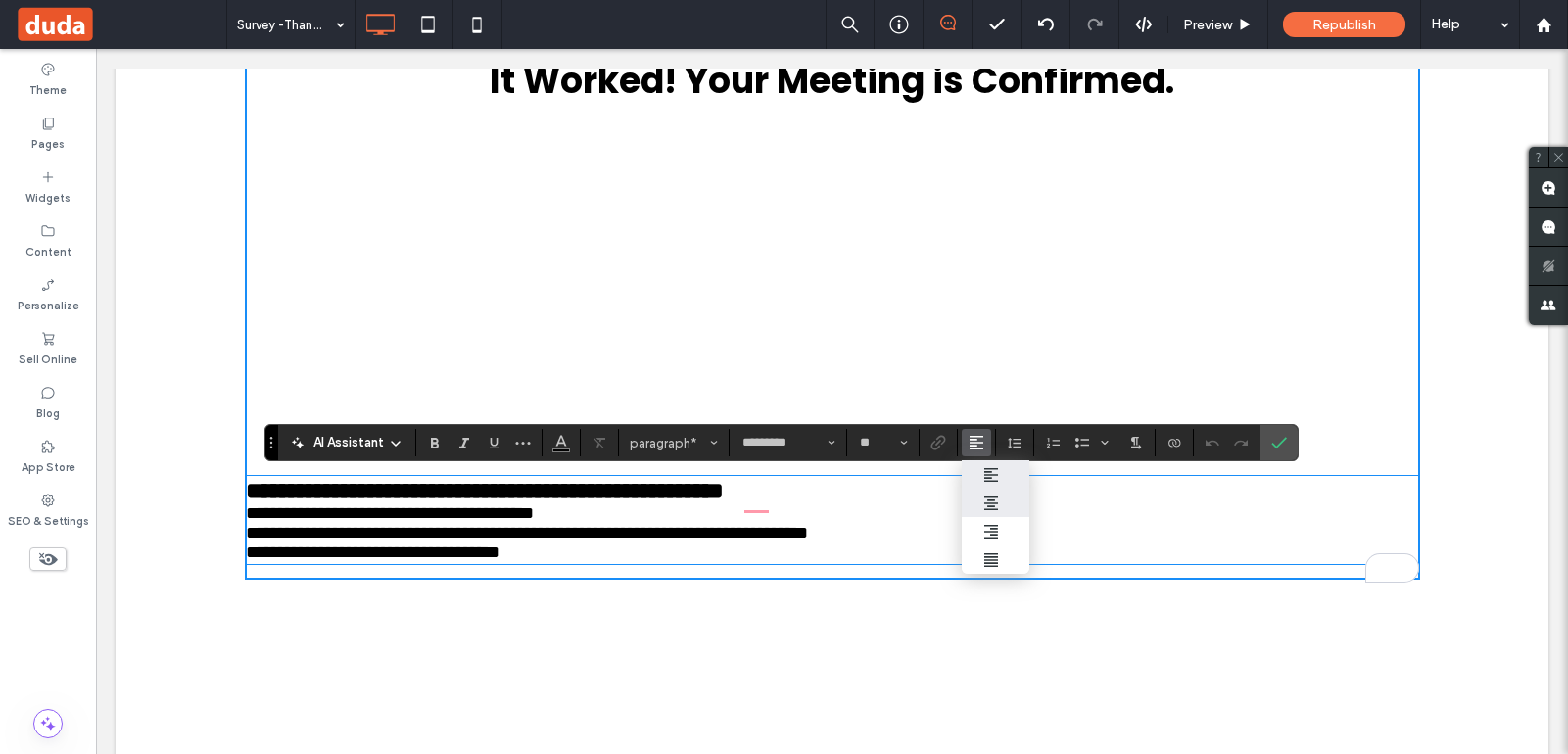 click 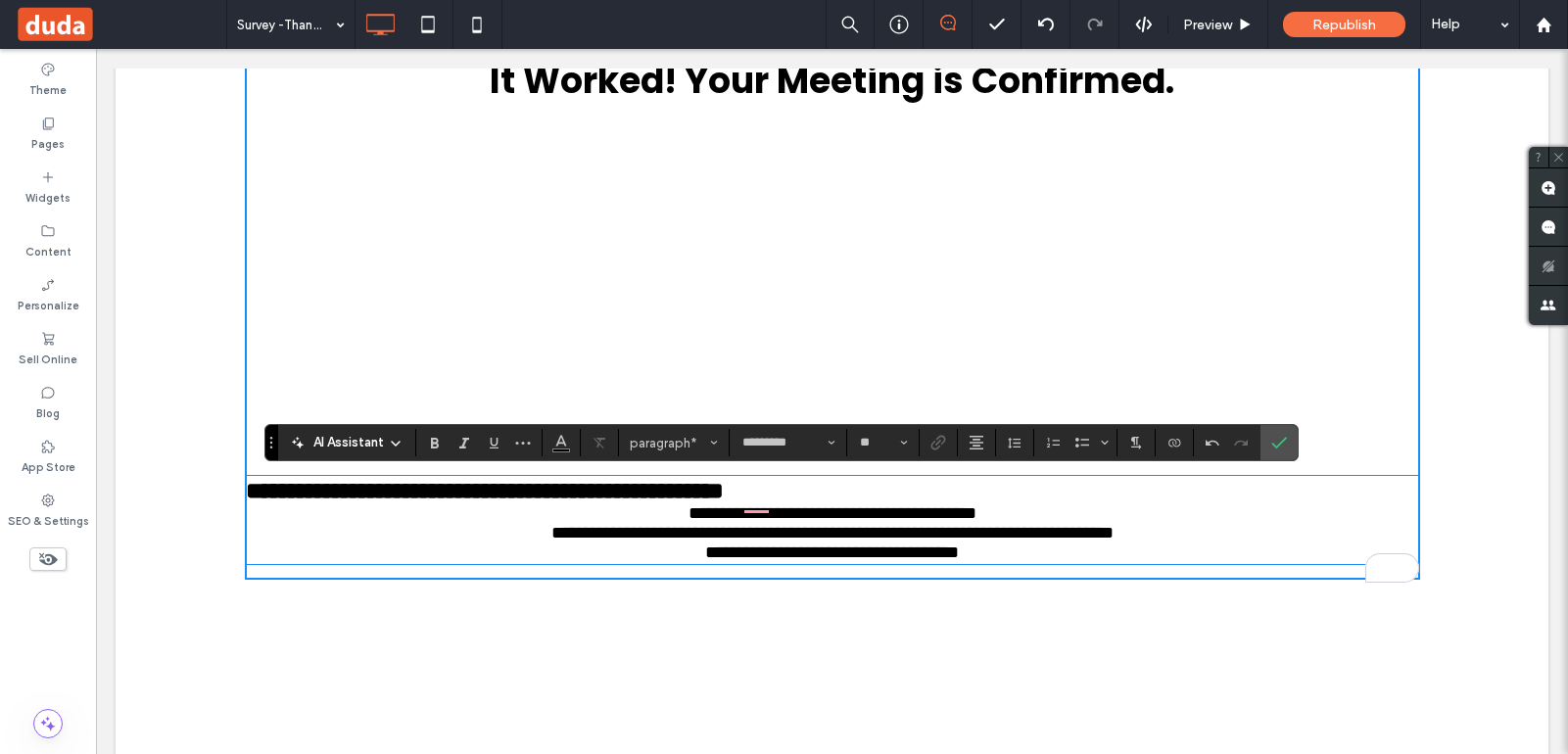 type on "*******" 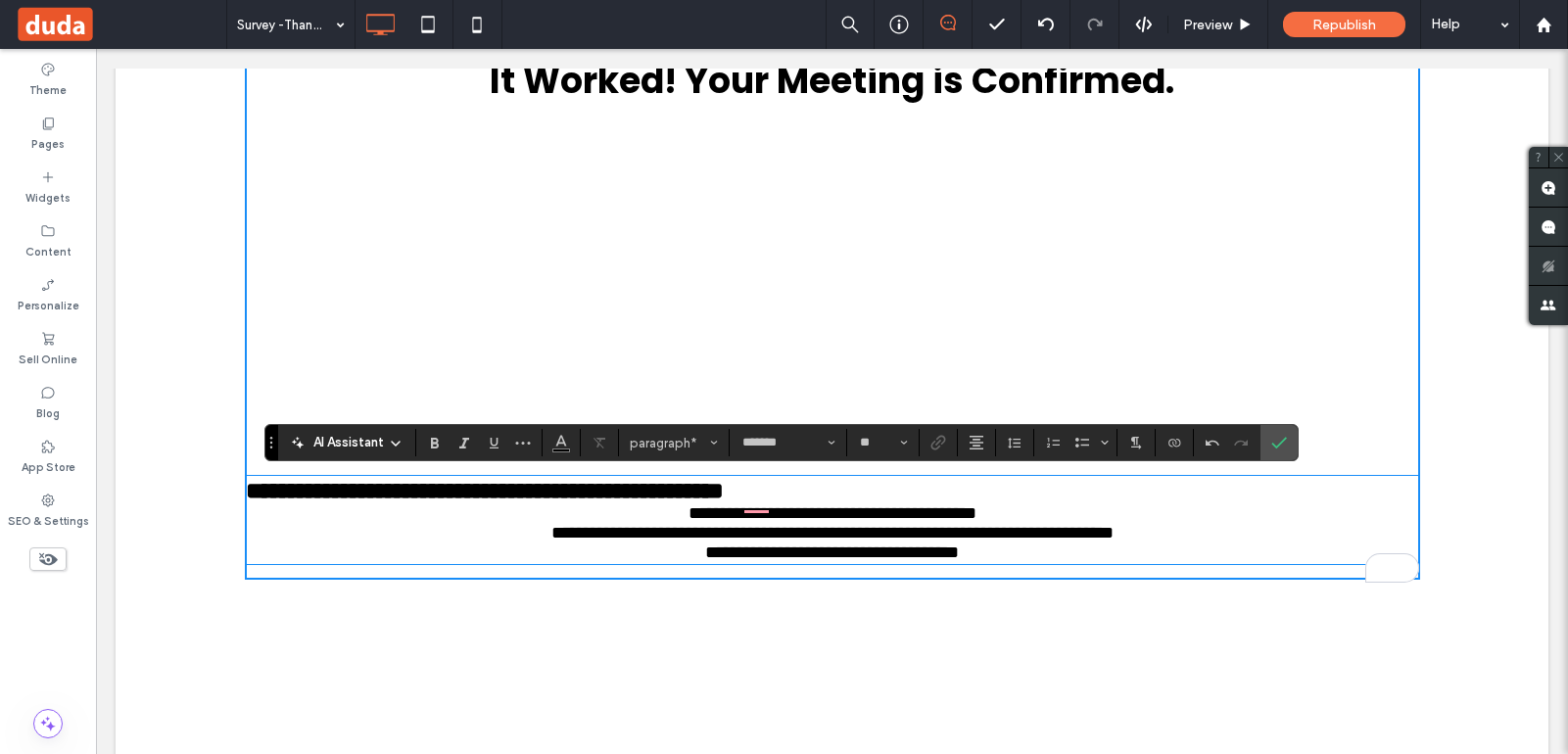 click on "**********" at bounding box center [485, 491] 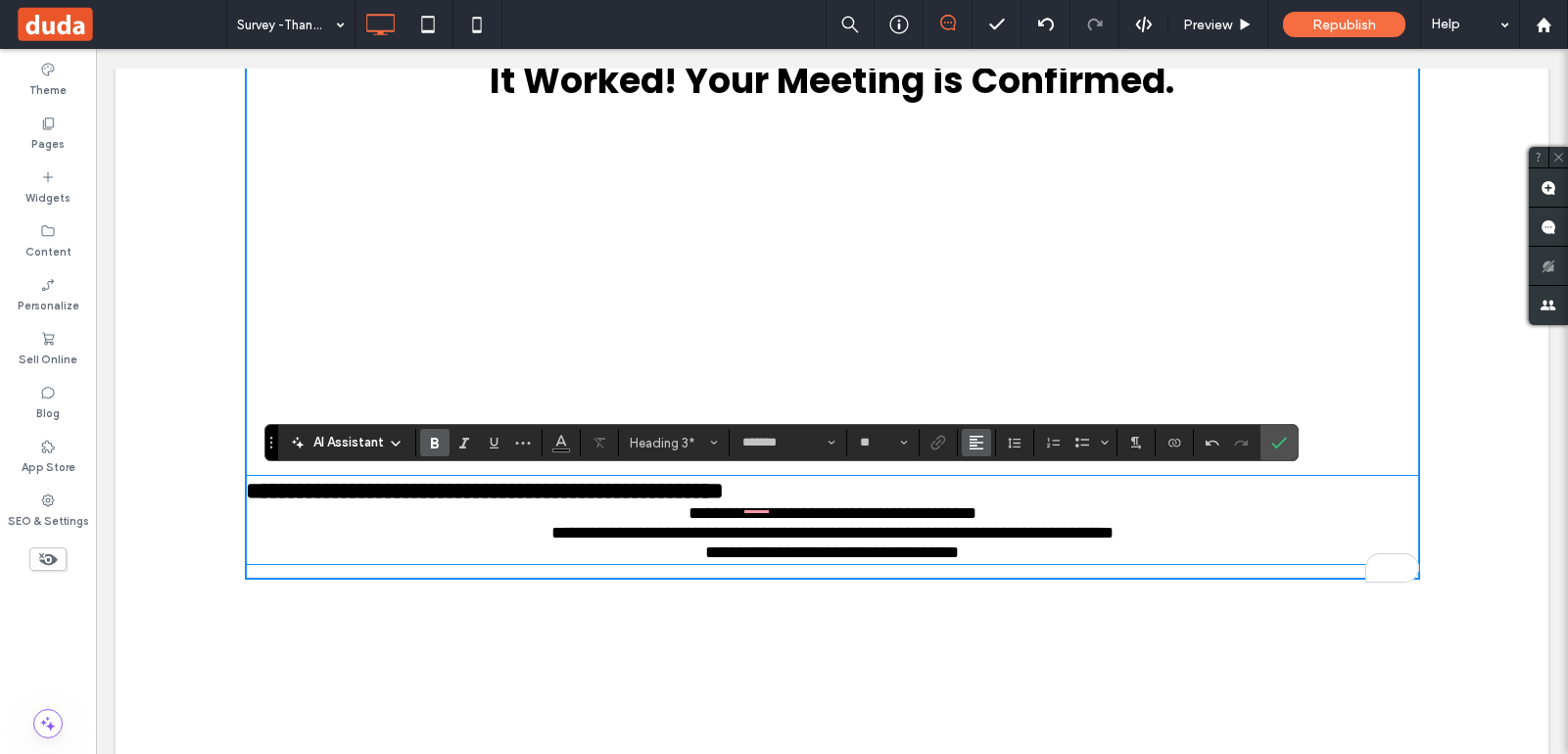 click 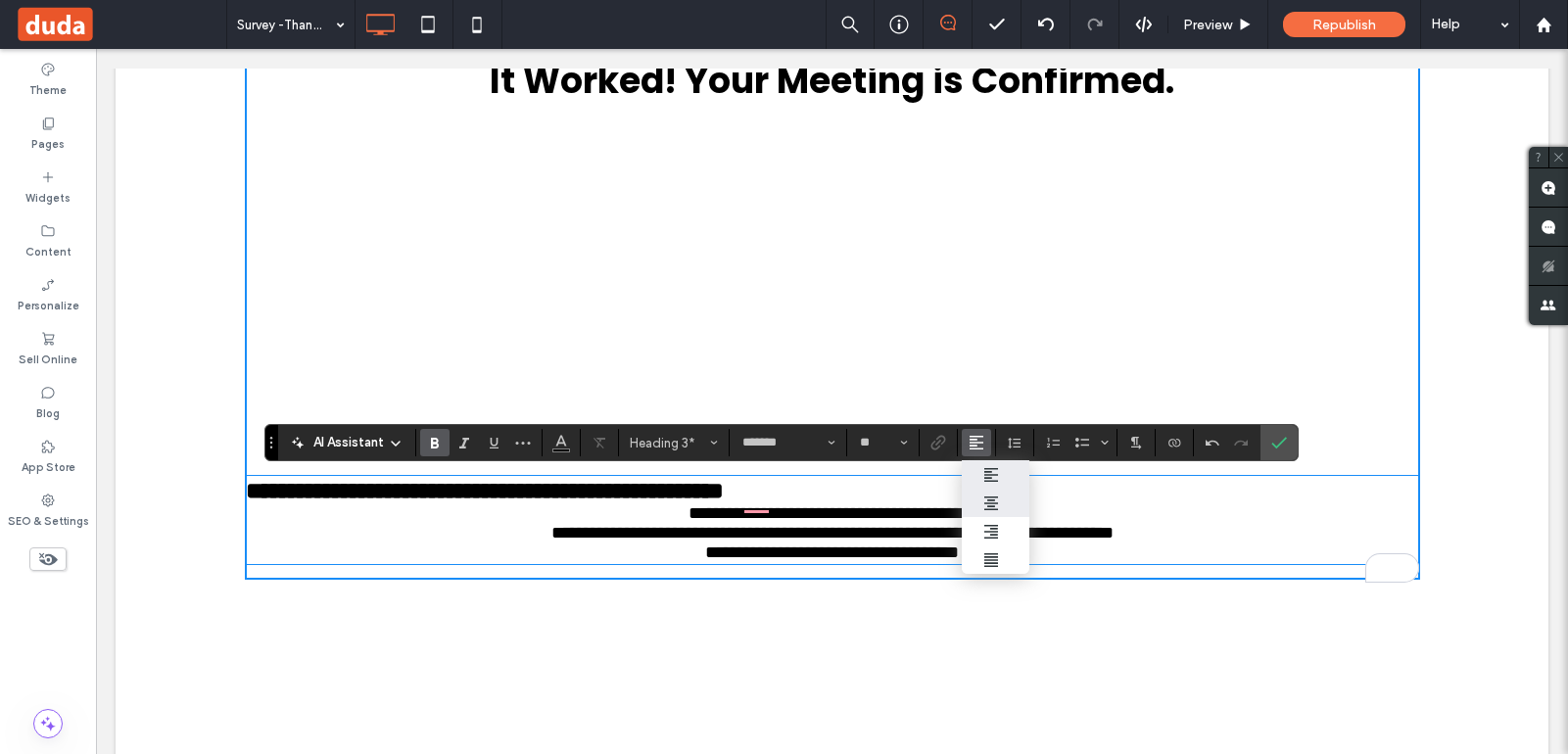 click 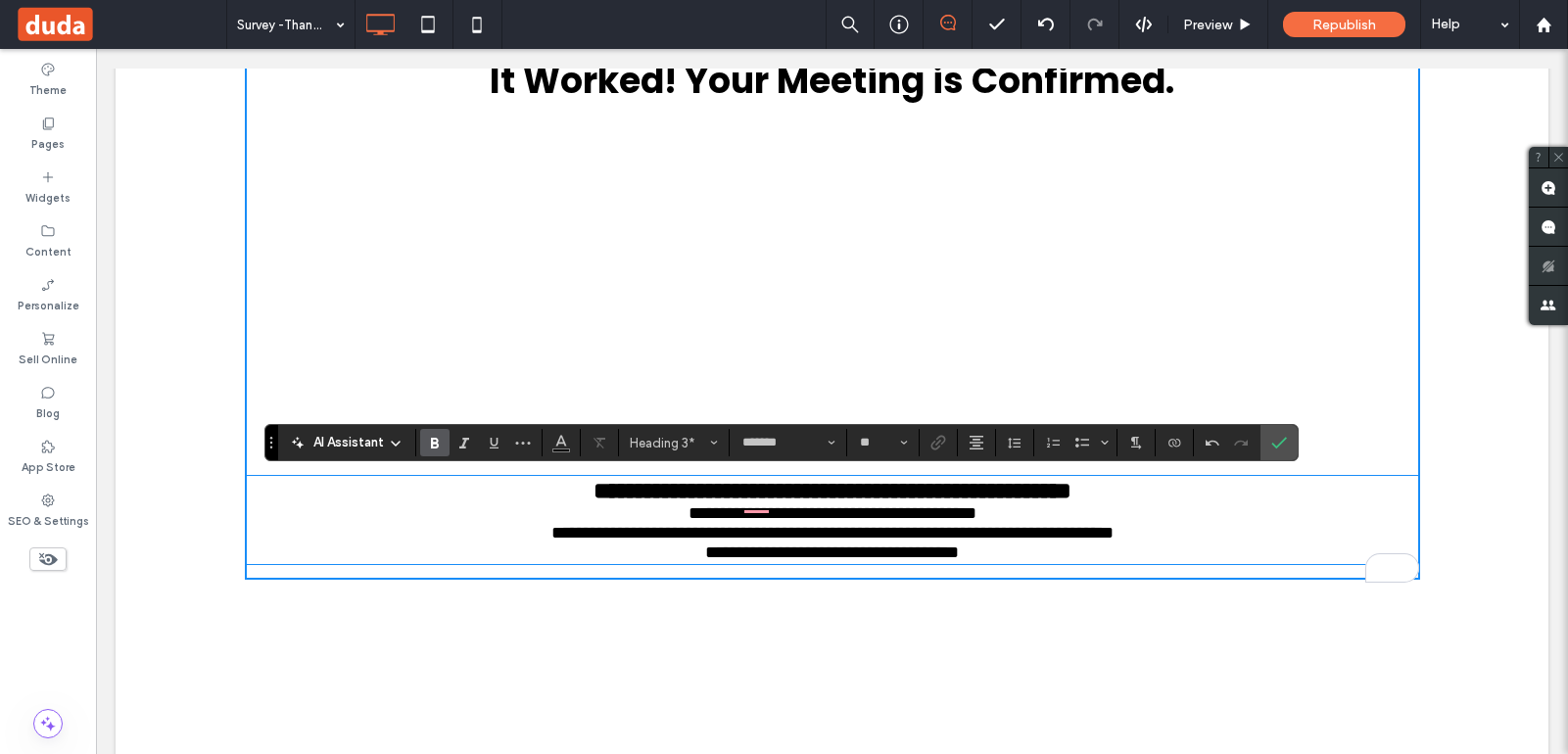 click on "**********" at bounding box center (832, 491) 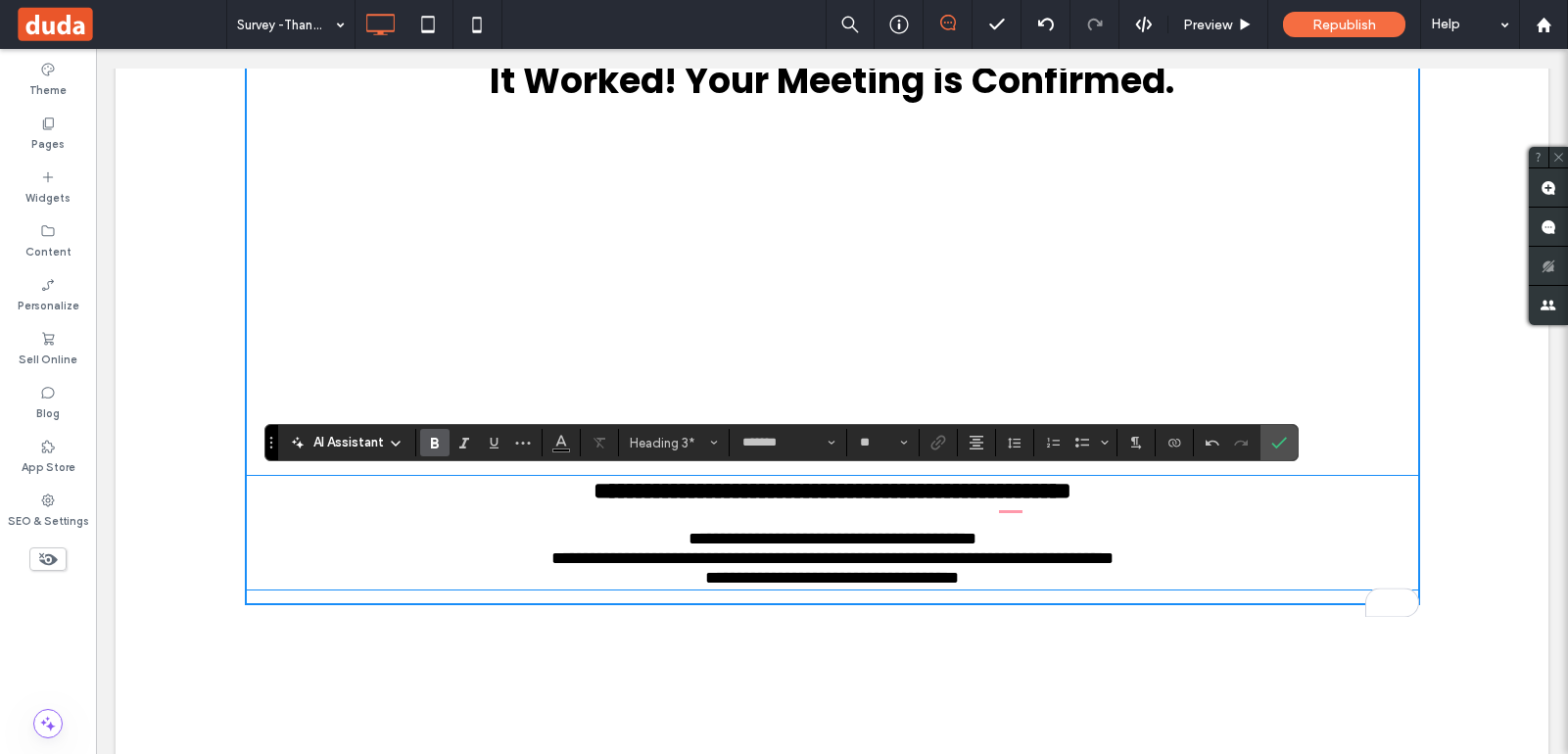 click on "**********" at bounding box center [832, 327] 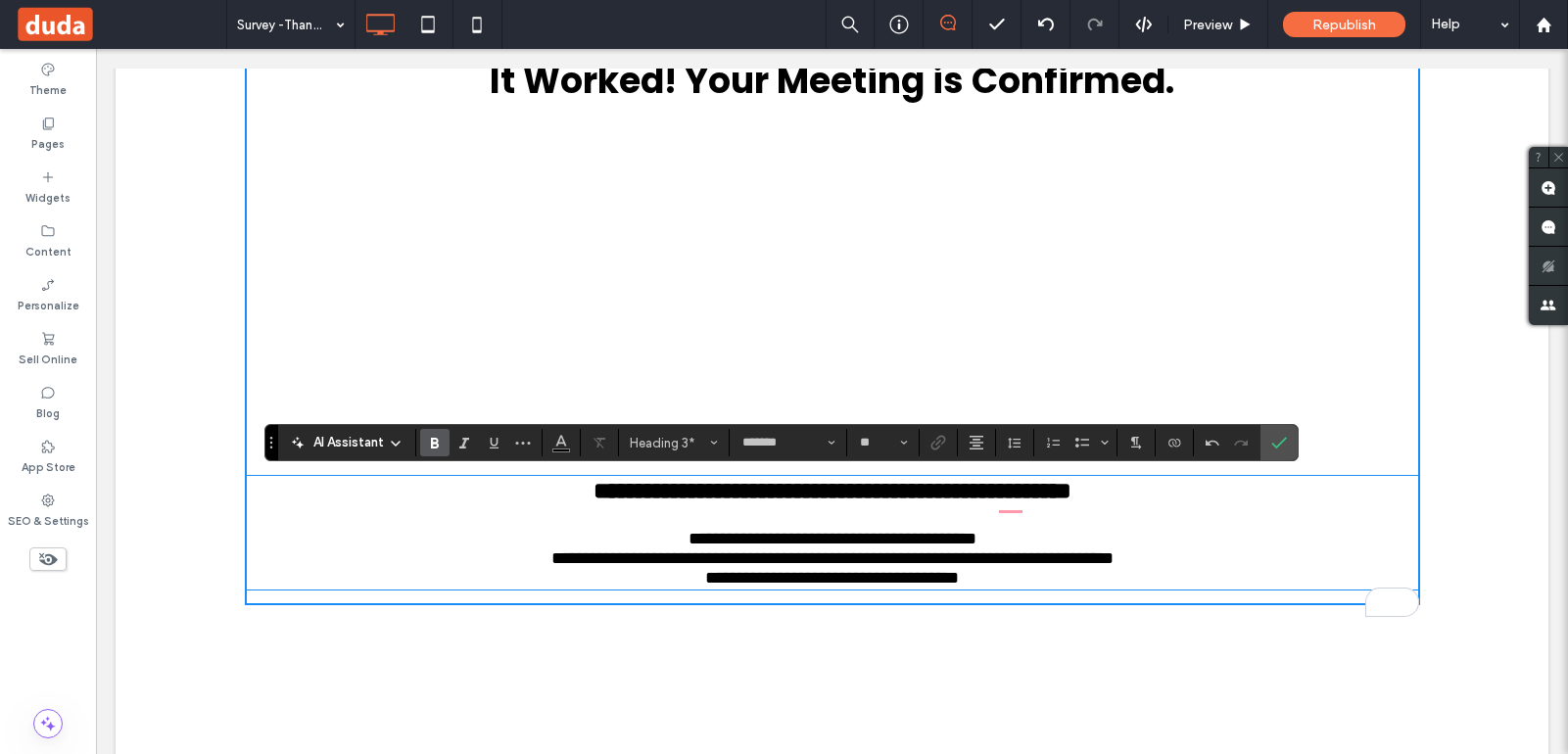 click on "**********" at bounding box center [832, 327] 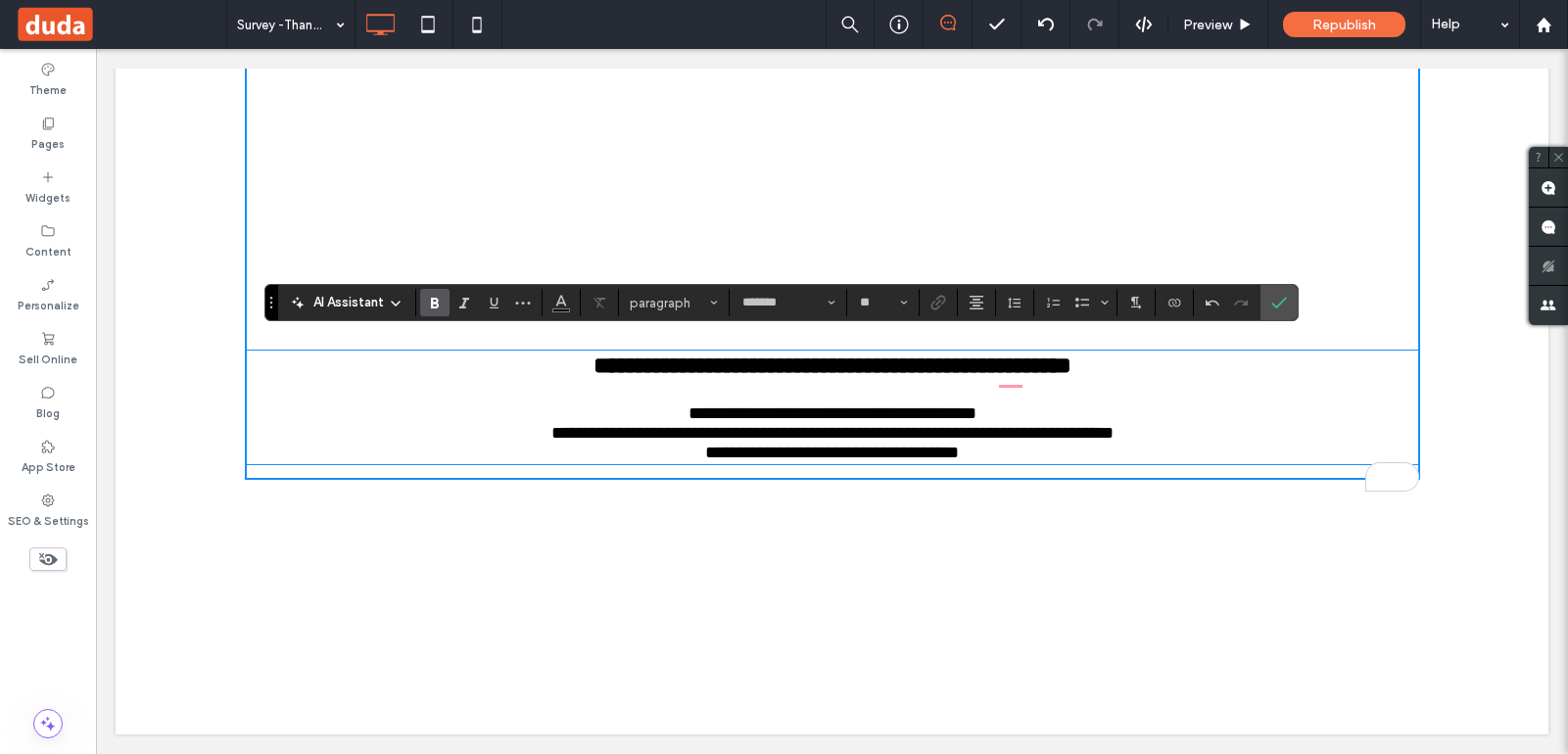 scroll, scrollTop: 174, scrollLeft: 0, axis: vertical 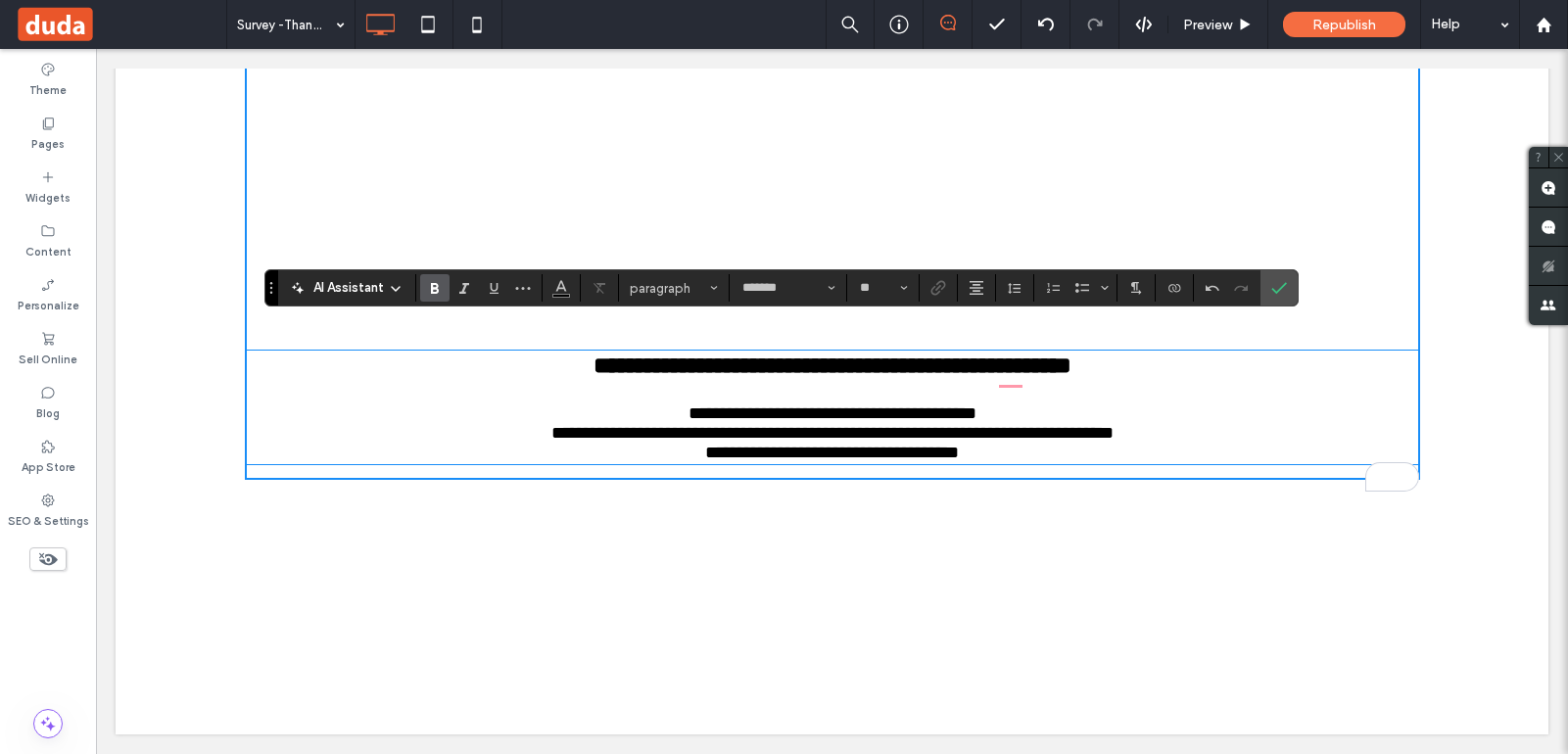type on "*********" 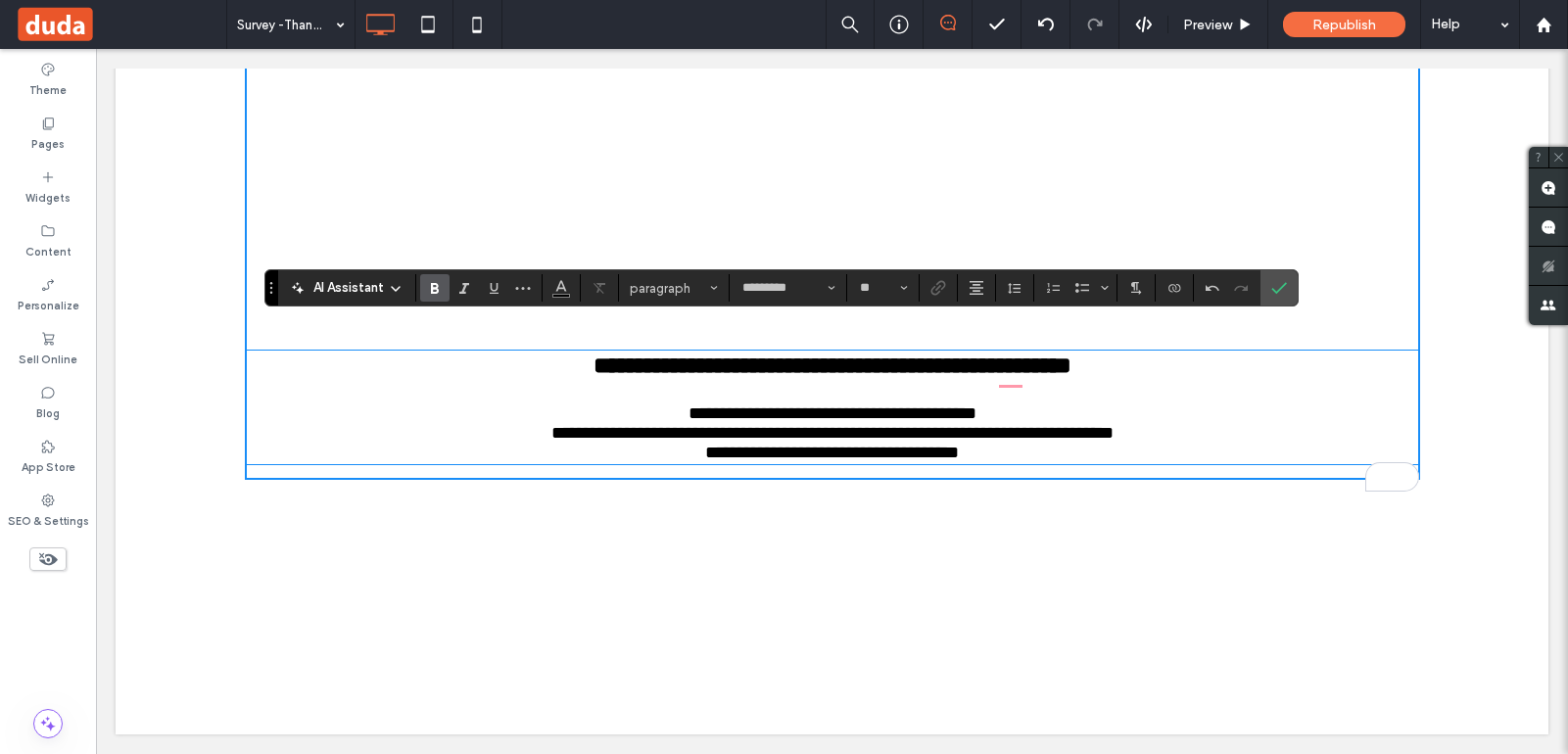 click on "**********" at bounding box center (832, 433) 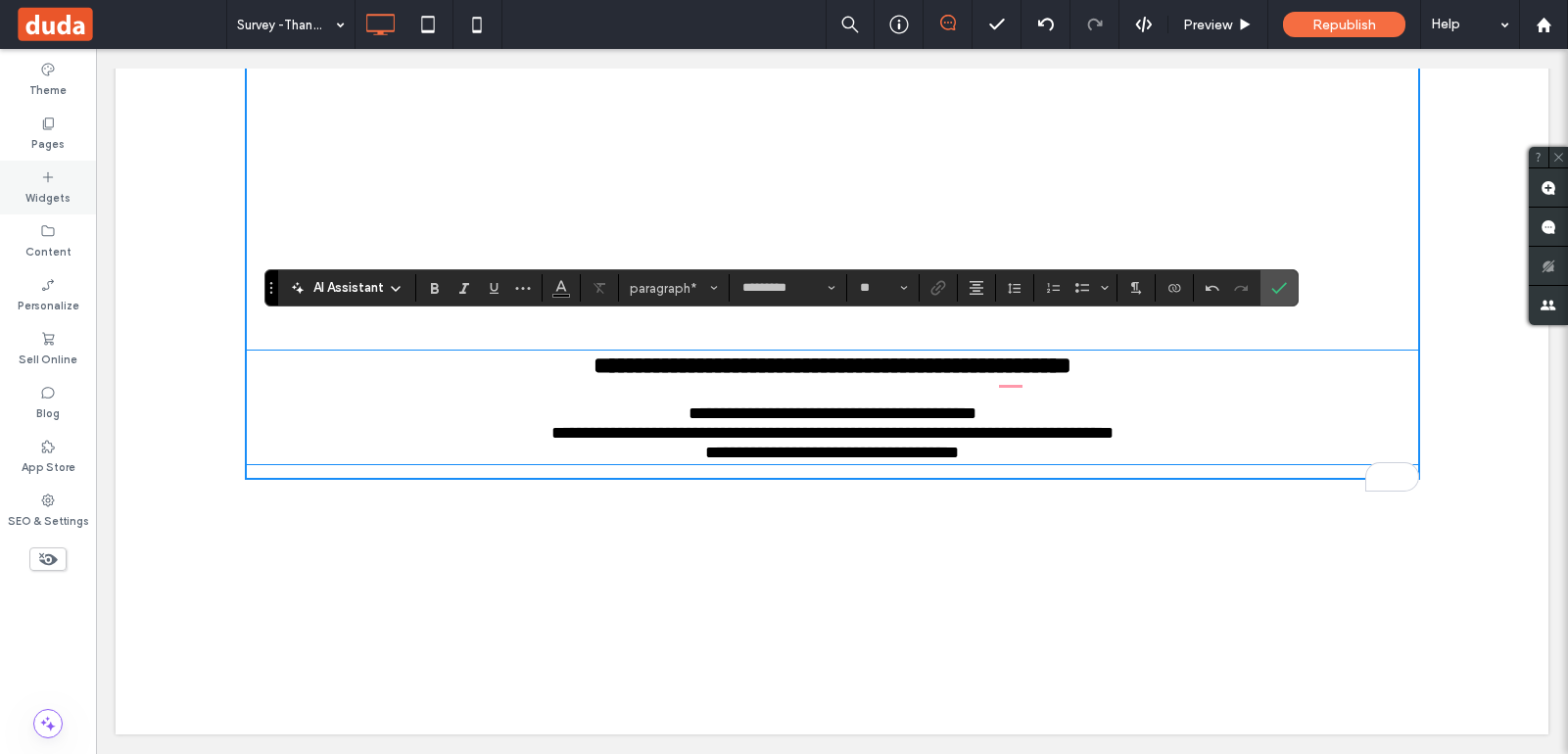 click on "Widgets" at bounding box center (48, 196) 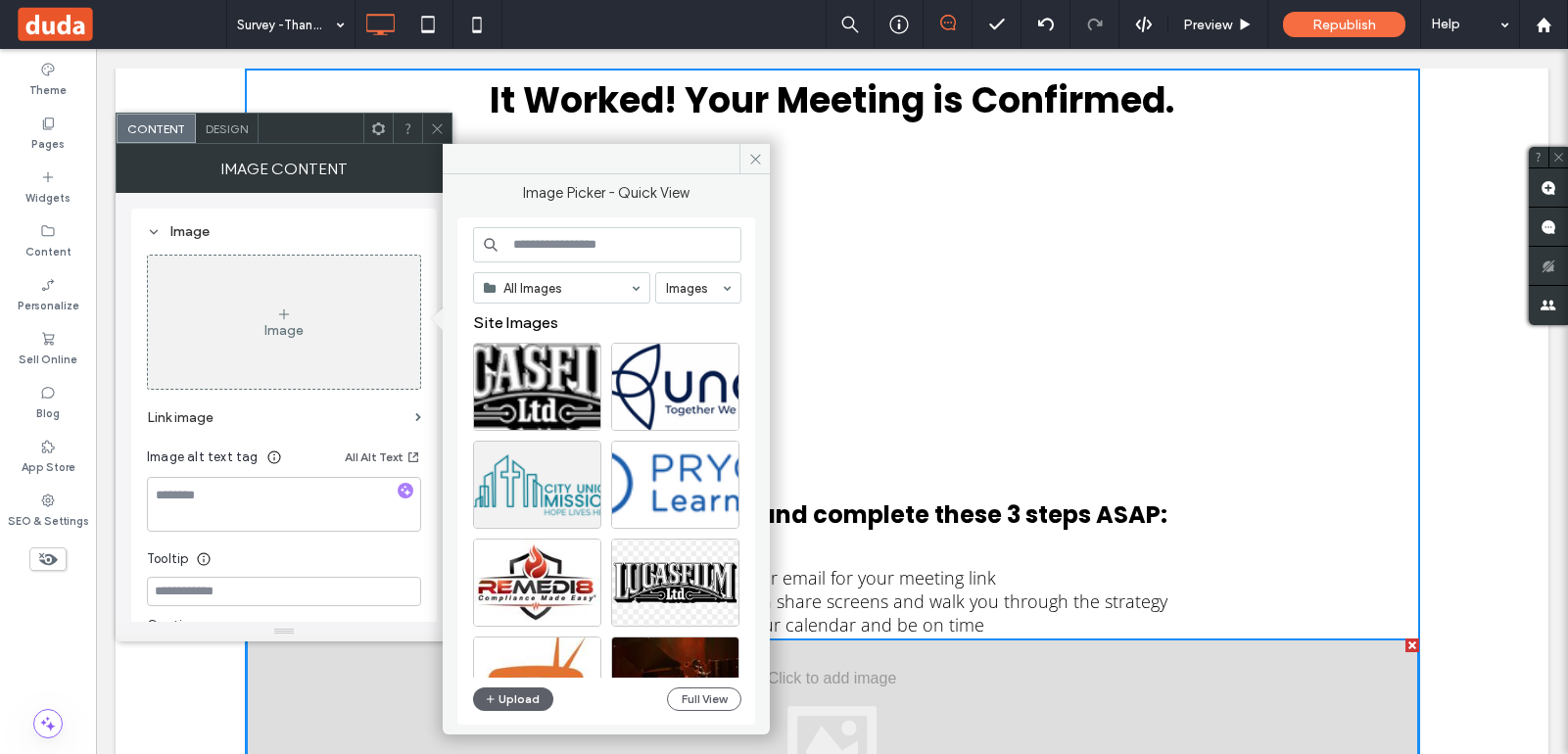 scroll, scrollTop: 174, scrollLeft: 0, axis: vertical 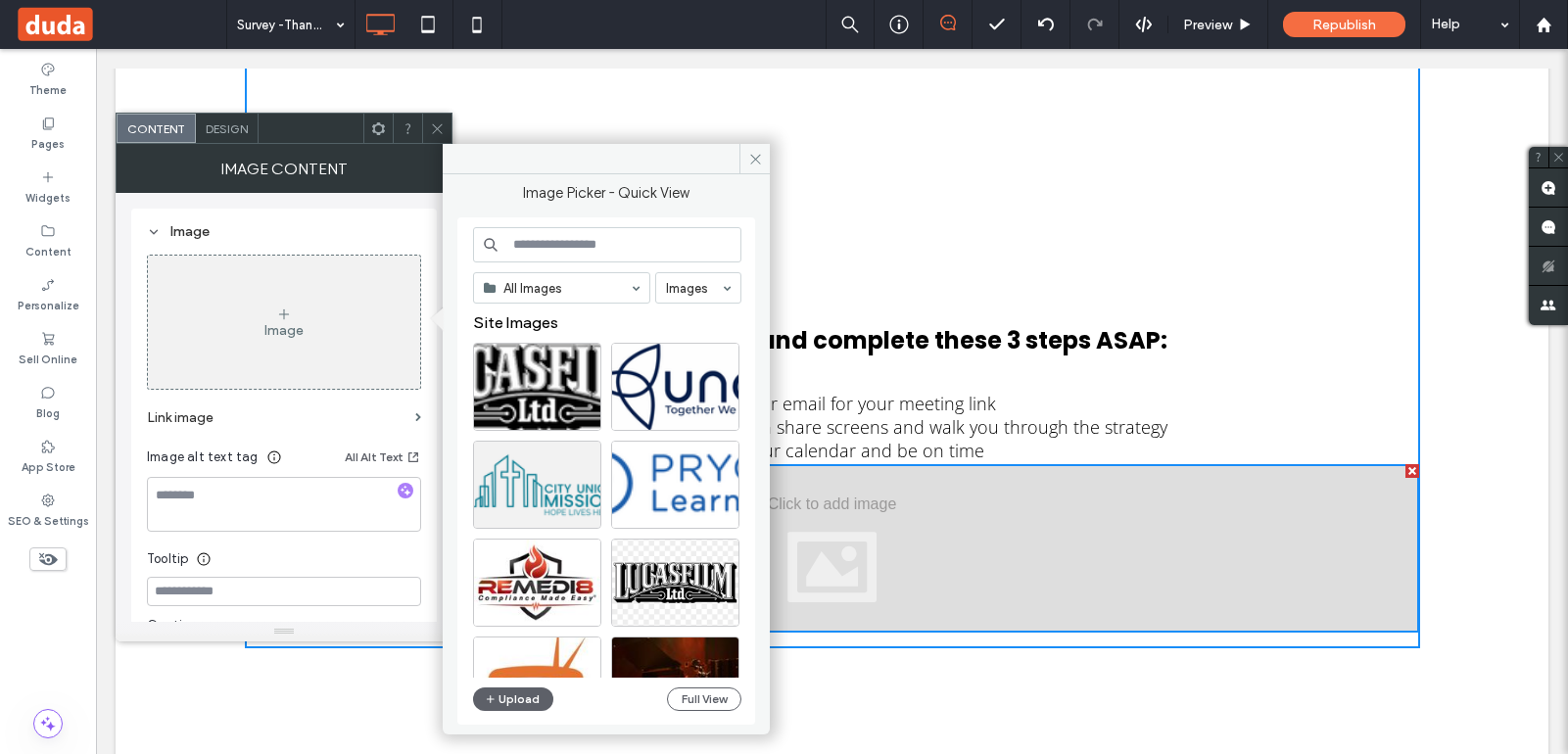 click 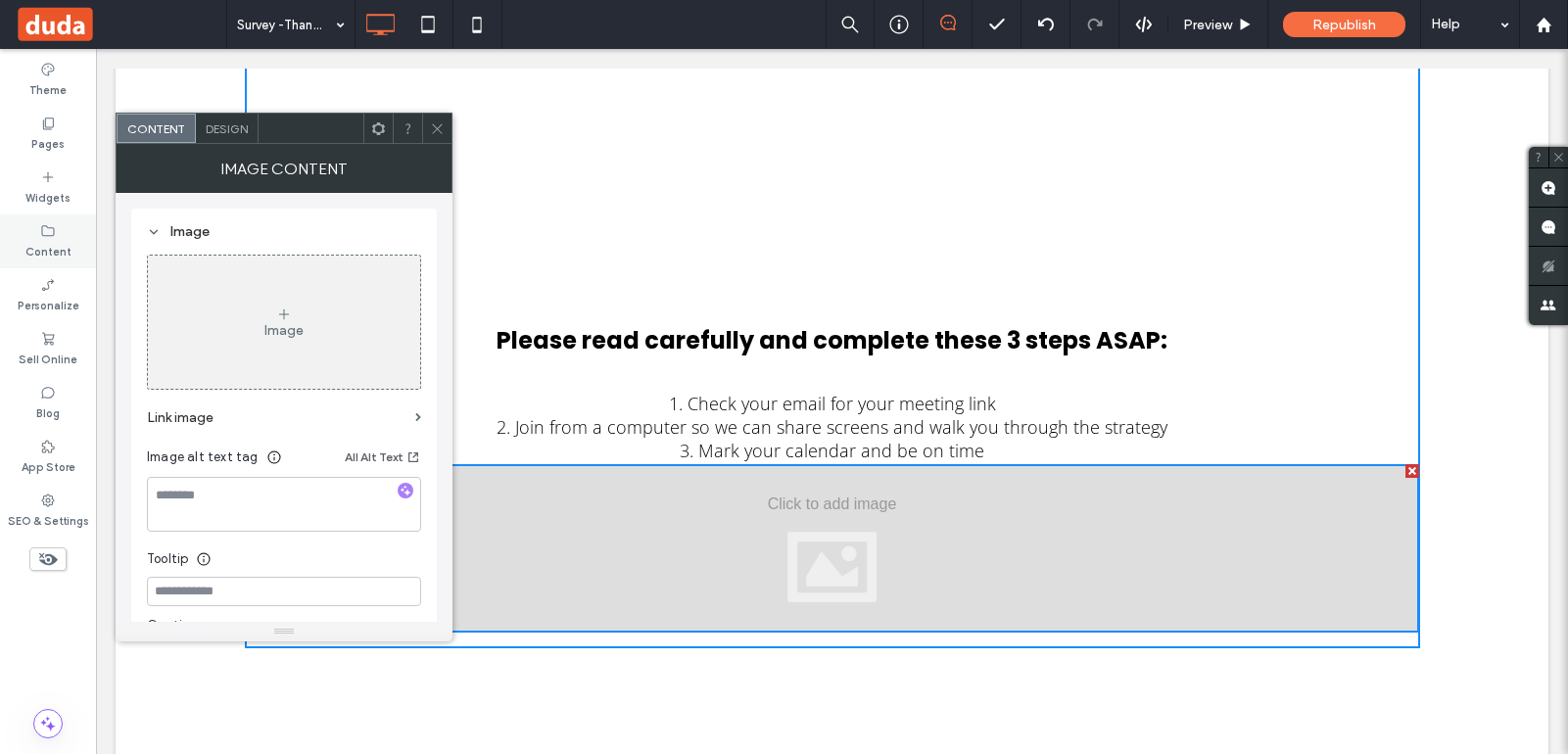 click on "Content" at bounding box center (48, 241) 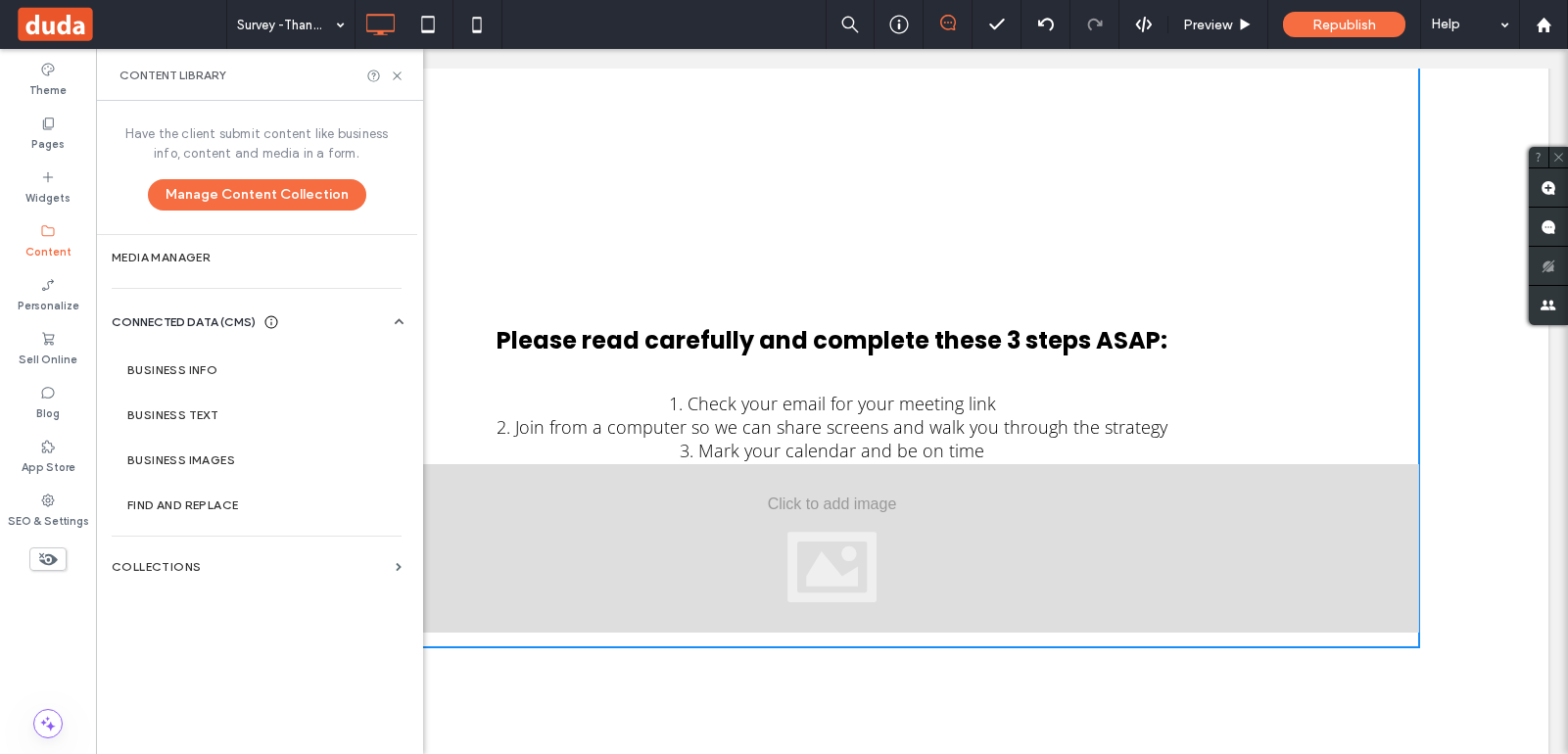 click on "Content Library" at bounding box center (172, 75) 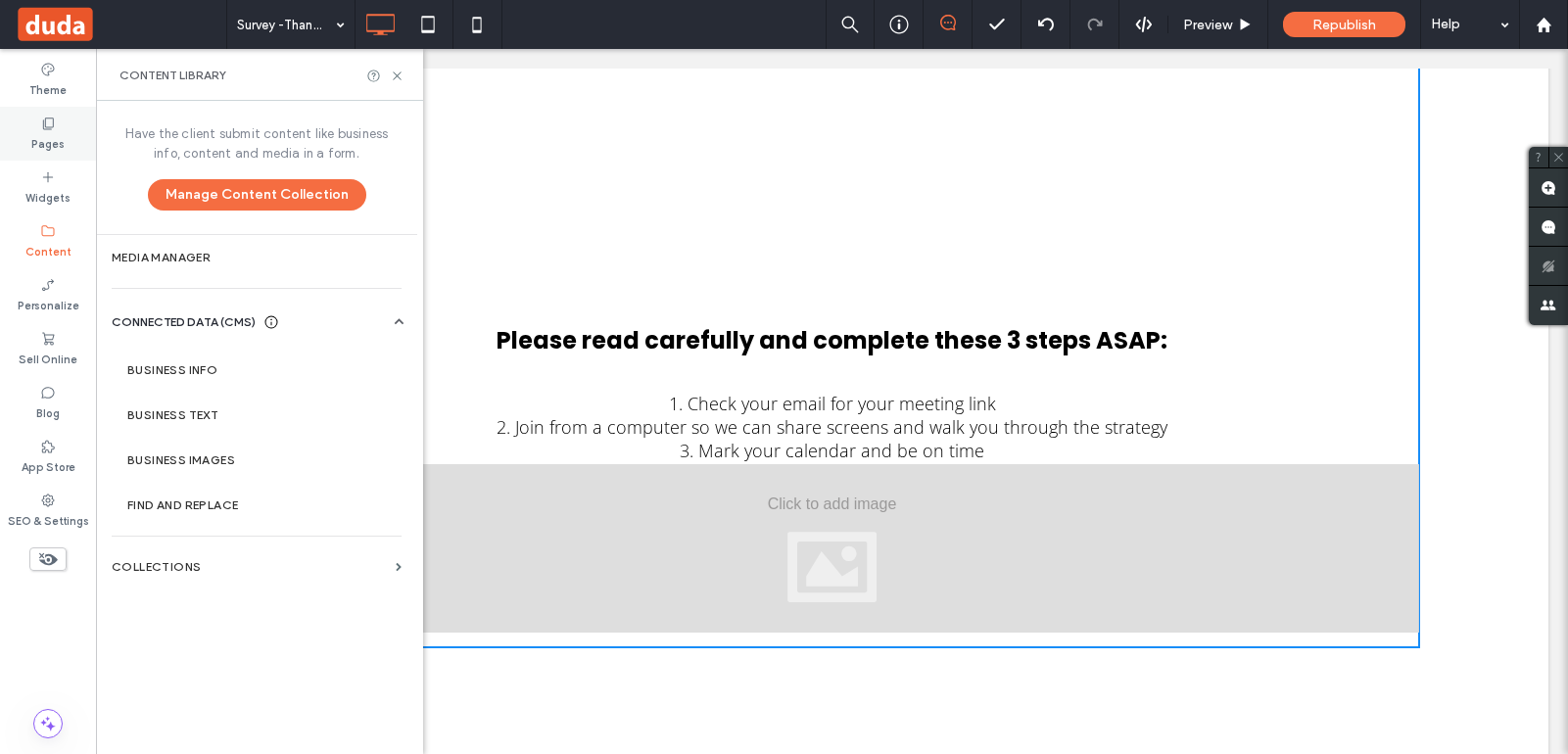 click 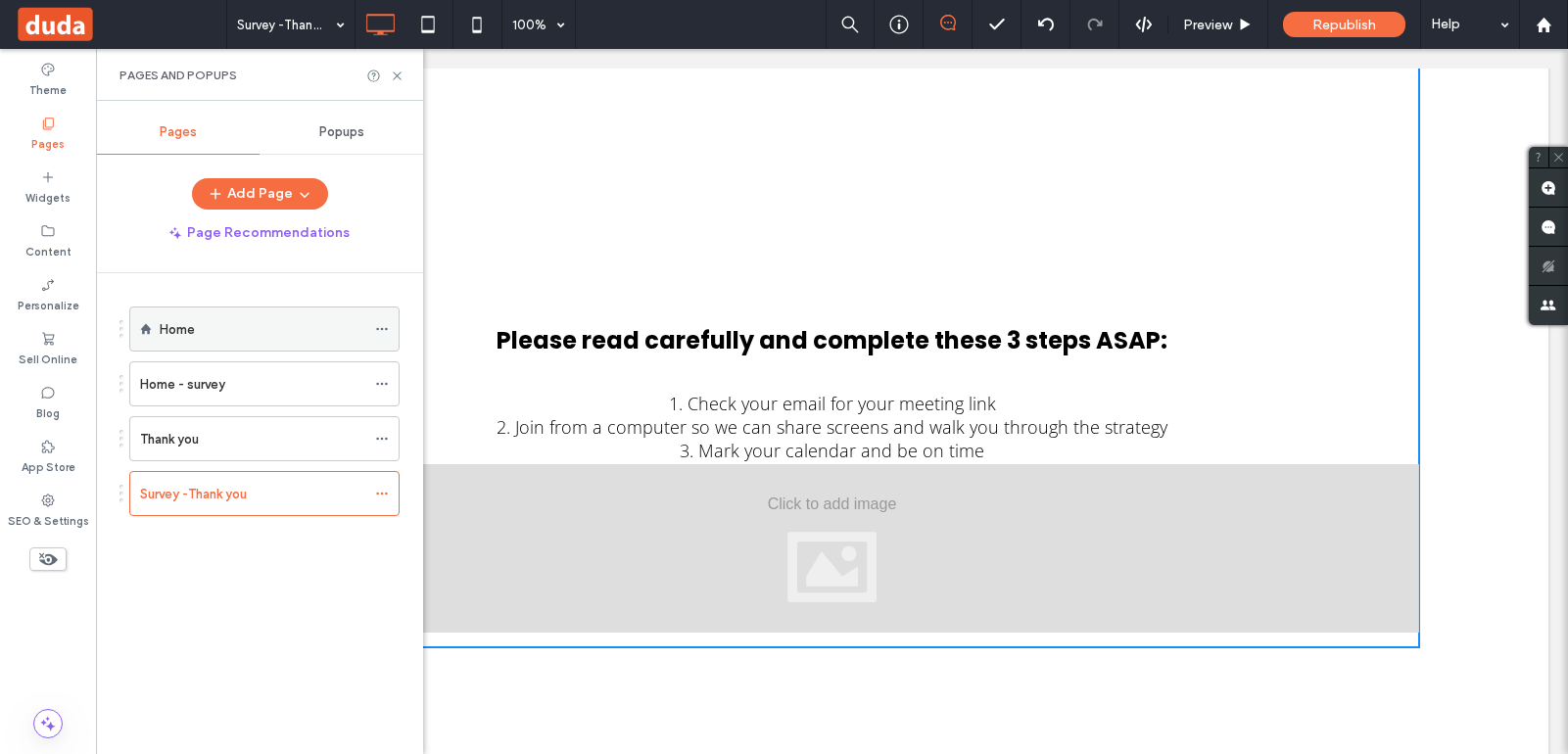click on "Home" at bounding box center [262, 329] 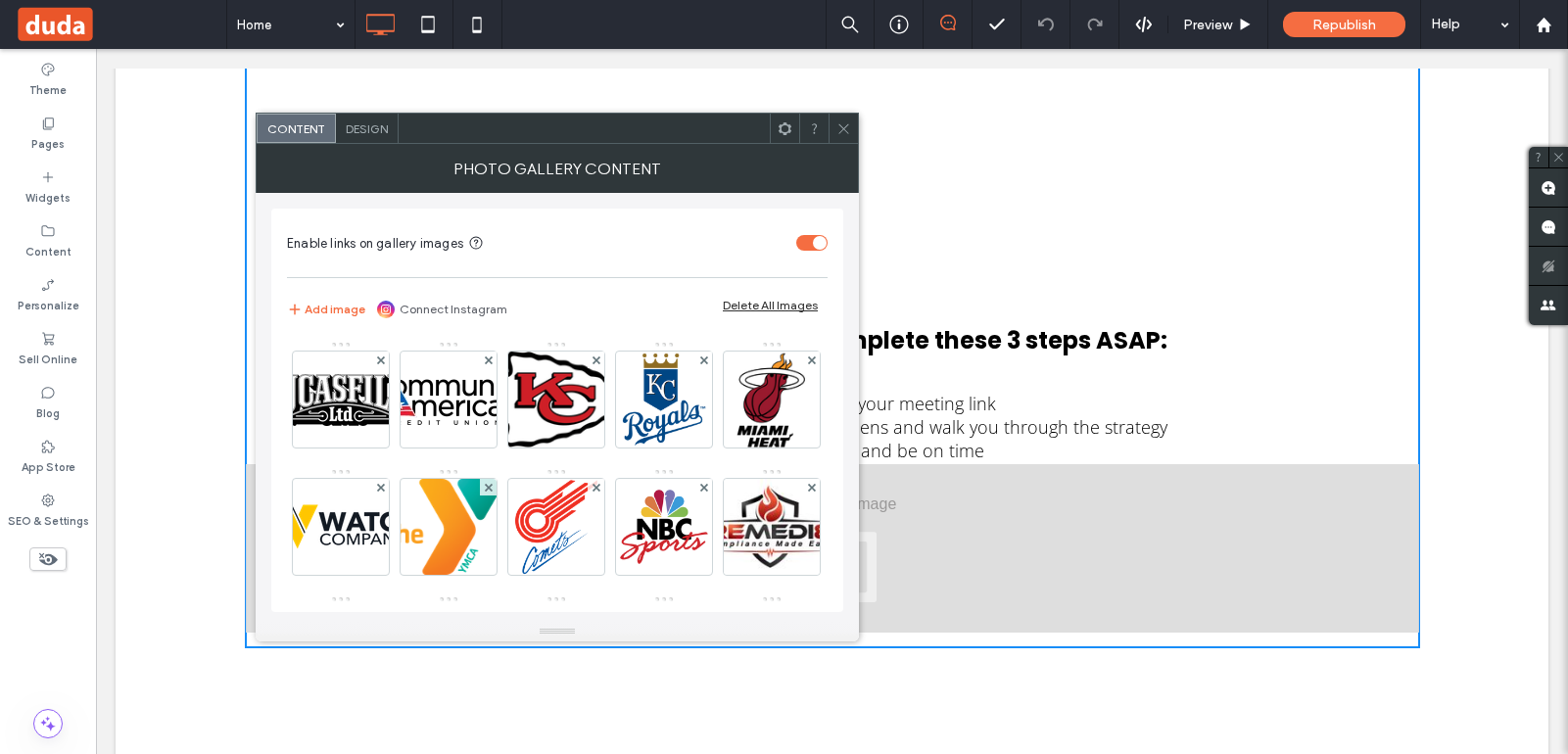 click on "Design" at bounding box center [366, 128] 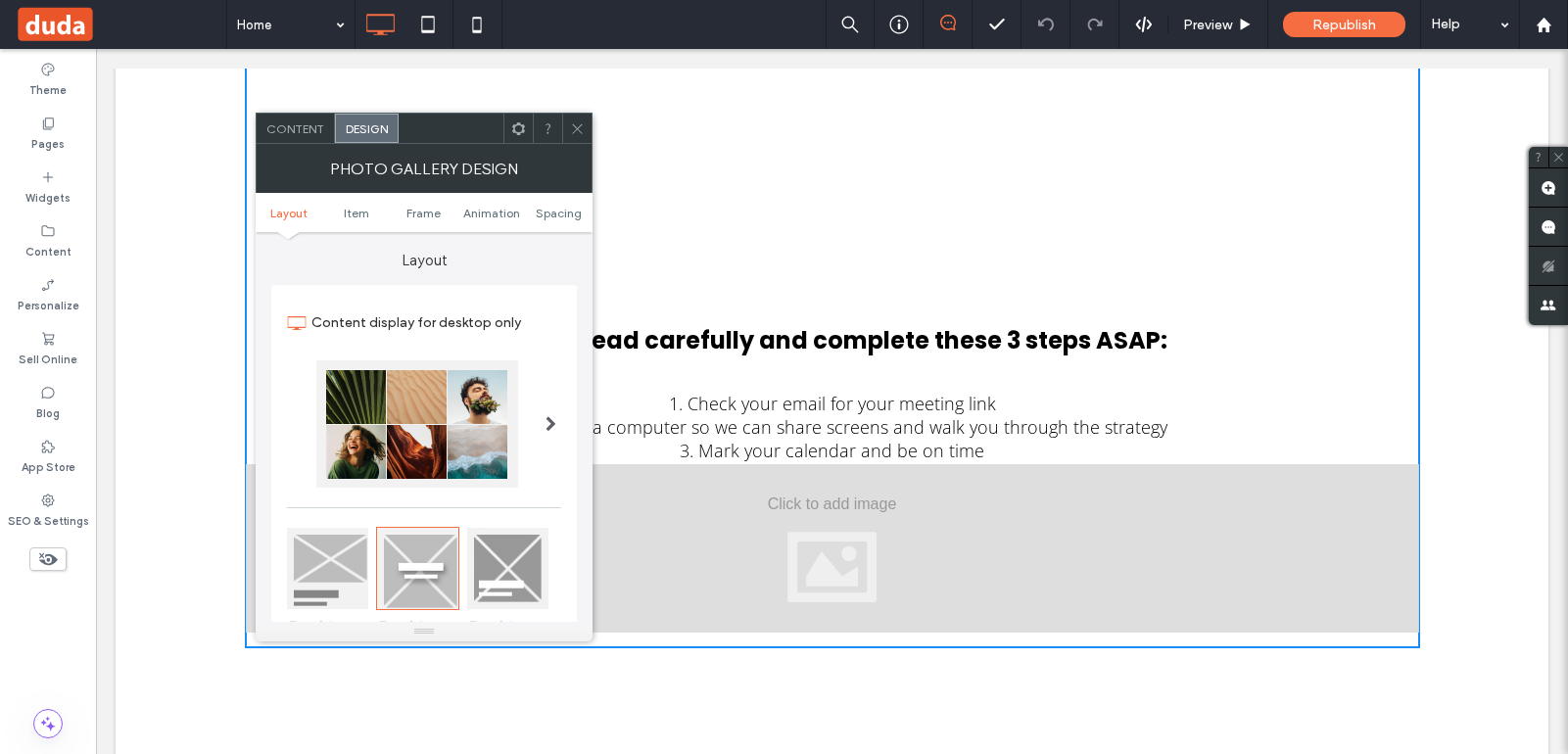 click on "Content" at bounding box center [295, 128] 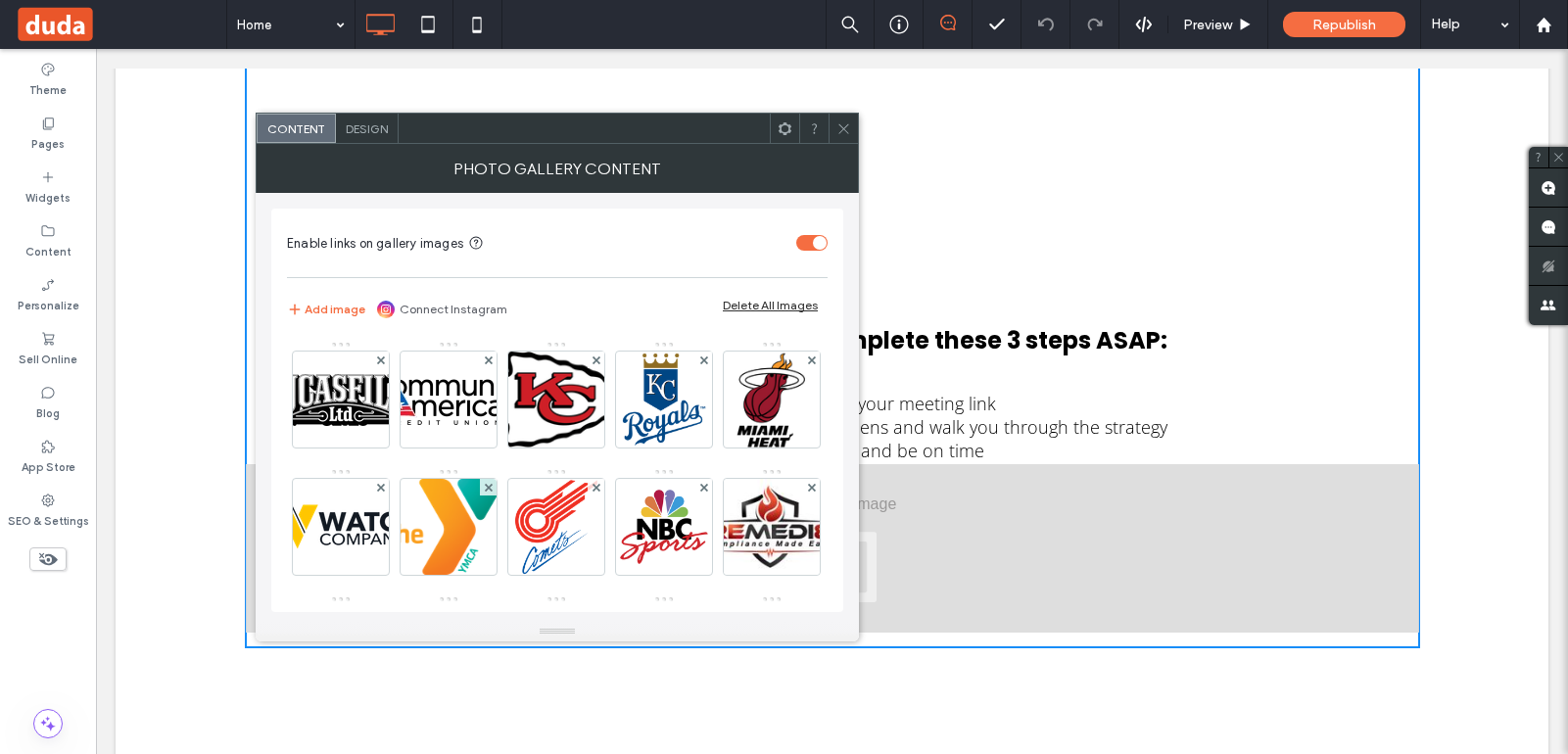 click 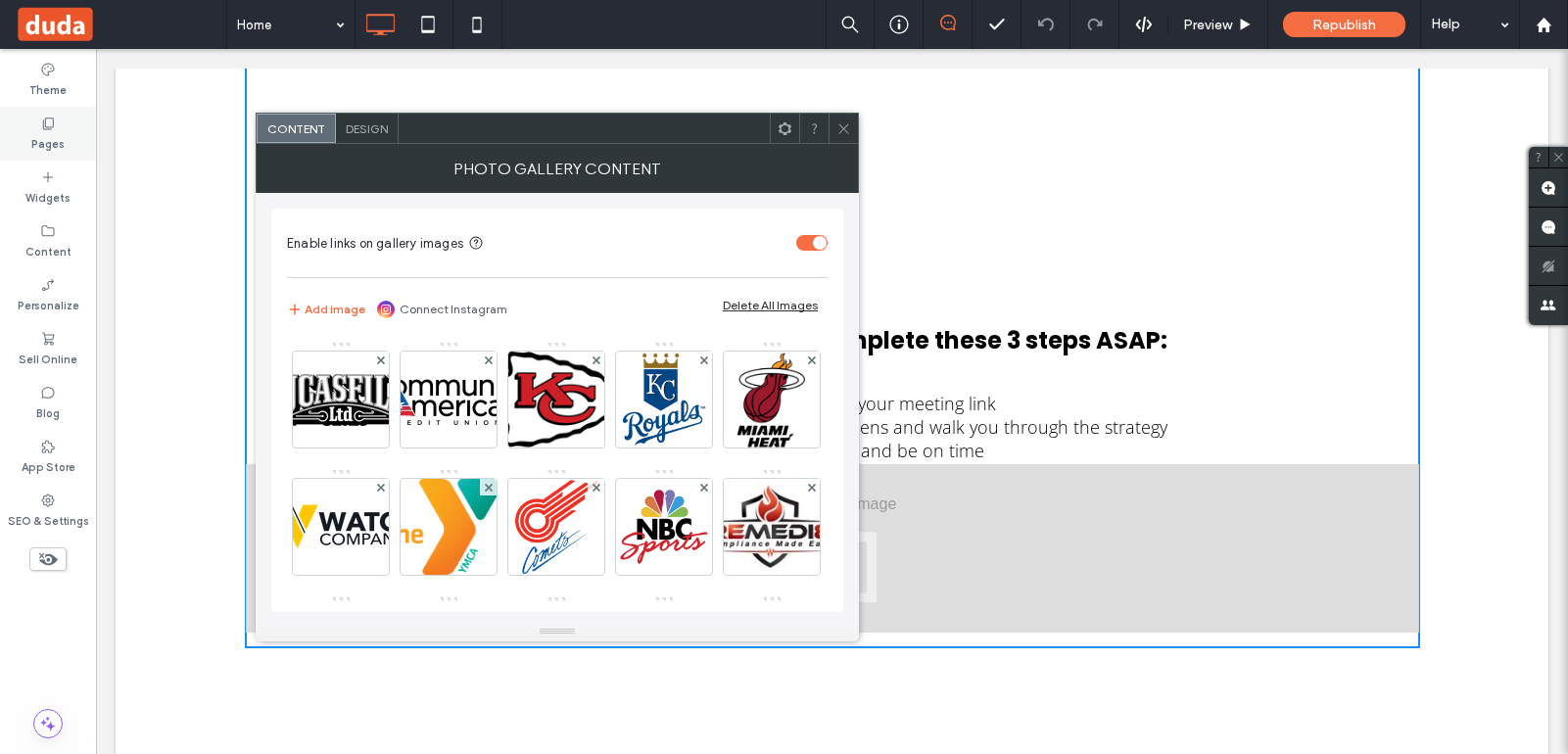 click 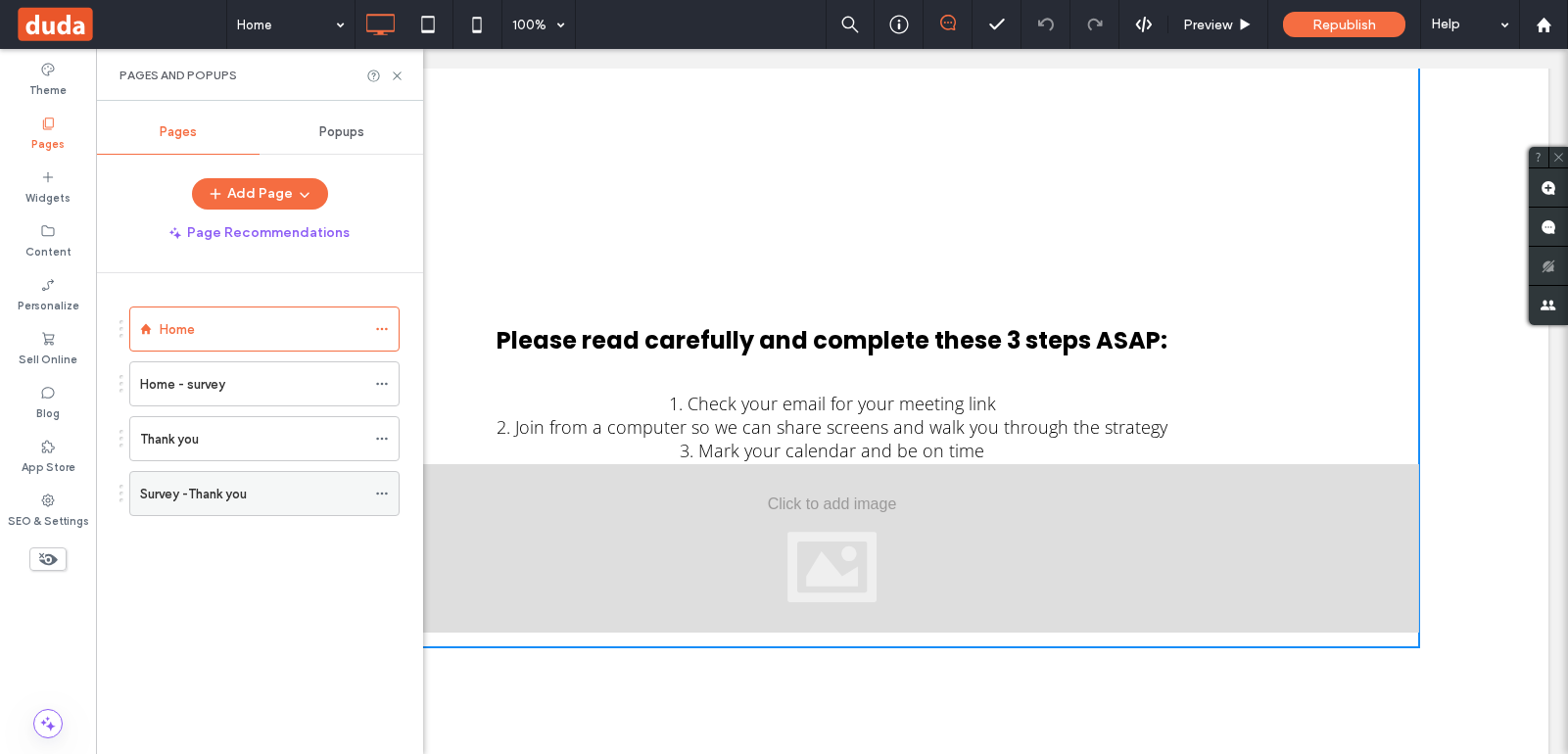 click on "Survey -Thank you" at bounding box center (193, 494) 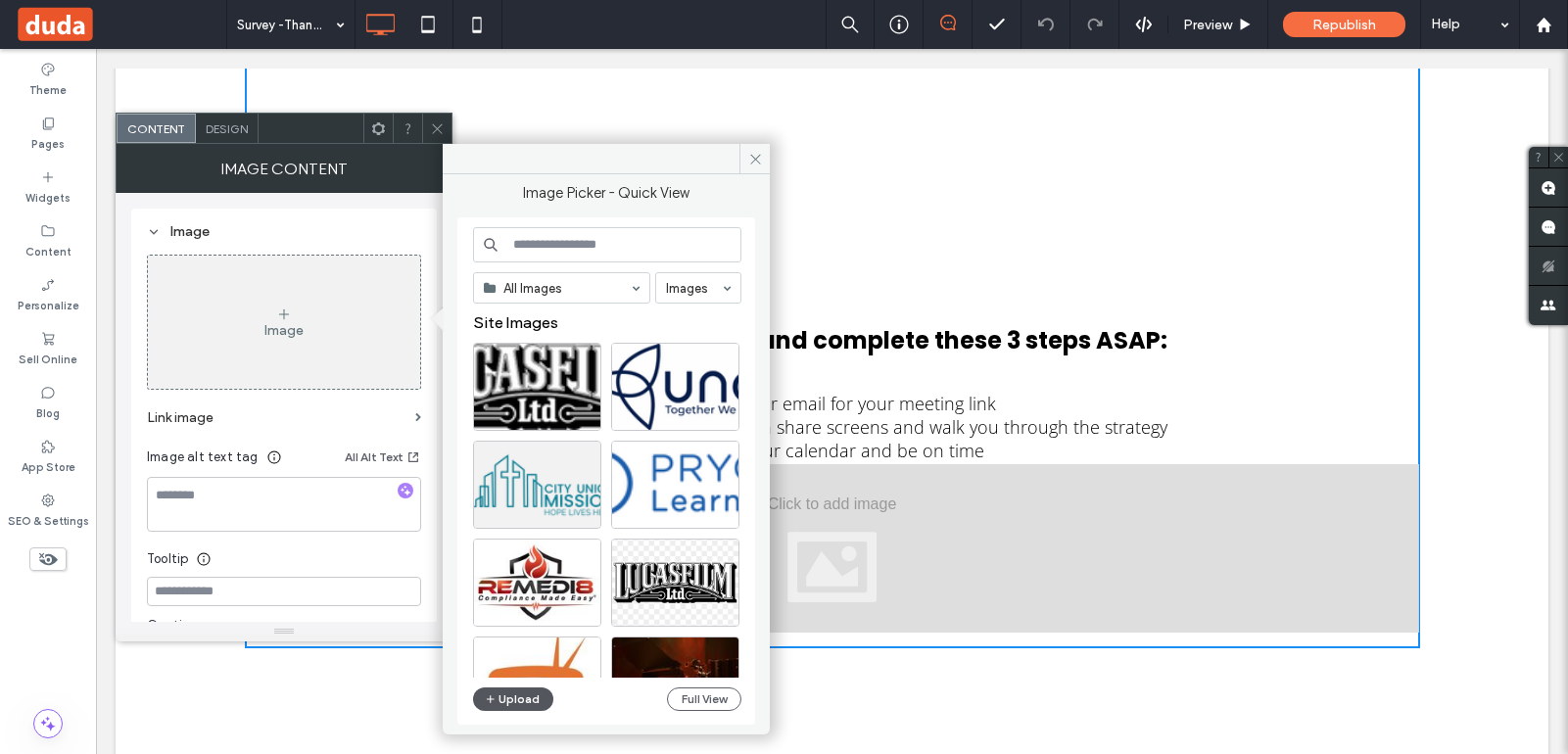 click on "Upload" at bounding box center (513, 699) 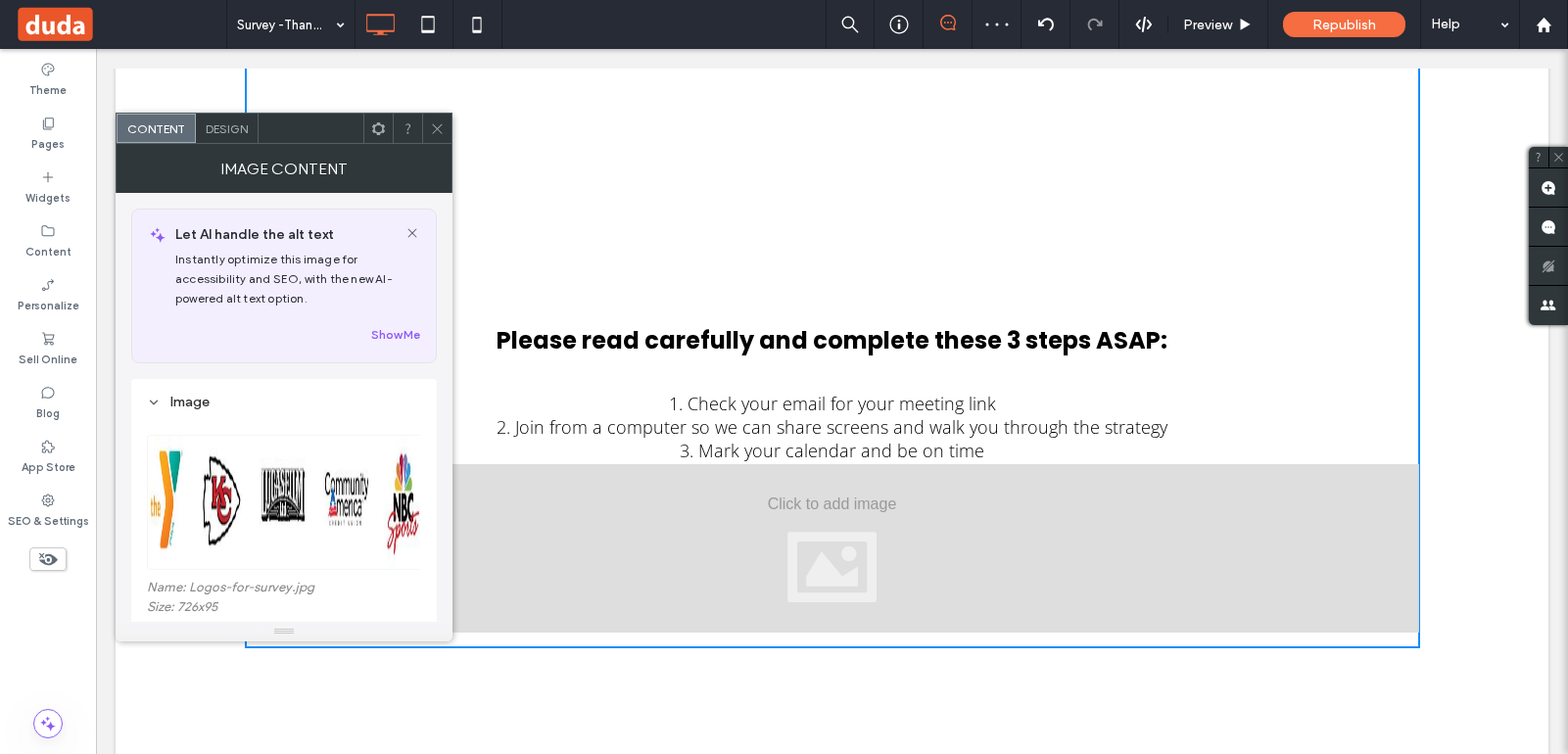 click at bounding box center [285, 502] 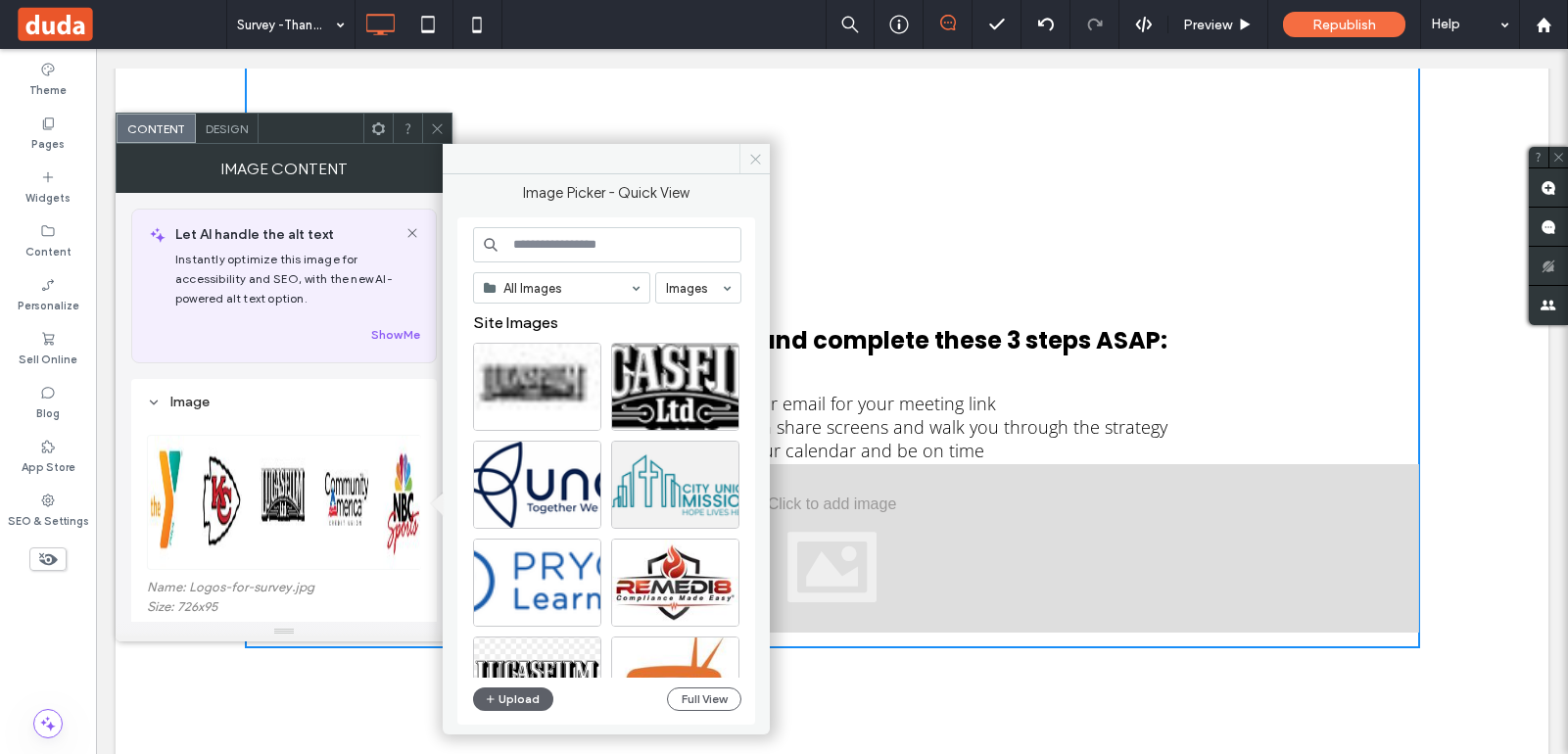 click 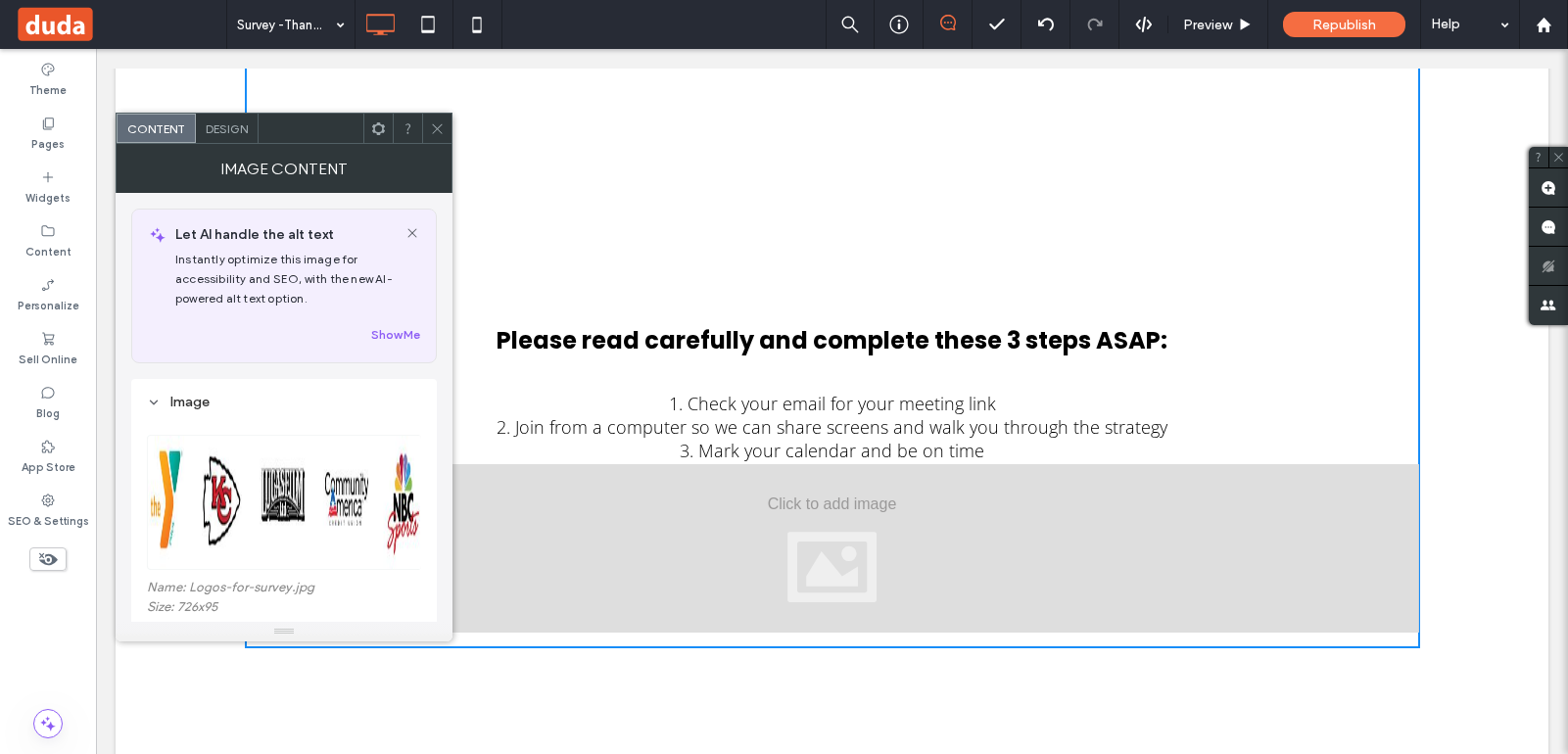 click on "Design" at bounding box center (226, 128) 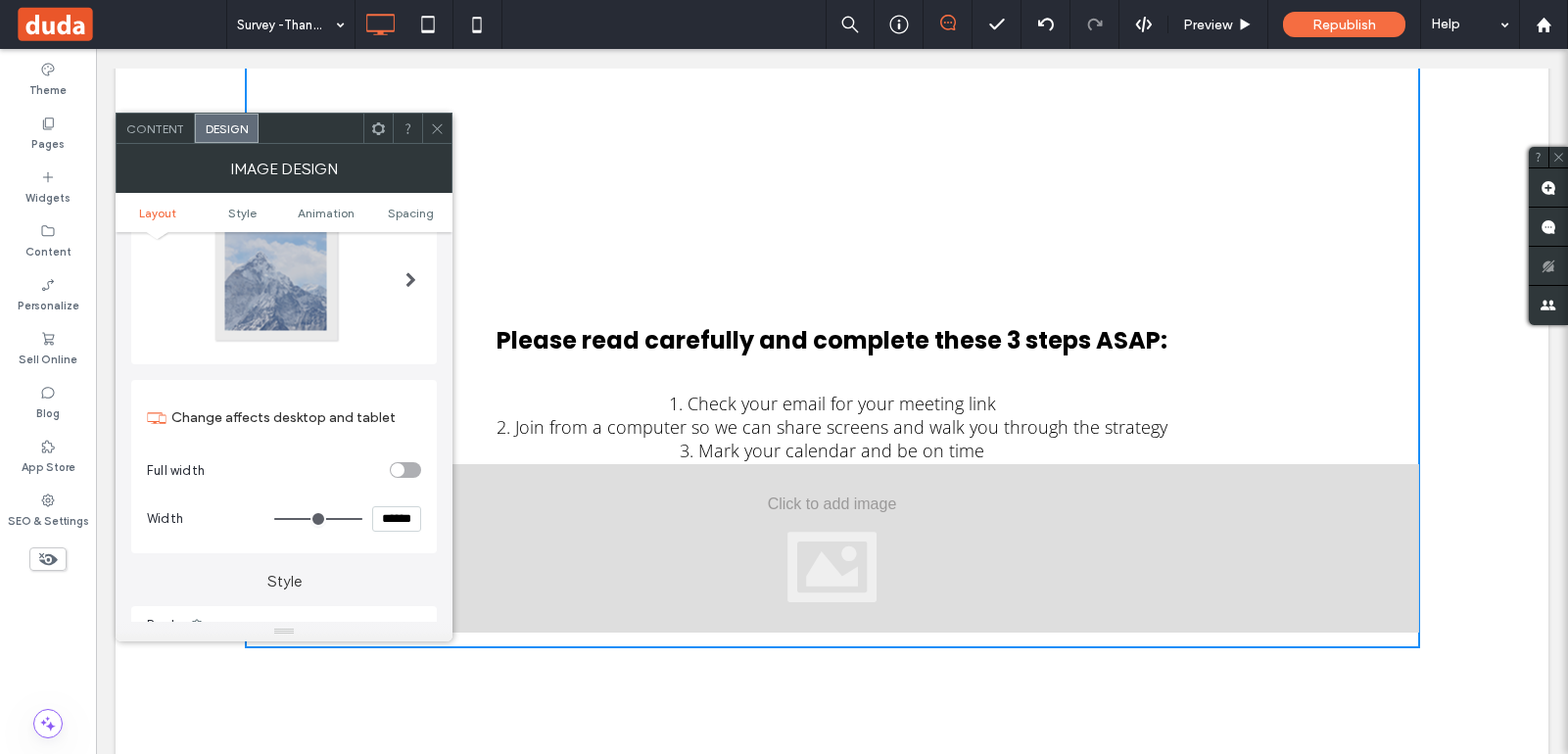 scroll, scrollTop: 156, scrollLeft: 0, axis: vertical 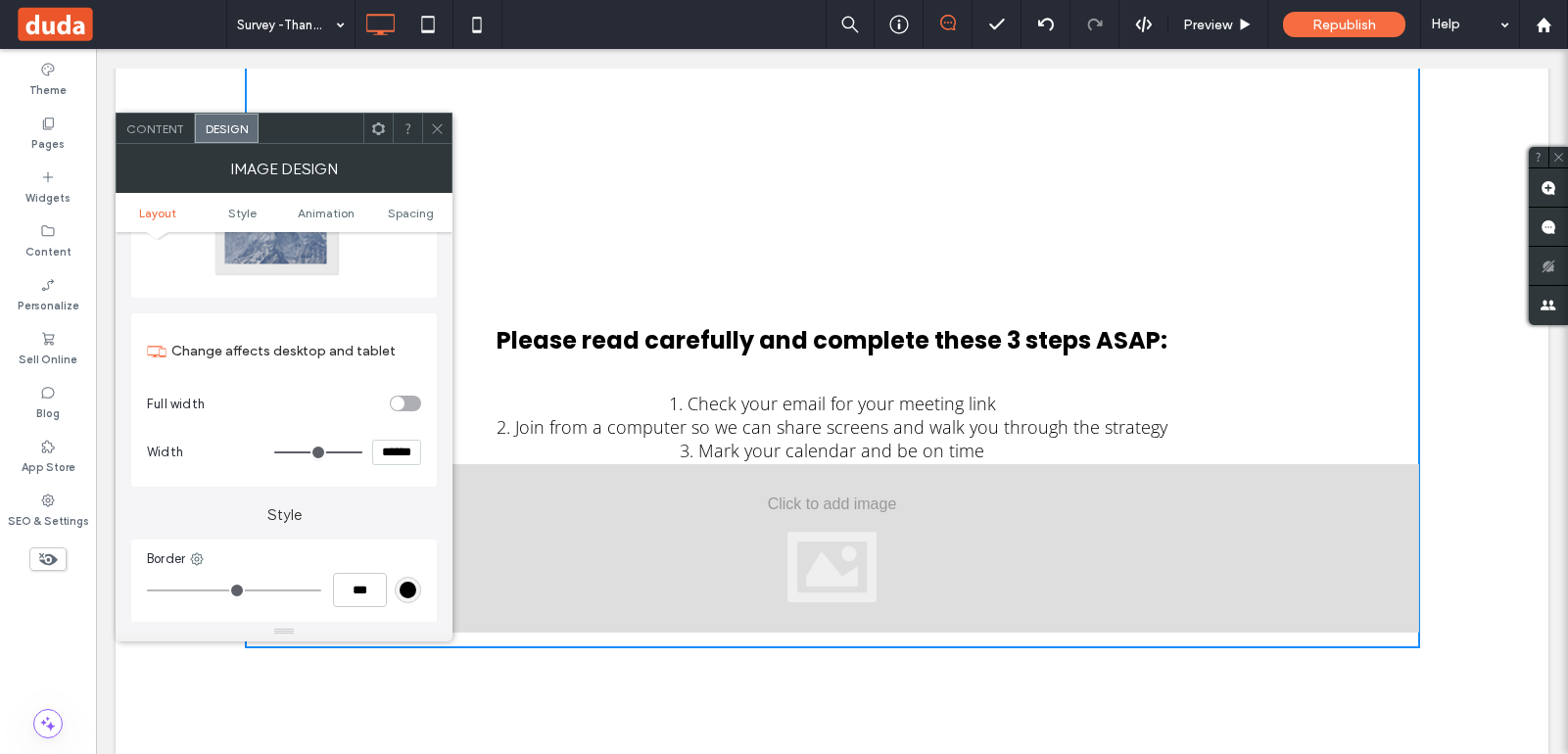type on "****" 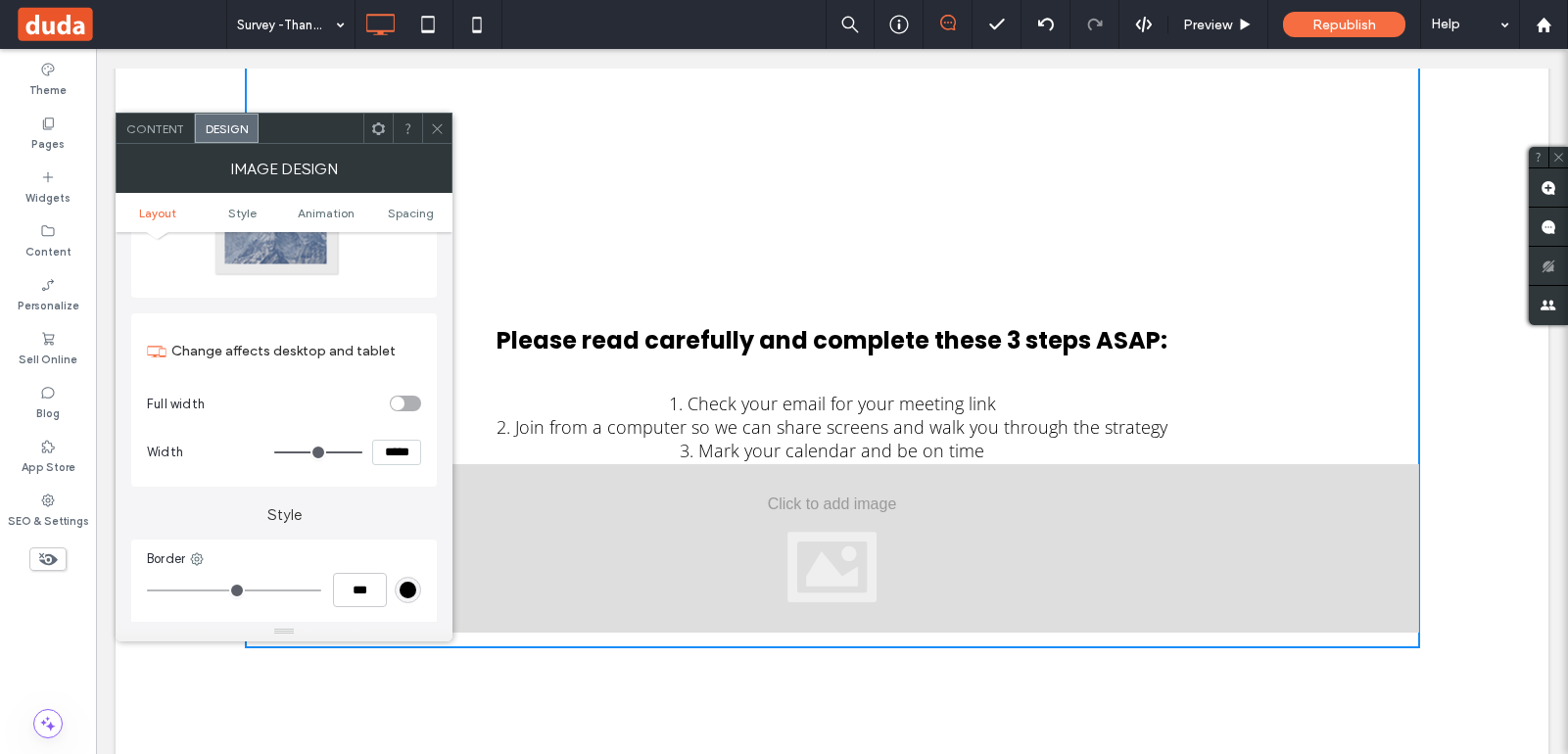 type on "***" 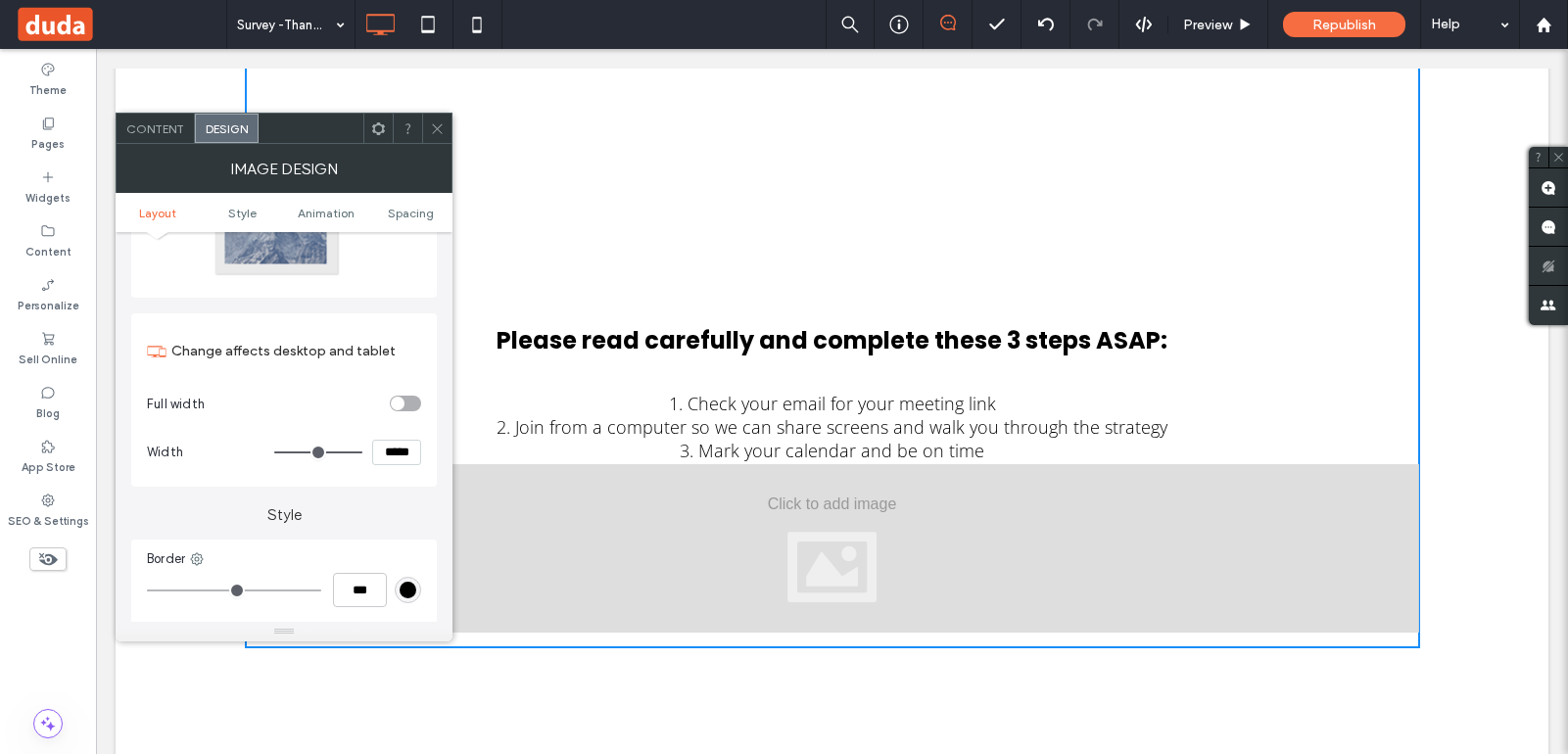type on "*****" 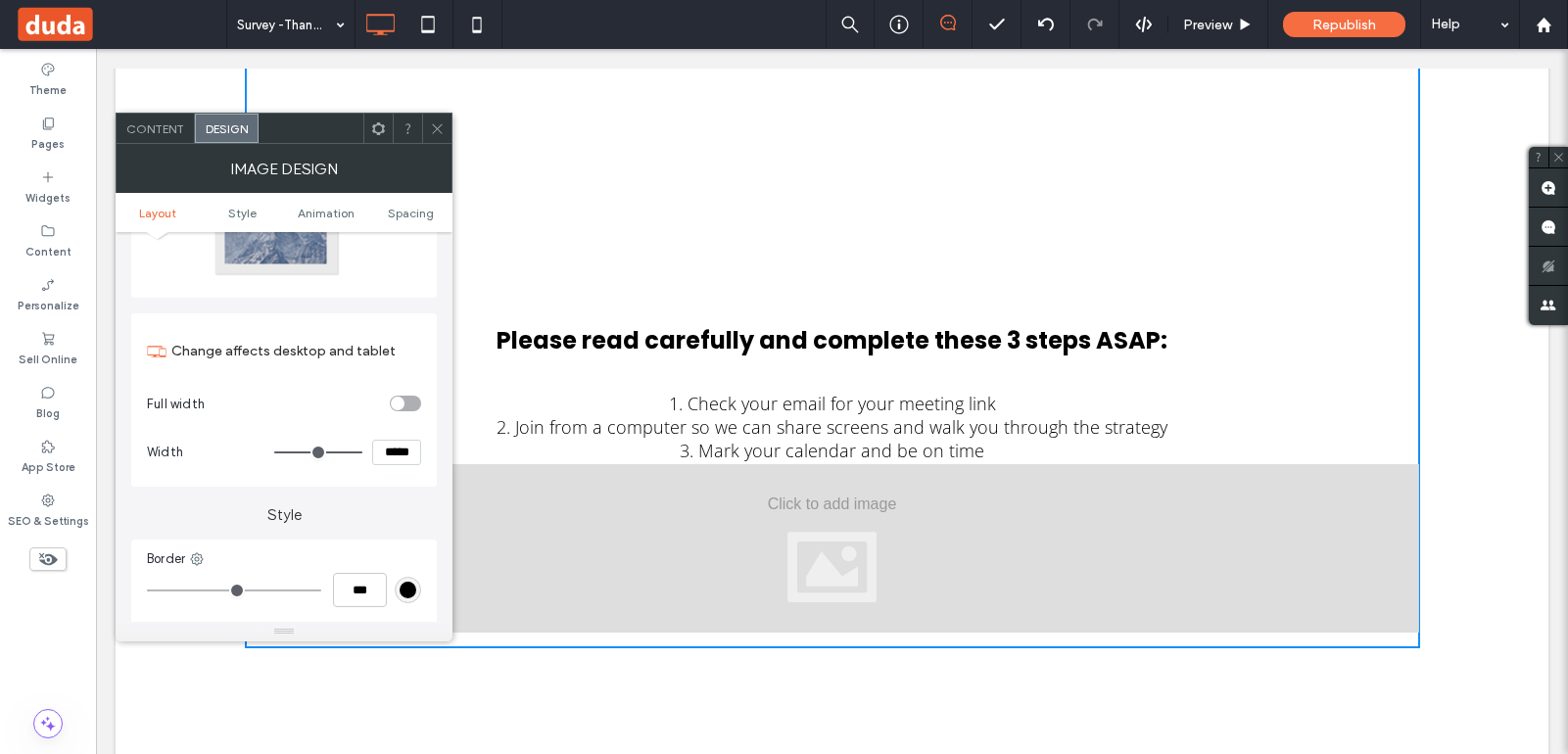 type on "***" 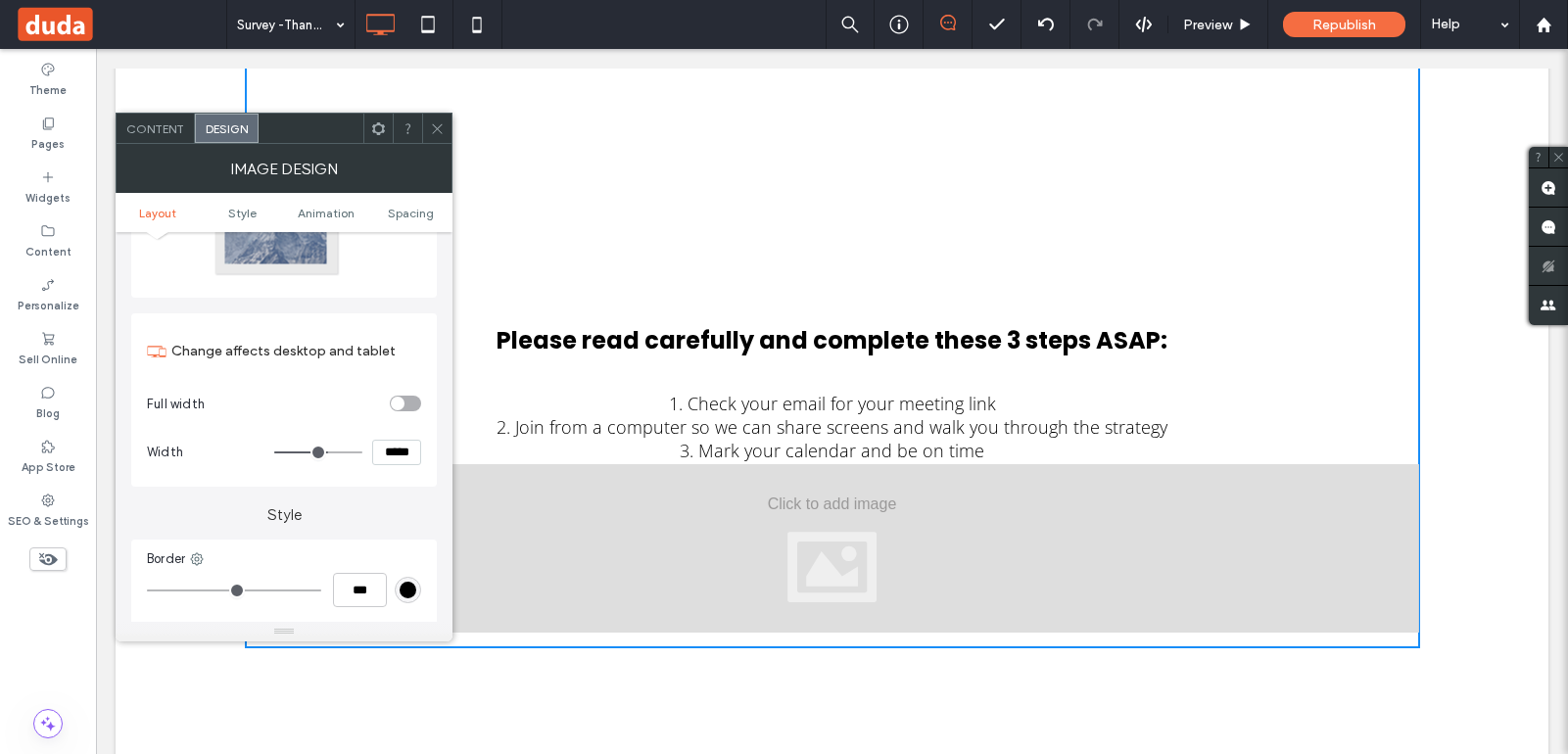 type on "***" 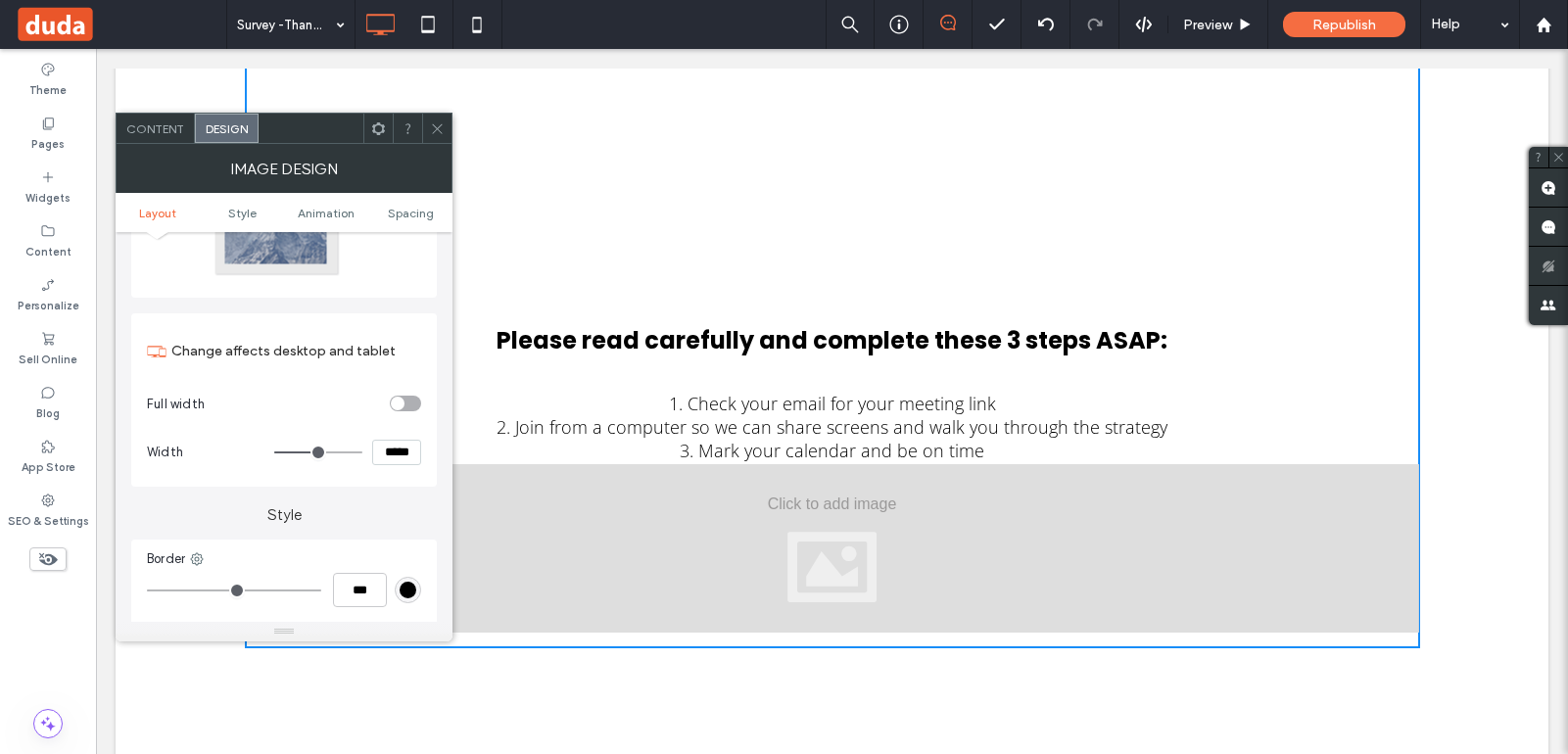 type on "***" 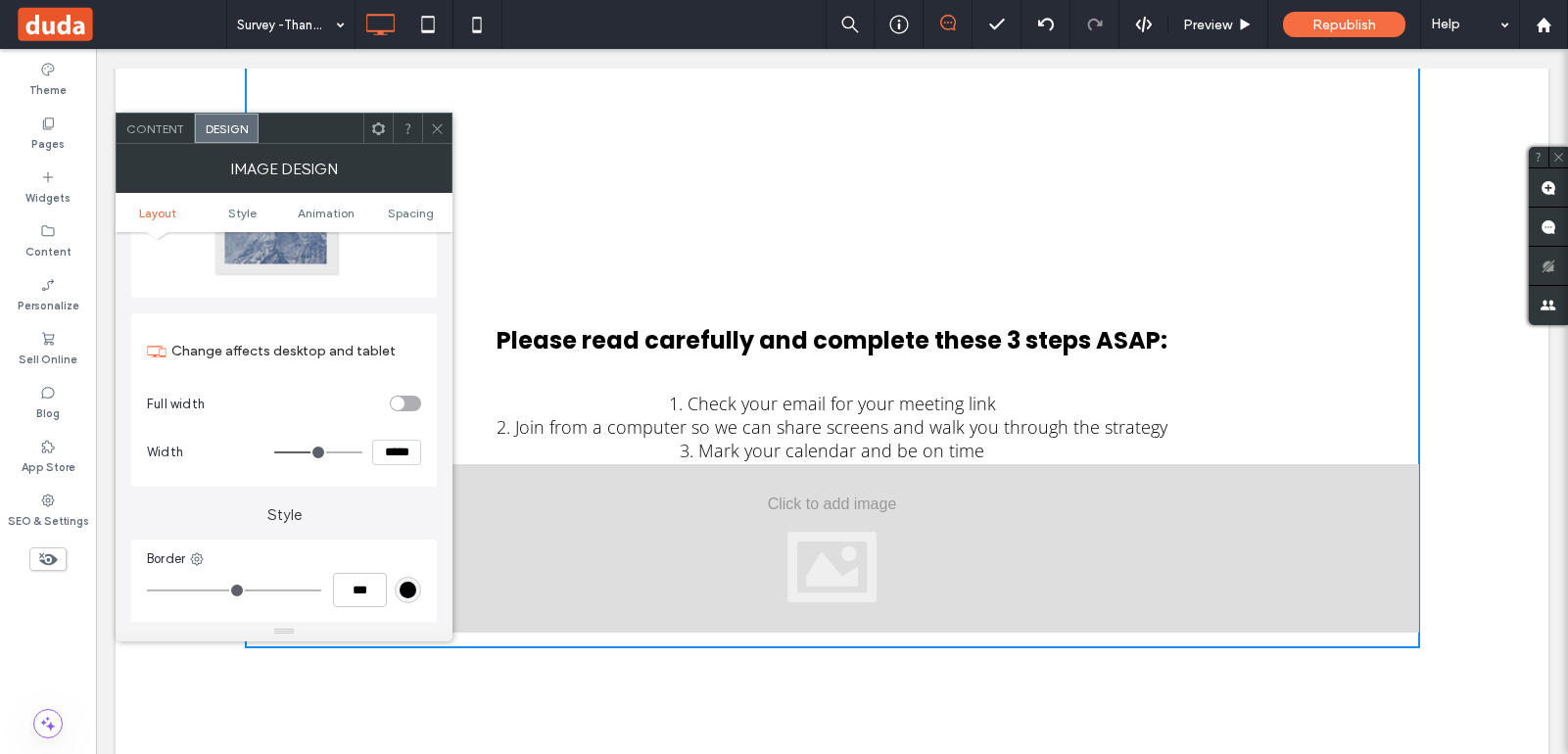 type on "***" 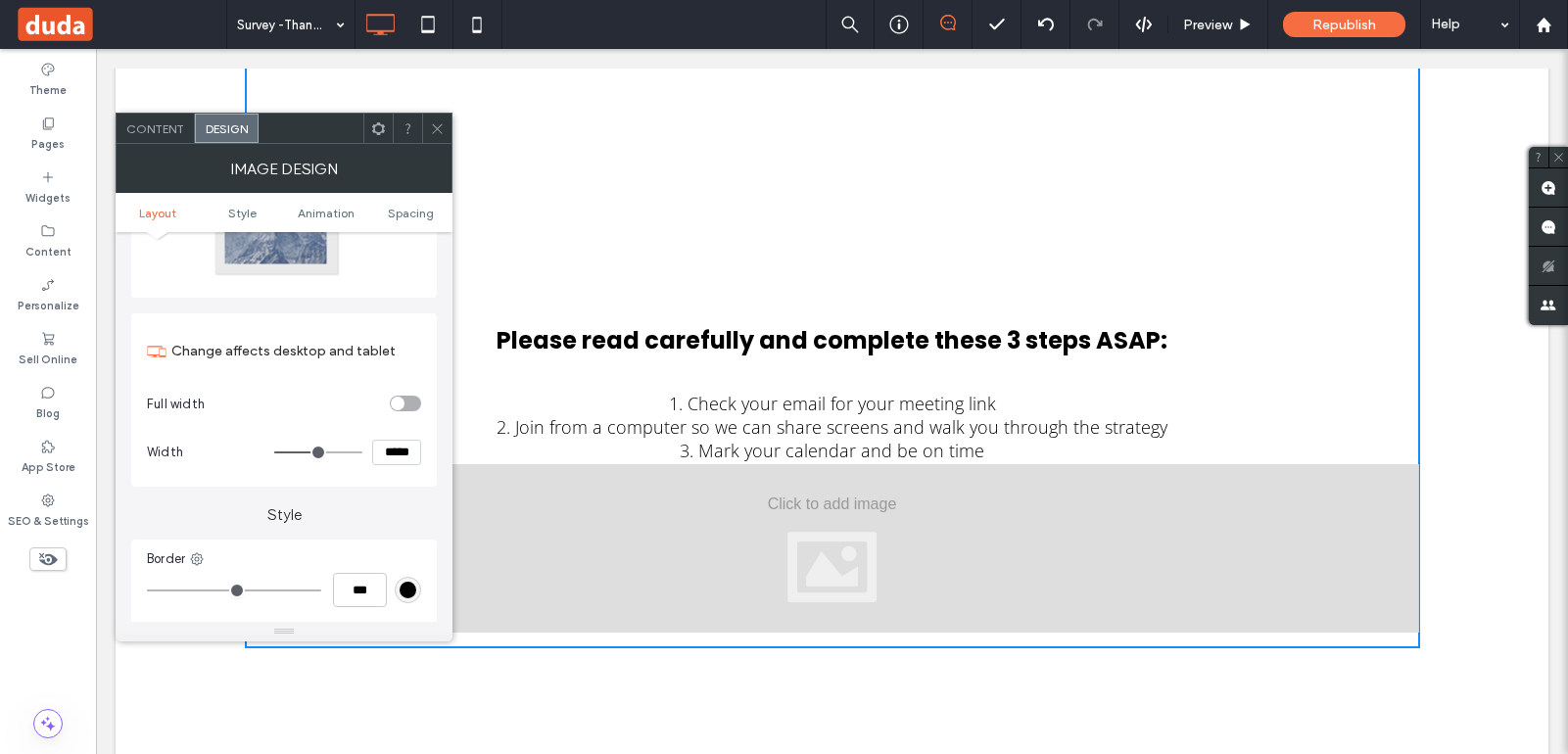 type on "*****" 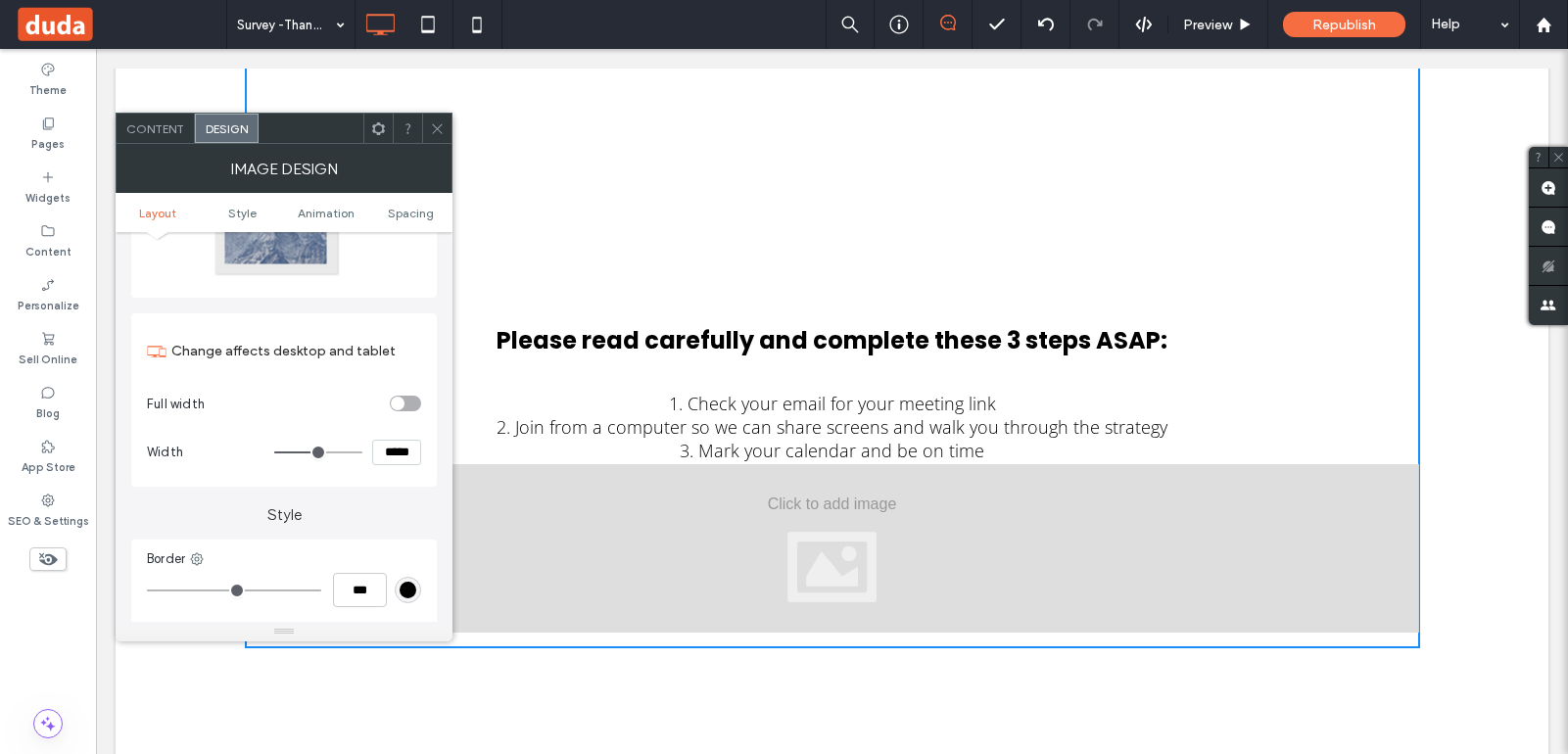 type on "***" 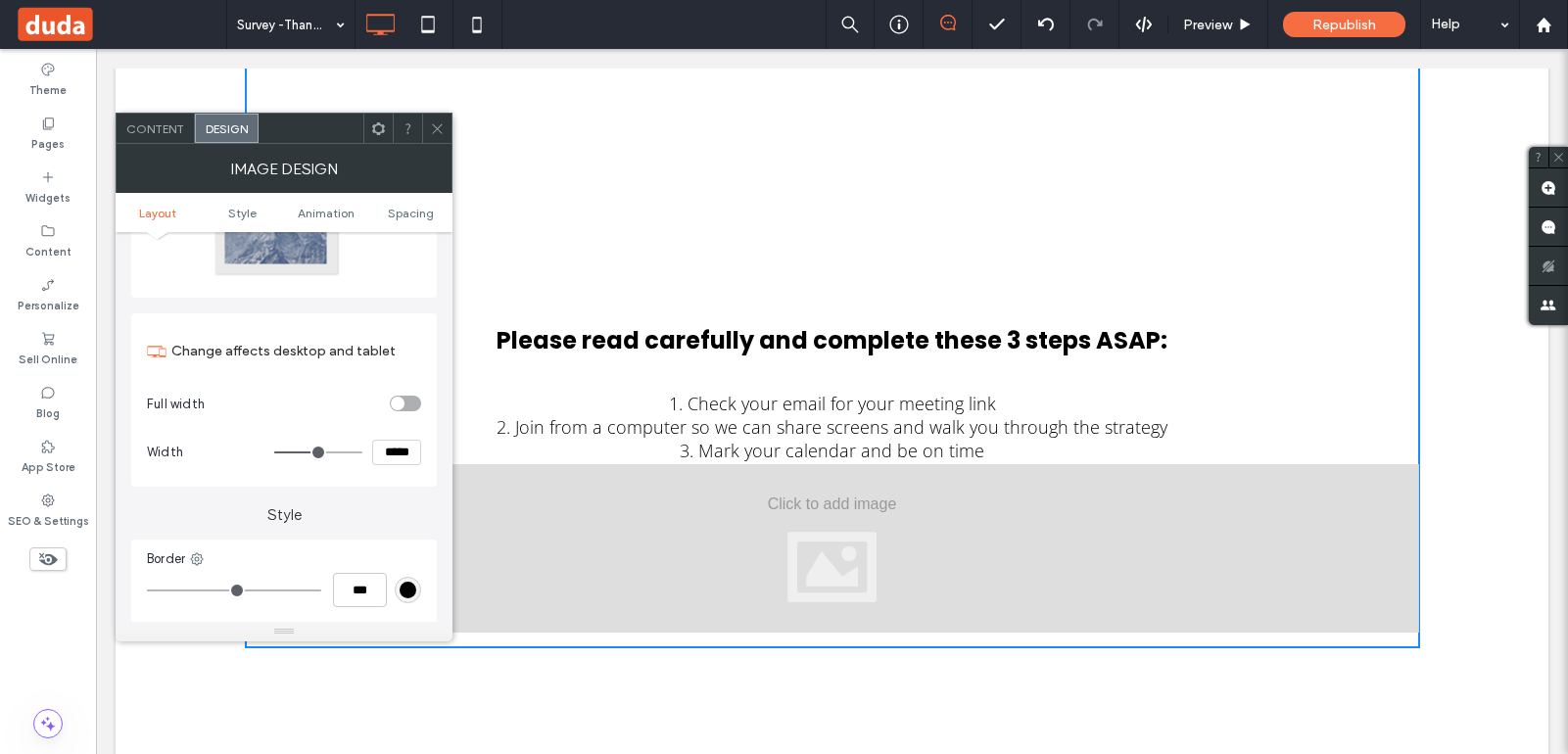 type on "***" 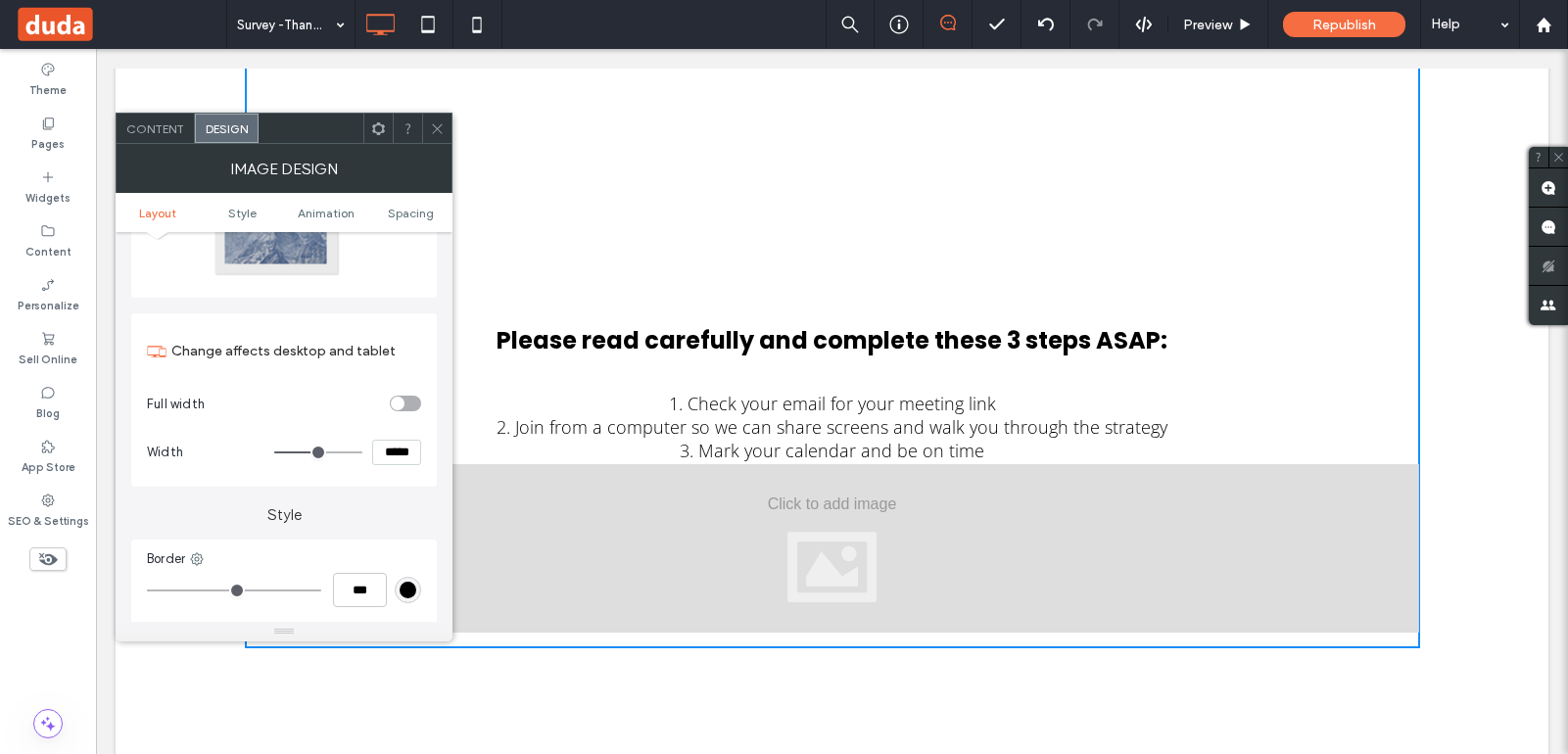 type on "*****" 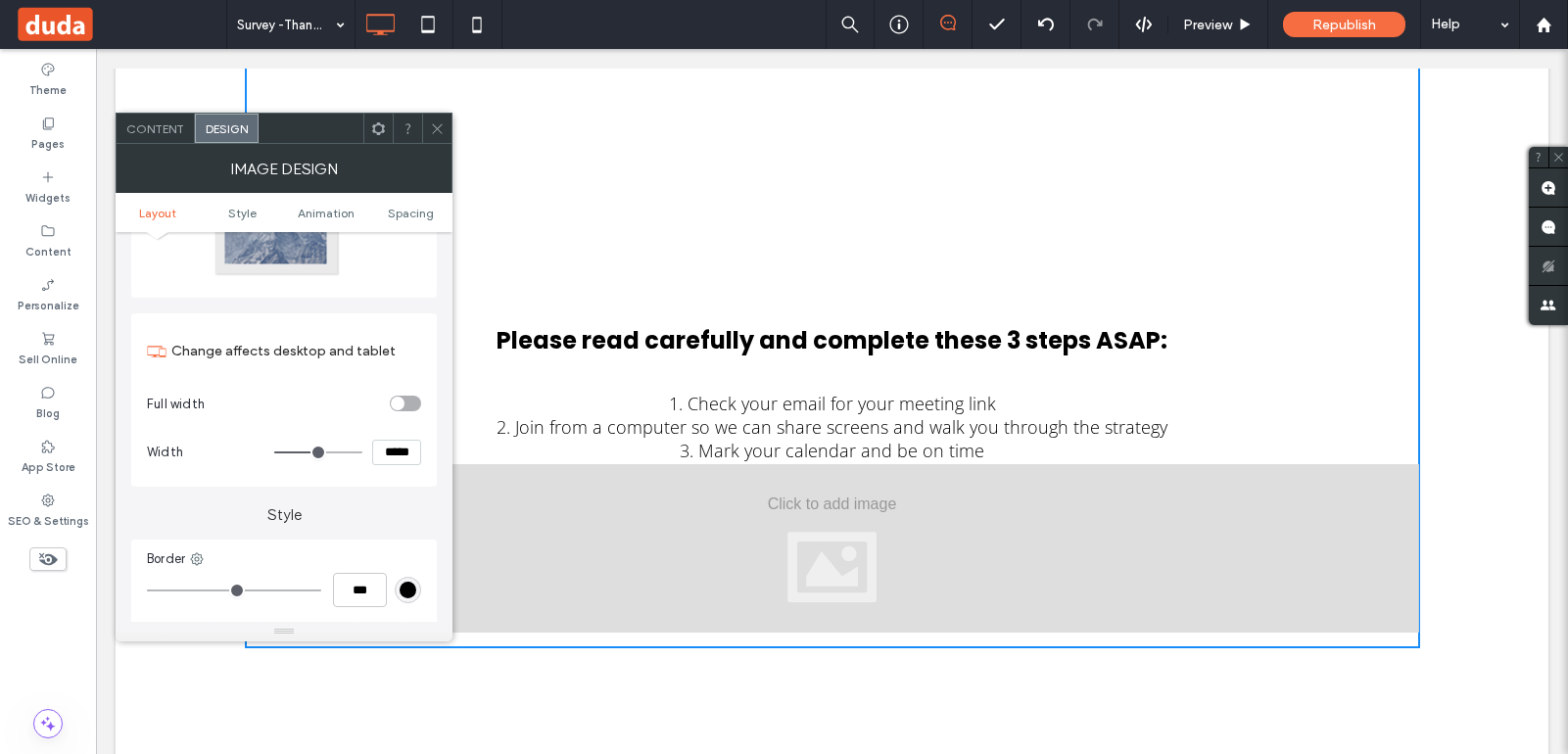 type on "***" 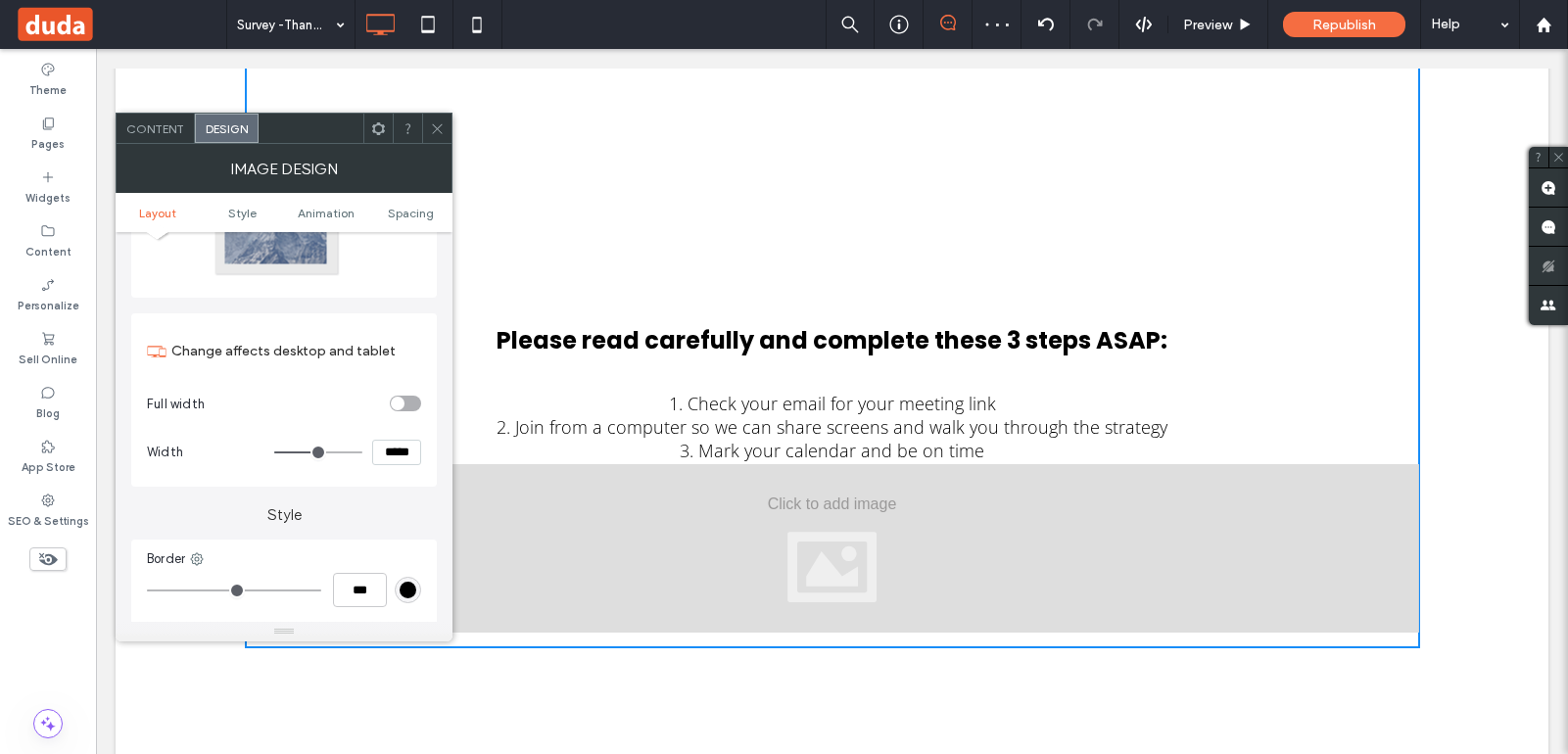 drag, startPoint x: 398, startPoint y: 456, endPoint x: 382, endPoint y: 456, distance: 16 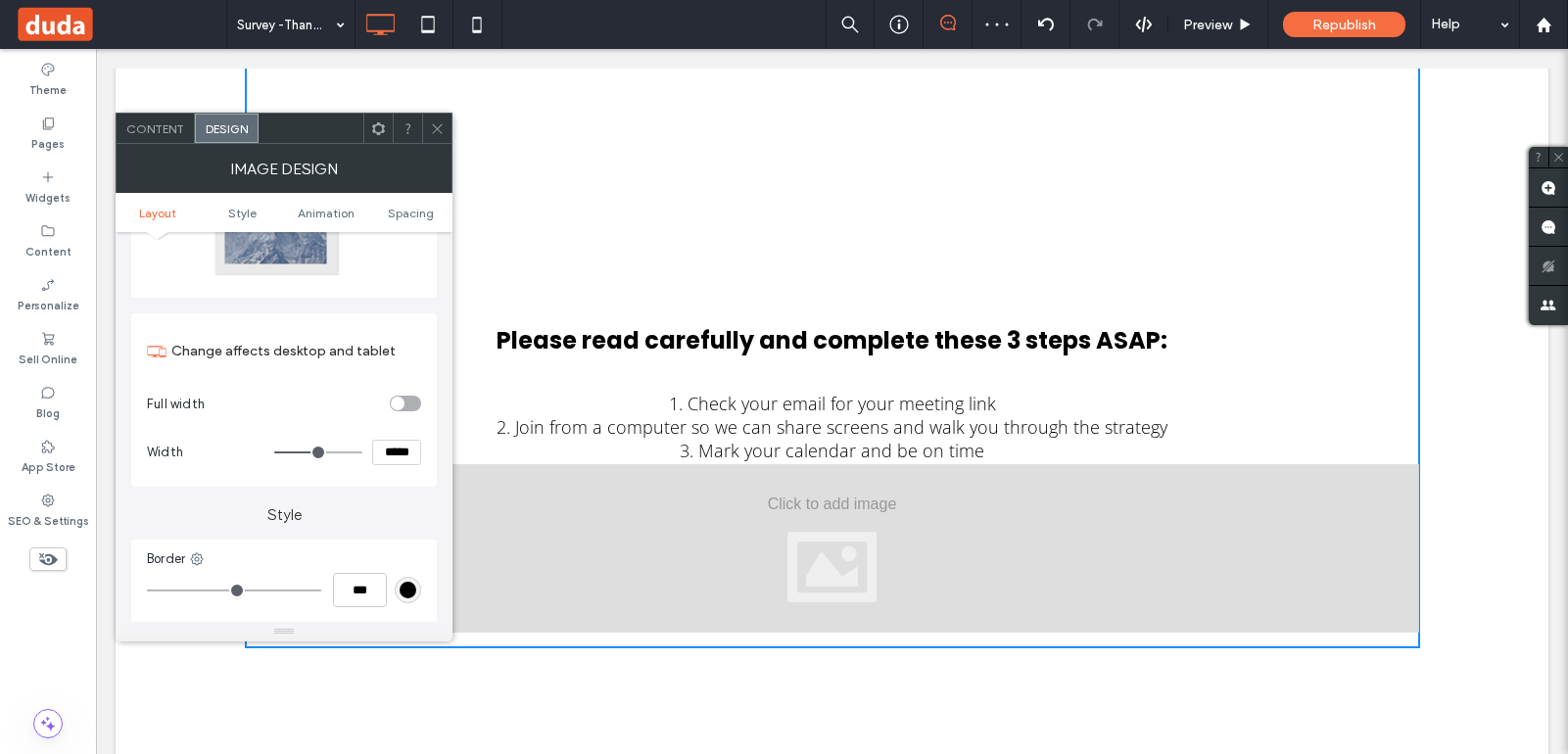 click on "*****" at bounding box center (397, 452) 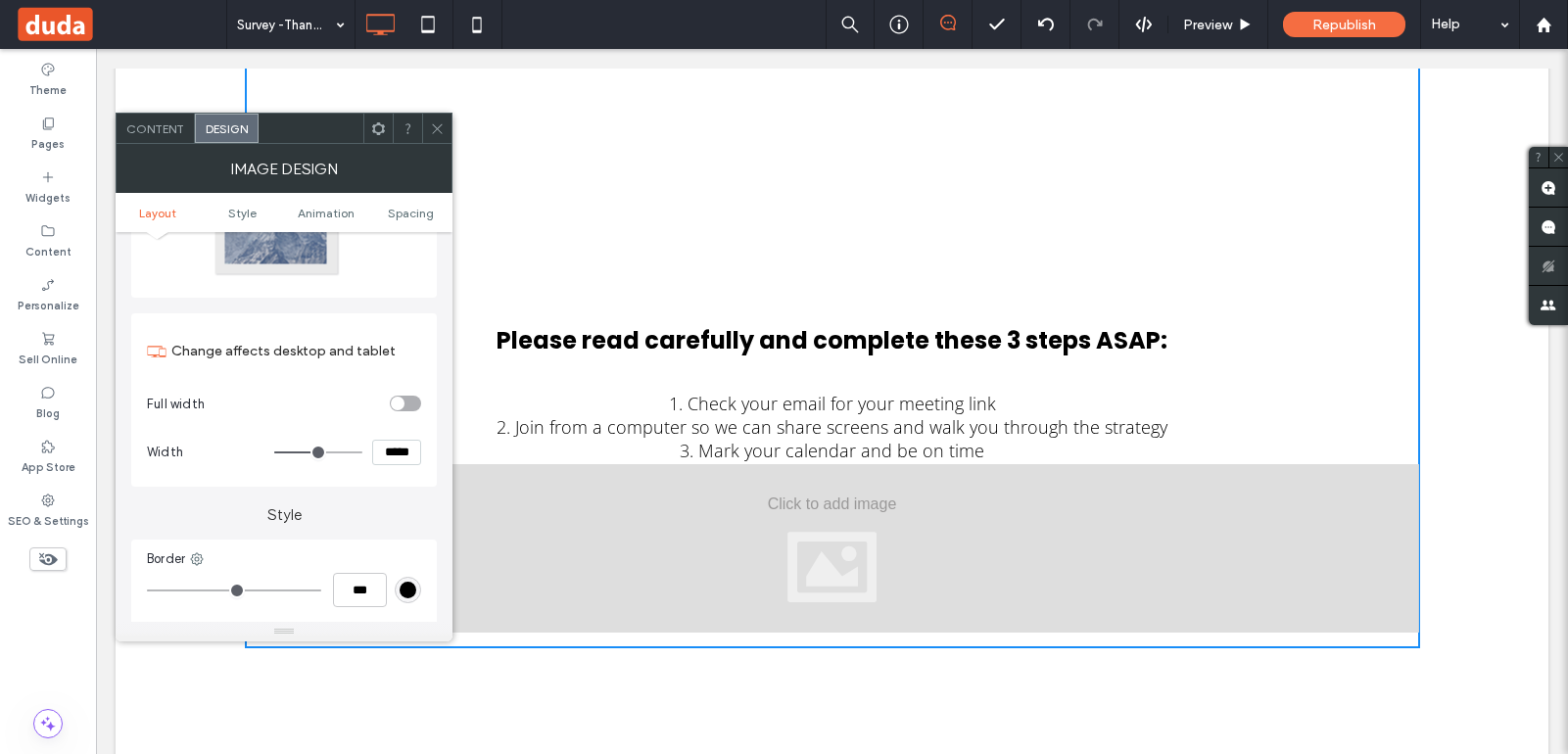 scroll, scrollTop: 0, scrollLeft: 0, axis: both 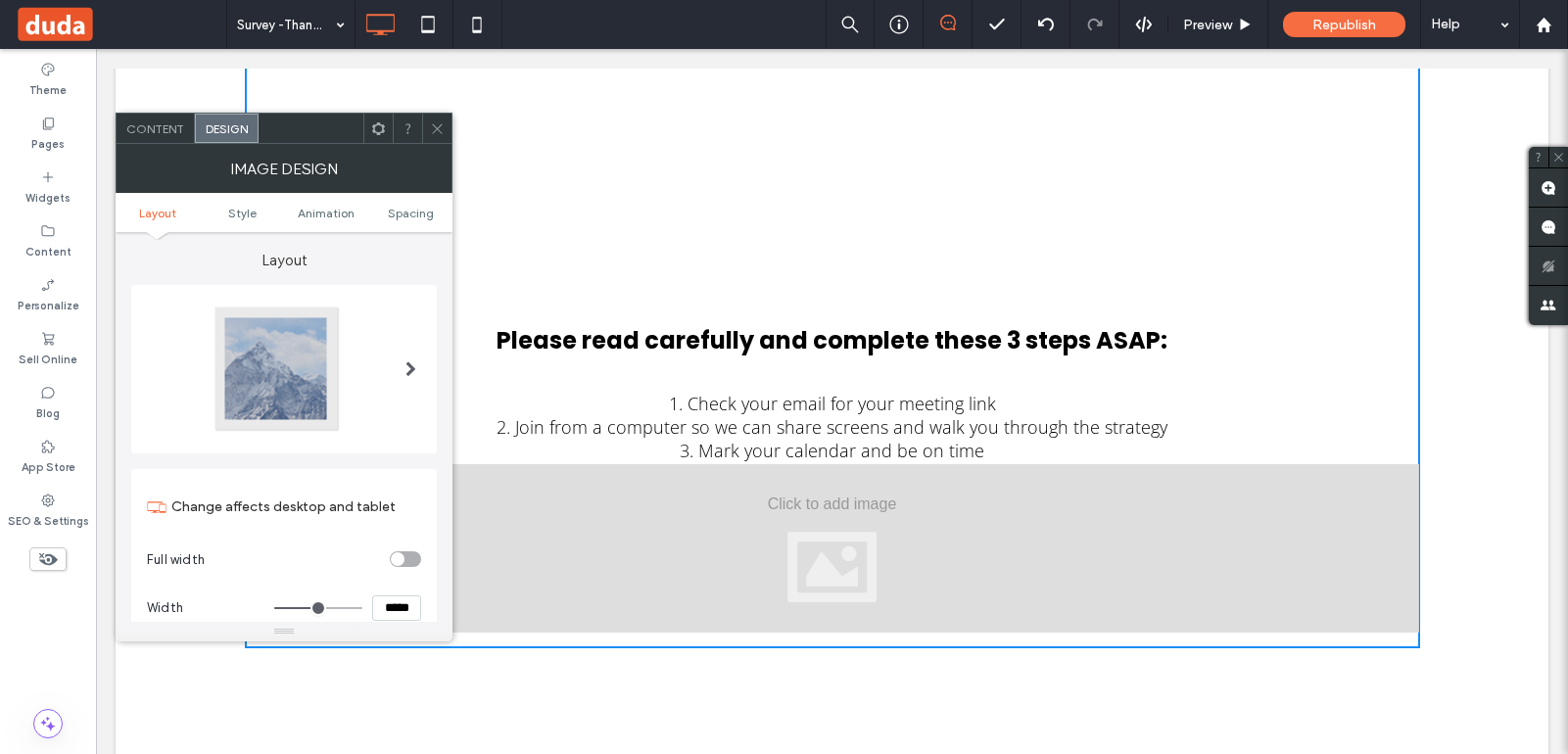 type on "*****" 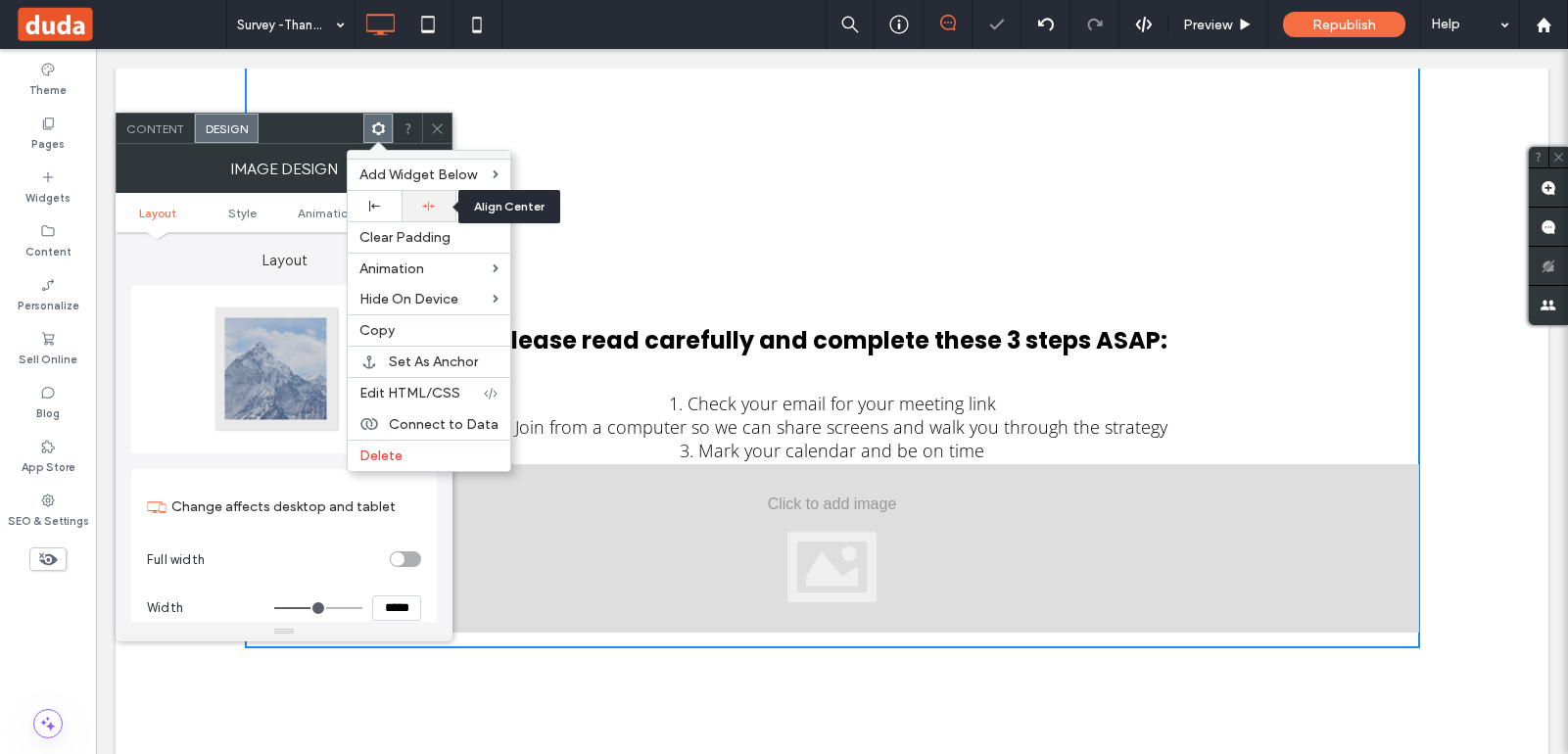 click 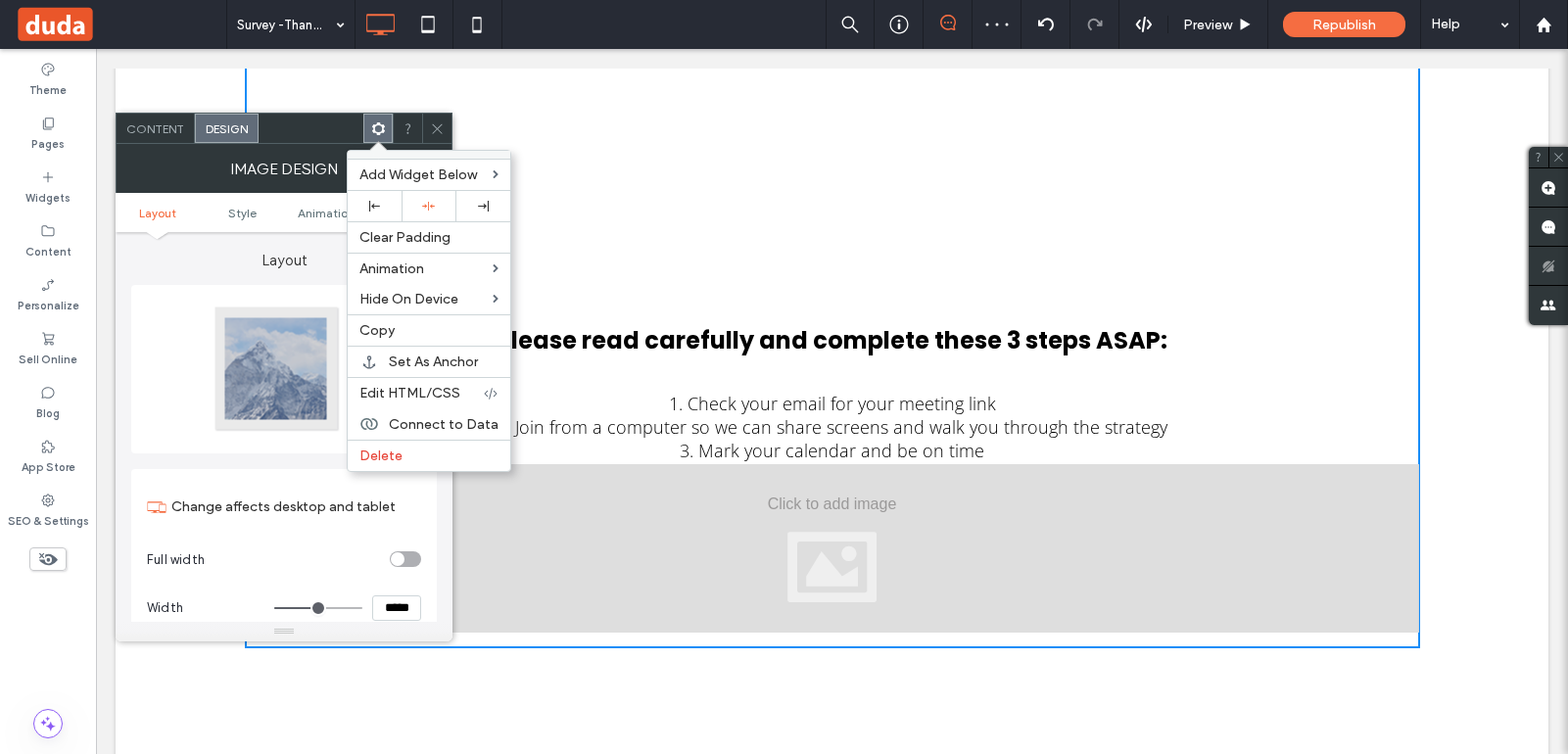 click on "Layout" at bounding box center (284, 251) 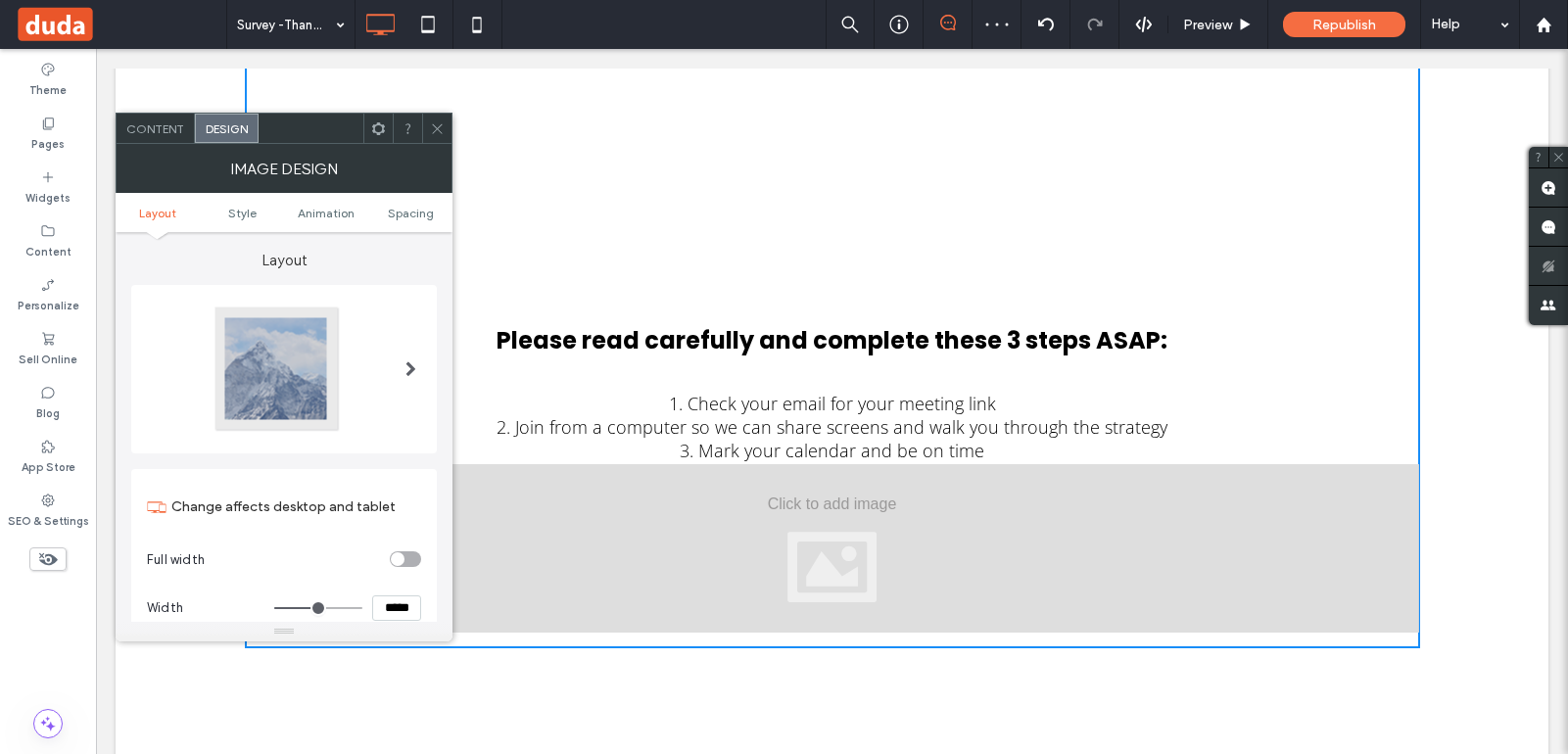 scroll, scrollTop: 24, scrollLeft: 0, axis: vertical 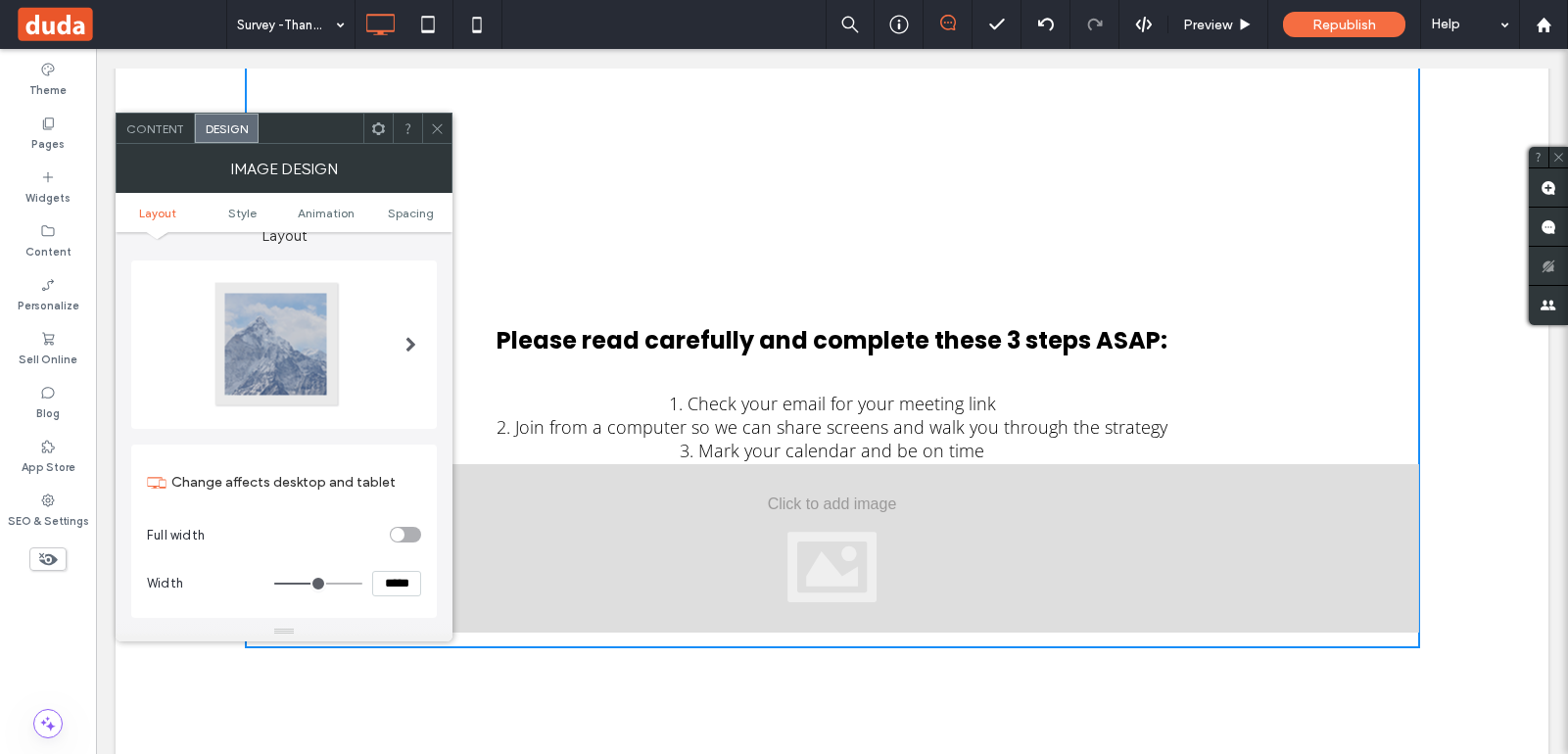 click at bounding box center (398, 535) 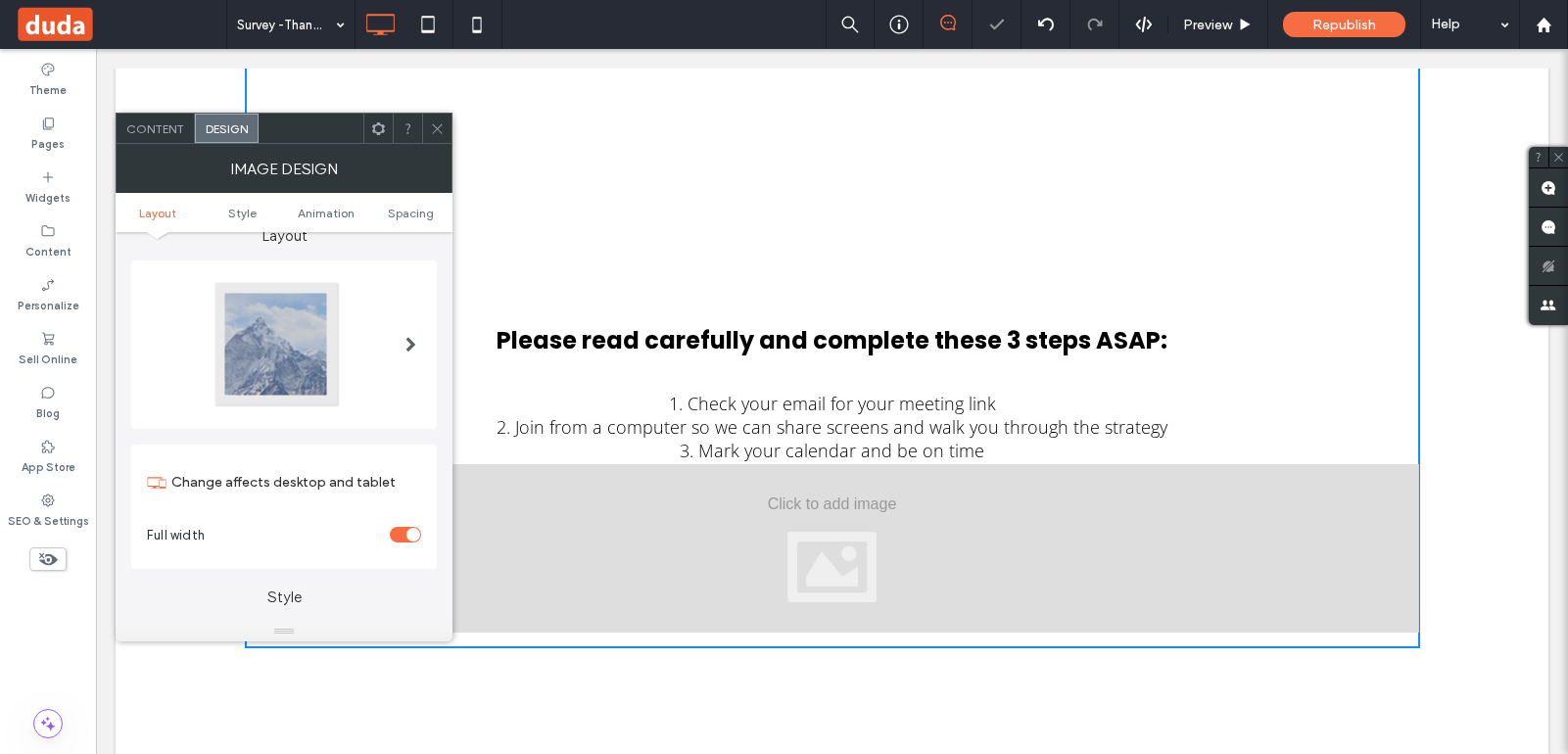 click at bounding box center [405, 535] 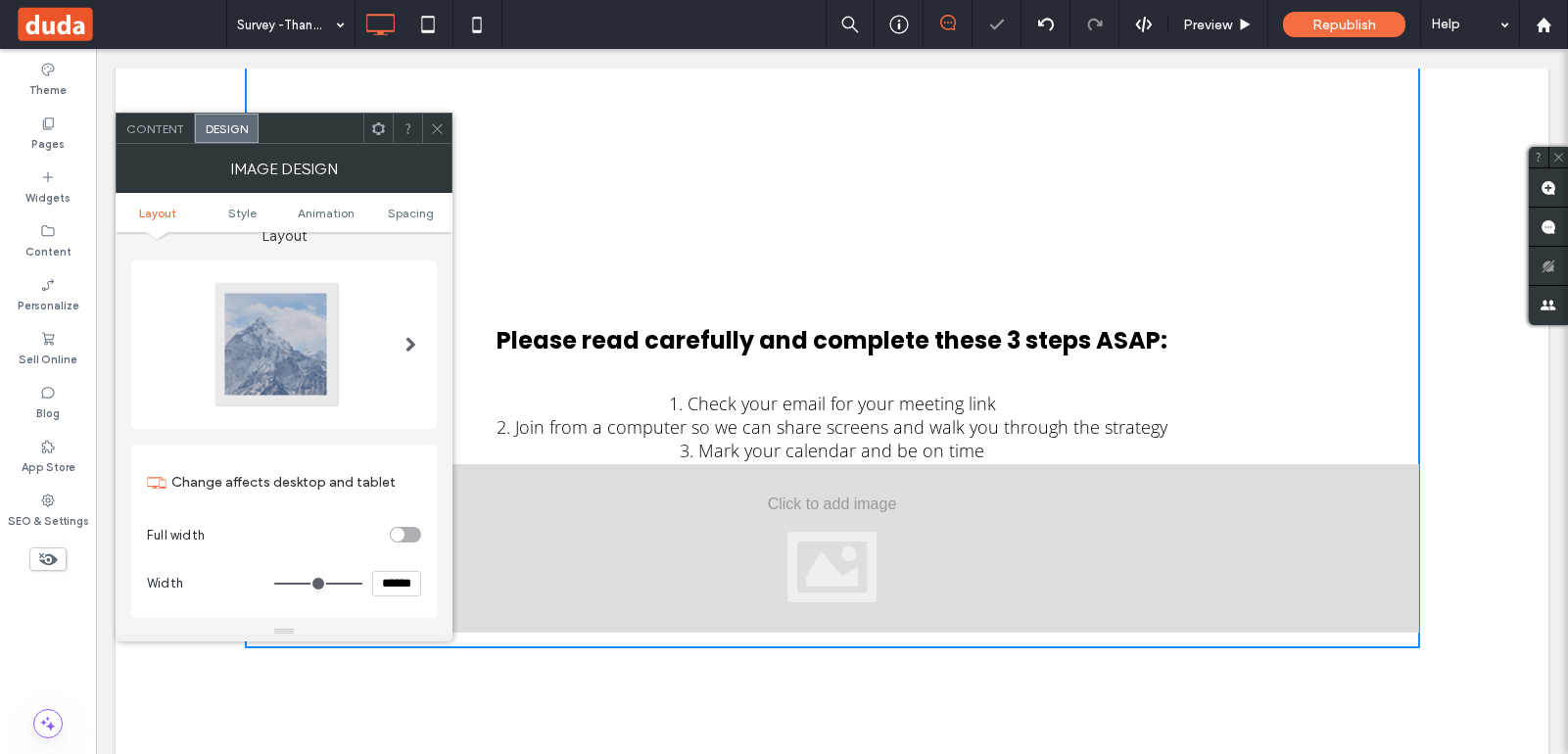 scroll, scrollTop: 0, scrollLeft: 2, axis: horizontal 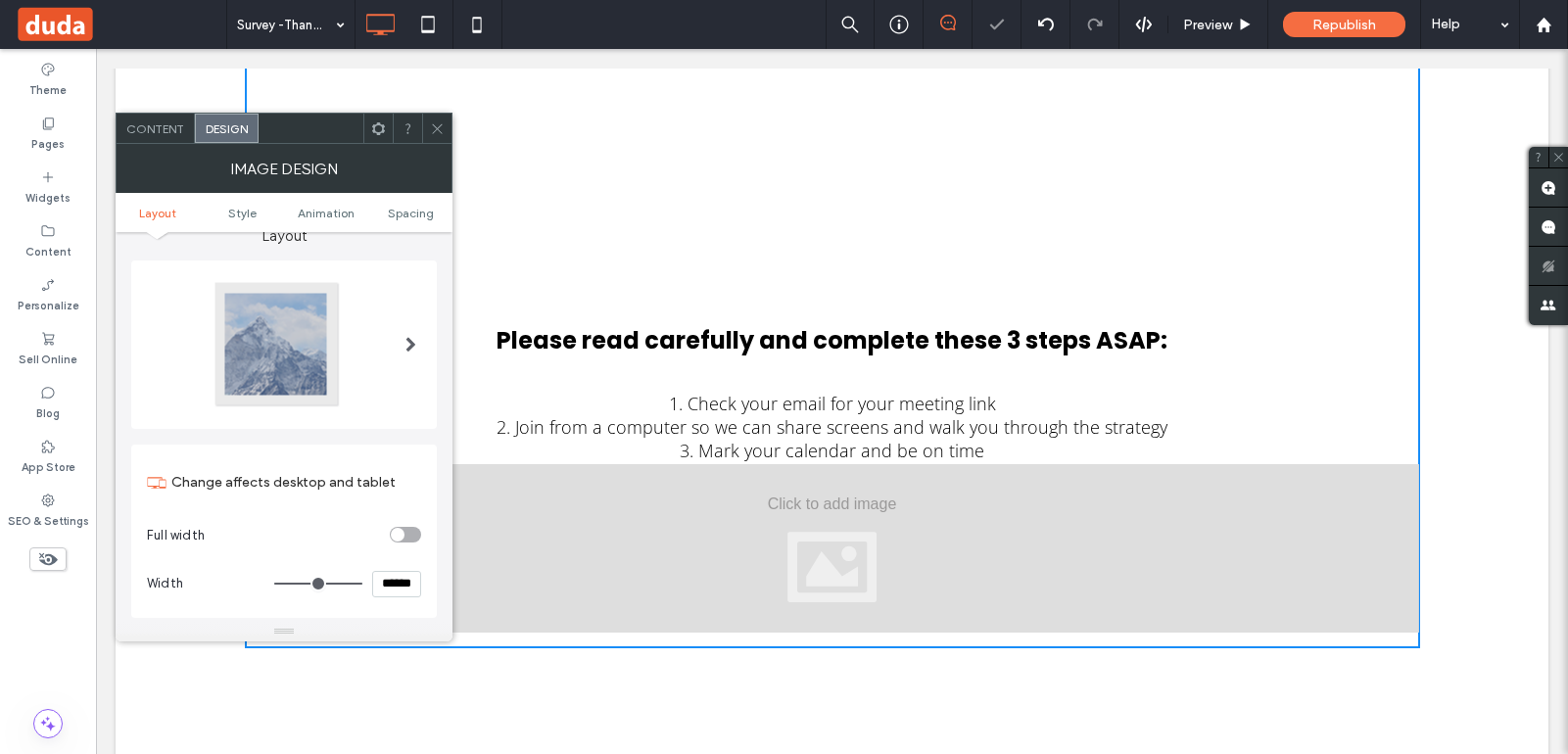 drag, startPoint x: 381, startPoint y: 586, endPoint x: 445, endPoint y: 587, distance: 64.00781 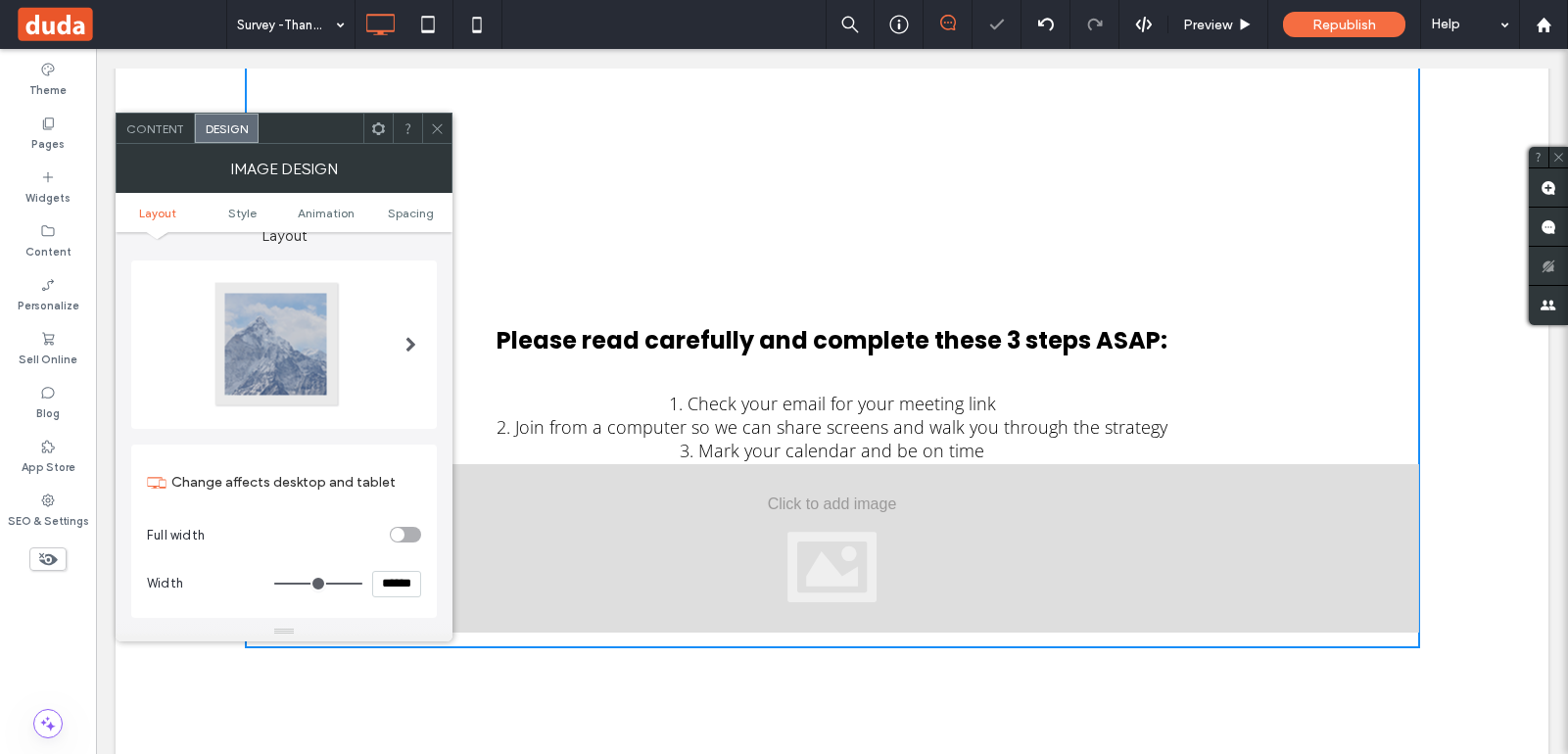 click on "Layout Change affects desktop and tablet Full width Width ****** Style Border *** Corner radius * px Shadow Do not optimize this image Hover effect for desktop None Zoom out Opacity Float Forward Grayscale Reverse grayscale Blur Blur and Grayscale Animation Spacing" at bounding box center [284, 427] 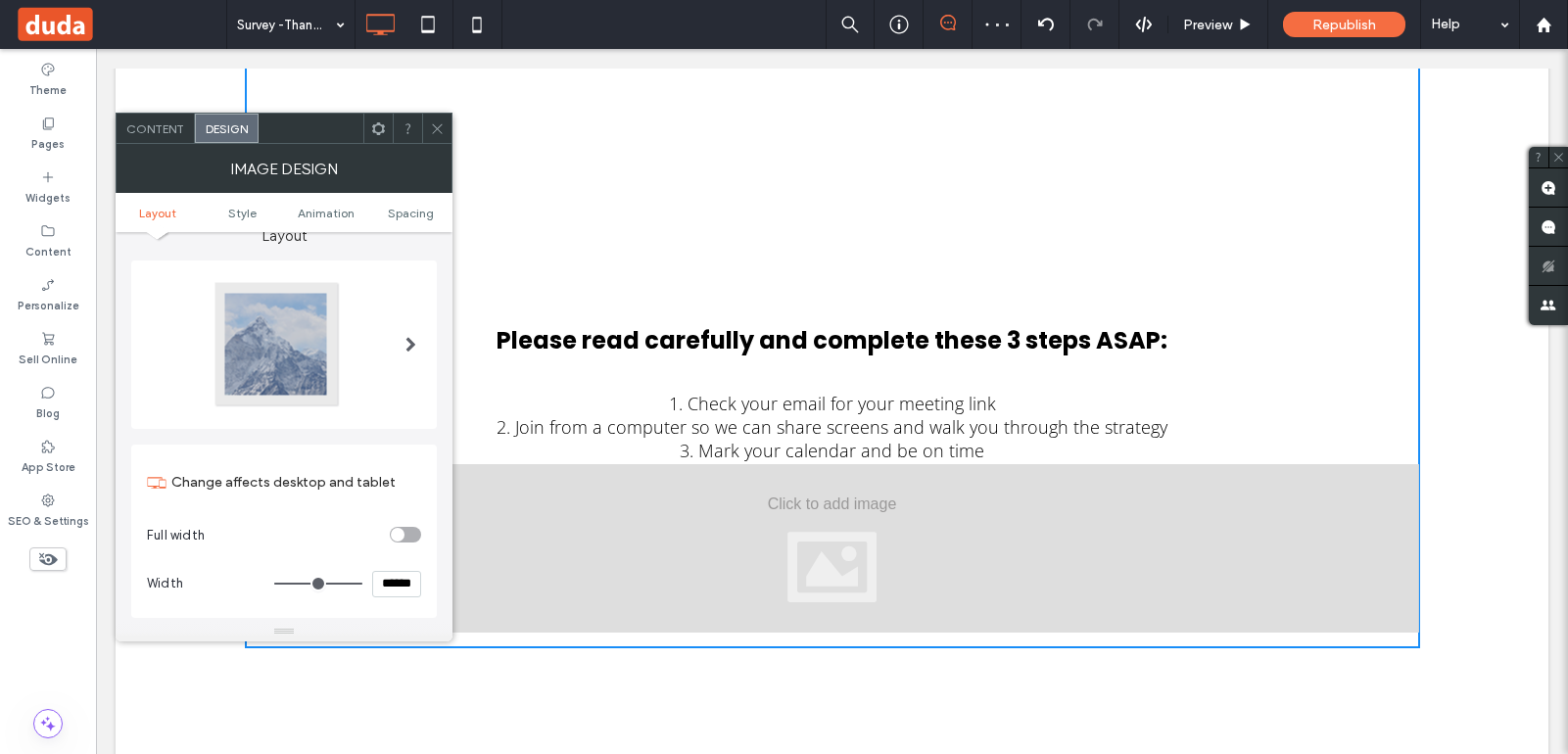 type on "*" 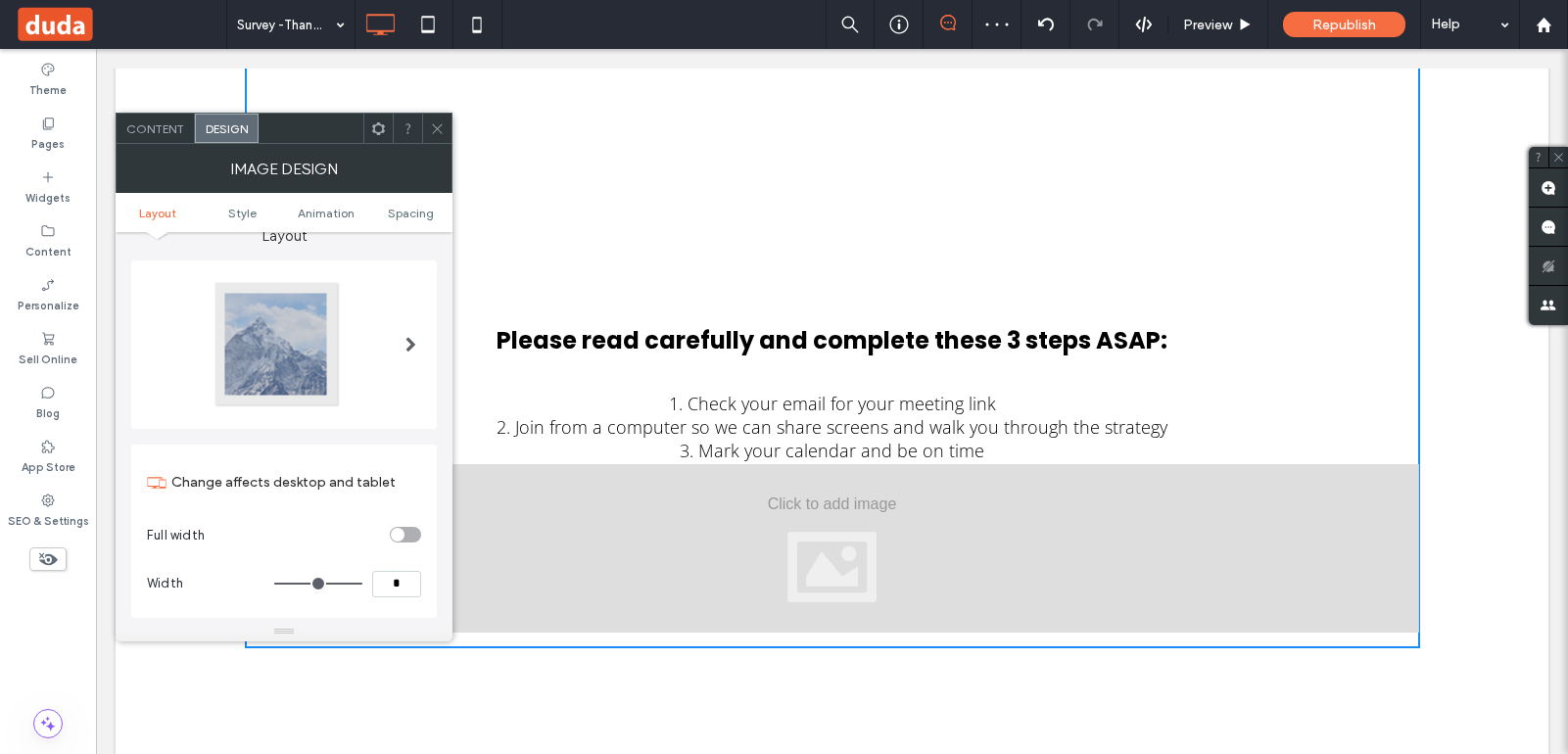 scroll, scrollTop: 0, scrollLeft: 0, axis: both 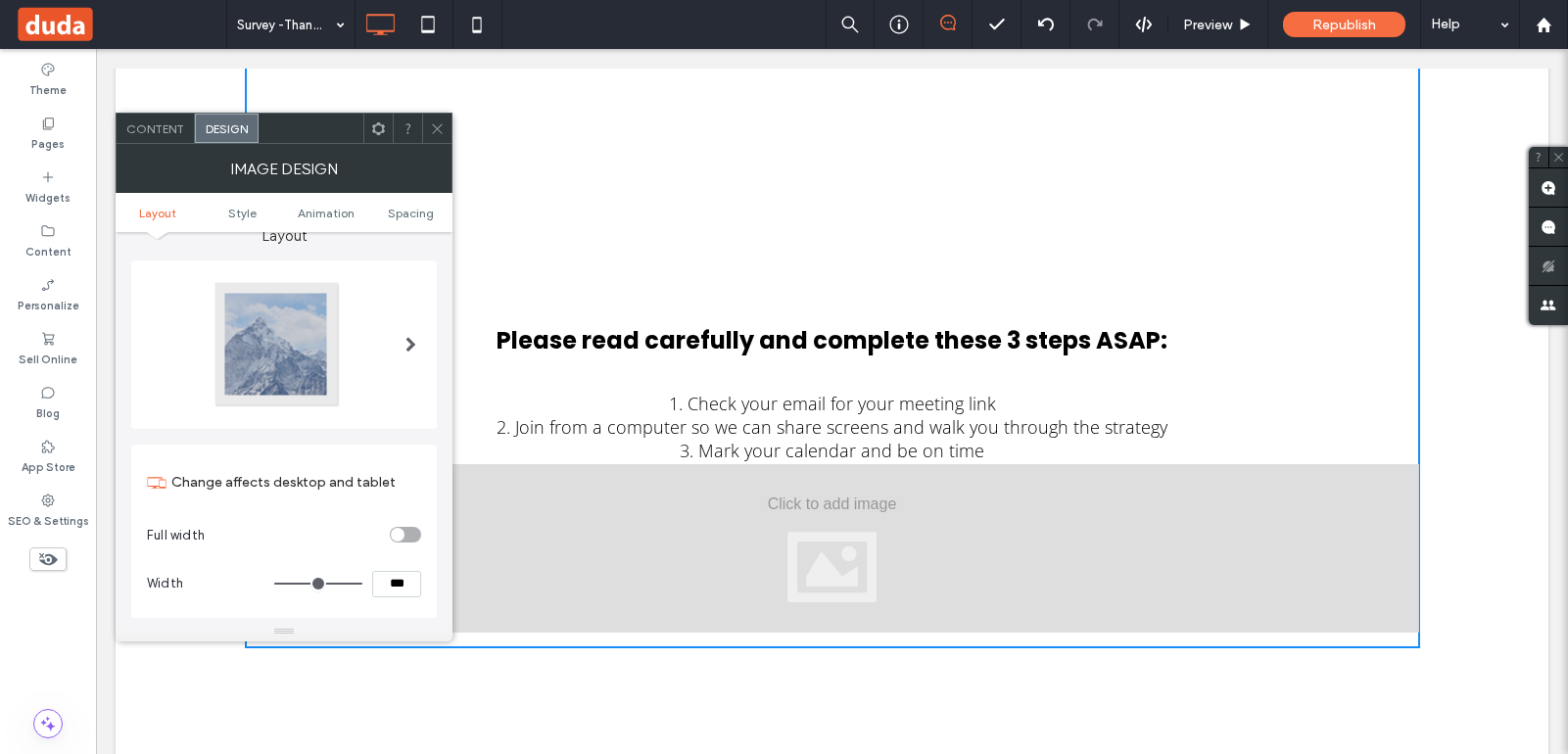 type on "***" 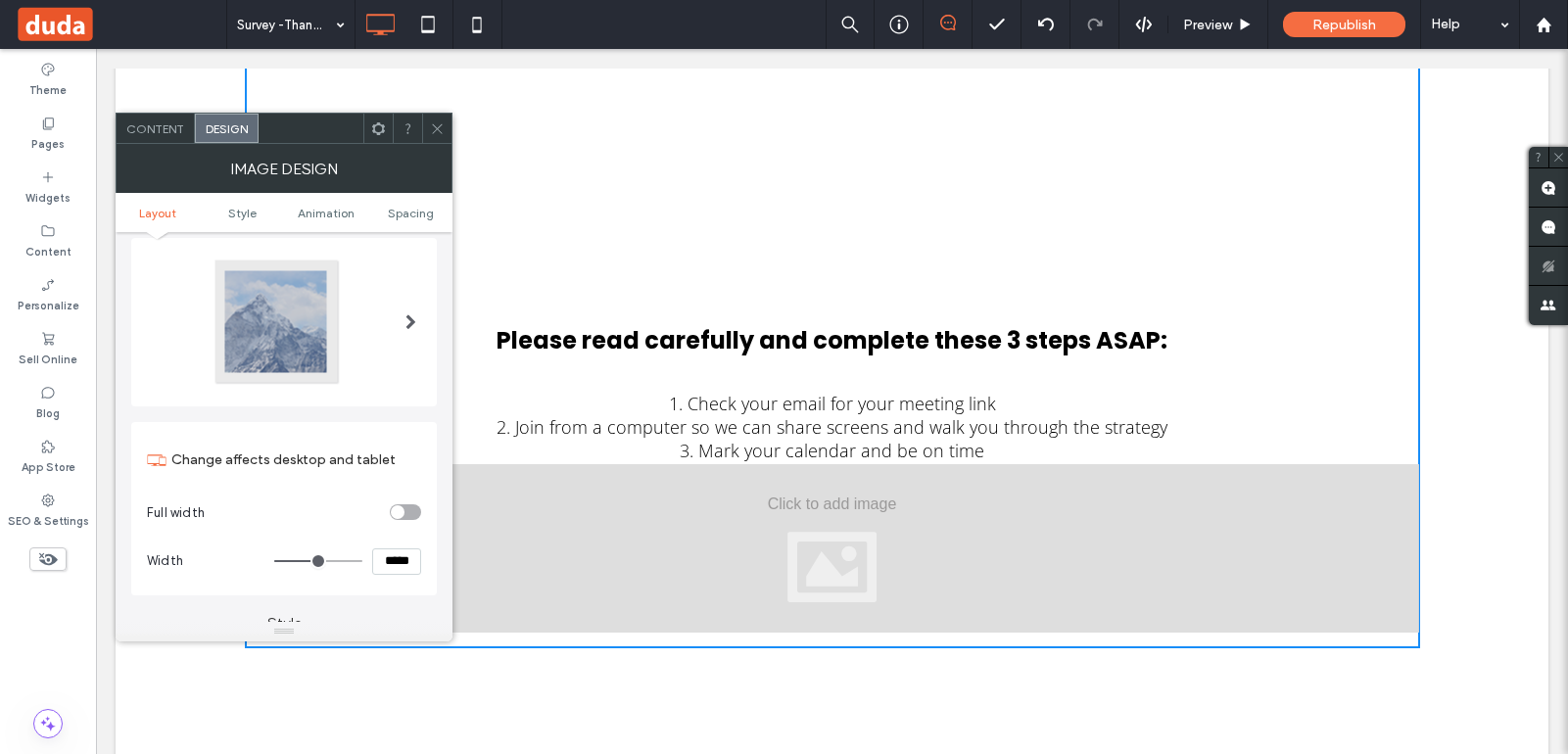 scroll, scrollTop: 0, scrollLeft: 0, axis: both 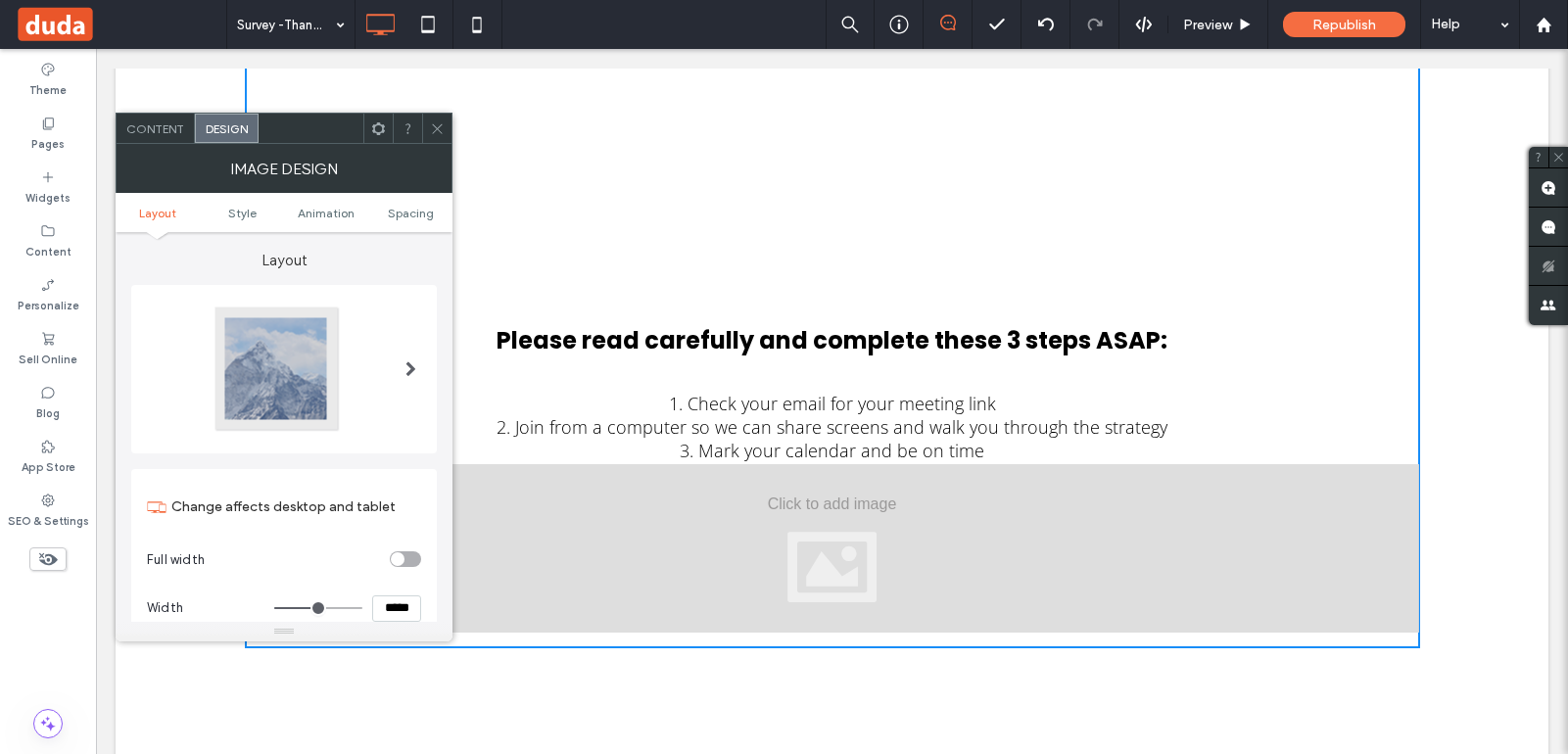 click at bounding box center [410, 369] 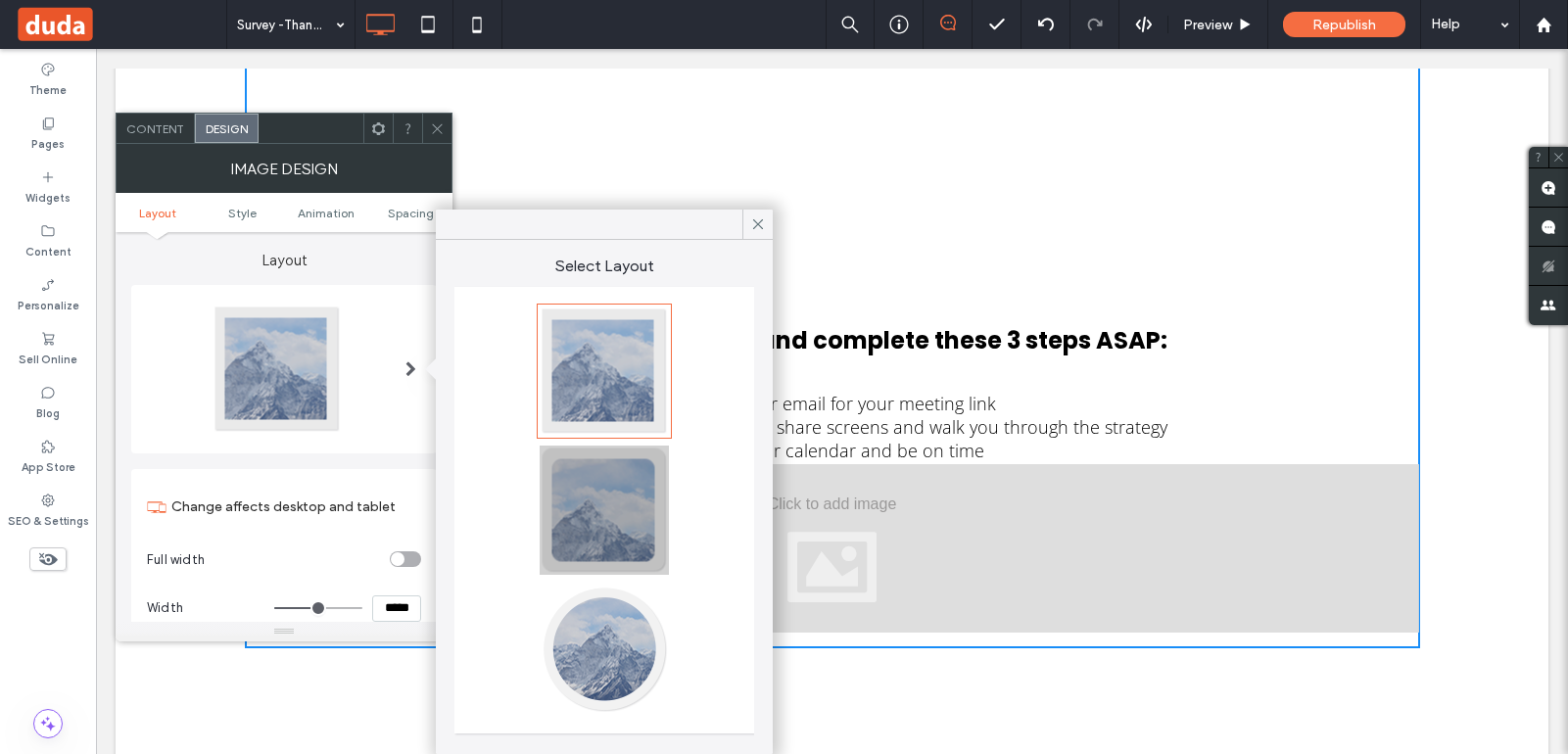 click at bounding box center (604, 510) 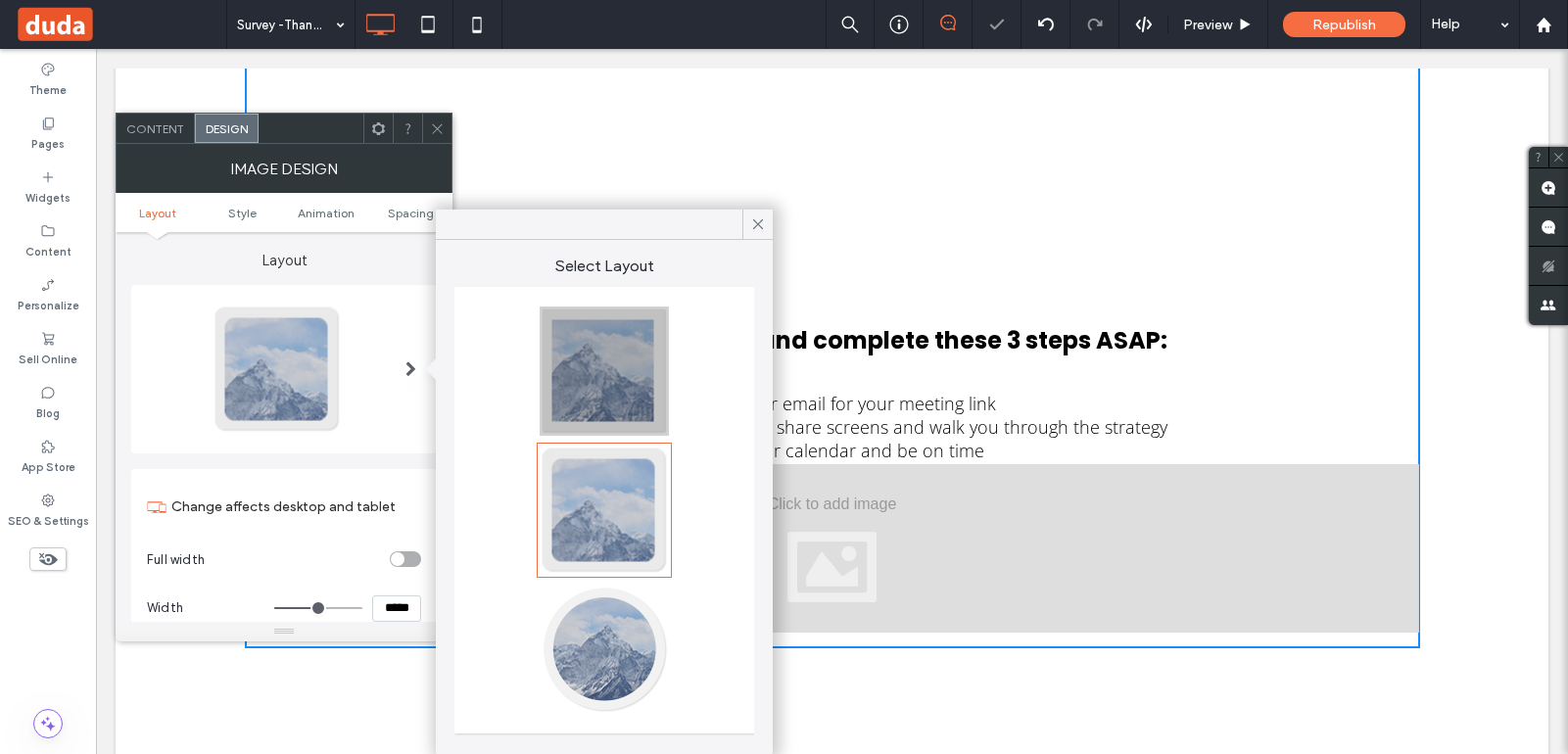 click at bounding box center [604, 371] 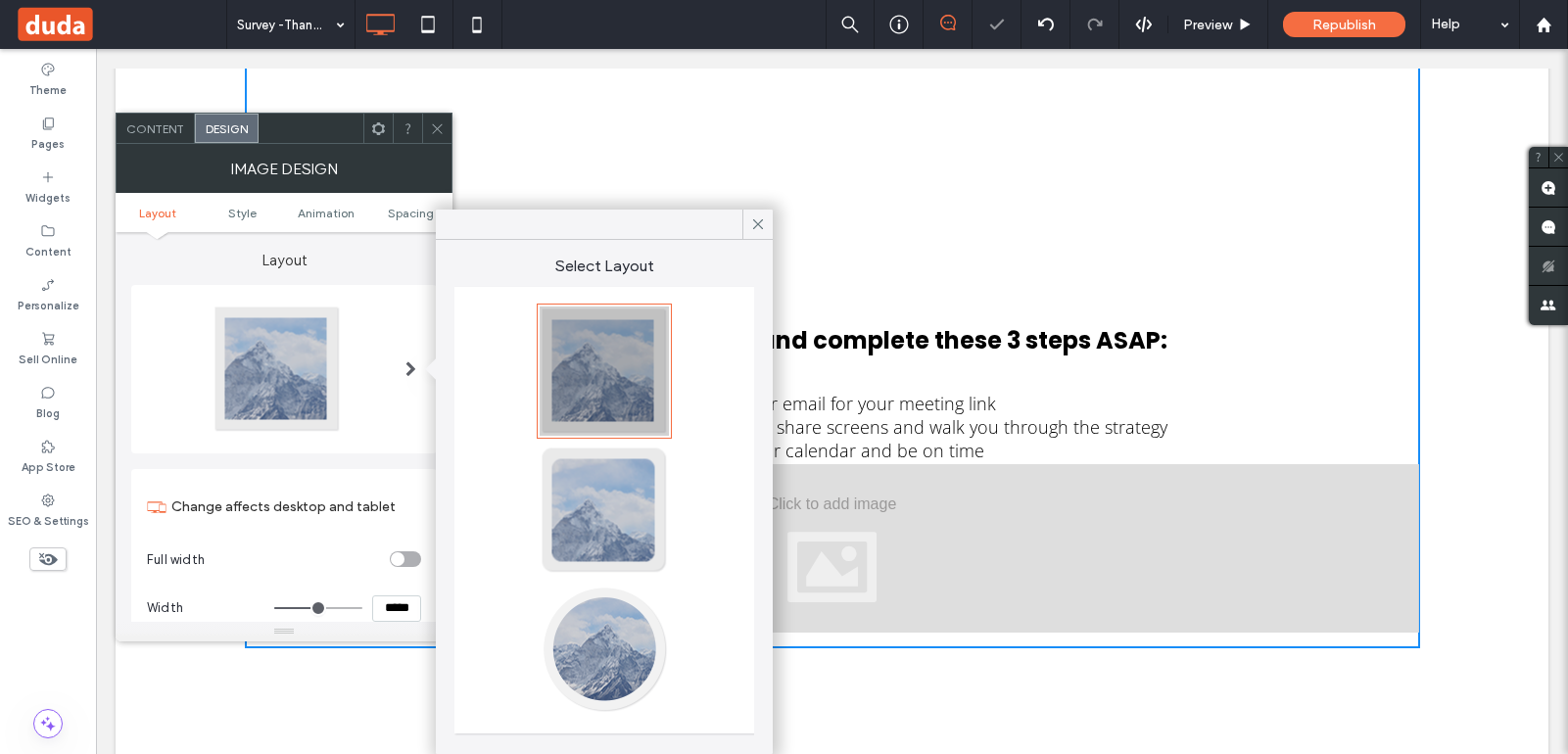 type on "*" 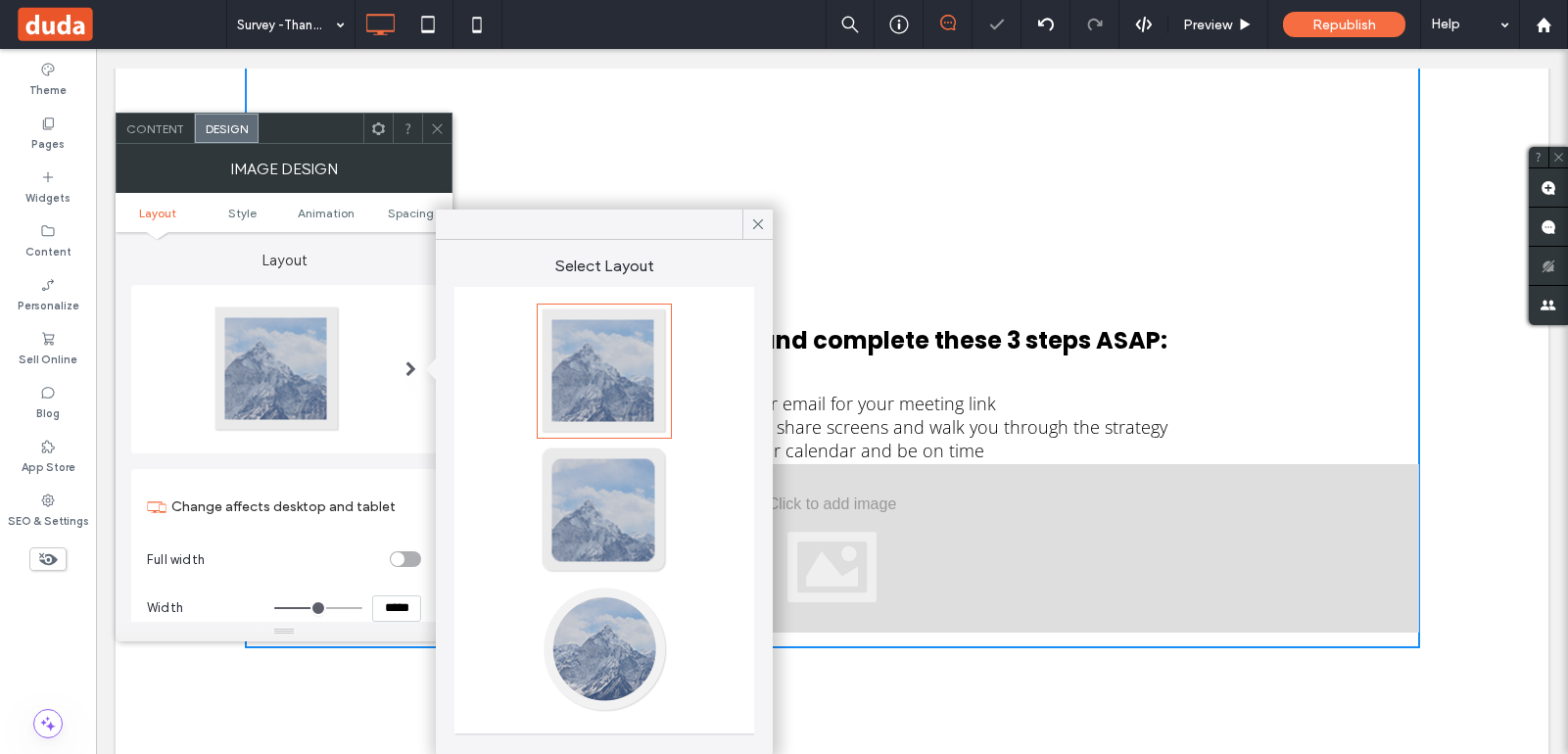 click on "Layout" at bounding box center [284, 251] 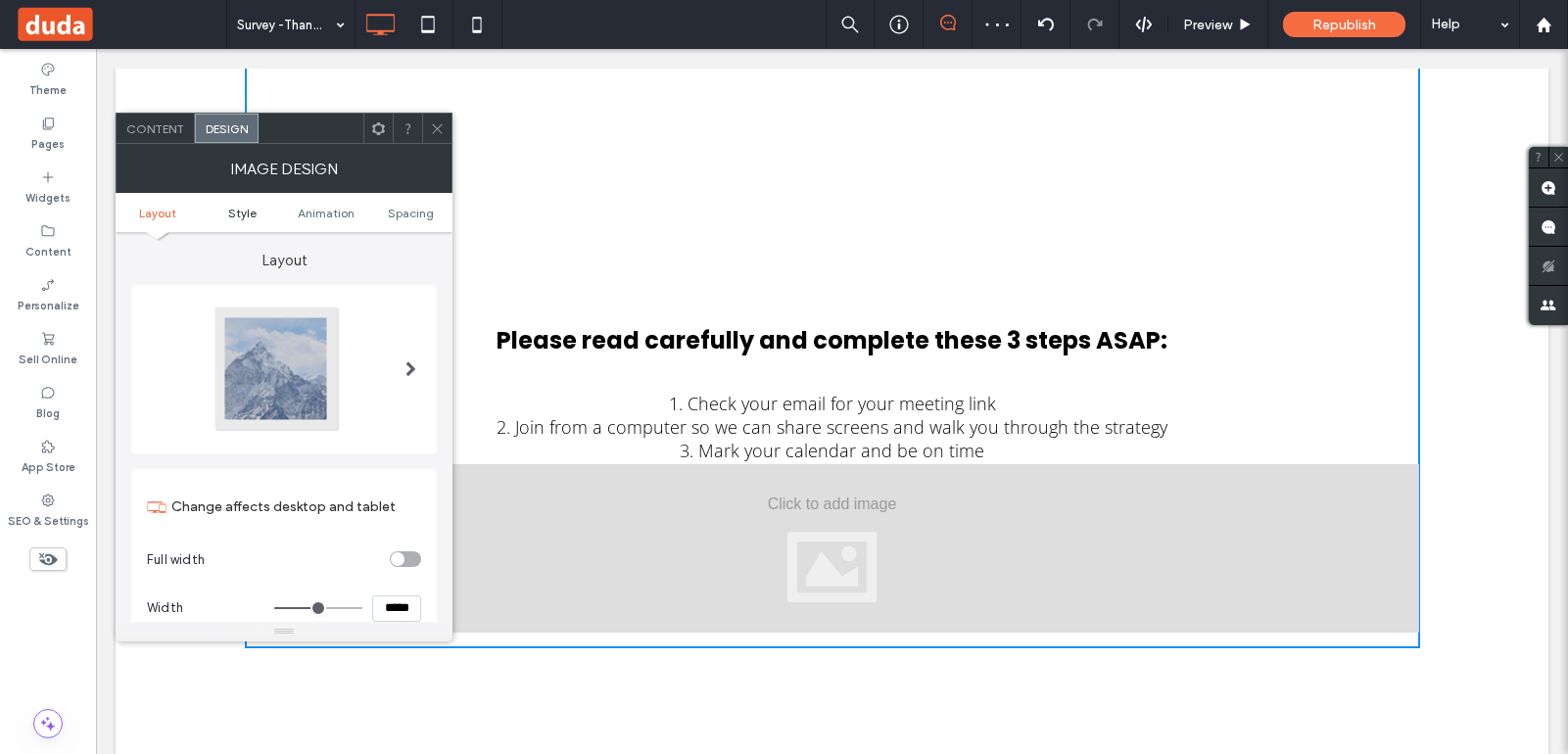 click on "Style" at bounding box center (242, 212) 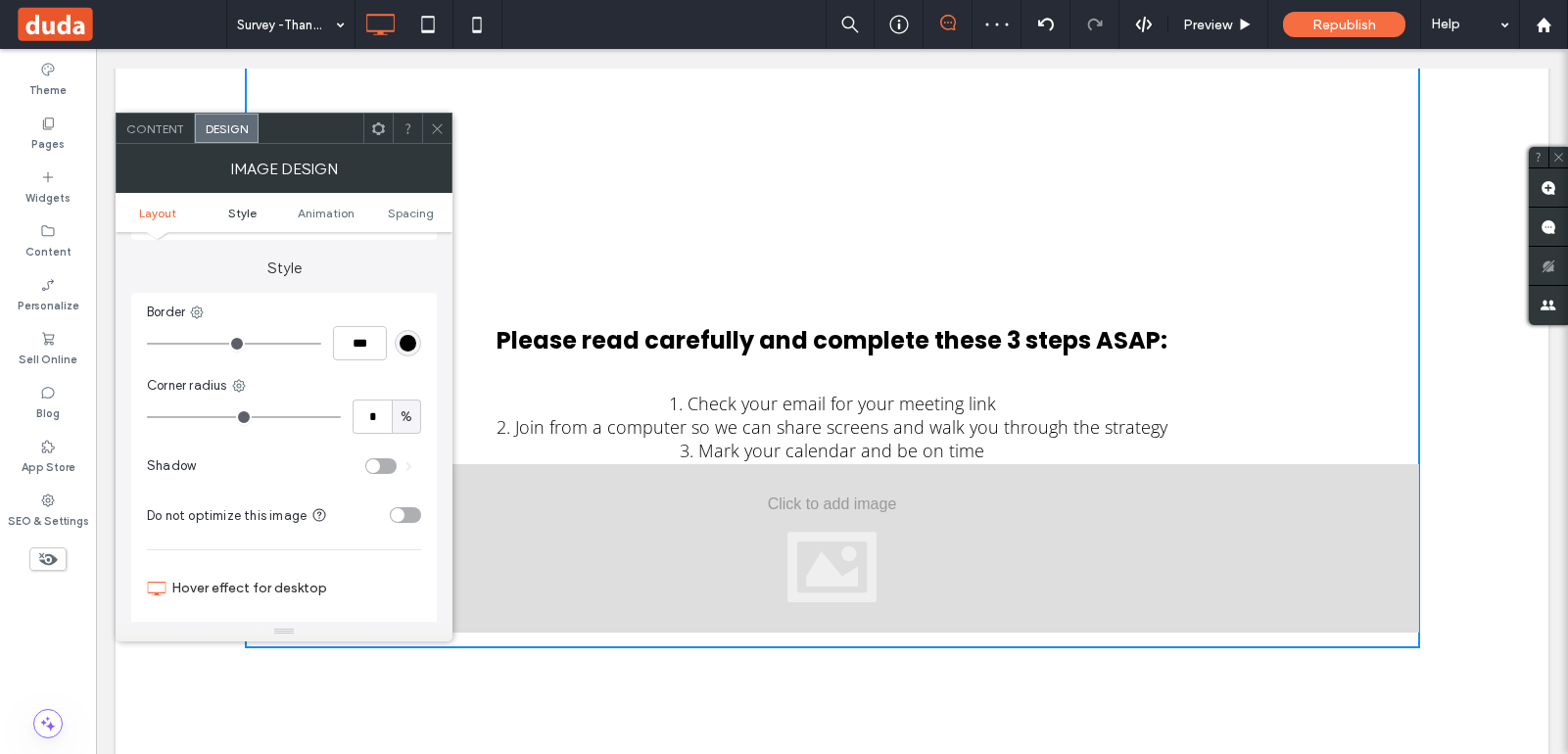 scroll, scrollTop: 410, scrollLeft: 0, axis: vertical 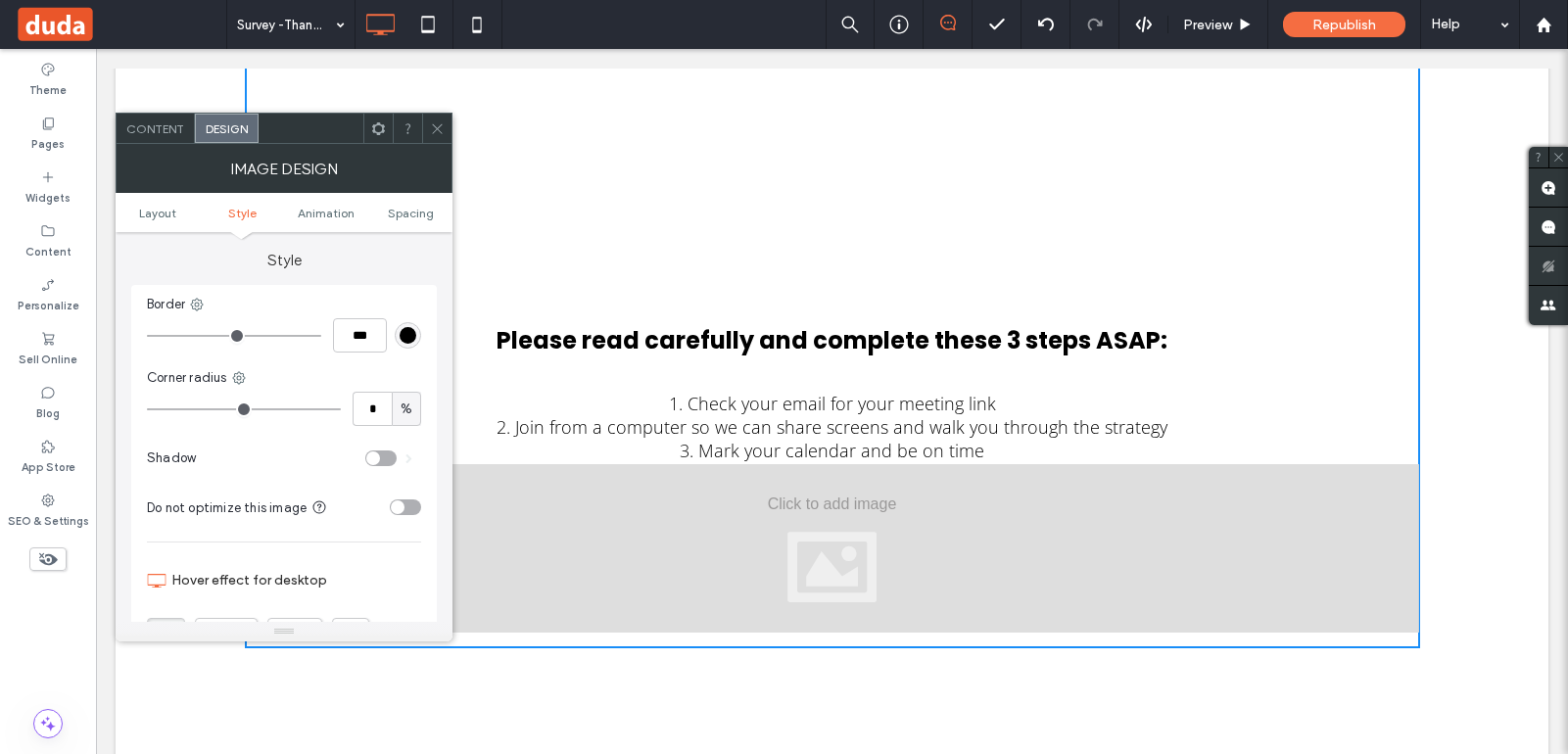 click on "Layout Style Animation Spacing" at bounding box center [284, 212] 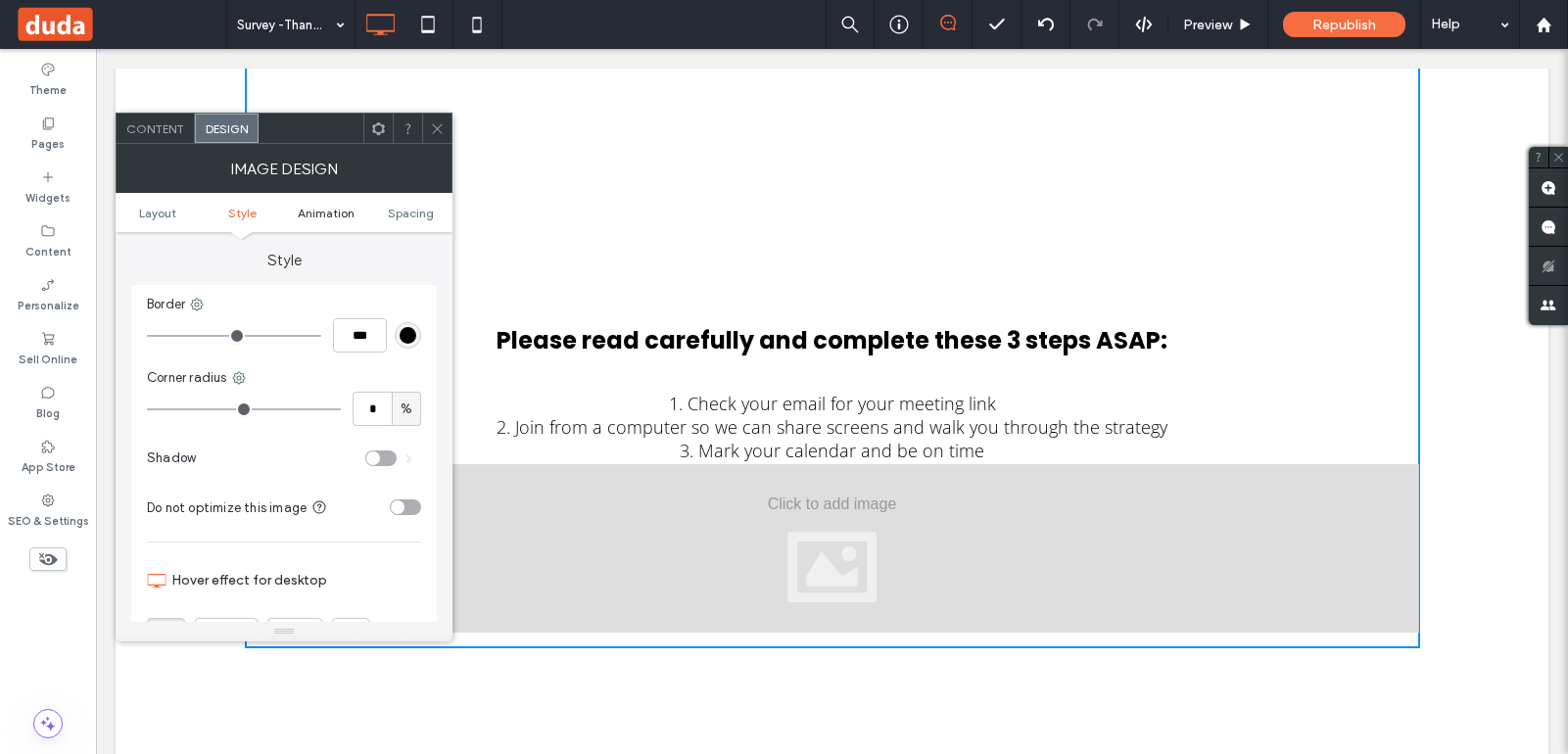 click on "Animation" at bounding box center [326, 212] 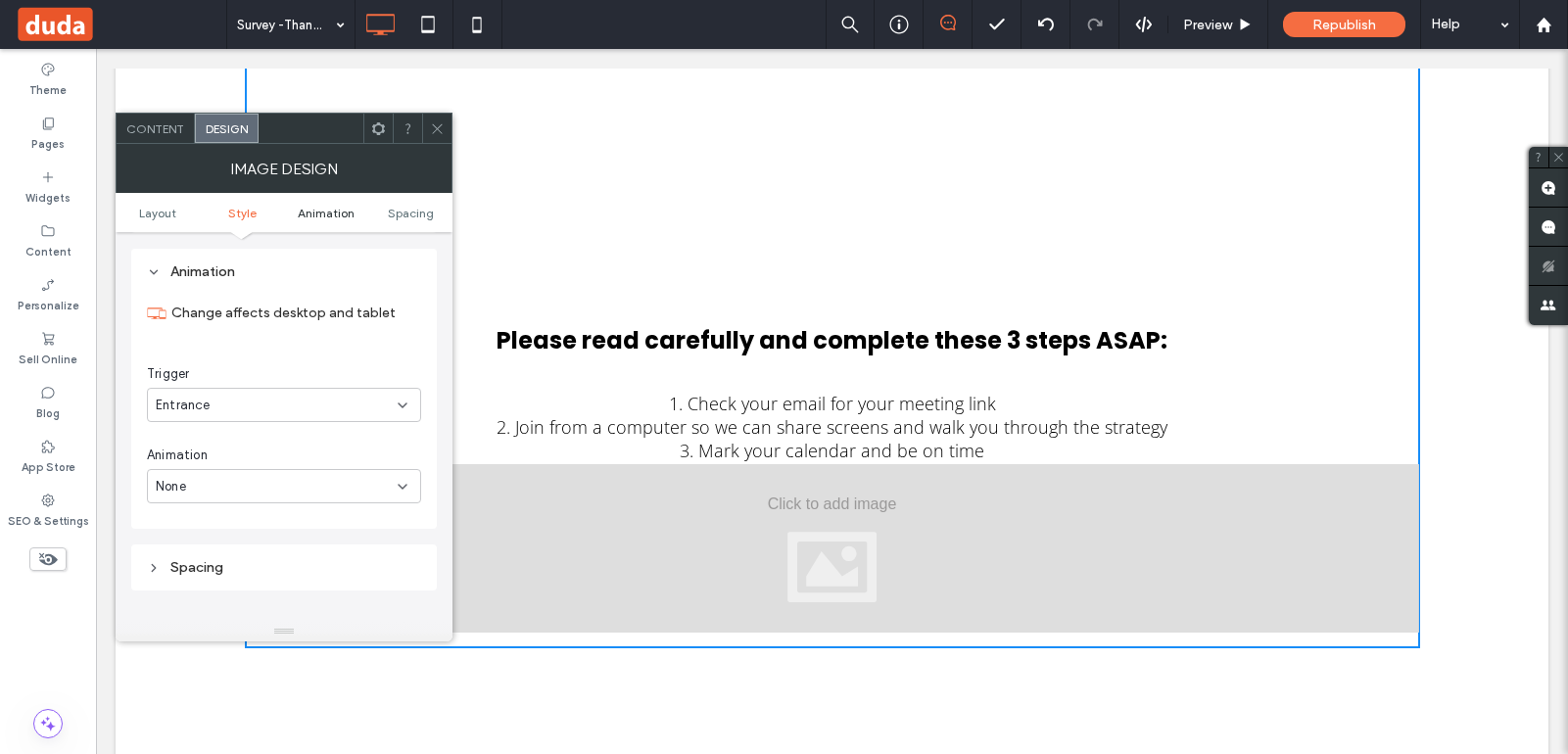scroll, scrollTop: 923, scrollLeft: 0, axis: vertical 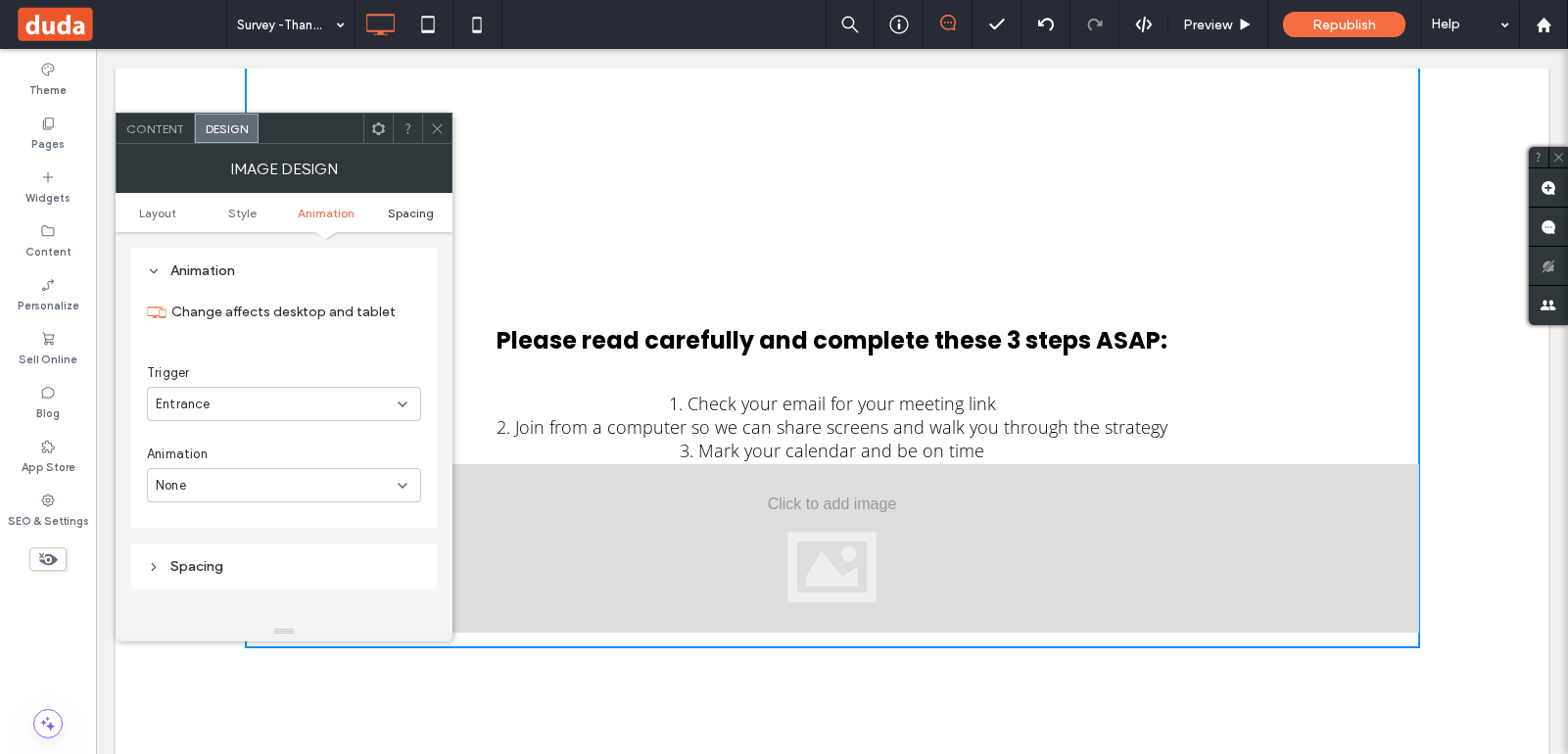 click on "Spacing" at bounding box center [410, 212] 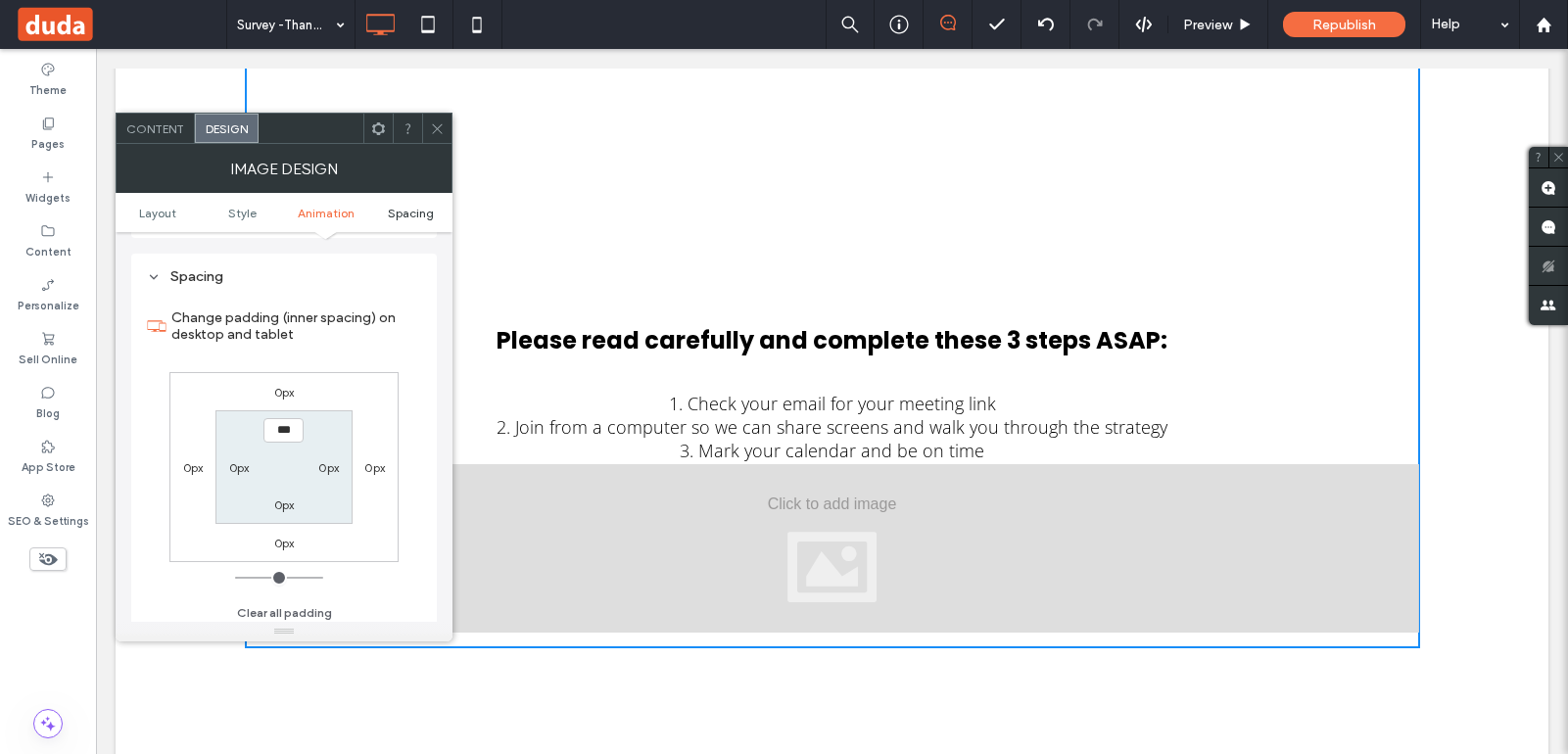 scroll, scrollTop: 1219, scrollLeft: 0, axis: vertical 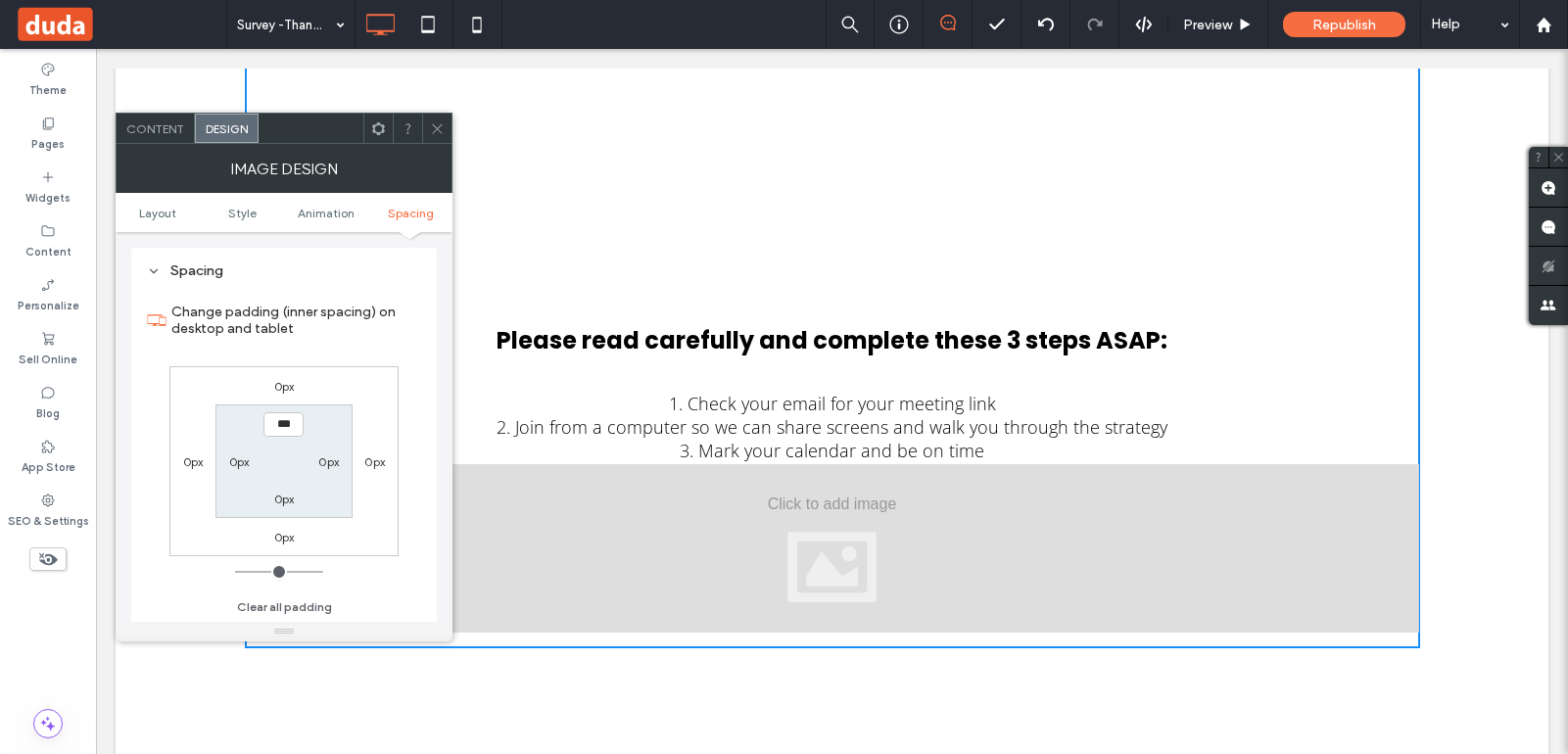 type on "**" 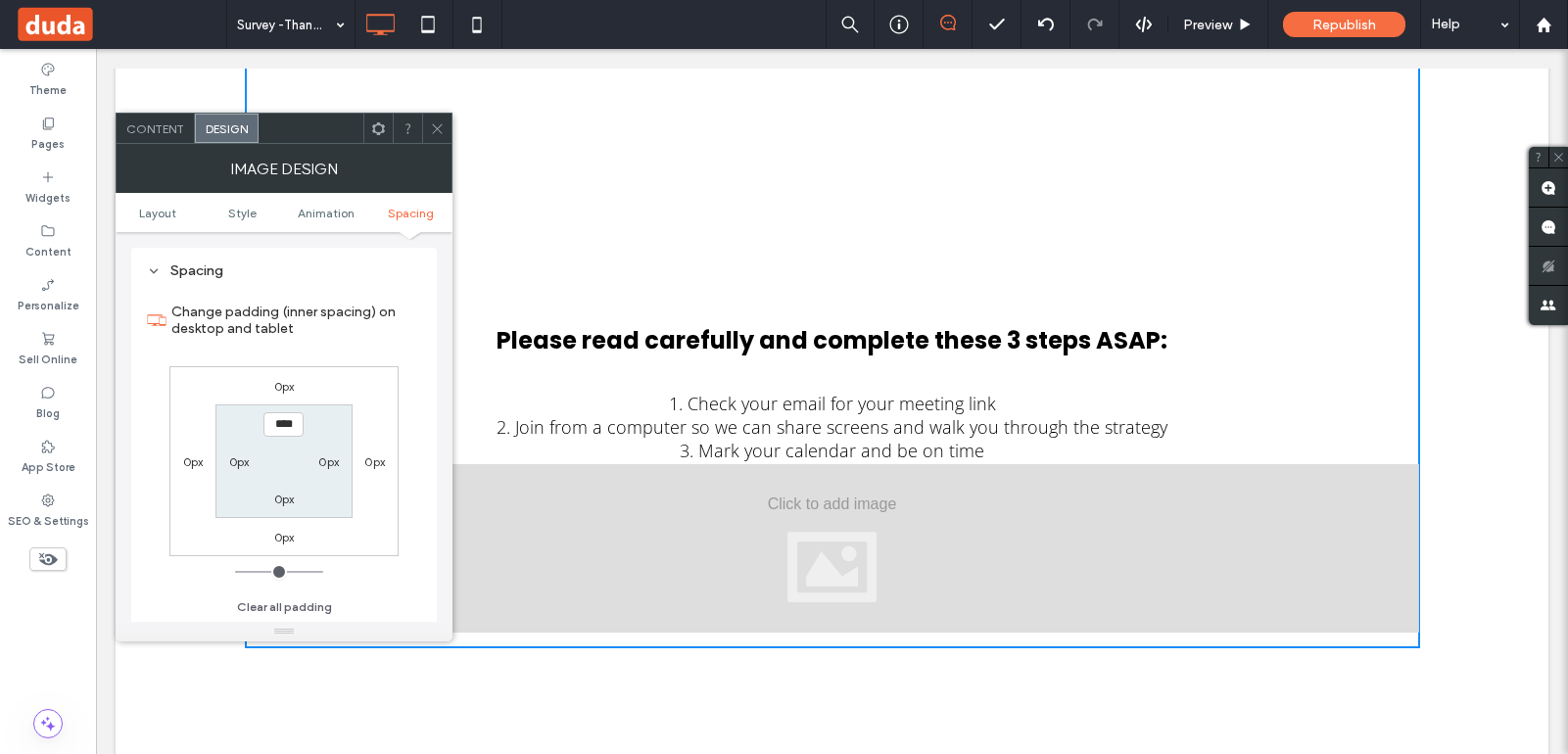 type on "****" 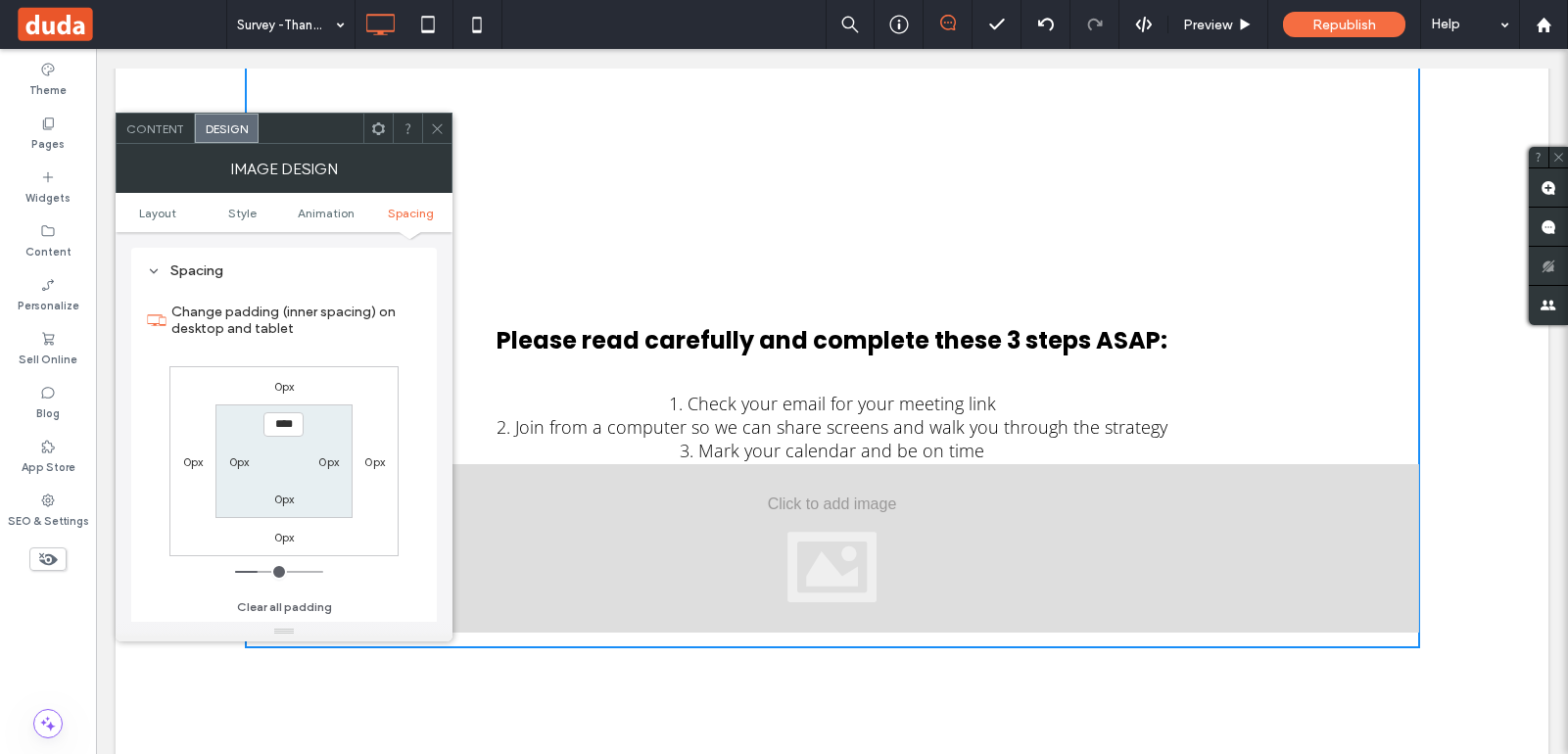 type on "**" 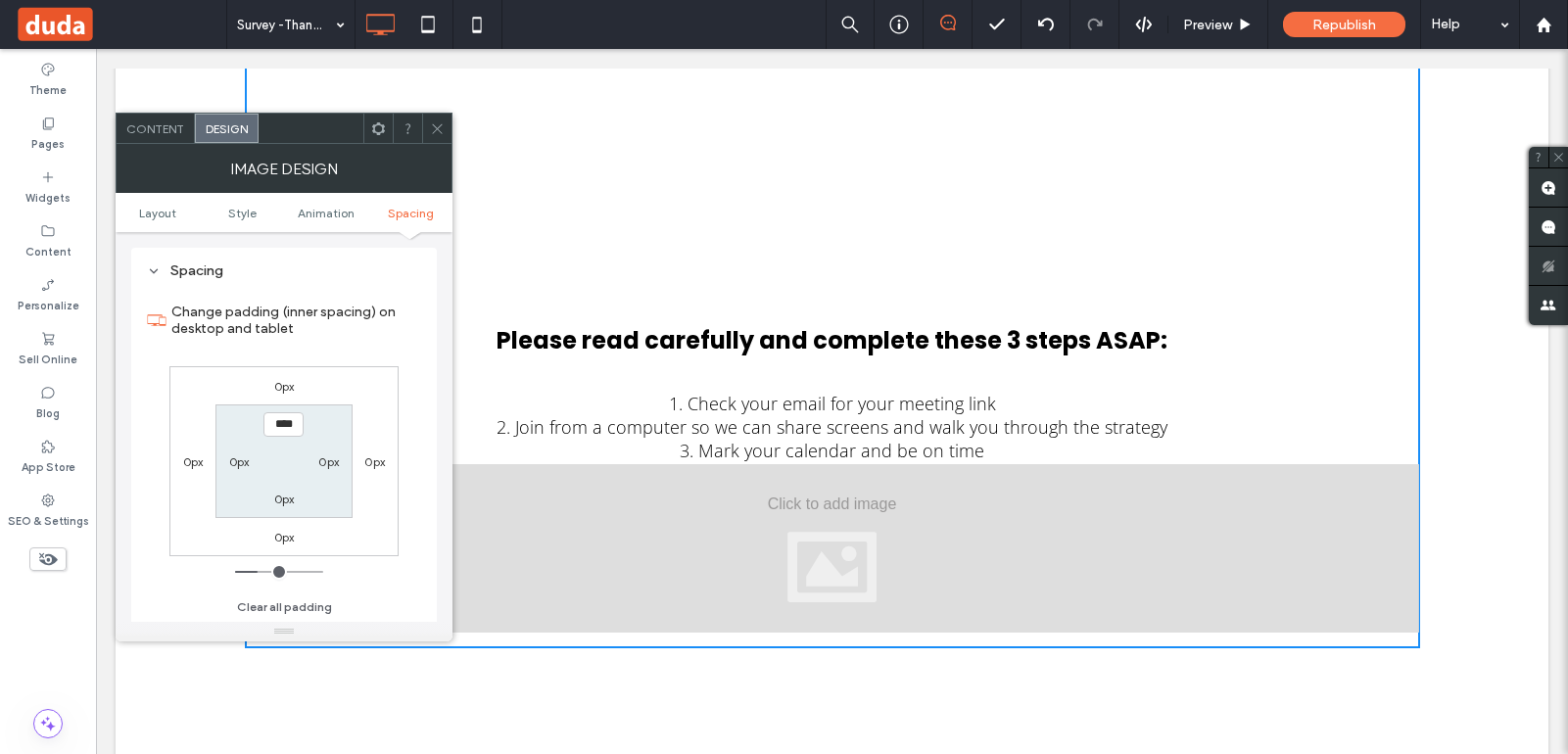 type on "***" 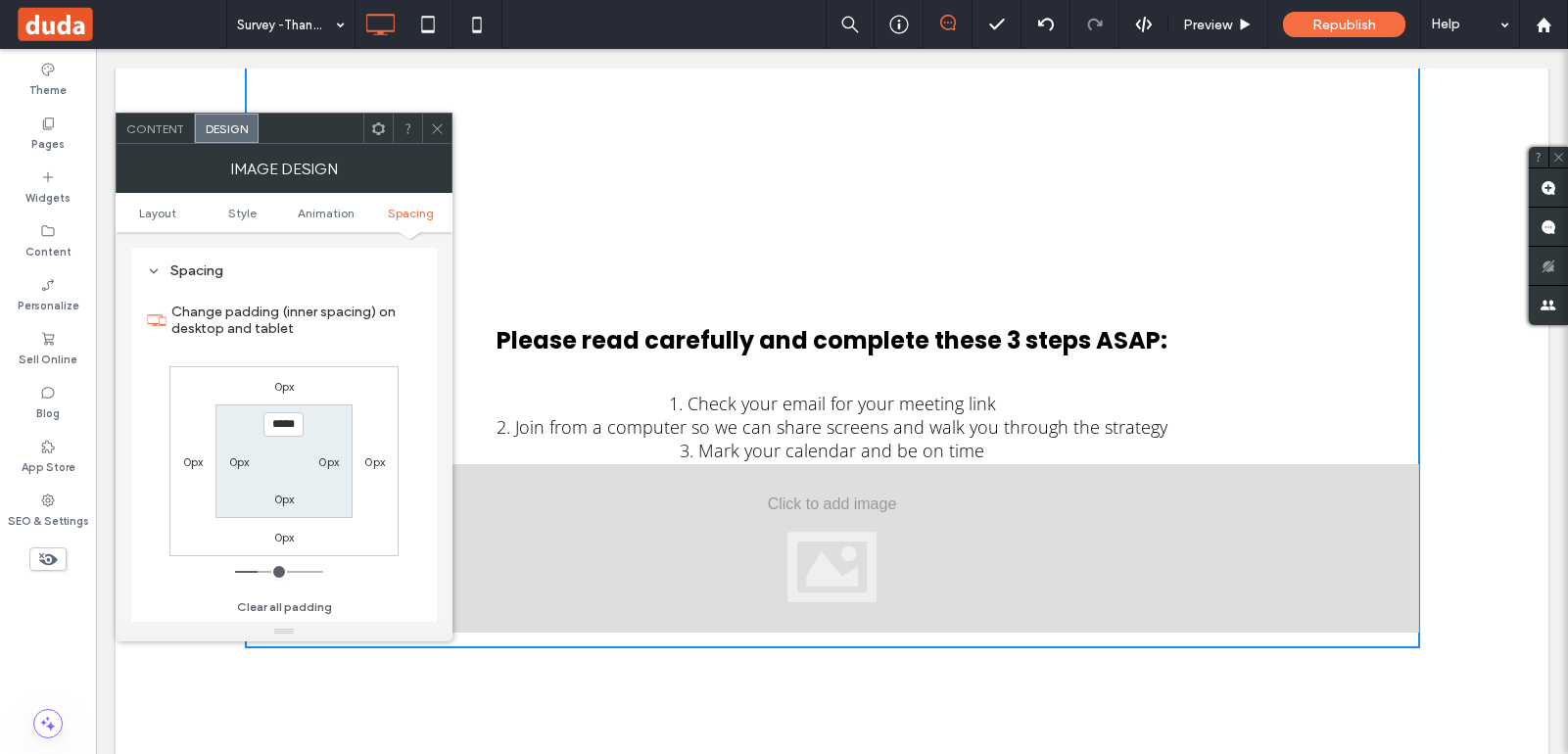 type on "***" 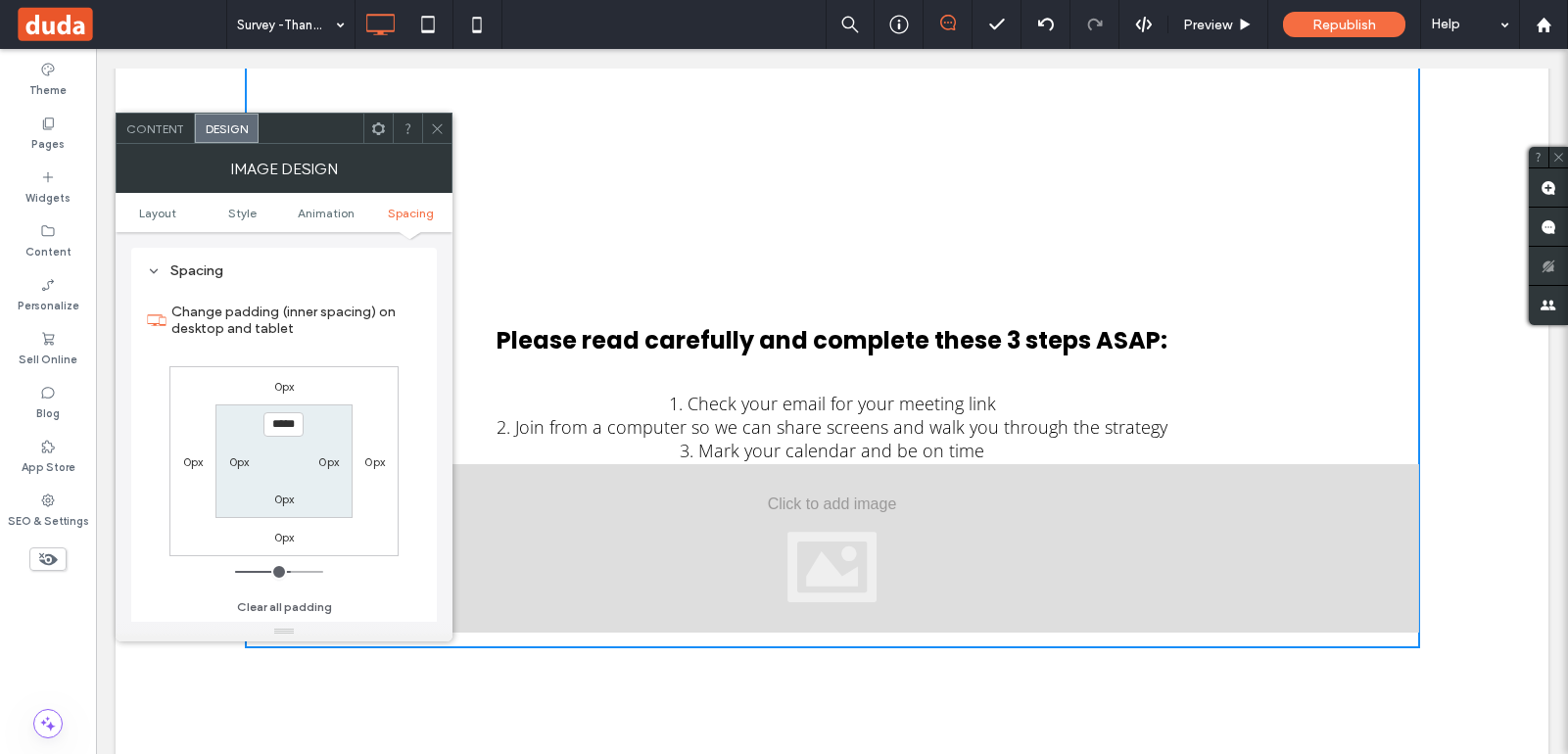 type on "***" 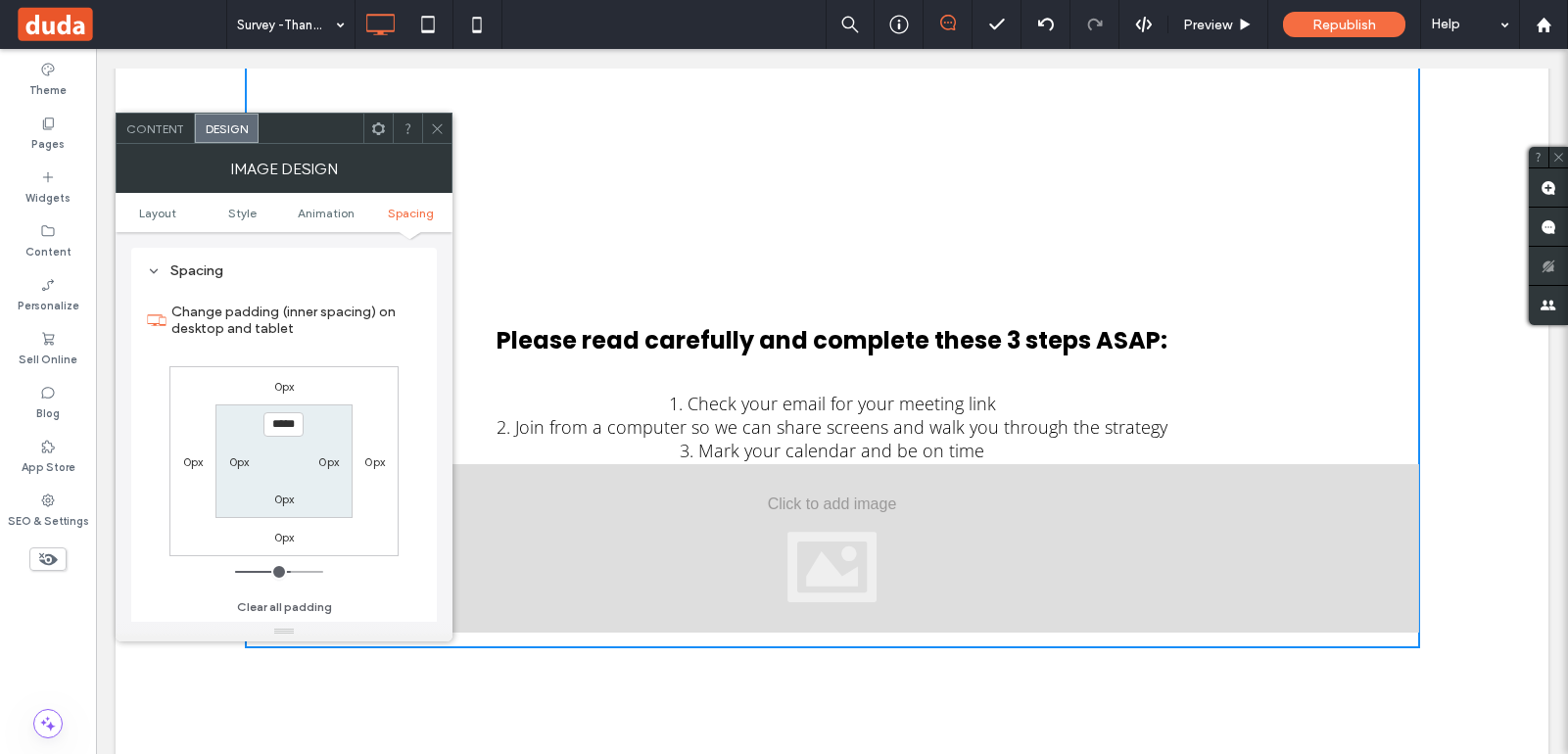 type on "*****" 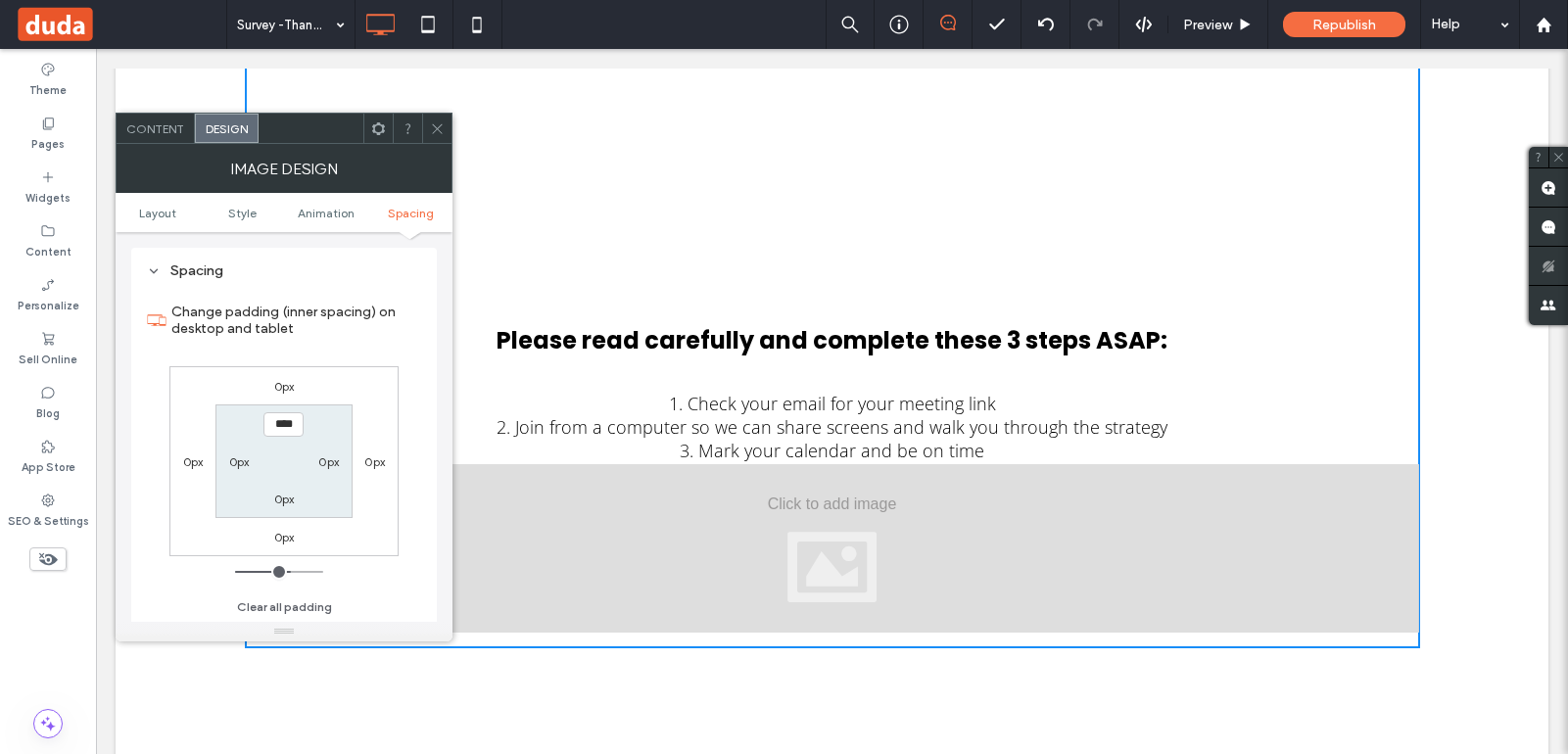 type on "**" 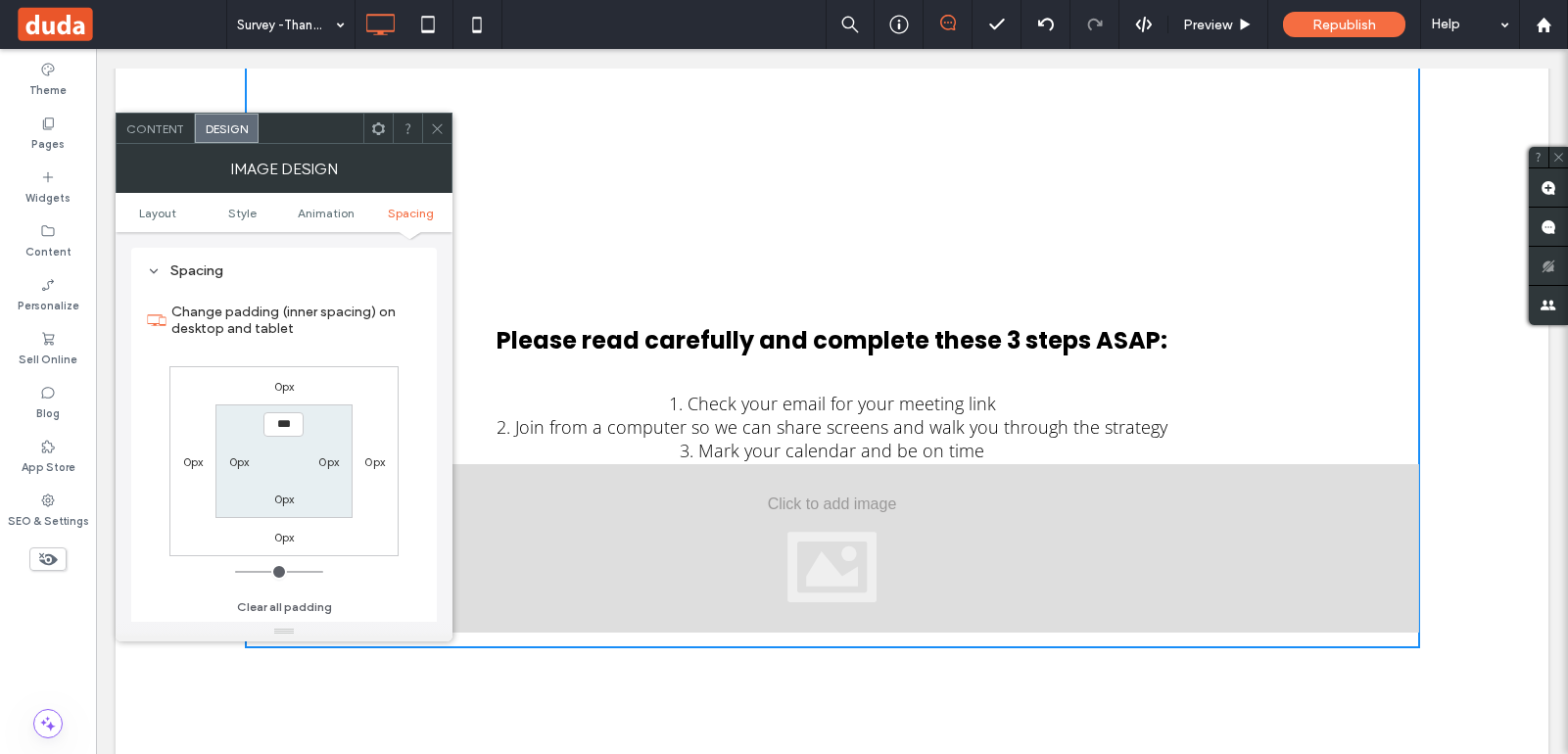 drag, startPoint x: 239, startPoint y: 574, endPoint x: 154, endPoint y: 560, distance: 86.14523 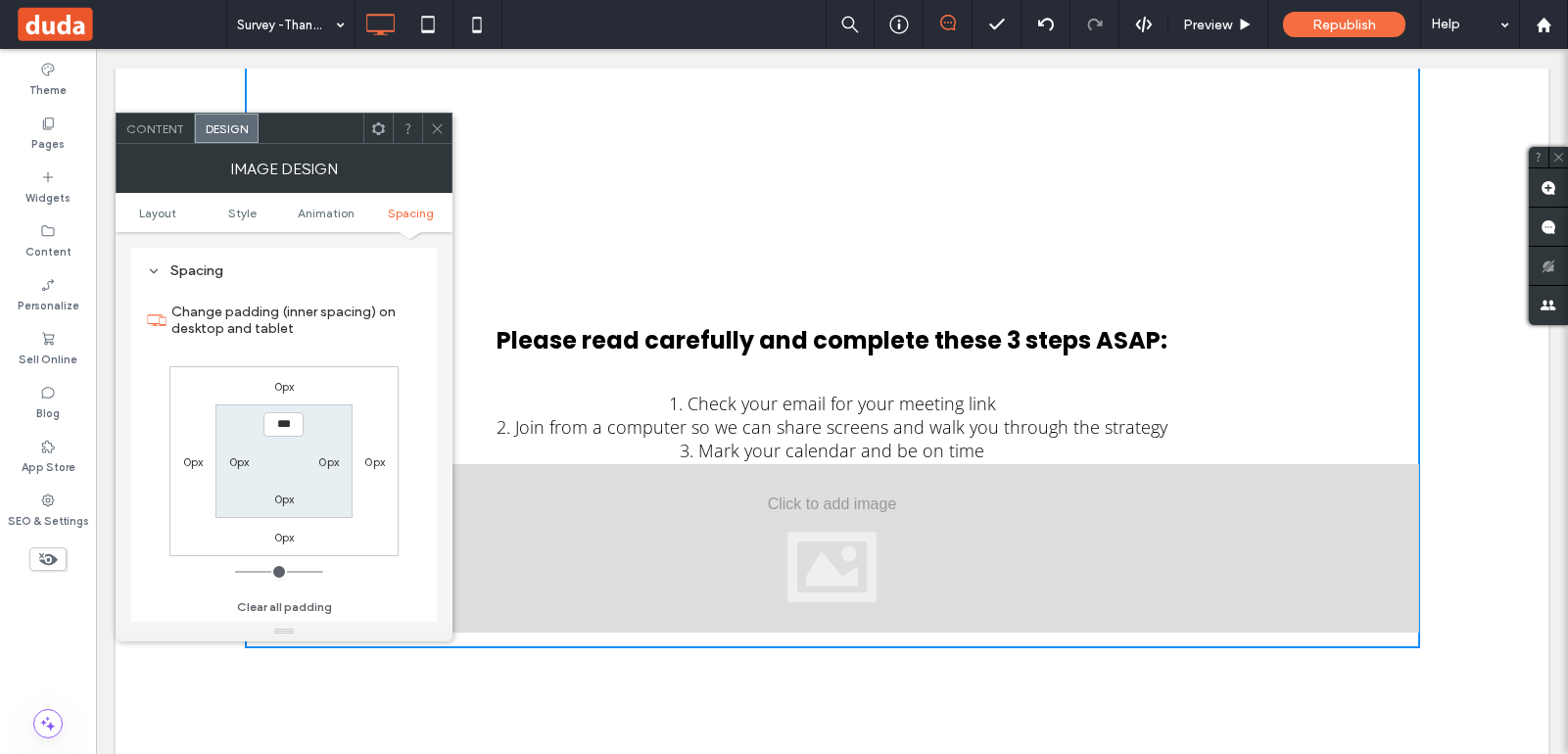 click at bounding box center (279, 572) 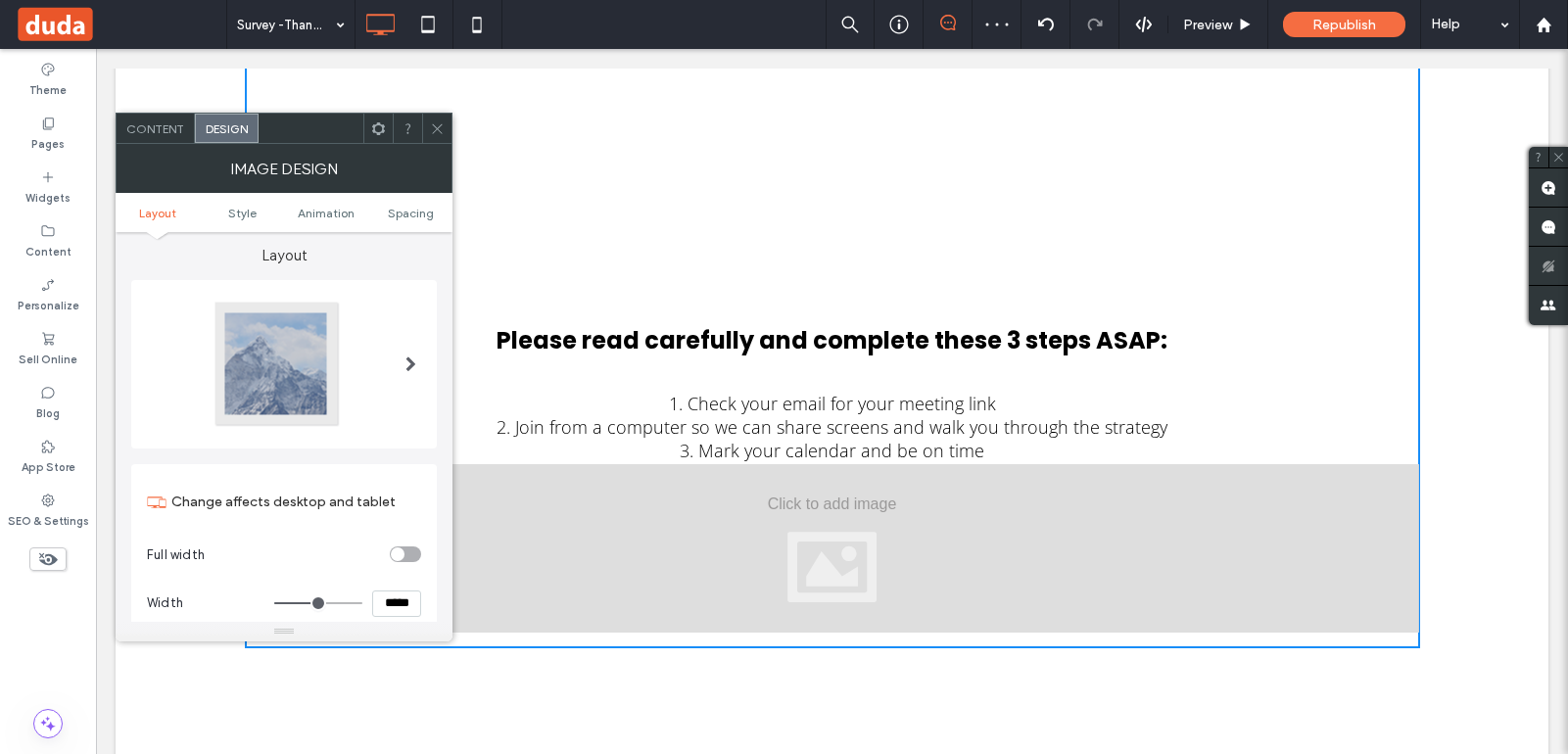 scroll, scrollTop: 0, scrollLeft: 0, axis: both 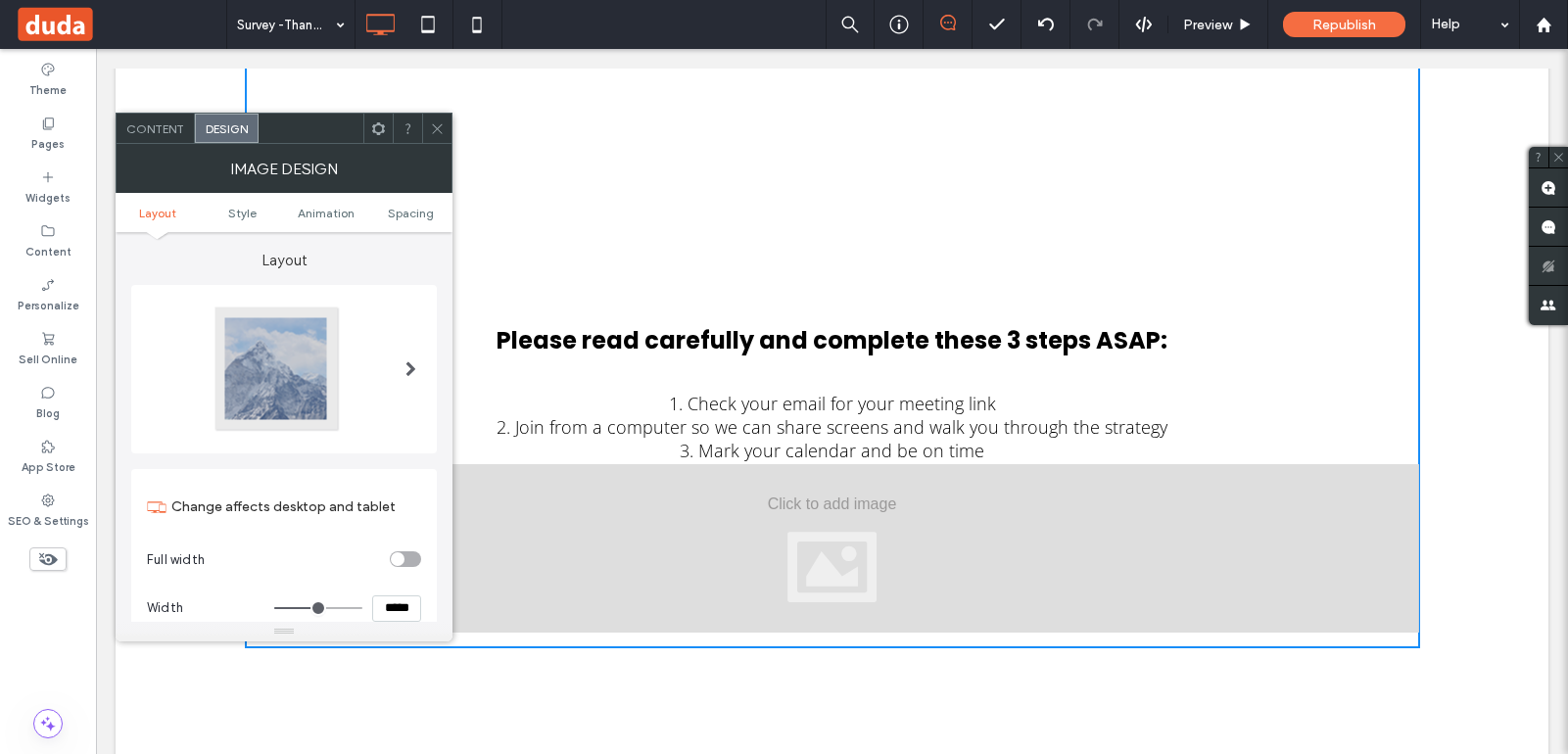 click 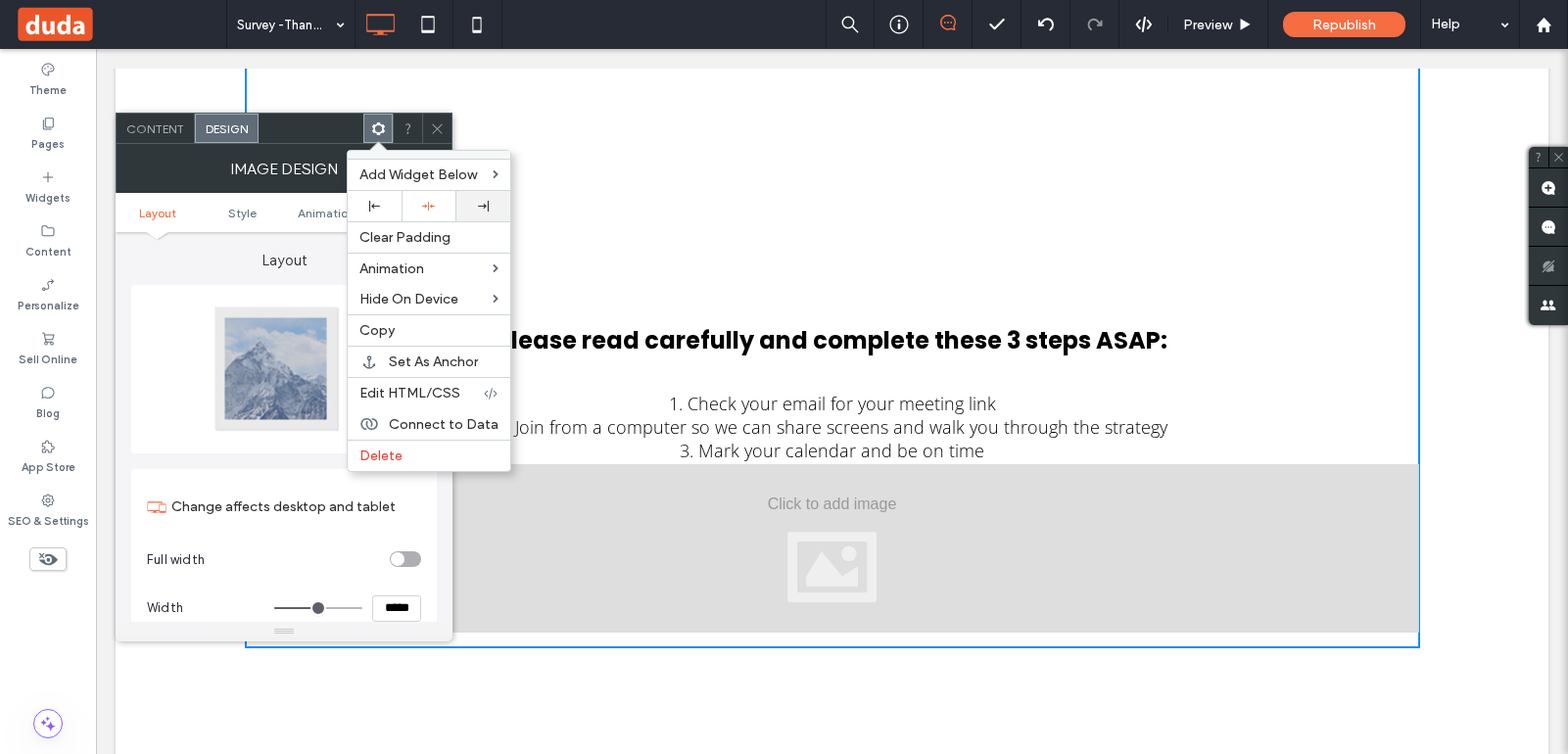 click 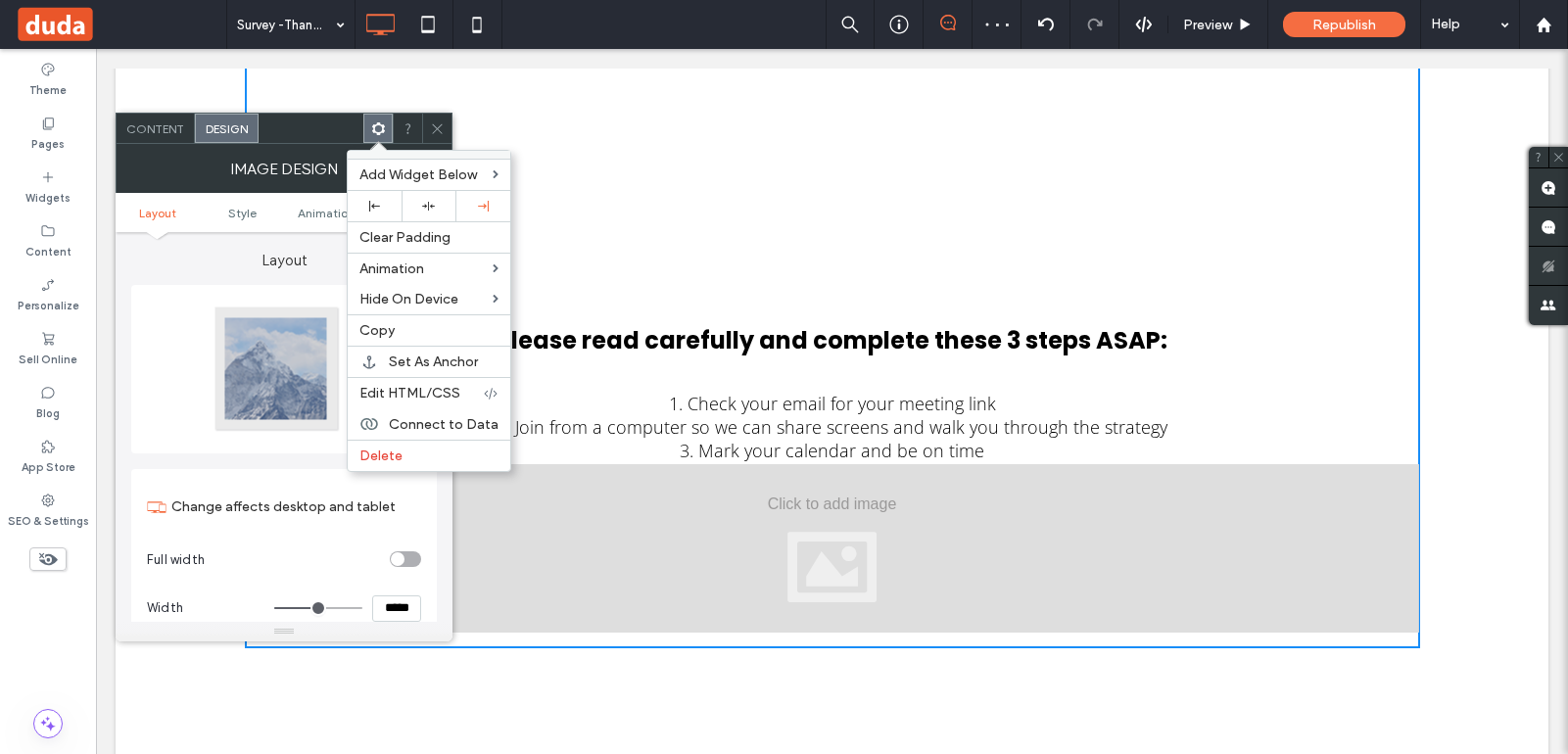 click on "Layout" at bounding box center (284, 251) 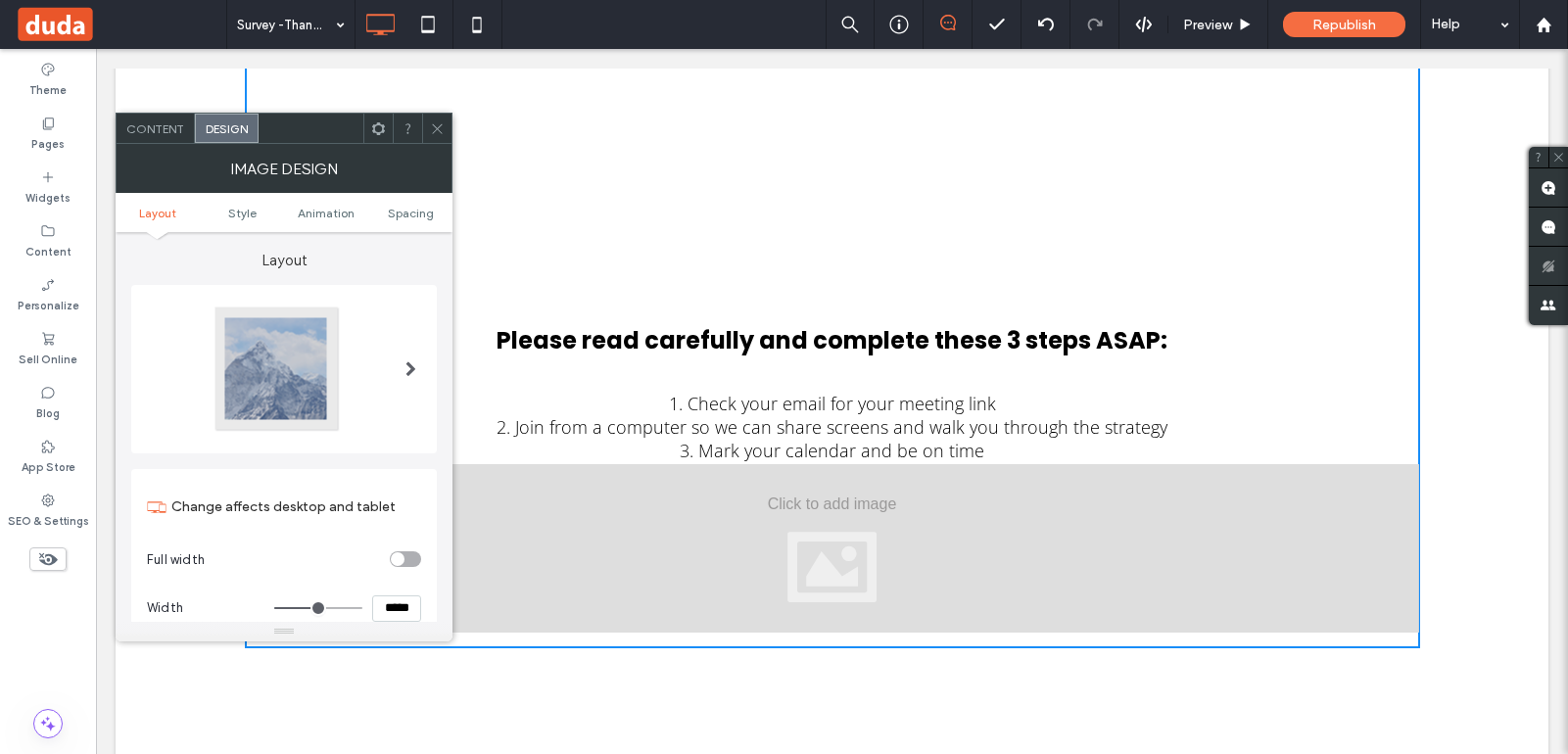 click 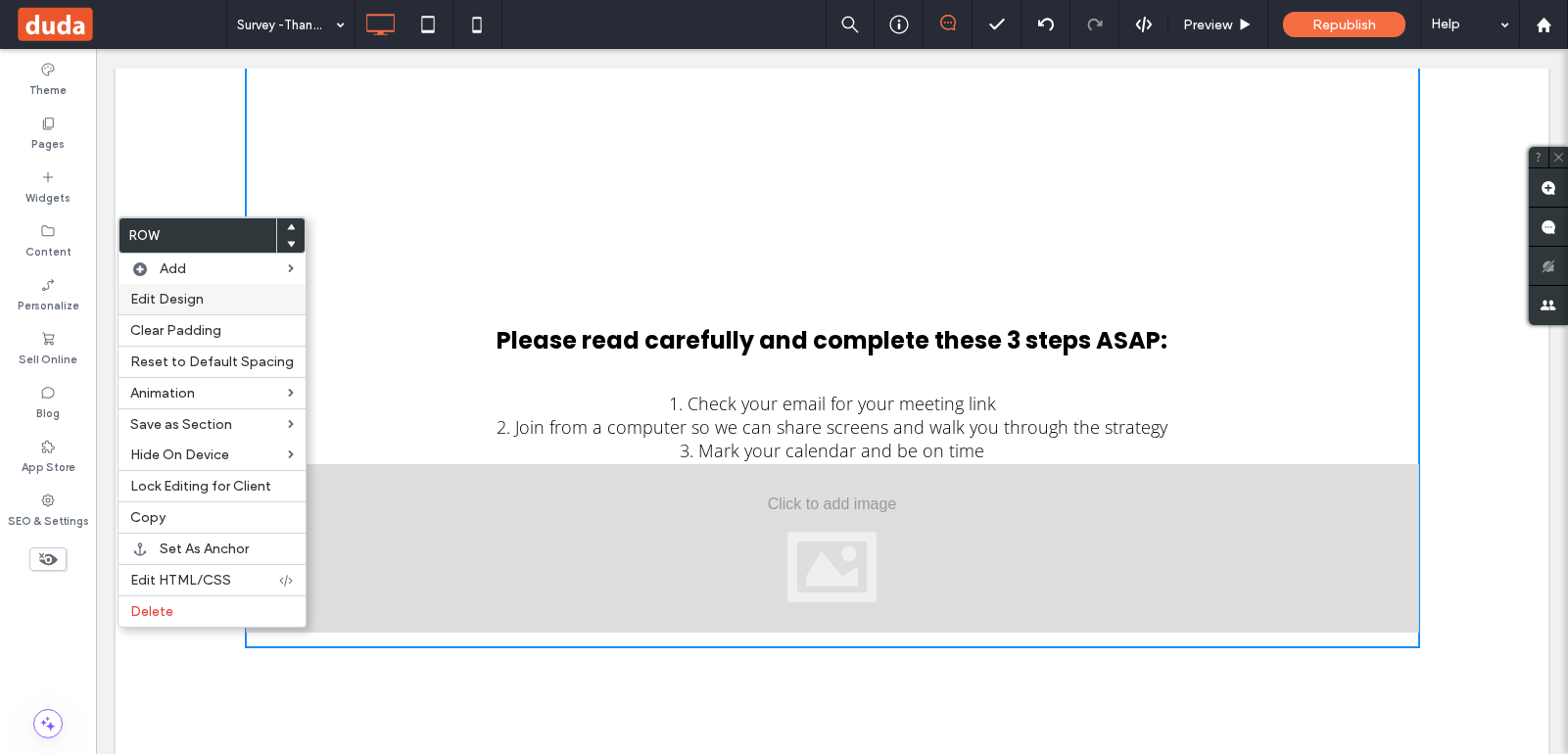 click on "Edit Design" at bounding box center [212, 299] 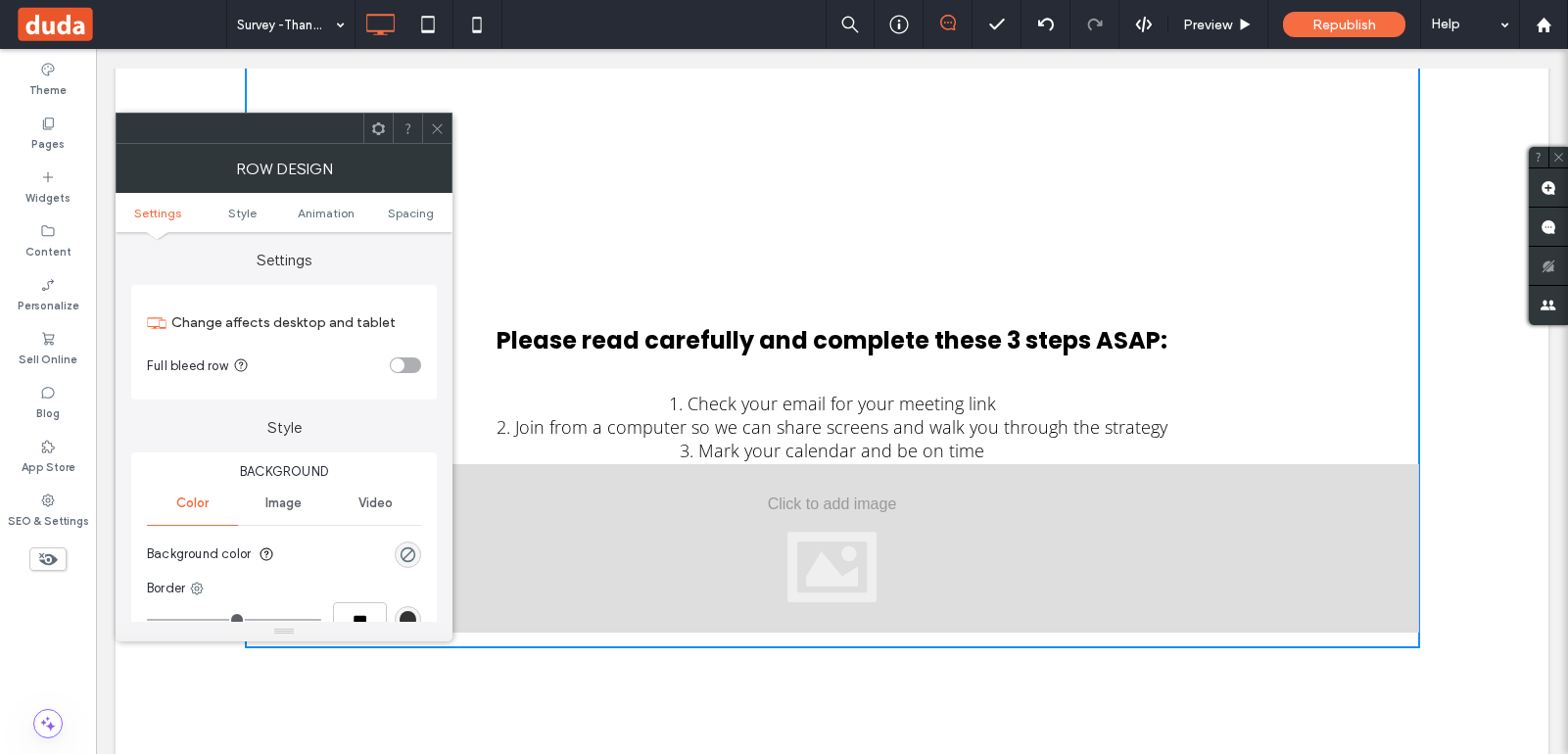 click 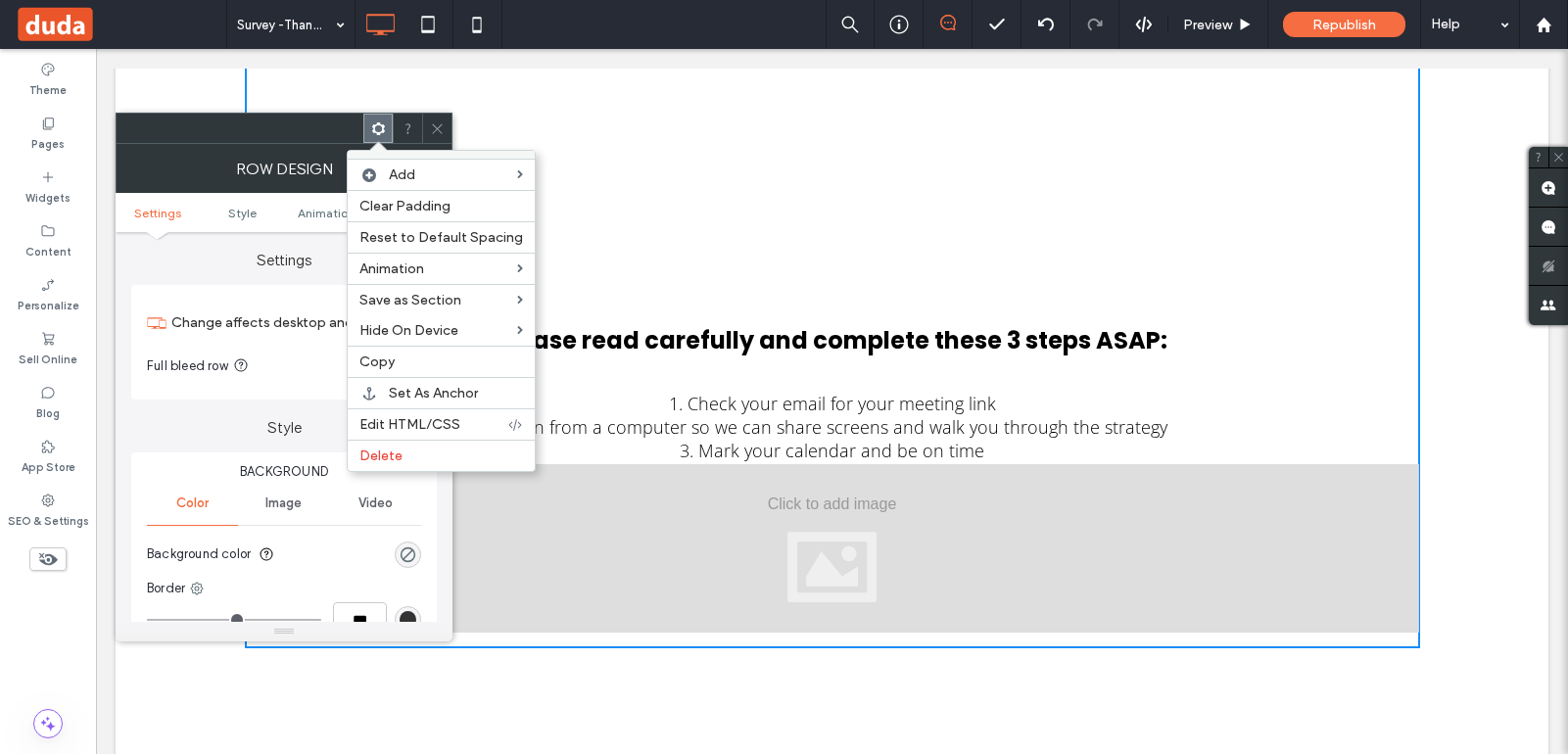 click at bounding box center (240, 128) 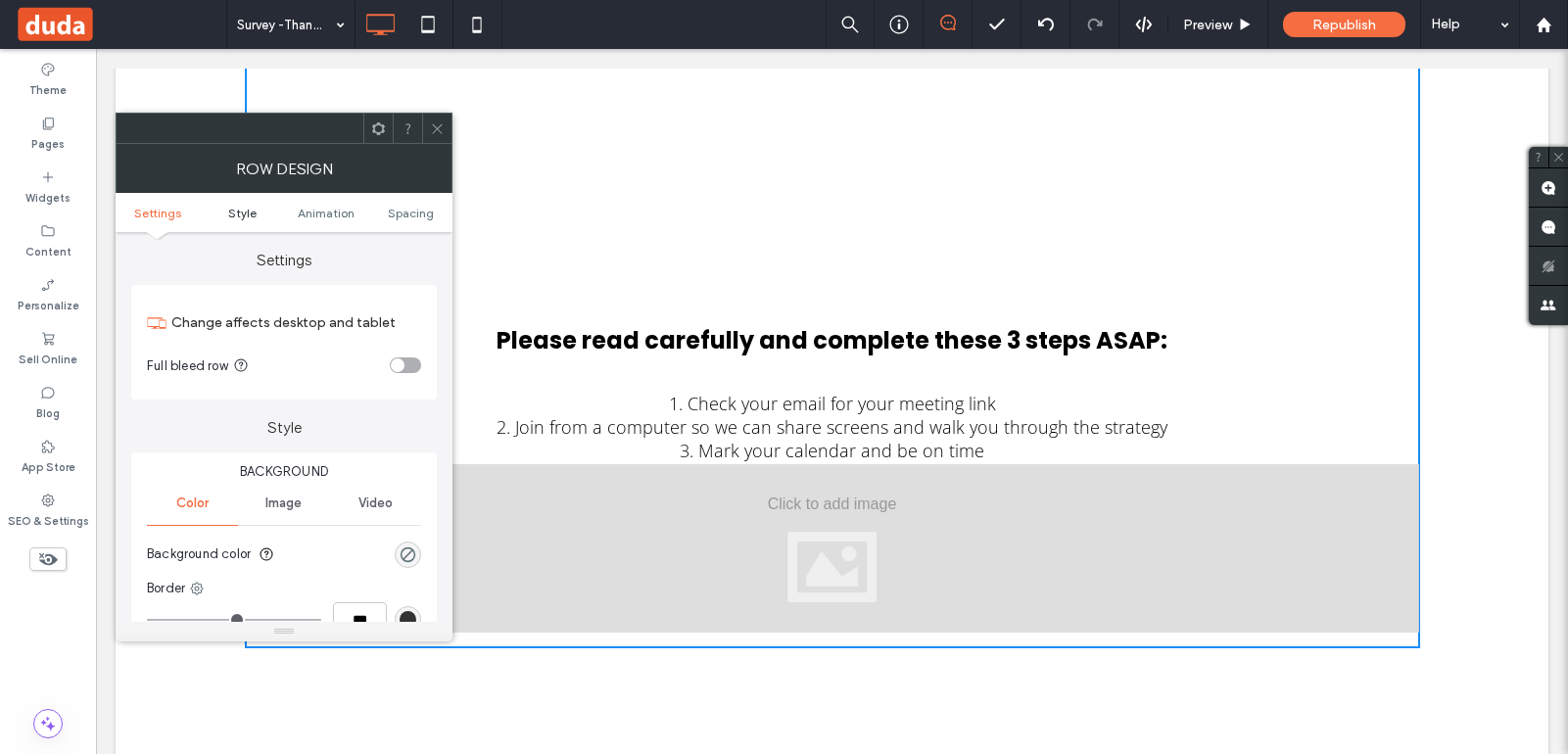 click on "Style" at bounding box center [242, 212] 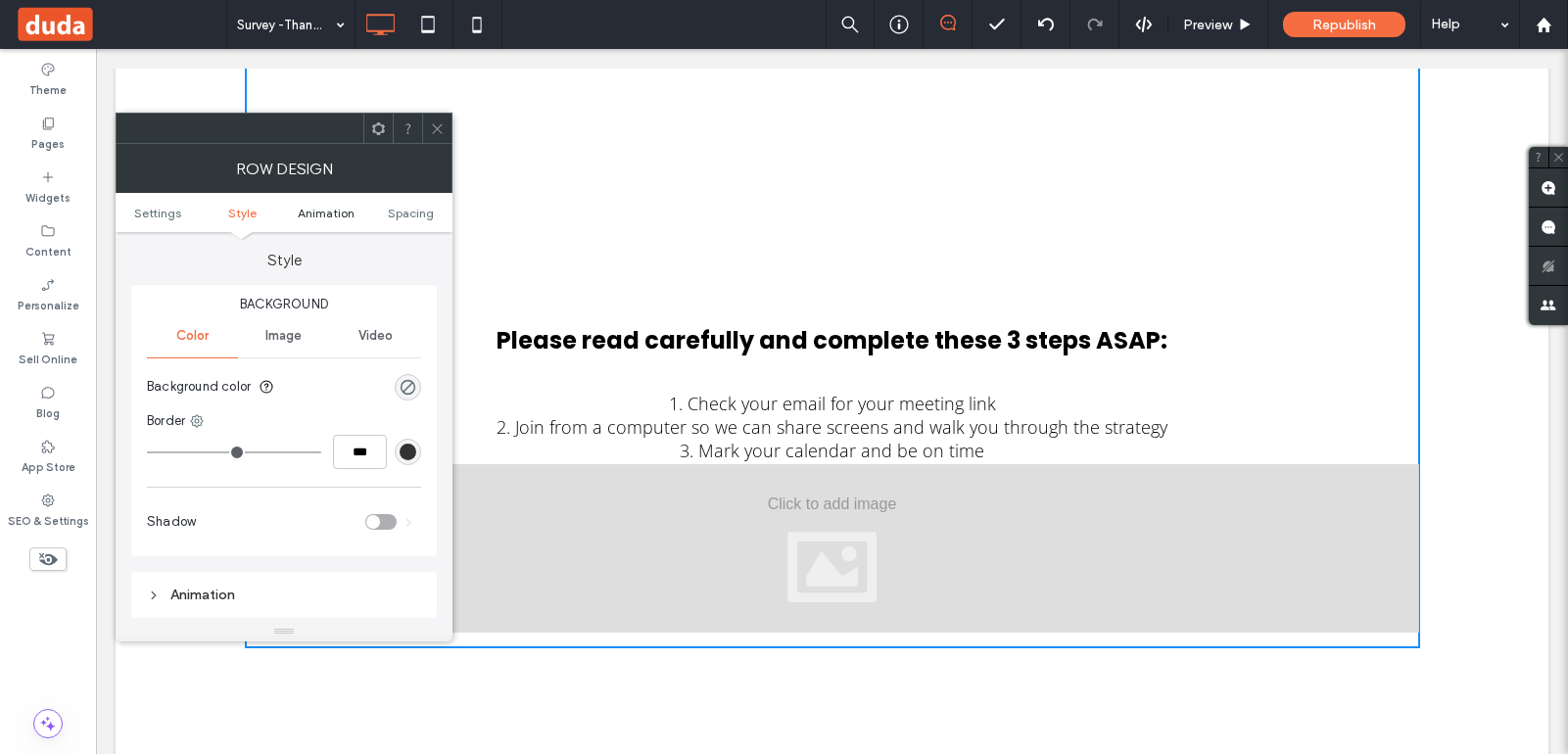 scroll, scrollTop: 167, scrollLeft: 0, axis: vertical 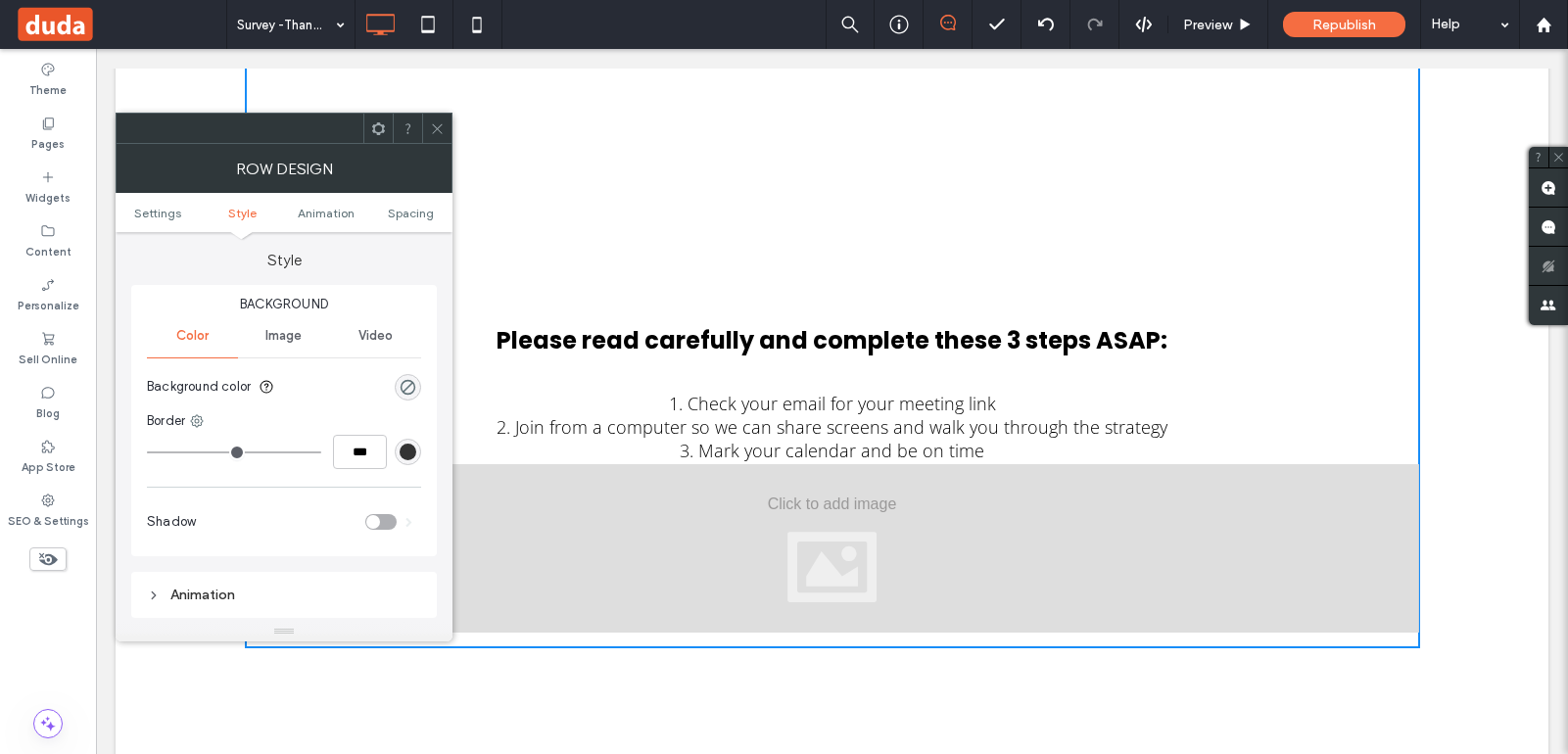 click on "Image" at bounding box center [283, 336] 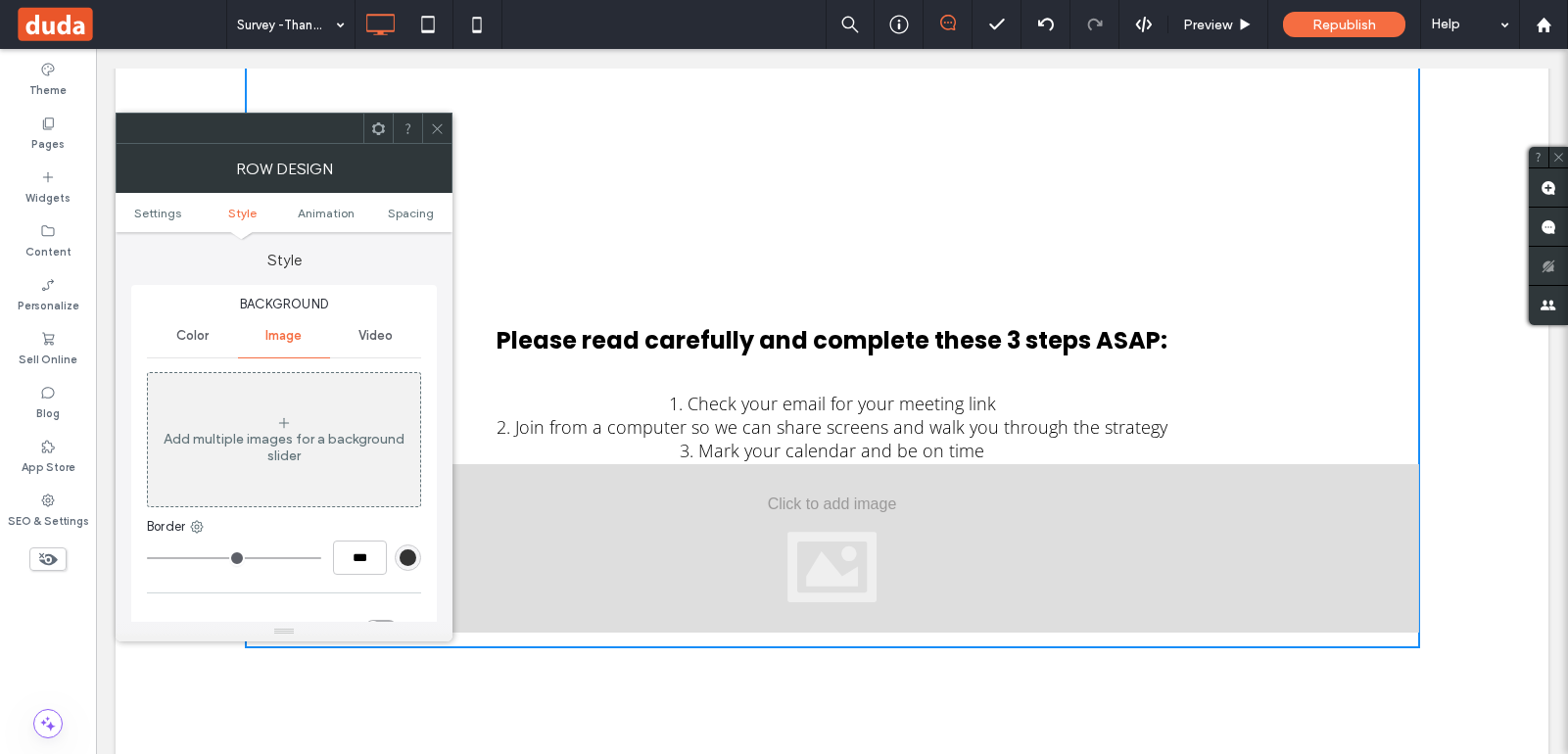 click on "Video" at bounding box center [375, 336] 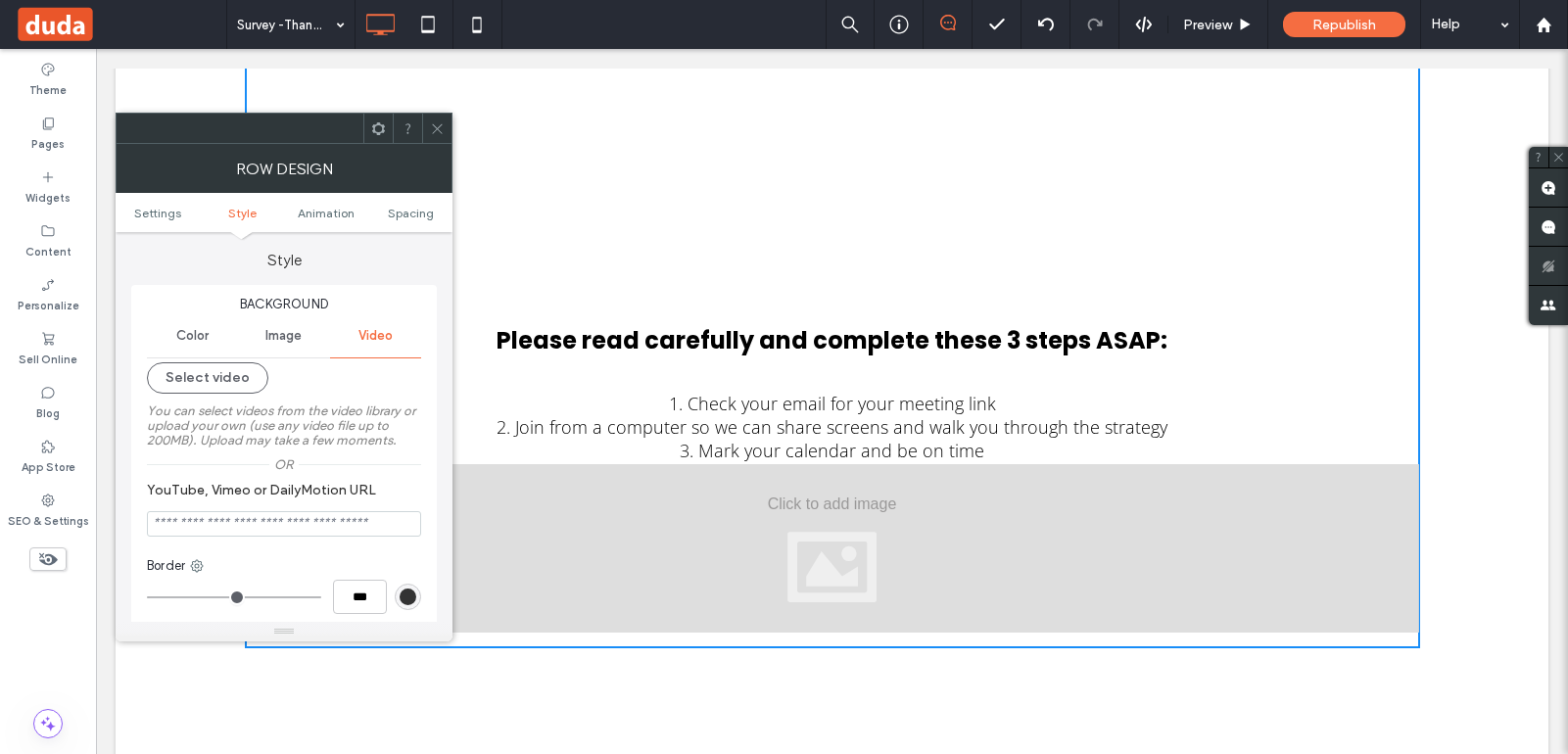 click on "Color" at bounding box center (192, 336) 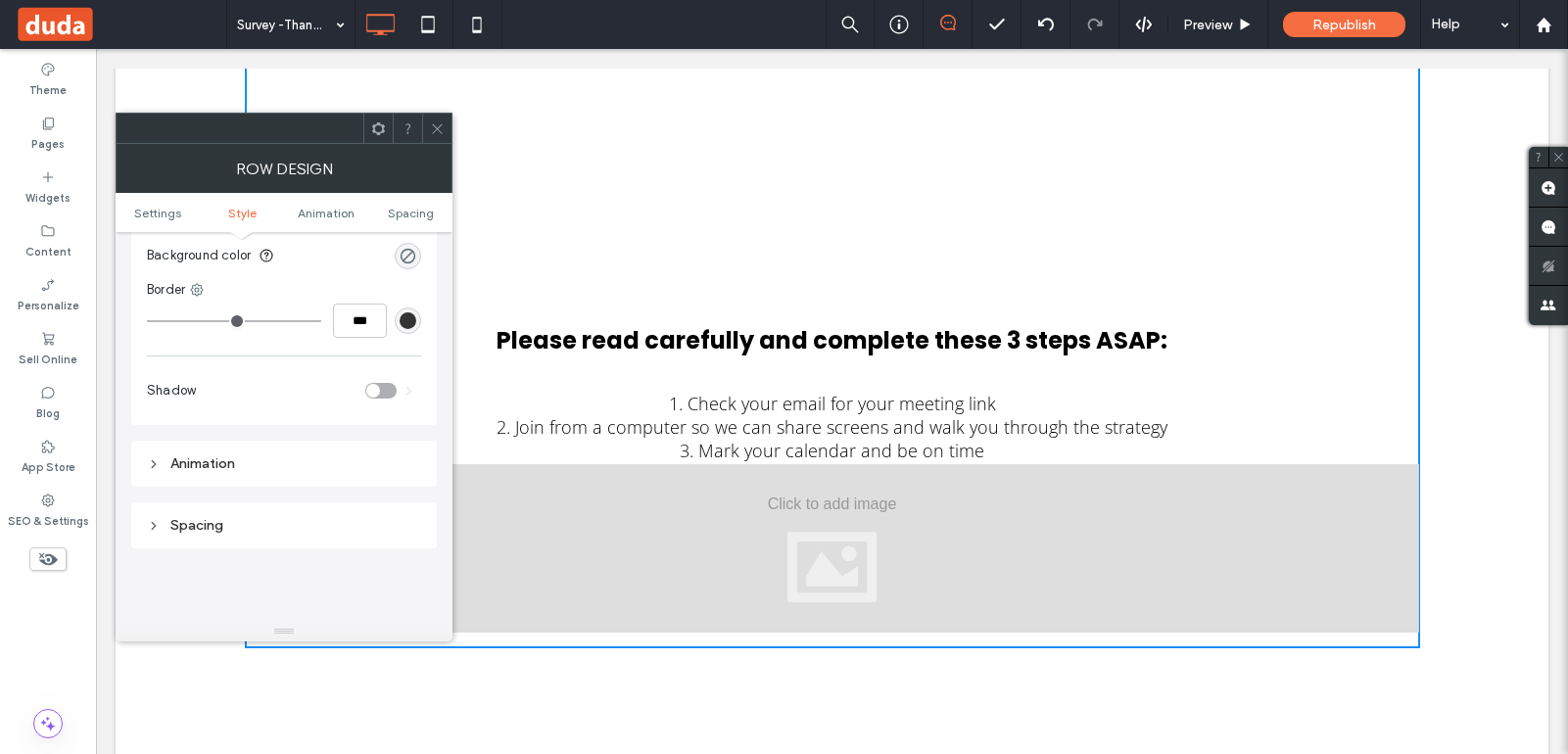 scroll, scrollTop: 375, scrollLeft: 0, axis: vertical 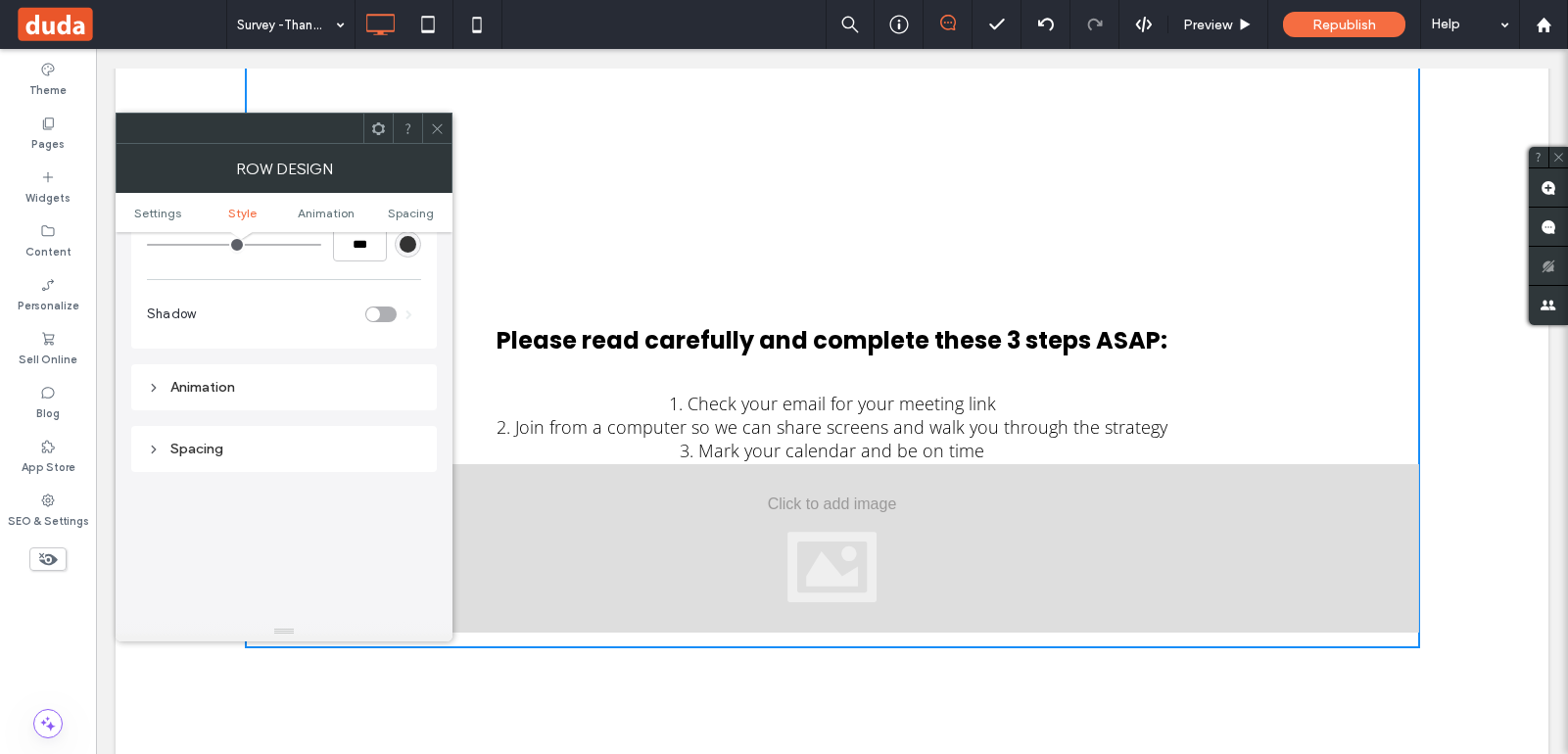 click 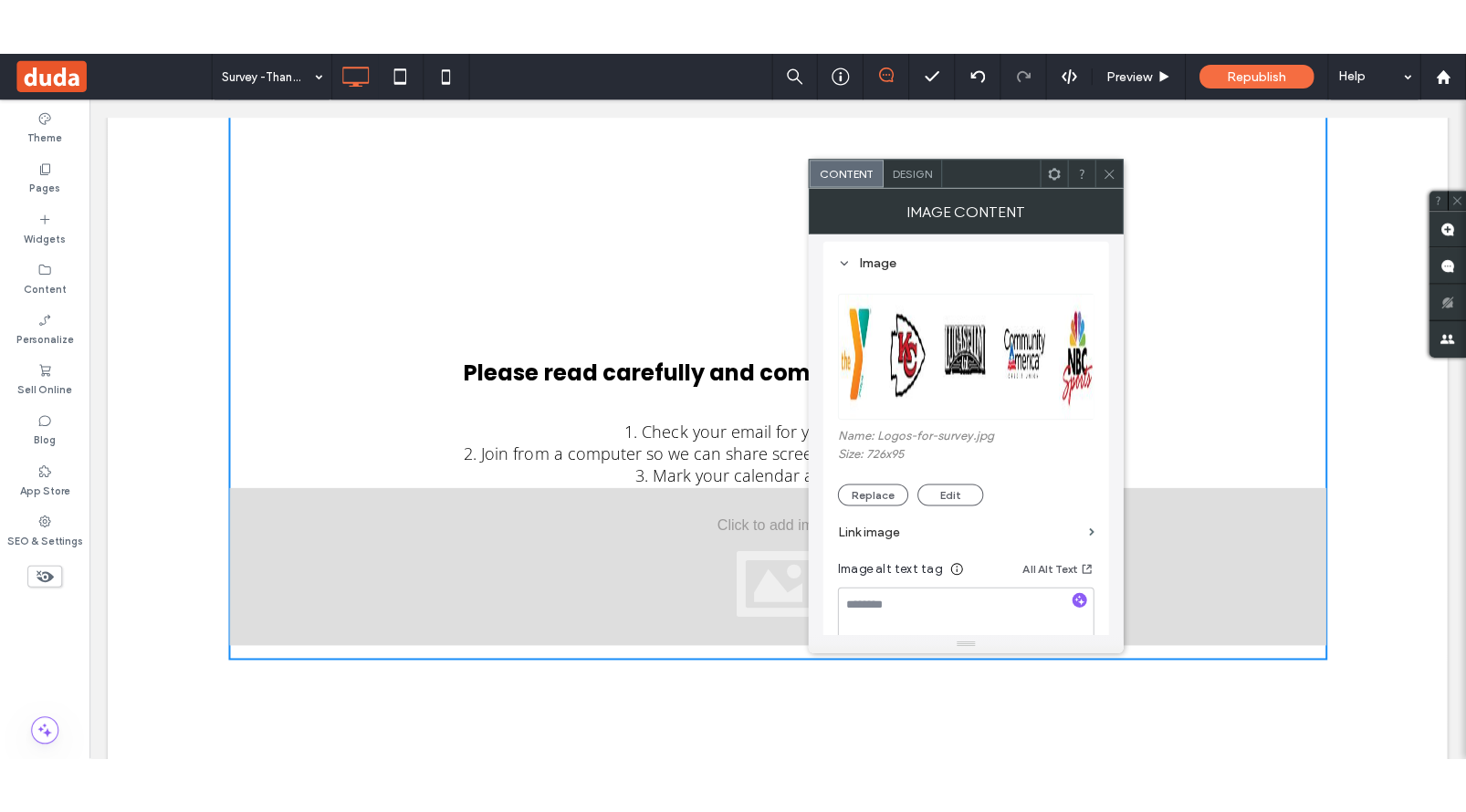 scroll, scrollTop: 0, scrollLeft: 0, axis: both 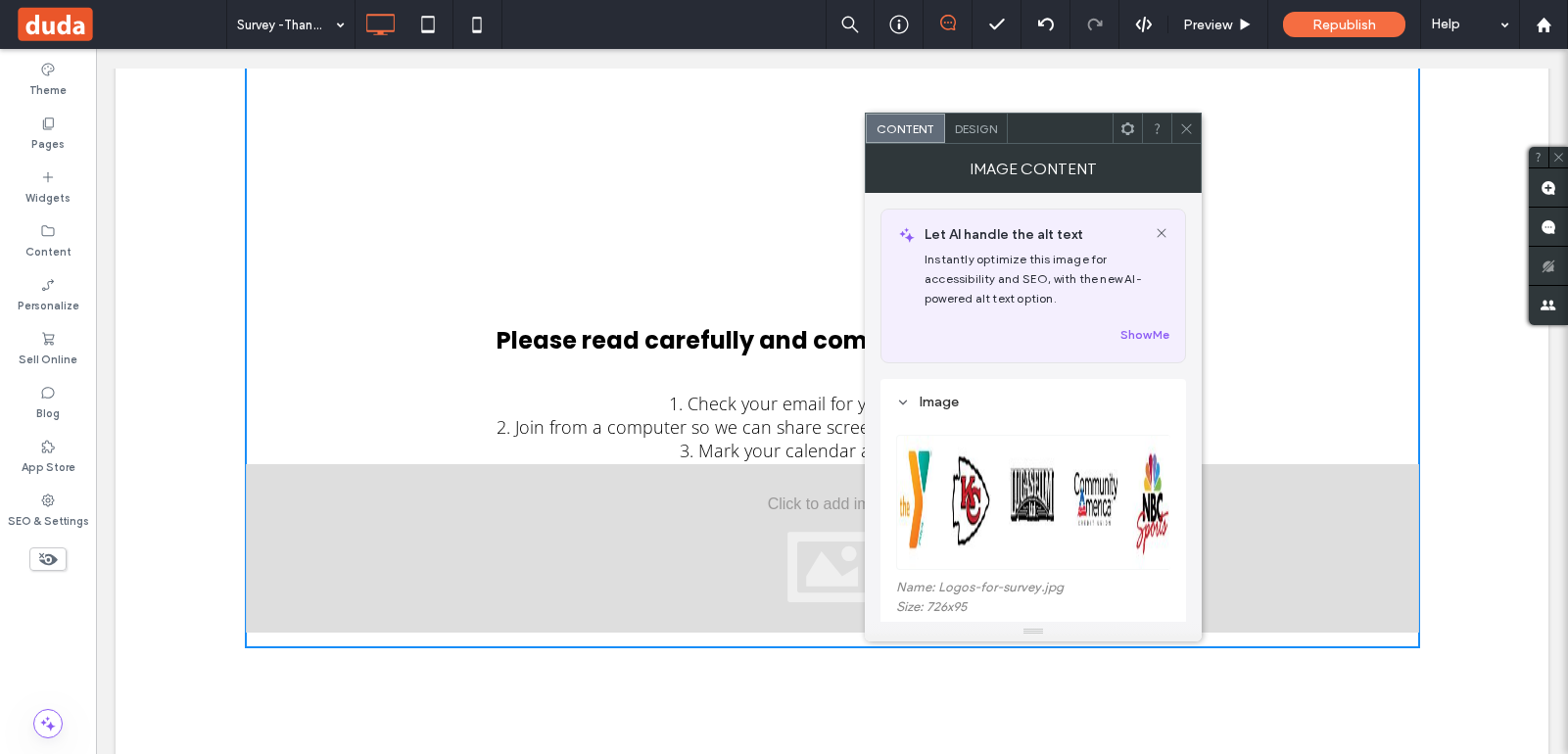 click at bounding box center [1127, 128] 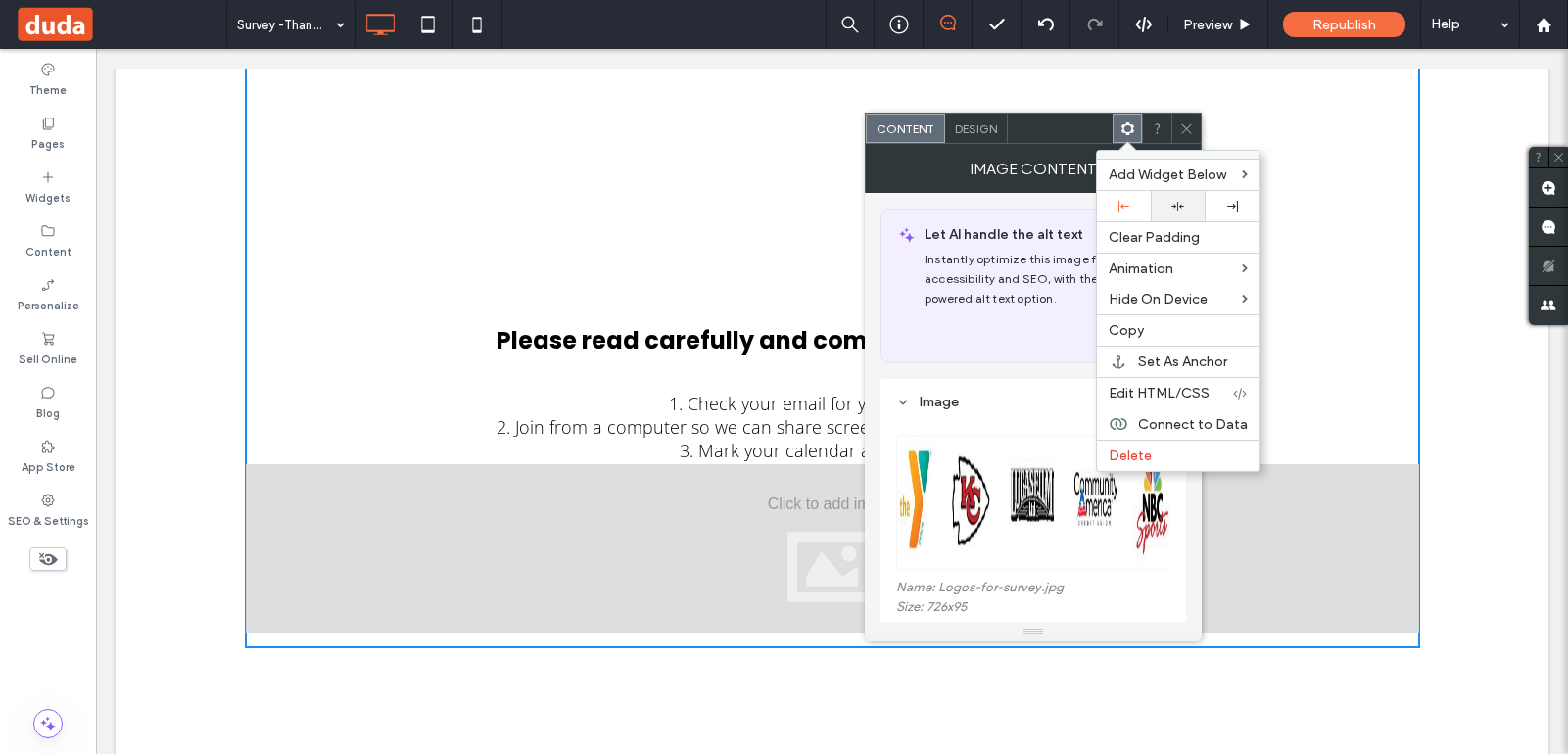 click at bounding box center [1177, 206] 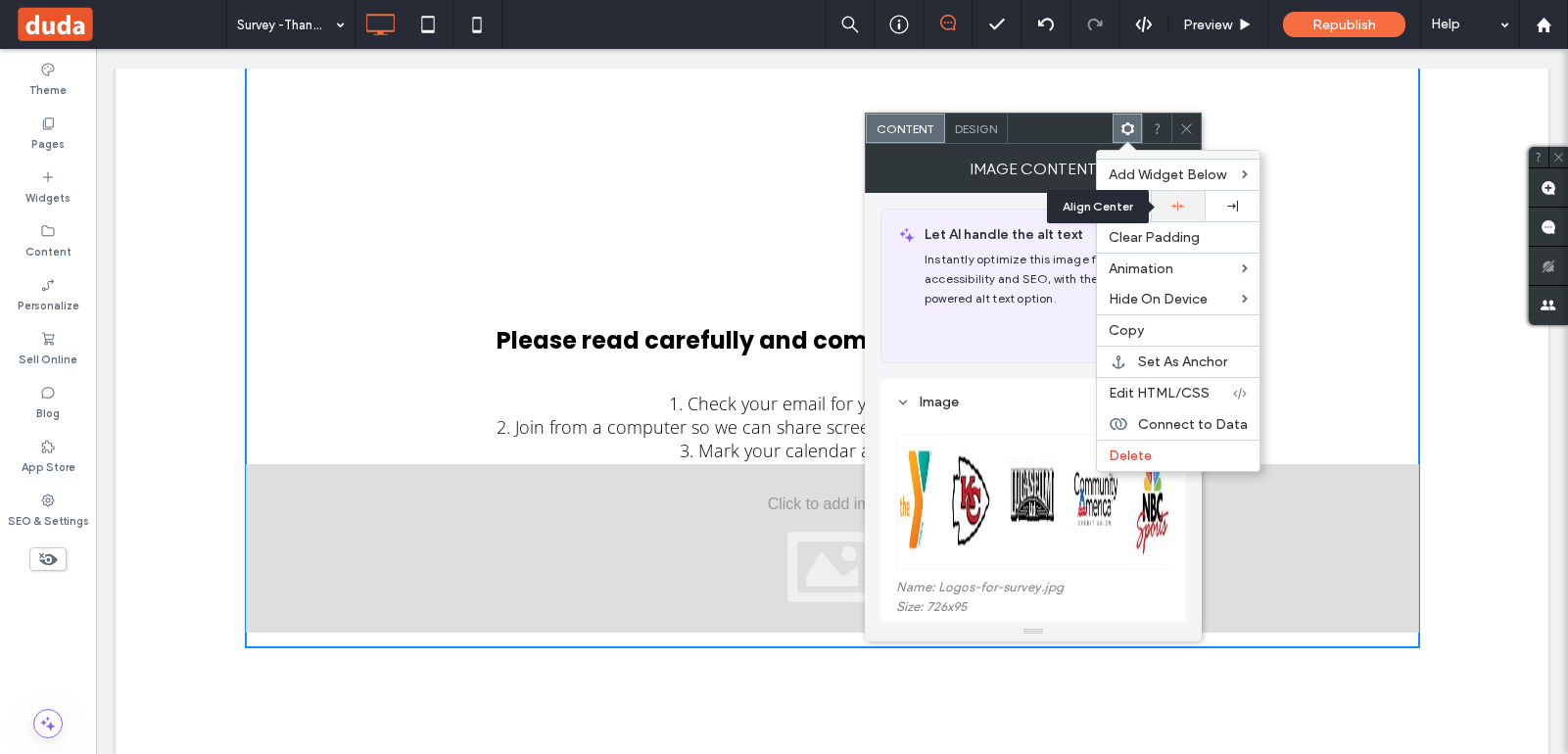 click 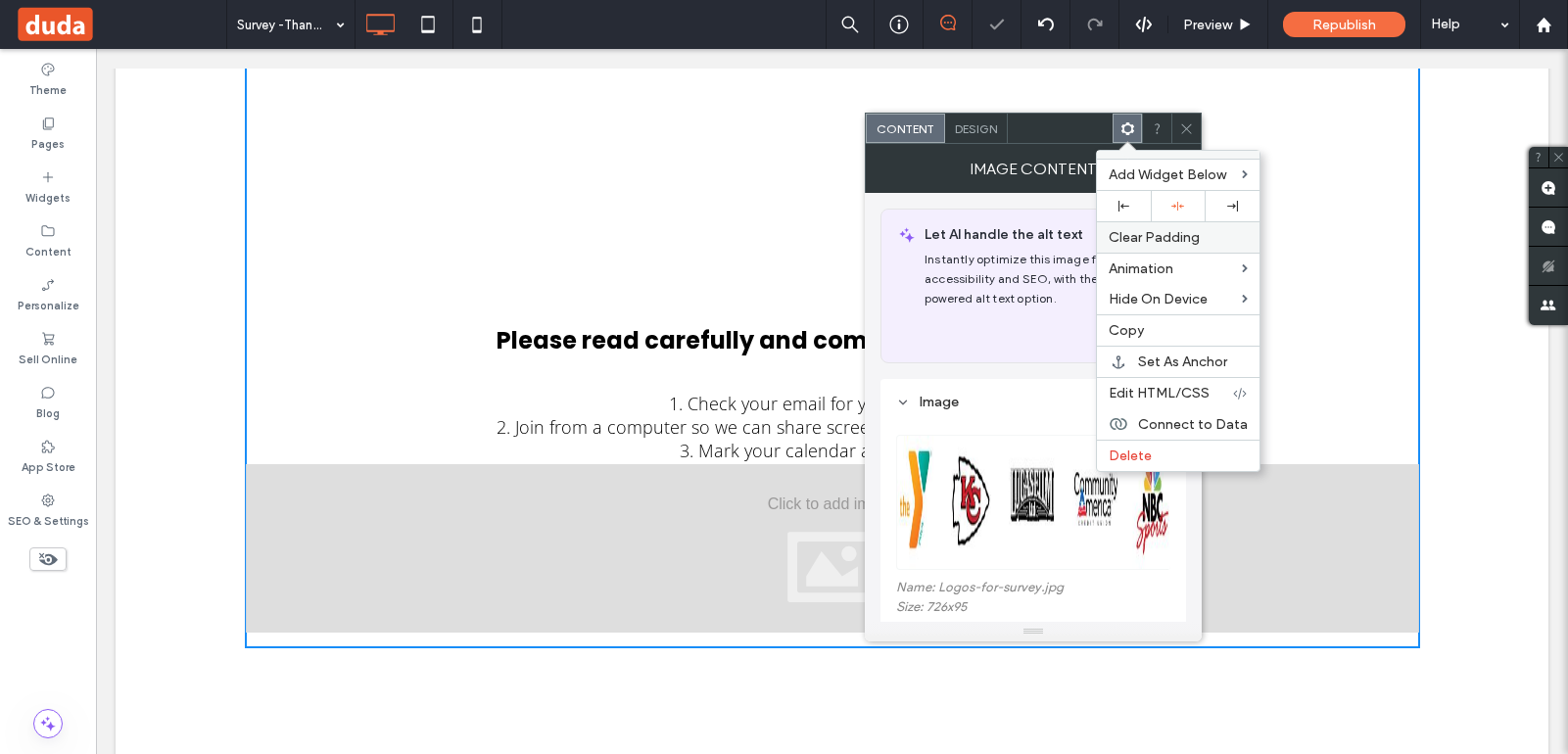 click on "Clear Padding" at bounding box center [1154, 237] 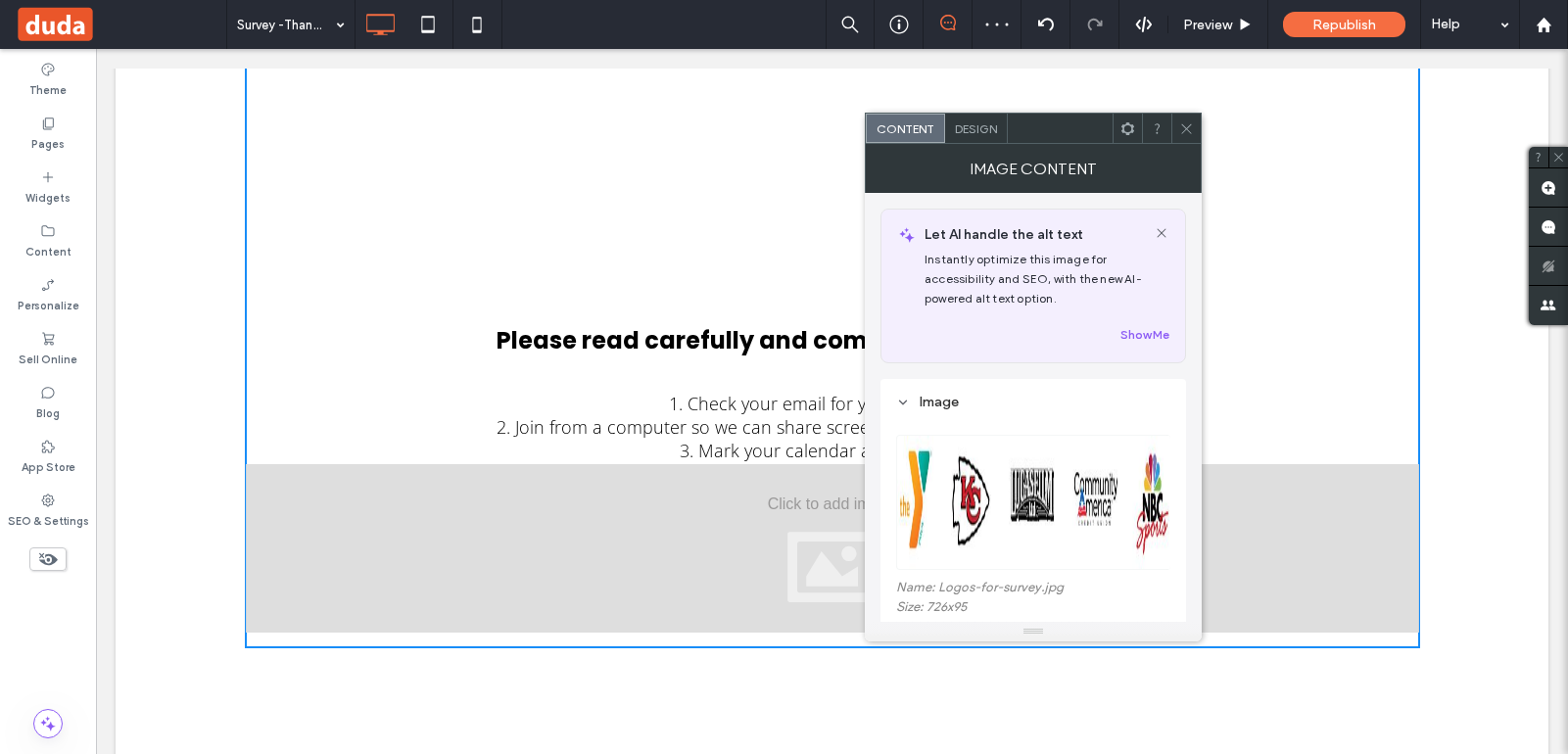 click 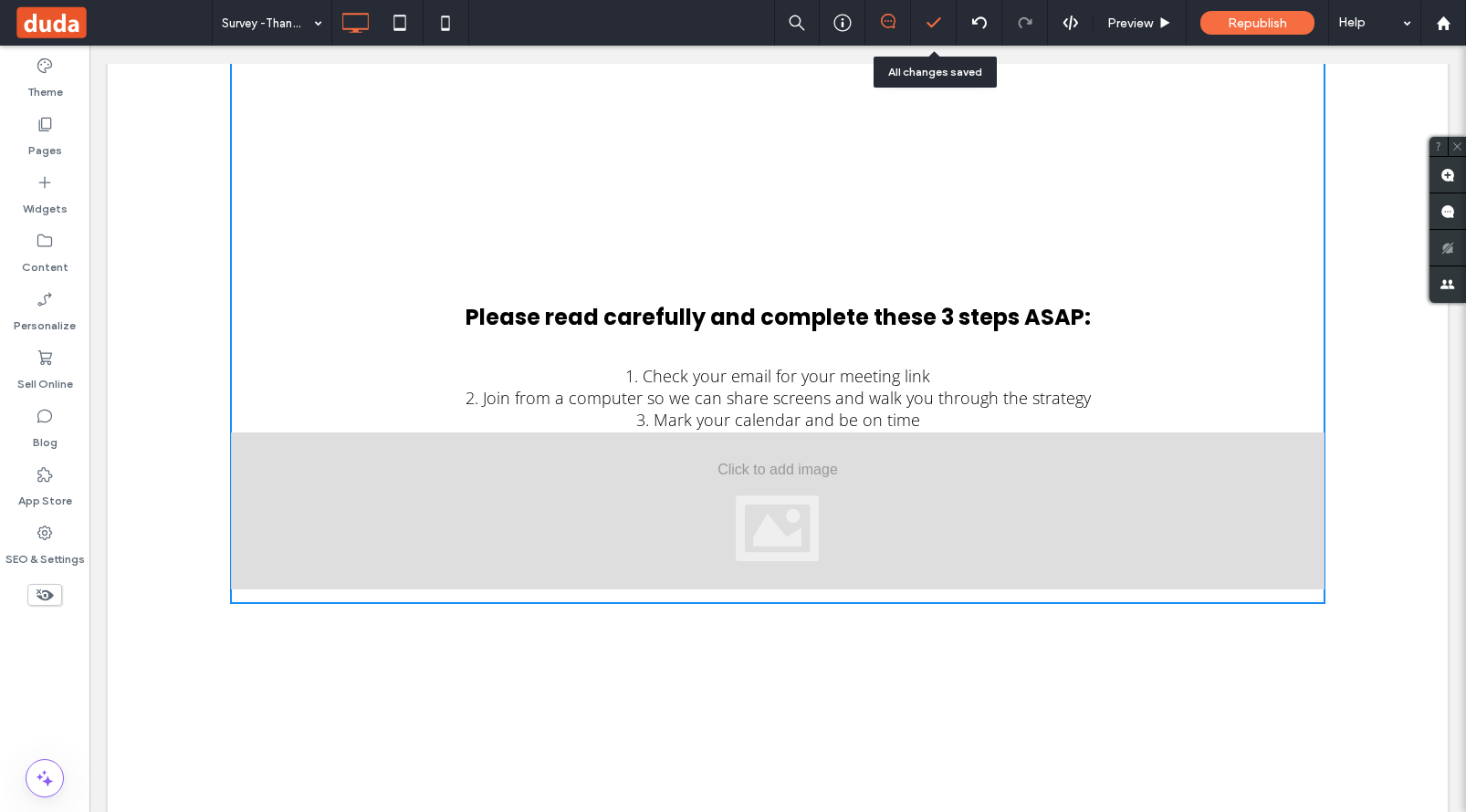click 